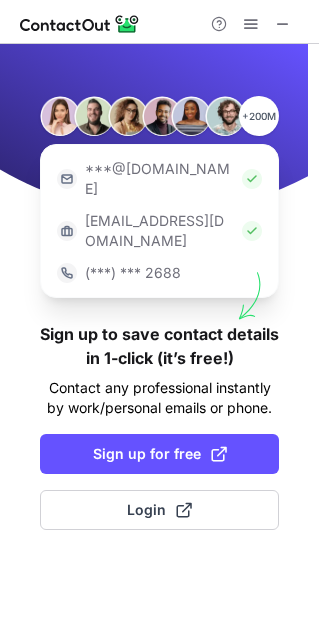 scroll, scrollTop: 0, scrollLeft: 0, axis: both 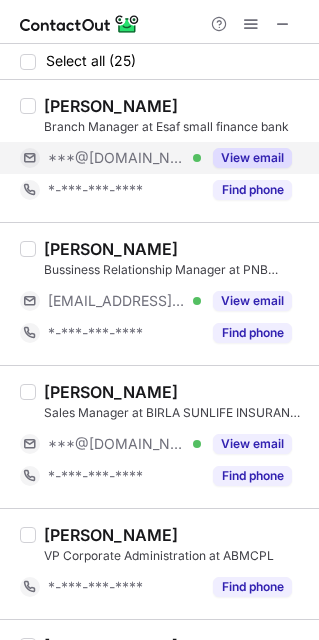 click on "***@[DOMAIN_NAME]" at bounding box center [117, 158] 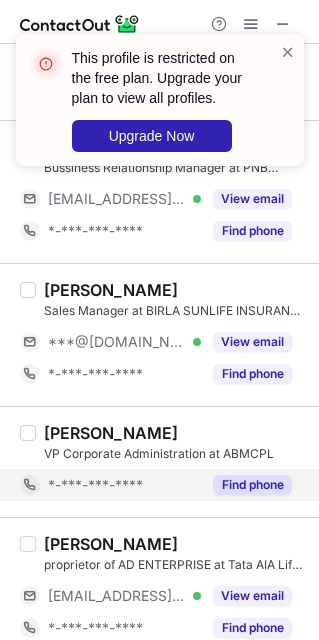 scroll, scrollTop: 150, scrollLeft: 0, axis: vertical 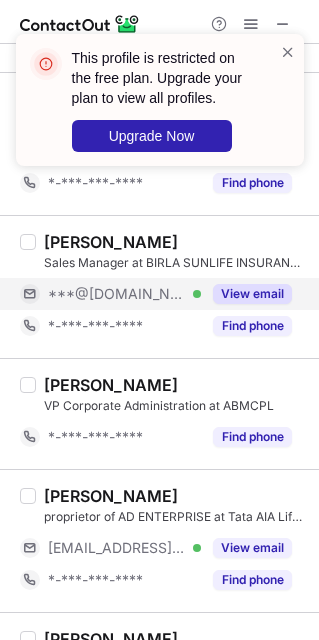 click on "***@gmail.com" at bounding box center [117, 294] 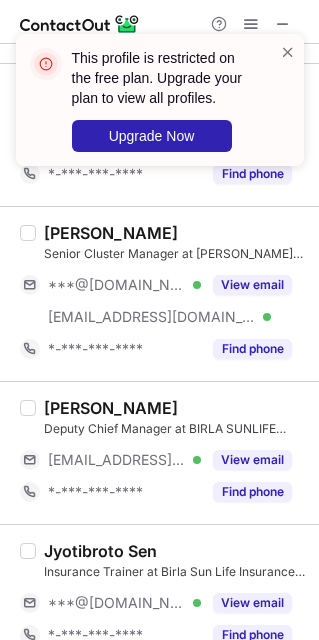 scroll, scrollTop: 600, scrollLeft: 0, axis: vertical 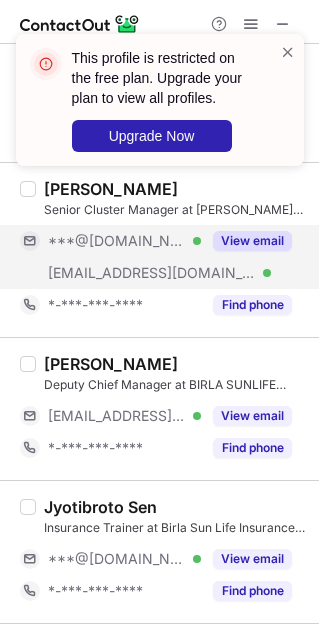 click on "***@kotak.com" at bounding box center [152, 273] 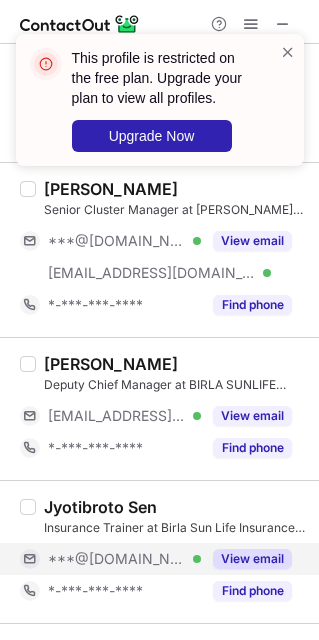 click on "***@[DOMAIN_NAME]" at bounding box center [117, 559] 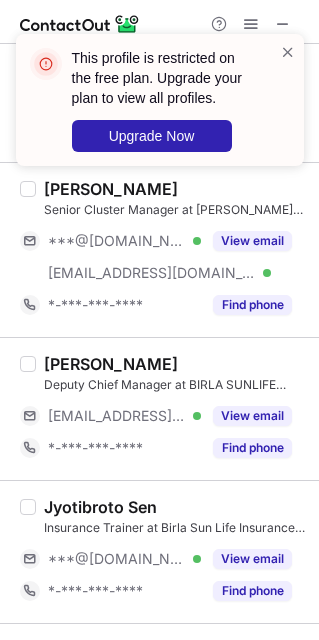 scroll, scrollTop: 750, scrollLeft: 0, axis: vertical 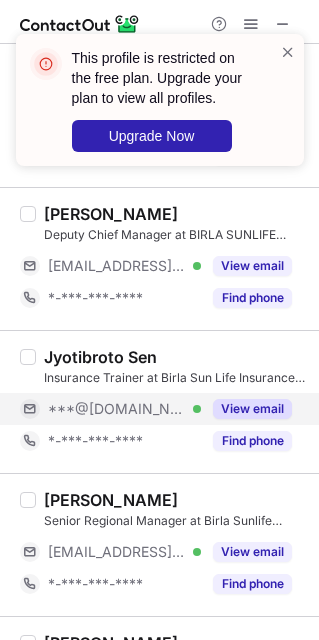 click on "***@[DOMAIN_NAME] Verified" at bounding box center [124, 409] 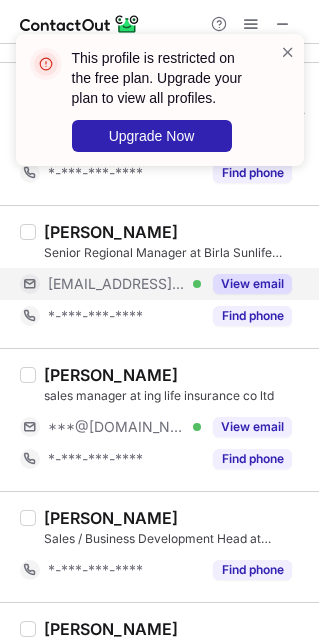 scroll, scrollTop: 1200, scrollLeft: 0, axis: vertical 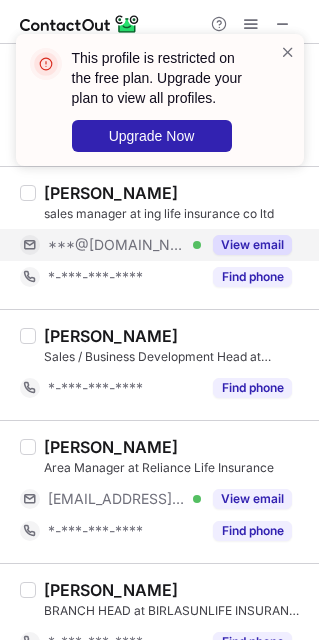 click on "***@[DOMAIN_NAME]" at bounding box center [117, 245] 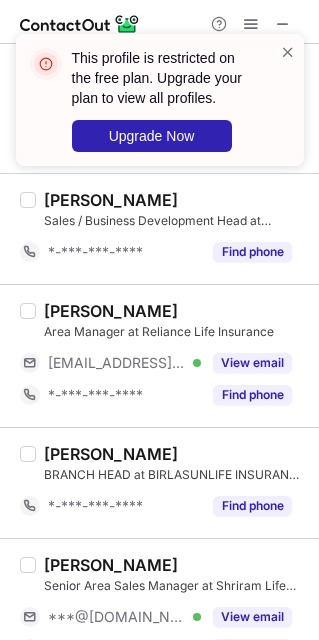 scroll, scrollTop: 1500, scrollLeft: 0, axis: vertical 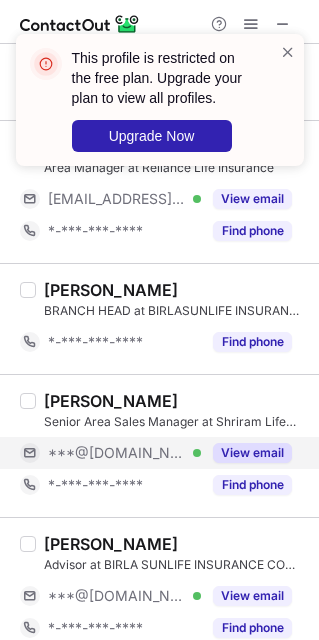 click on "***@[DOMAIN_NAME]" at bounding box center (117, 453) 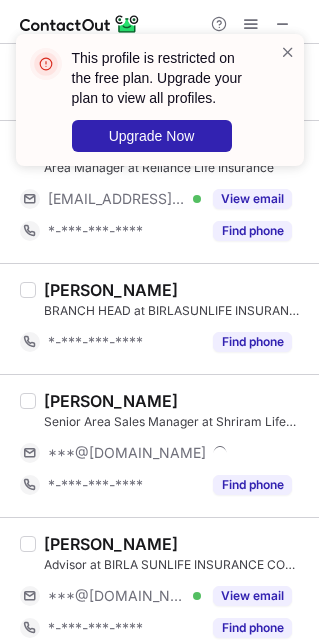 click on "BHARAT BHUSHAN Advisor at BIRLA SUNLIFE INSURANCE CO LTD ***@gmail.com Verified View email *-***-***-**** Find phone" at bounding box center (171, 589) 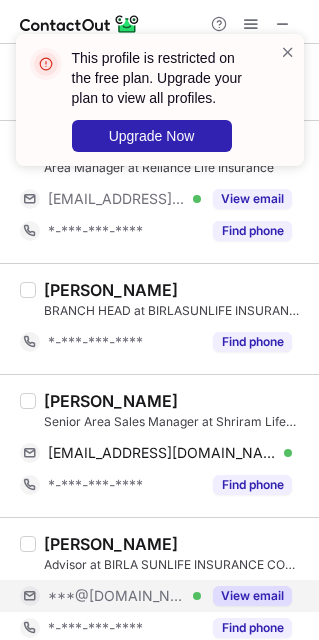 click on "***@[DOMAIN_NAME] Verified" at bounding box center [110, 596] 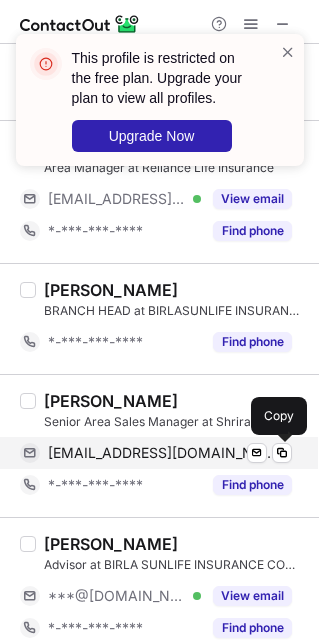 click on "bthayanithi@gmail.com Verified Send email Copy" at bounding box center (156, 453) 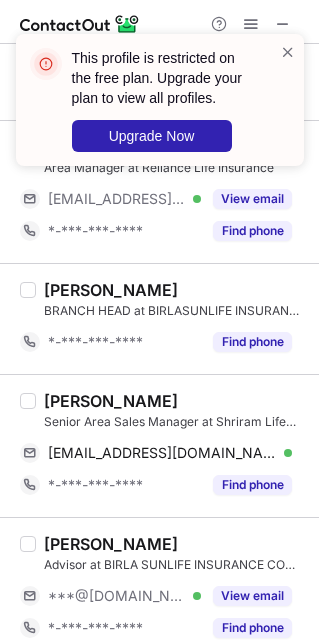 click on "Thayanithi Bernard" at bounding box center [111, 401] 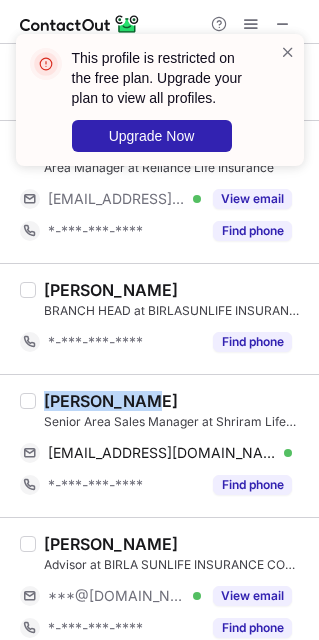 click on "Thayanithi Bernard" at bounding box center [111, 401] 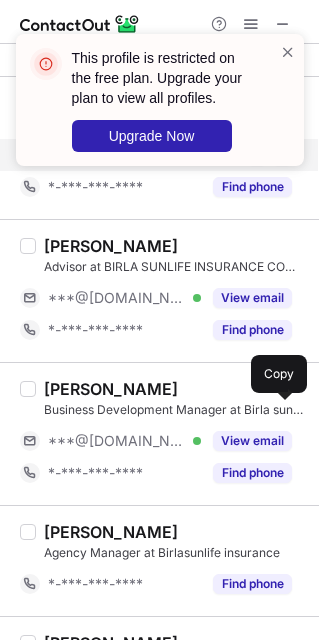 scroll, scrollTop: 1800, scrollLeft: 0, axis: vertical 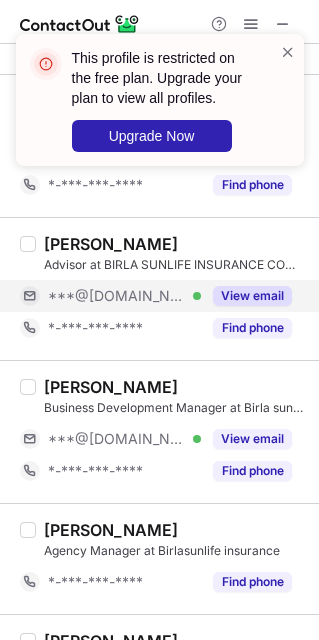 click on "BHARAT BHUSHAN Advisor at BIRLA SUNLIFE INSURANCE CO LTD ***@gmail.com Verified View email *-***-***-**** Find phone" at bounding box center [171, 289] 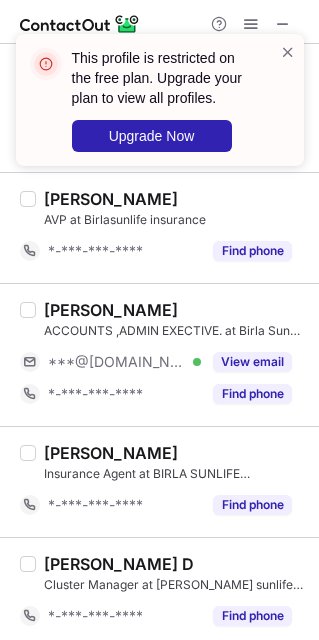 scroll, scrollTop: 2550, scrollLeft: 0, axis: vertical 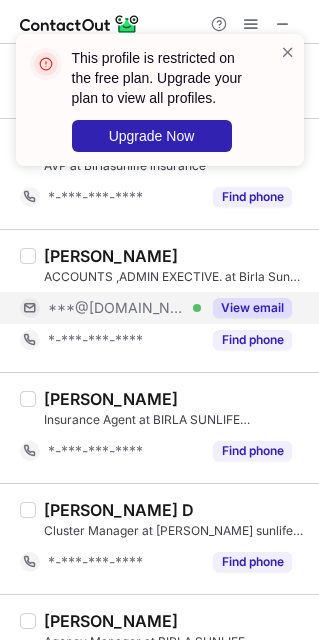 click on "***@[DOMAIN_NAME]" at bounding box center [117, 308] 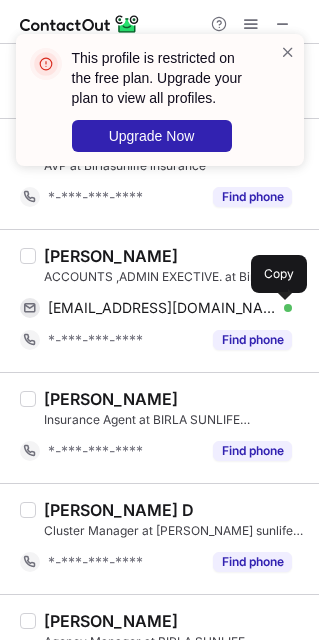 click on "alwaysbedesire@gmail.com" at bounding box center (162, 308) 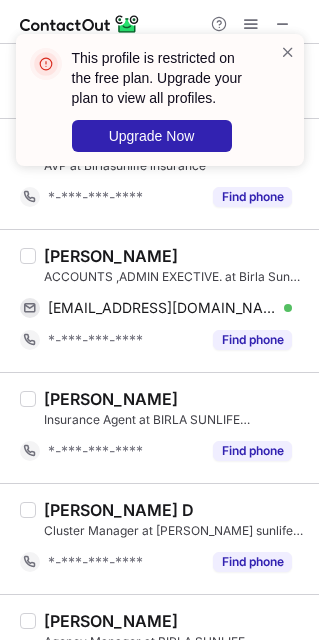 click on "uday Bhatia ACCOUNTS ,ADMIN EXECTIVE. at Birla Sun Life Insurance alwaysbedesire@gmail.com Verified Send email Copy *-***-***-**** Find phone" at bounding box center [159, 300] 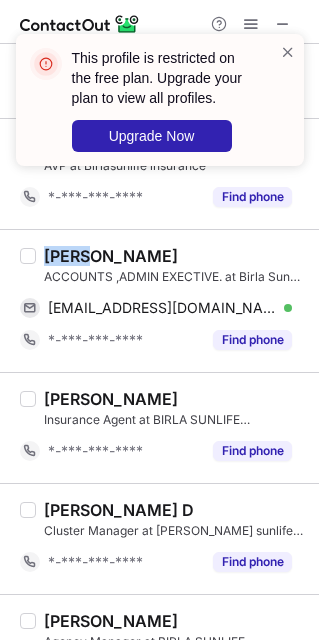 click on "uday Bhatia ACCOUNTS ,ADMIN EXECTIVE. at Birla Sun Life Insurance alwaysbedesire@gmail.com Verified Send email Copy *-***-***-**** Find phone" at bounding box center [159, 300] 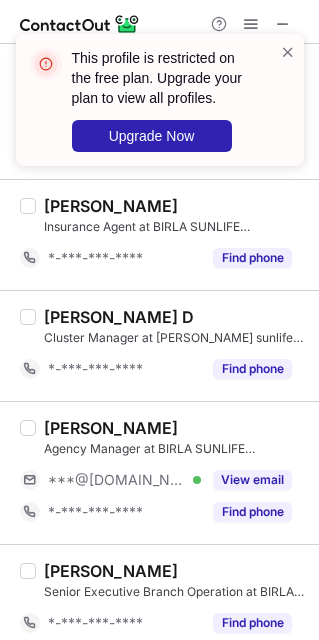 scroll, scrollTop: 2767, scrollLeft: 0, axis: vertical 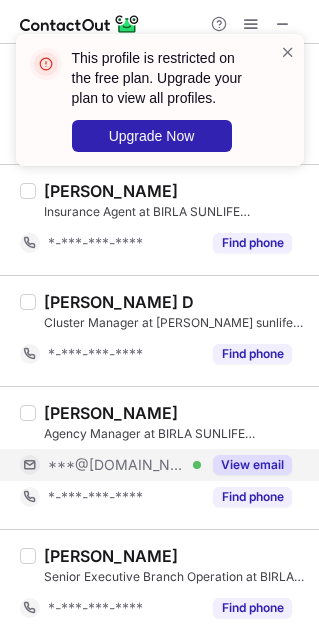 drag, startPoint x: 147, startPoint y: 446, endPoint x: 166, endPoint y: 476, distance: 35.510563 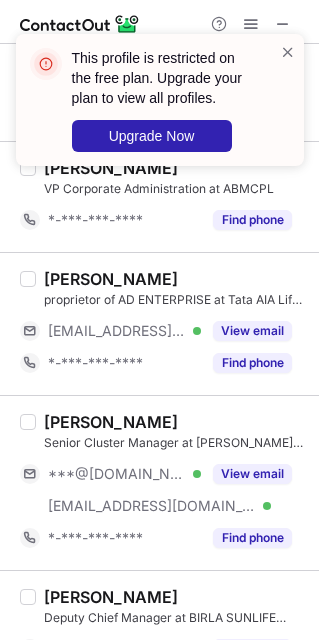 scroll, scrollTop: 0, scrollLeft: 0, axis: both 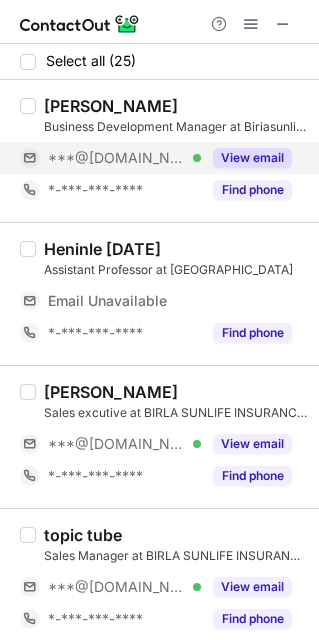 click on "***@[DOMAIN_NAME]" at bounding box center (117, 158) 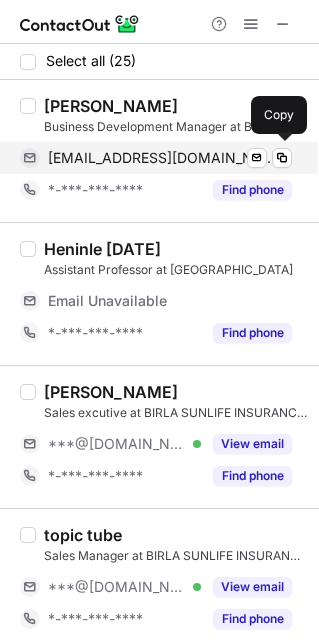 click on "vishalsharma093@gmail.com" at bounding box center [162, 158] 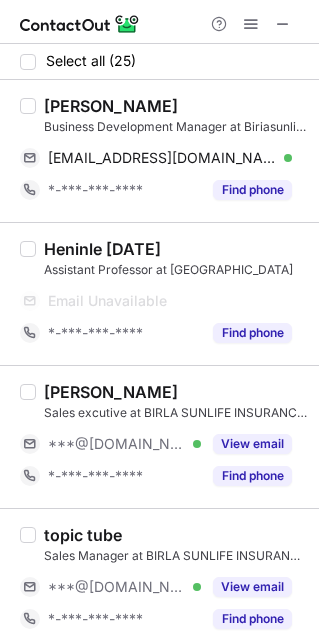 click on "VISHAL SHARMA Business Development Manager at Biriasunlife Insurance co ltd vishalsharma093@gmail.com Verified Send email Copy *-***-***-**** Find phone" at bounding box center (159, 151) 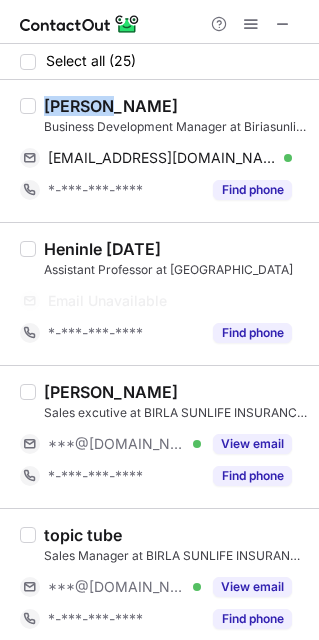 click on "VISHAL SHARMA Business Development Manager at Biriasunlife Insurance co ltd vishalsharma093@gmail.com Verified Send email Copy *-***-***-**** Find phone" at bounding box center (159, 151) 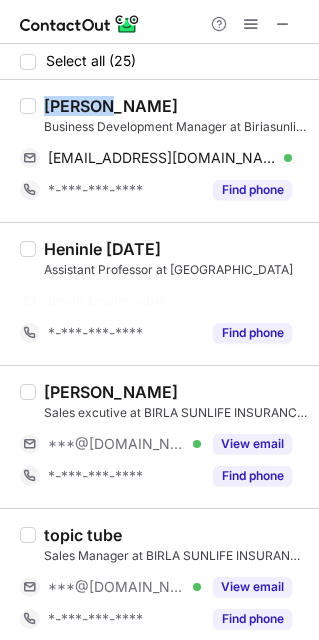 copy on "VISHAL" 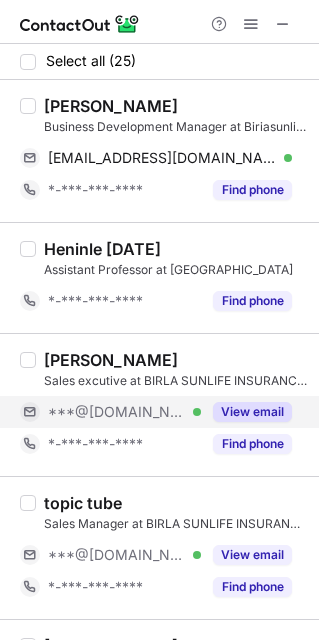 click on "***@[DOMAIN_NAME] Verified" at bounding box center [124, 412] 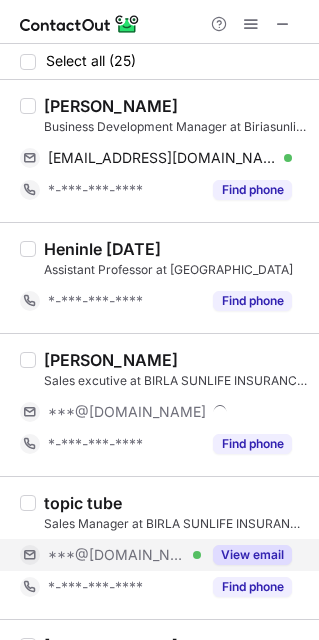 click on "***@[DOMAIN_NAME]" at bounding box center [117, 555] 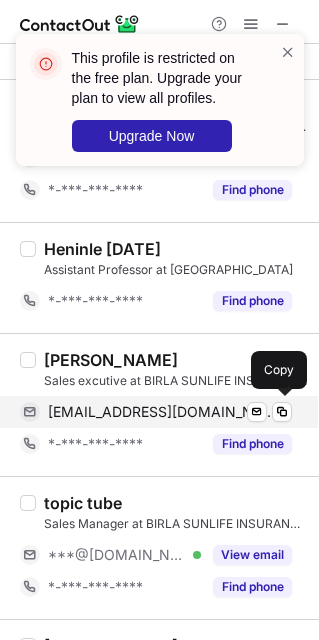 click on "bhashkar03@gmail.com" at bounding box center (162, 412) 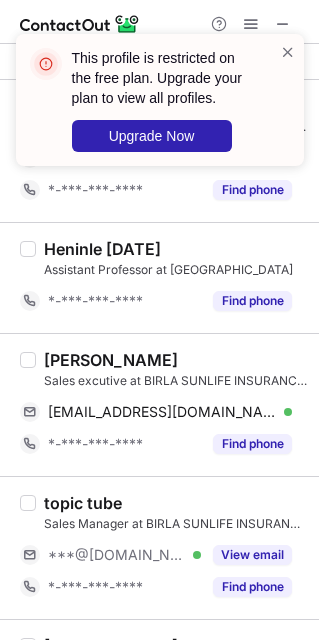 click on "Hari Om Narayanan" at bounding box center [111, 360] 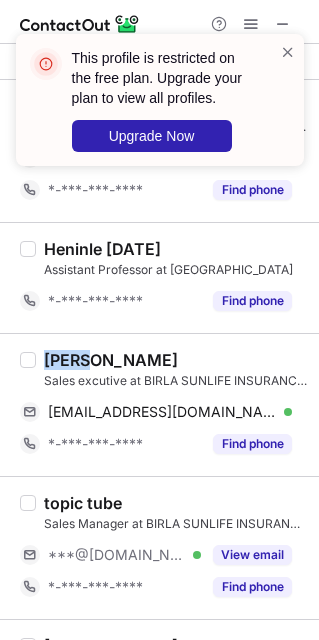 click on "Hari Om Narayanan" at bounding box center [111, 360] 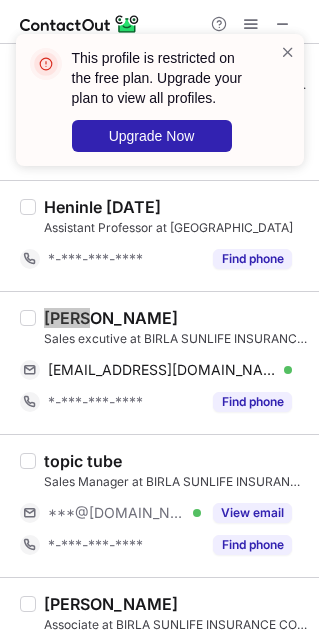 scroll, scrollTop: 150, scrollLeft: 0, axis: vertical 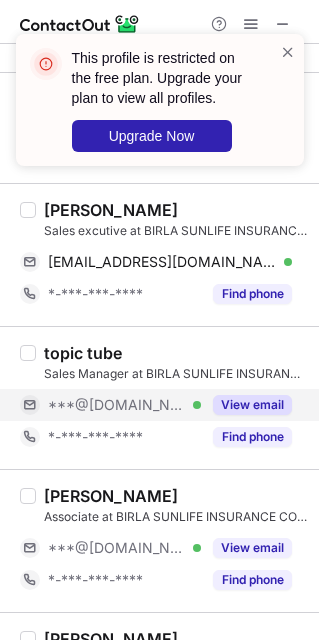 drag, startPoint x: 123, startPoint y: 387, endPoint x: 127, endPoint y: 417, distance: 30.265491 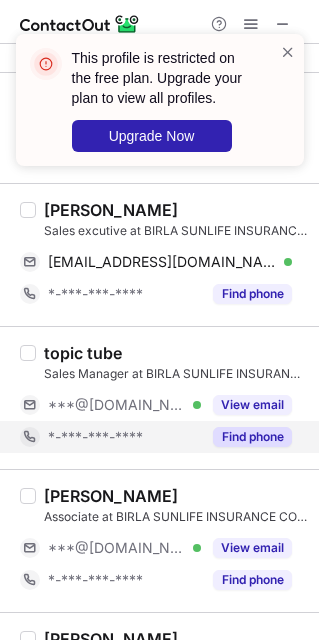 click on "*-***-***-****" at bounding box center (110, 437) 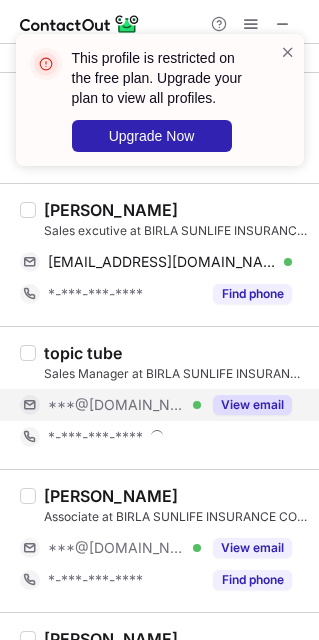 click on "***@[DOMAIN_NAME]" at bounding box center [117, 405] 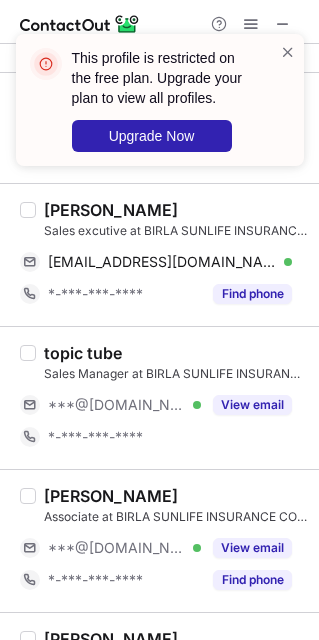 click on "***@[DOMAIN_NAME] Verified" at bounding box center (124, 548) 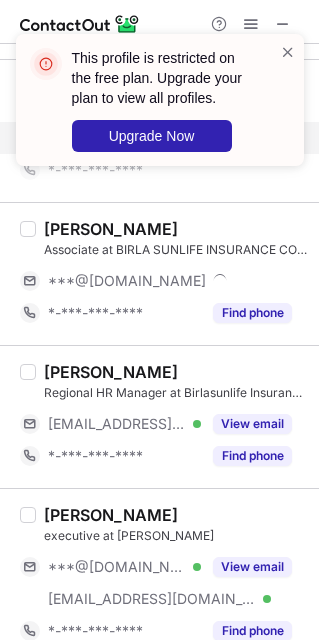 scroll, scrollTop: 450, scrollLeft: 0, axis: vertical 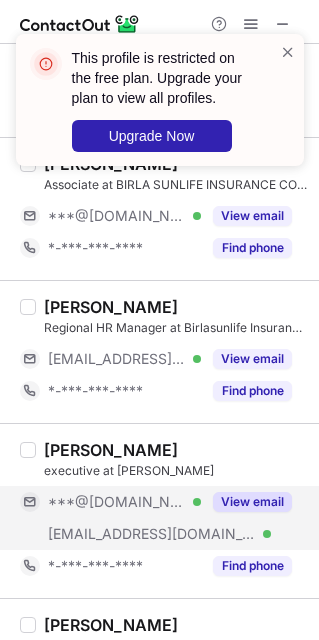 click on "***@knightfrank.com Verified" at bounding box center [110, 534] 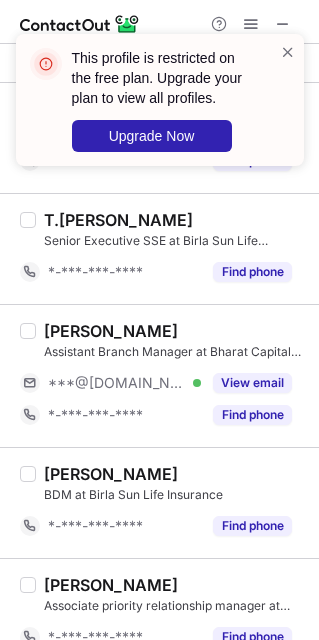scroll, scrollTop: 1500, scrollLeft: 0, axis: vertical 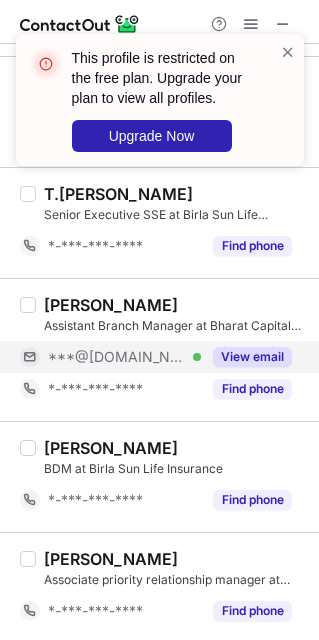 click on "***@[DOMAIN_NAME]" at bounding box center [117, 357] 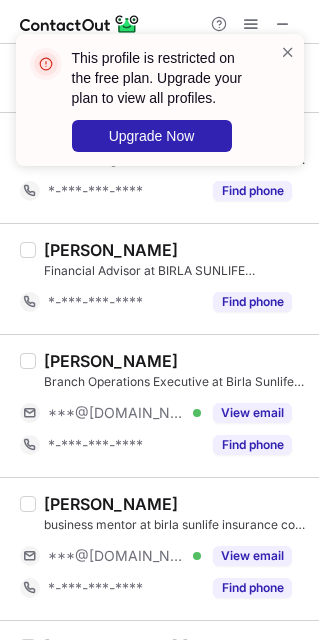 scroll, scrollTop: 2100, scrollLeft: 0, axis: vertical 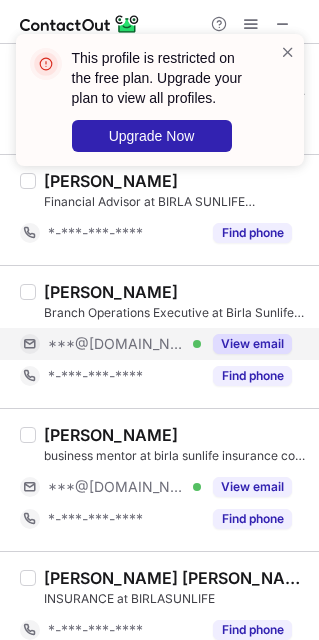 click on "***@[DOMAIN_NAME]" at bounding box center (117, 344) 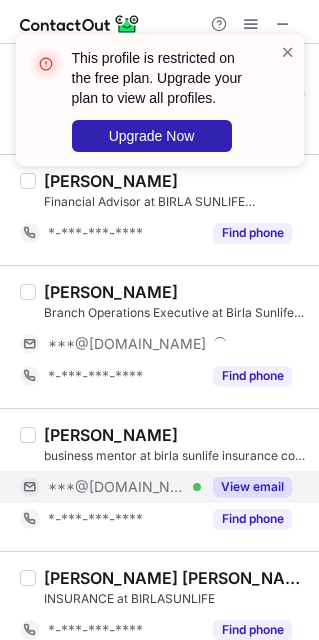 click on "***@[DOMAIN_NAME] Verified" at bounding box center [110, 487] 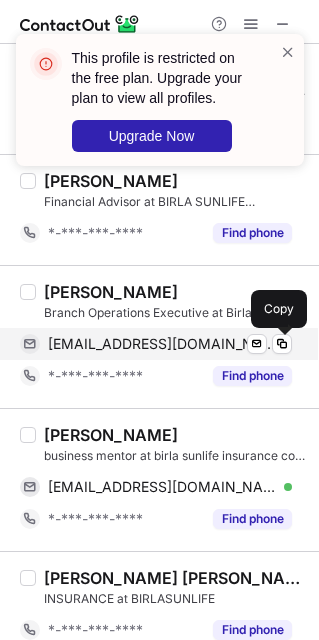 click on "suchitabhanushe@gmail.com Verified Send email Copy" at bounding box center (156, 344) 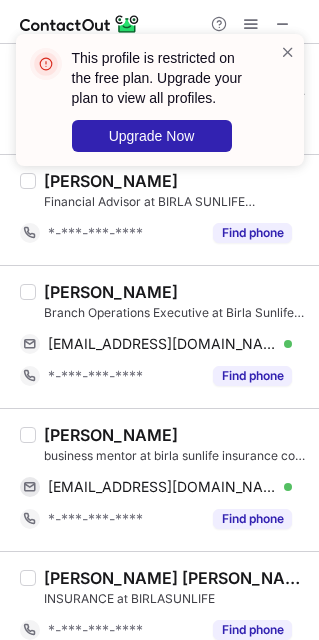 click on "Suchita Bhanushe" at bounding box center [111, 292] 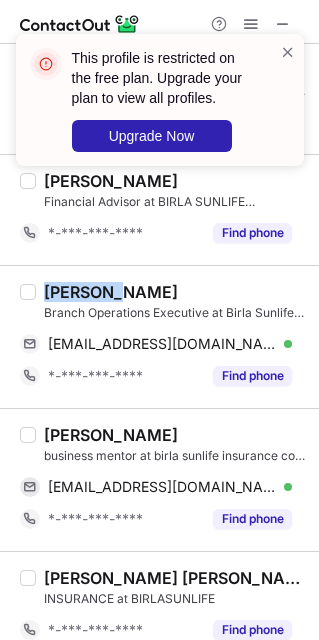 click on "Suchita Bhanushe" at bounding box center [111, 292] 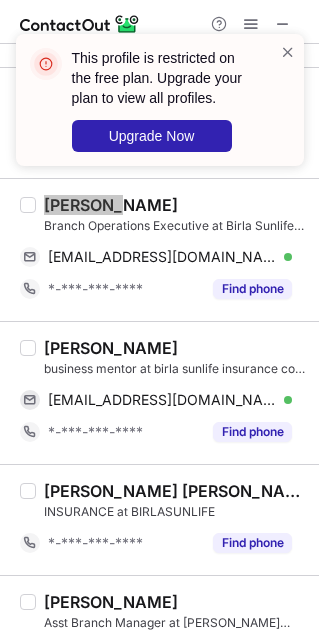 scroll, scrollTop: 2250, scrollLeft: 0, axis: vertical 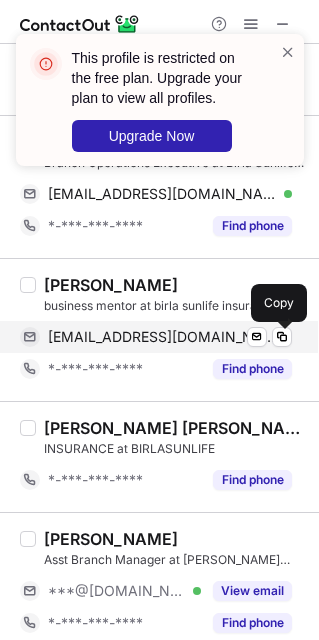 click on "pramodmundele@gmail.com" at bounding box center (162, 337) 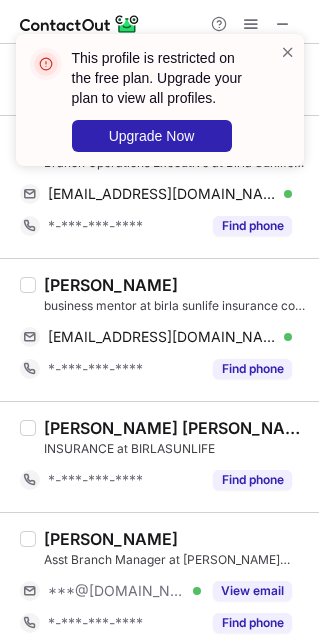 click on "Pramodsingh Mundele" at bounding box center (111, 285) 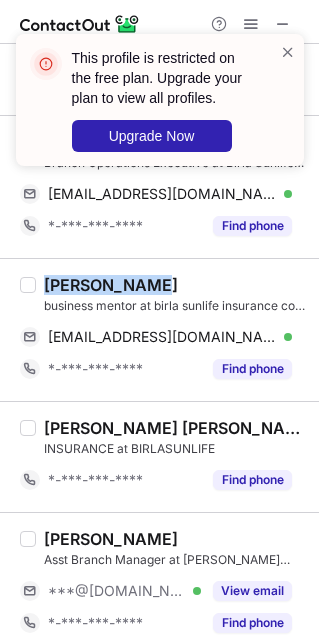 click on "Pramodsingh Mundele" at bounding box center (111, 285) 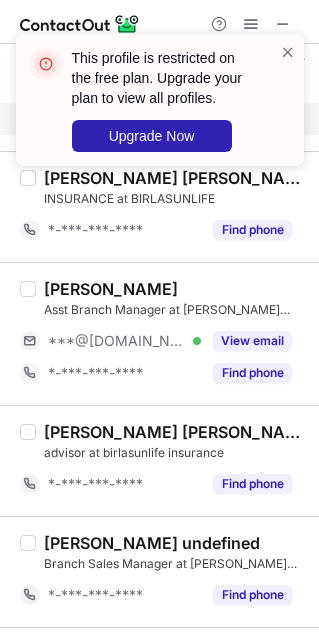 scroll, scrollTop: 2550, scrollLeft: 0, axis: vertical 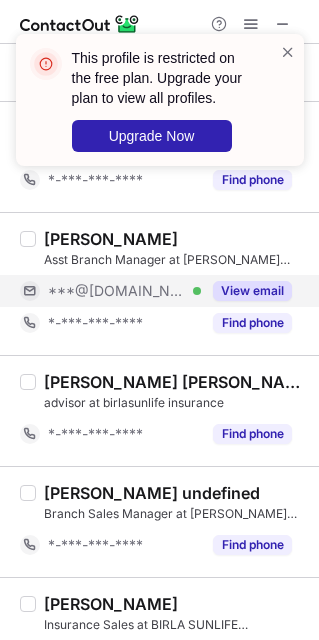 click on "***@[DOMAIN_NAME]" at bounding box center [117, 291] 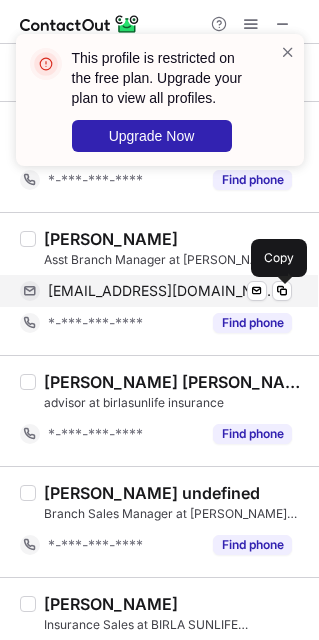 click on "ruksanabanu8@gmail.com" at bounding box center (162, 291) 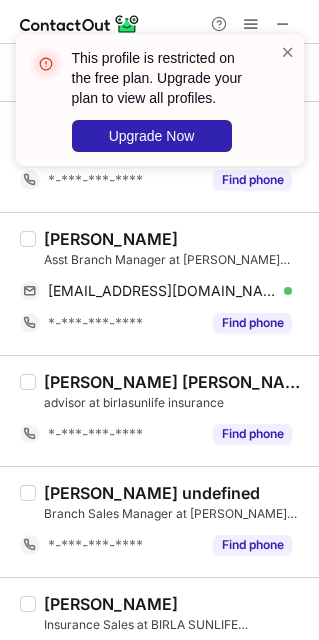 click on "Ruksana Banu" at bounding box center [111, 239] 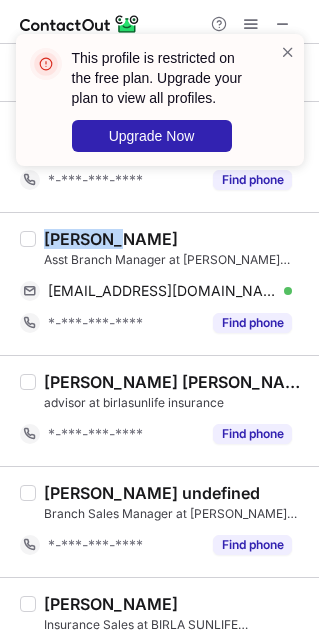 click on "Ruksana Banu" at bounding box center (111, 239) 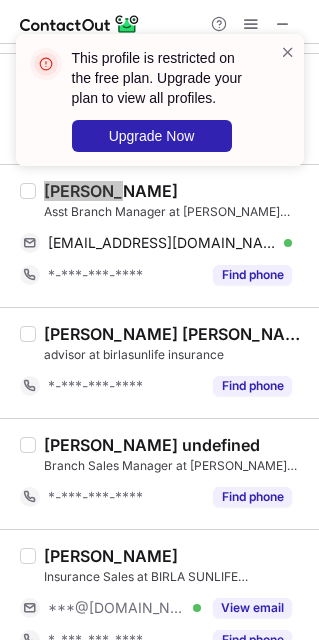 scroll, scrollTop: 2640, scrollLeft: 0, axis: vertical 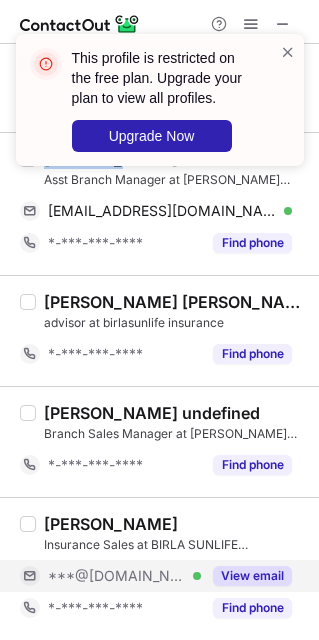 click on "***@[DOMAIN_NAME] Verified" at bounding box center [124, 576] 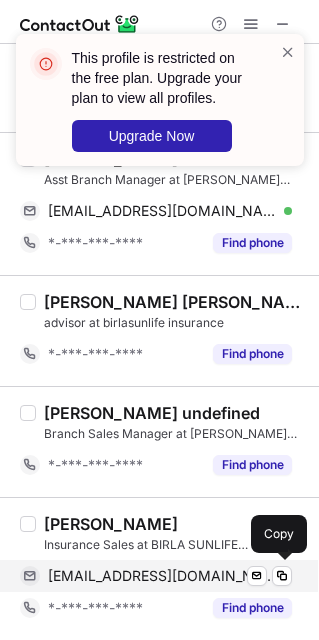 click on "vivipal01@gmail.com" at bounding box center [162, 576] 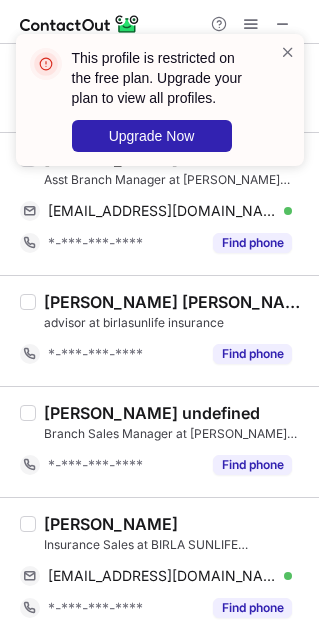 click on "Sumit Kumar" at bounding box center [111, 524] 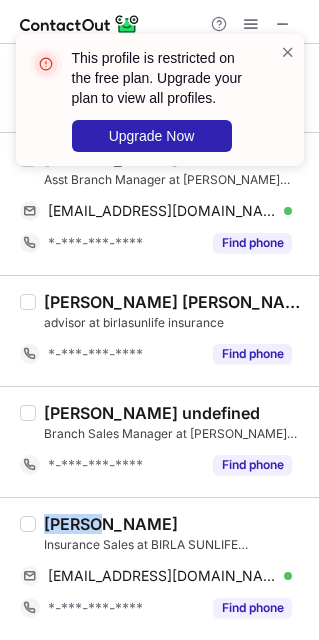 click on "Sumit Kumar" at bounding box center [111, 524] 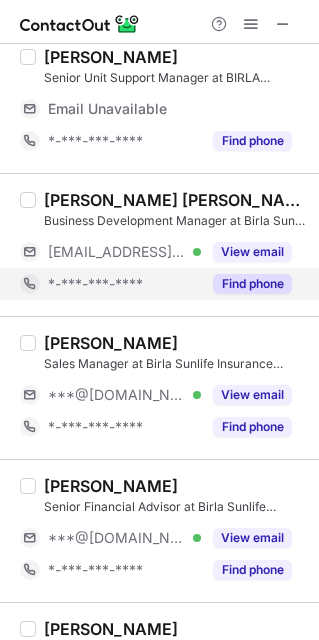 scroll, scrollTop: 1200, scrollLeft: 0, axis: vertical 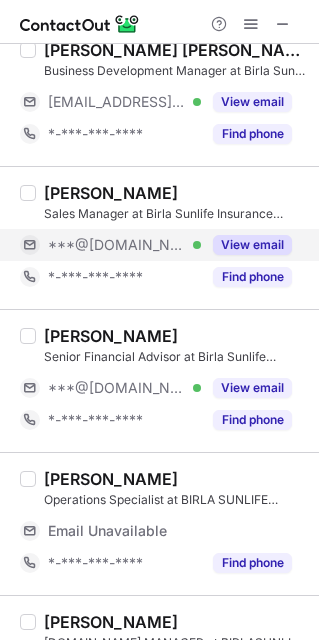 click on "***@[DOMAIN_NAME] Verified" at bounding box center [124, 245] 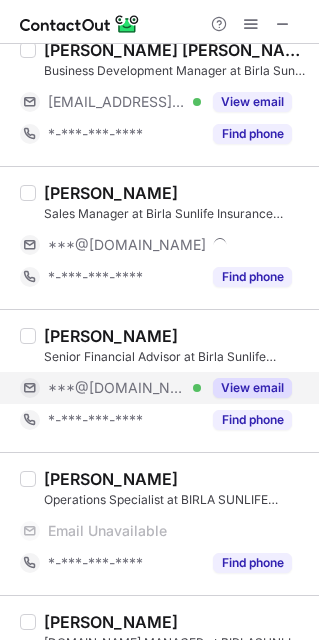 click on "***@[DOMAIN_NAME] Verified" at bounding box center [110, 388] 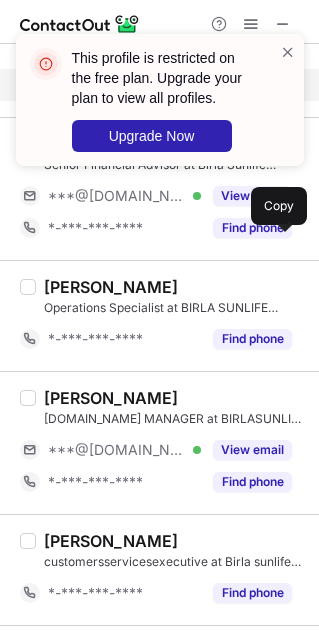 scroll, scrollTop: 1008, scrollLeft: 0, axis: vertical 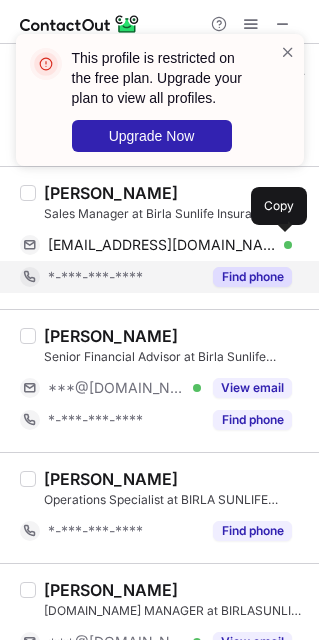 click on "sobyjosem@gmail.com" at bounding box center [162, 245] 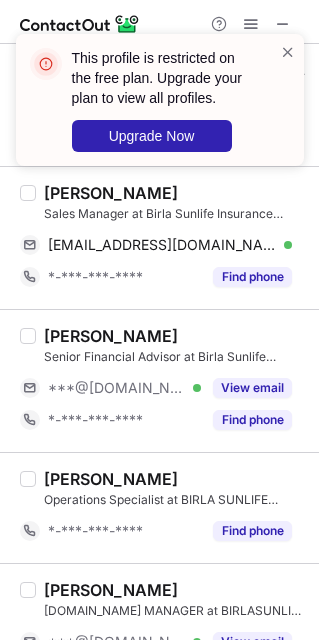 scroll, scrollTop: 858, scrollLeft: 0, axis: vertical 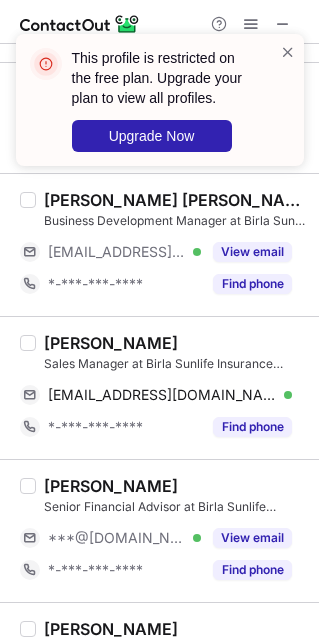 click on "Soby Jose" at bounding box center (111, 343) 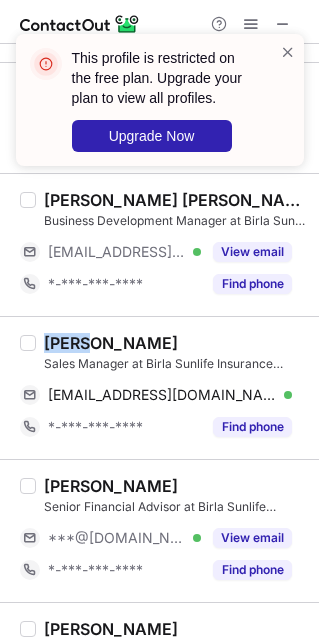 click on "Soby Jose" at bounding box center (111, 343) 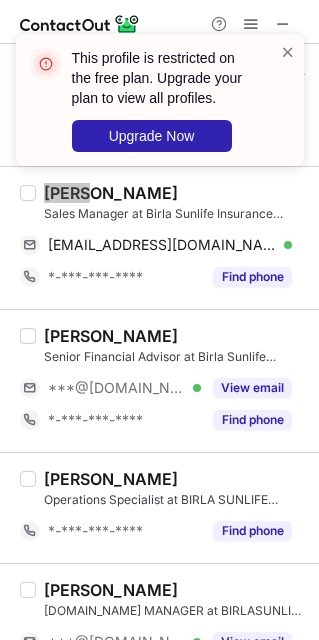 scroll, scrollTop: 1158, scrollLeft: 0, axis: vertical 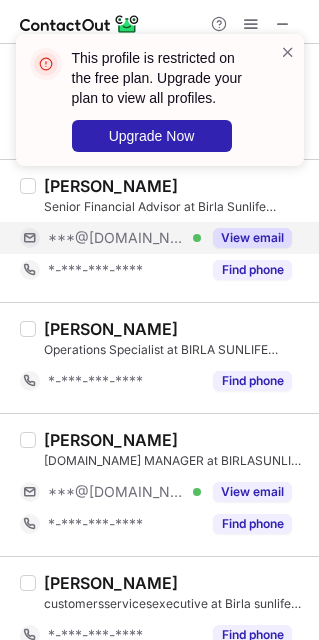 click on "***@[DOMAIN_NAME] Verified" at bounding box center [124, 238] 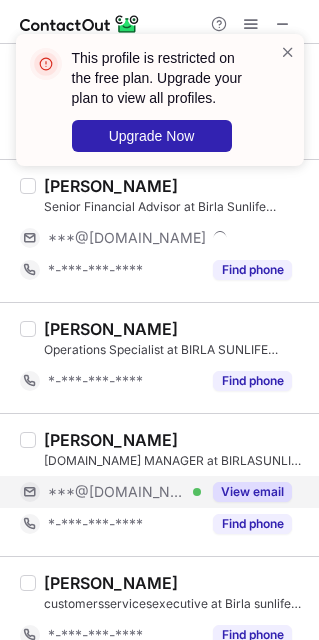 click on "***@[DOMAIN_NAME]" at bounding box center [117, 492] 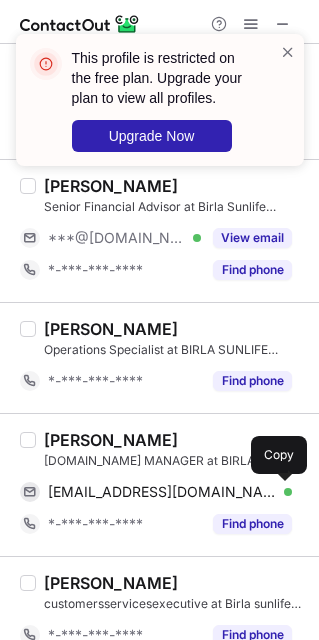 click on "deepakforever63@yahoo.com" at bounding box center (162, 492) 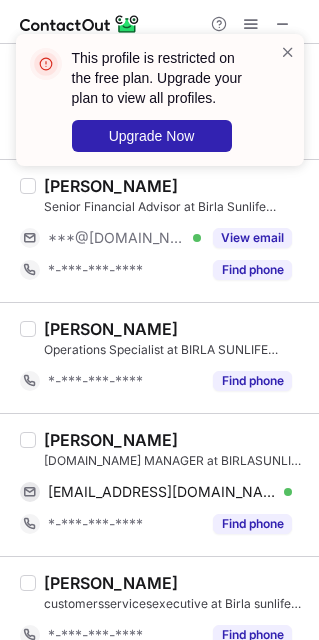 click on "deepak choudhari" at bounding box center (111, 440) 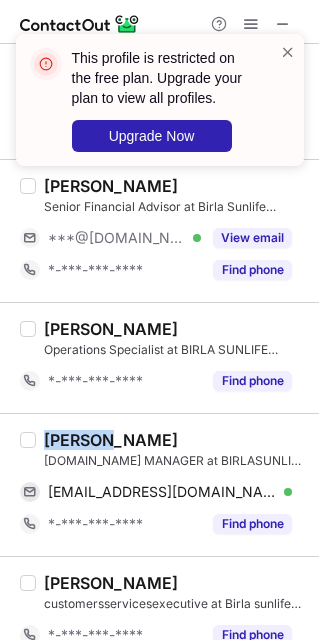 click on "deepak choudhari" at bounding box center [111, 440] 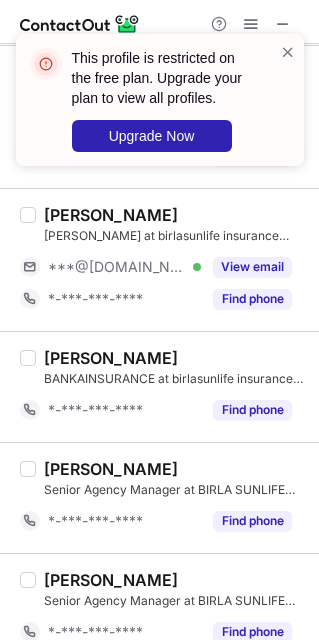 scroll, scrollTop: 1608, scrollLeft: 0, axis: vertical 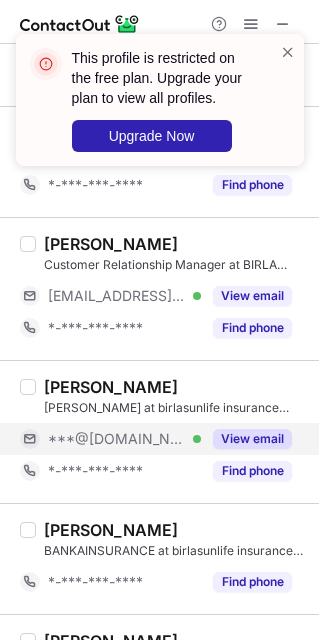 click on "***@[DOMAIN_NAME] Verified" at bounding box center [124, 439] 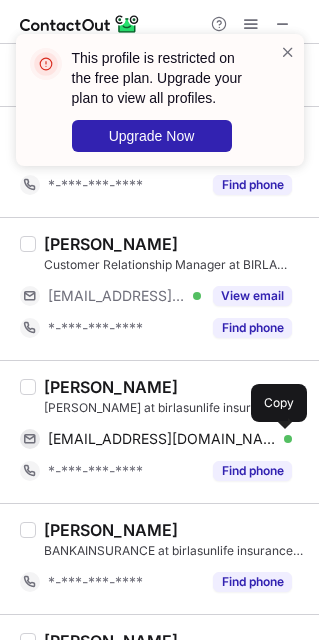 click on "deepikareddy153@gmail.com" at bounding box center (162, 439) 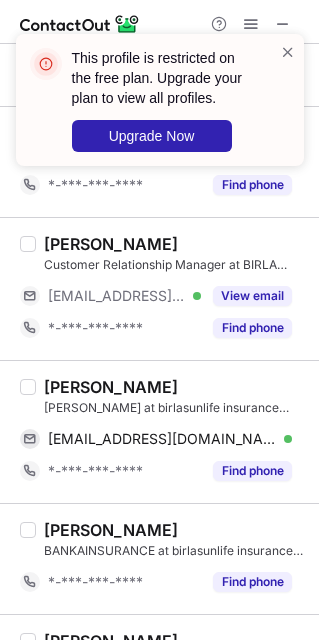 drag, startPoint x: 124, startPoint y: 408, endPoint x: 97, endPoint y: 387, distance: 34.20526 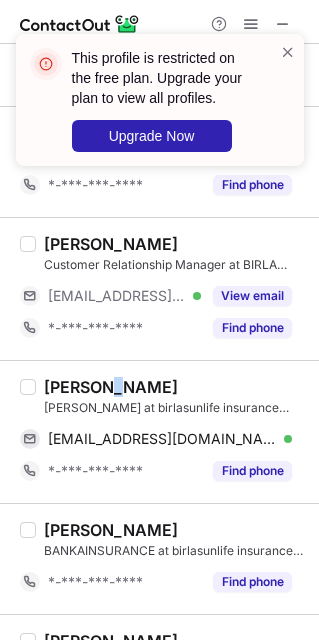 click on "kishore reddy" at bounding box center [111, 387] 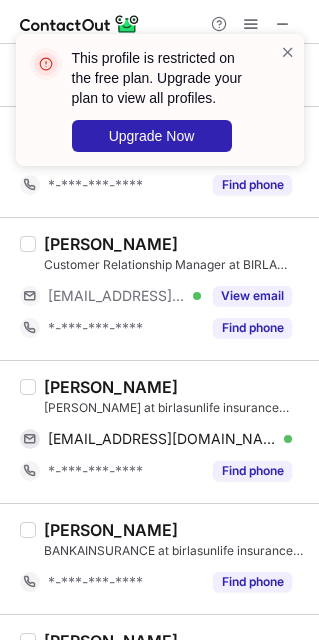 click on "kishore reddy" at bounding box center [111, 387] 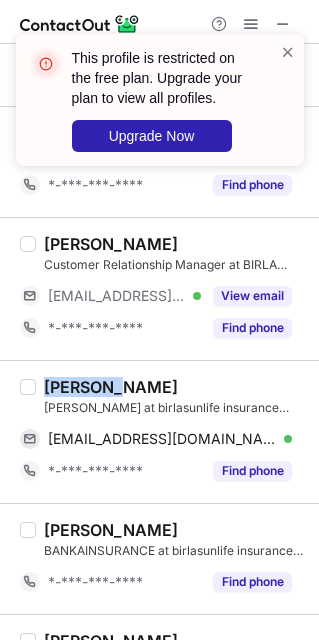 click on "kishore reddy" at bounding box center (111, 387) 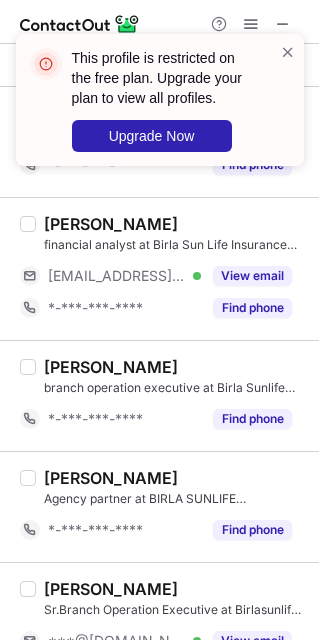 scroll, scrollTop: 2431, scrollLeft: 0, axis: vertical 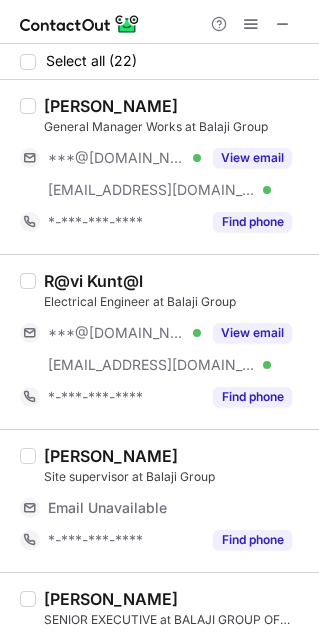 drag, startPoint x: 157, startPoint y: 146, endPoint x: 195, endPoint y: 275, distance: 134.48048 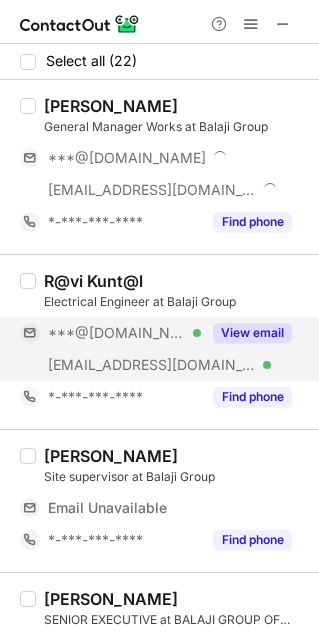 click on "***@balajinirman.com Verified" at bounding box center (110, 365) 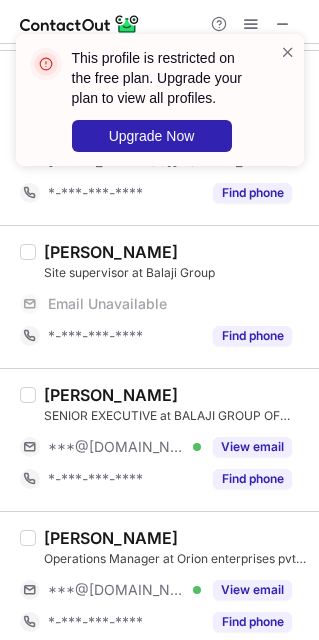 scroll, scrollTop: 300, scrollLeft: 0, axis: vertical 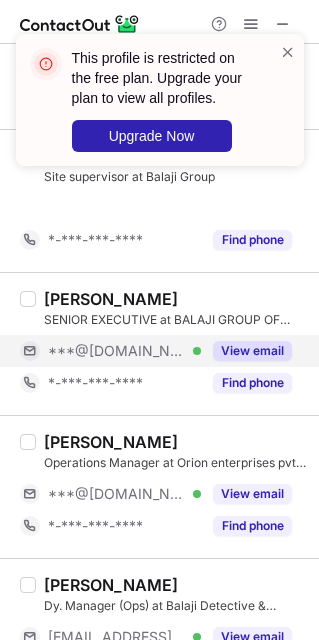click on "***@[DOMAIN_NAME]" at bounding box center [117, 351] 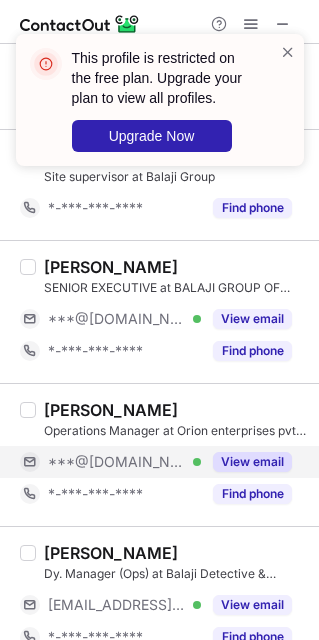 click on "***@[DOMAIN_NAME]" at bounding box center [117, 462] 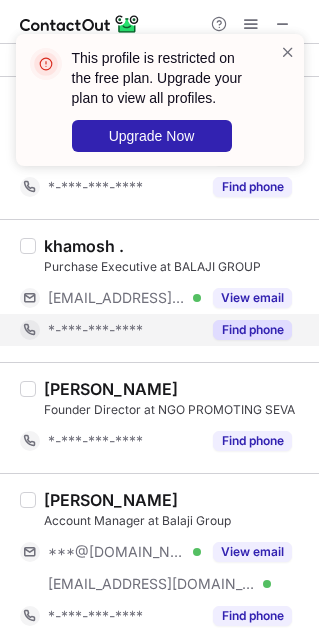 scroll, scrollTop: 900, scrollLeft: 0, axis: vertical 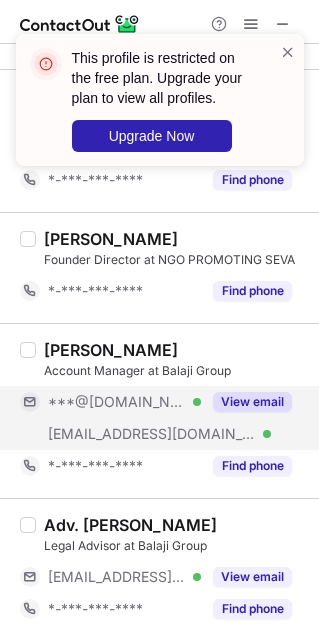 click on "***@[DOMAIN_NAME]" at bounding box center [117, 402] 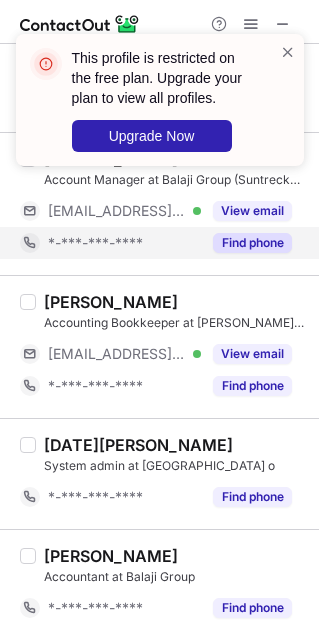 scroll, scrollTop: 2401, scrollLeft: 0, axis: vertical 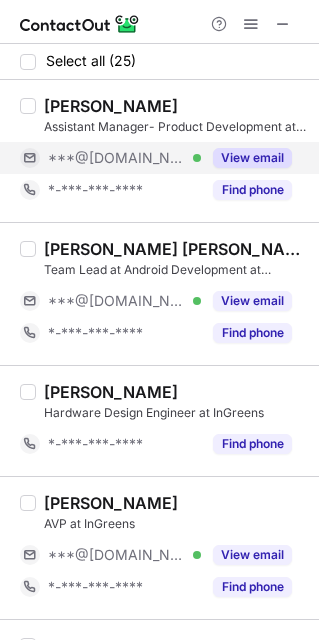click on "***@[DOMAIN_NAME]" at bounding box center (117, 158) 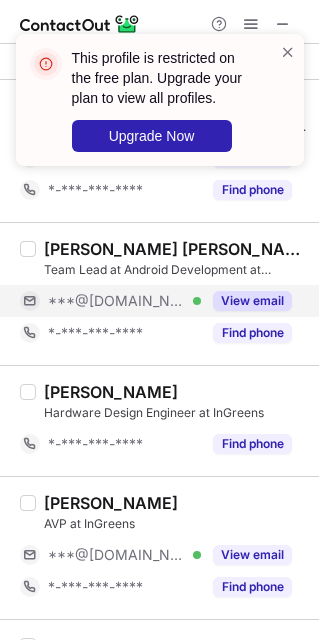 click on "***@[DOMAIN_NAME] Verified" at bounding box center [110, 301] 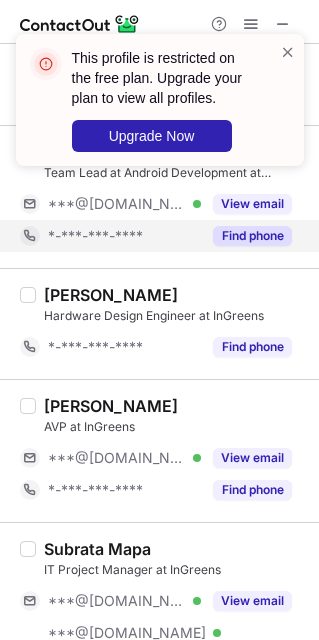 scroll, scrollTop: 300, scrollLeft: 0, axis: vertical 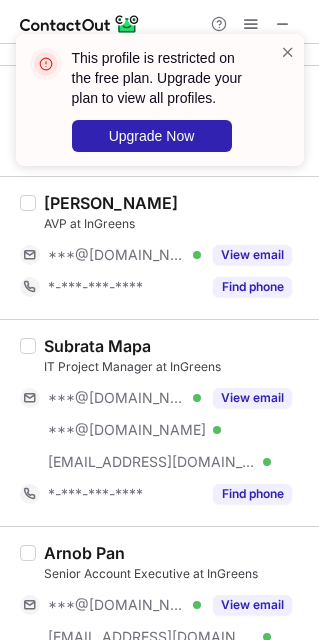 click on "AVP at InGreens" at bounding box center [175, 224] 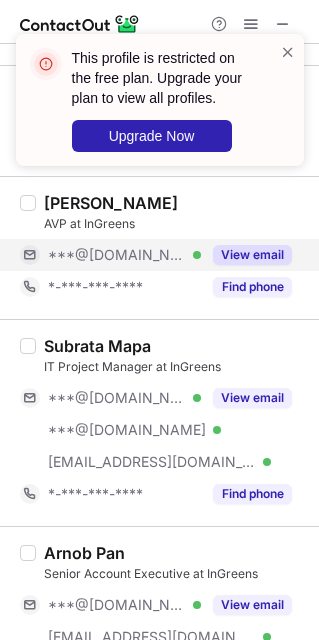 click on "***@hotmail.com" at bounding box center (117, 255) 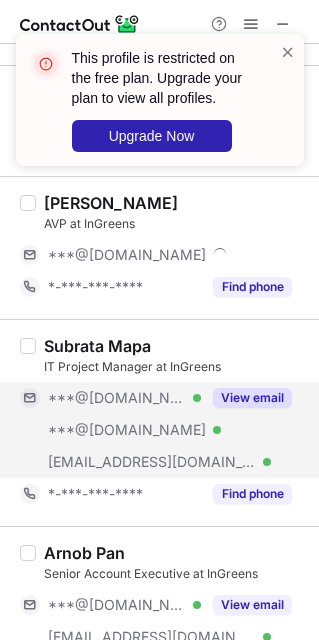 click on "***@[DOMAIN_NAME] Verified" at bounding box center (124, 430) 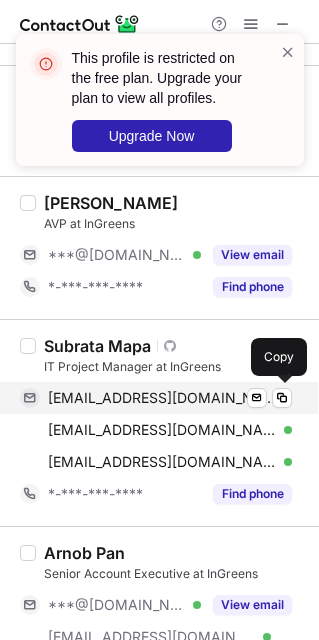 click on "subratamapa@gmail.com" at bounding box center (162, 398) 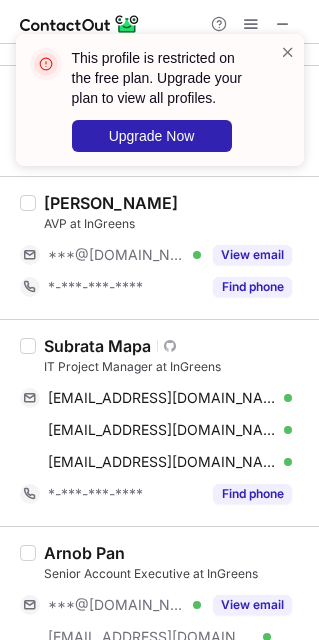 click on "Subrata Mapa Visit Github profile IT Project Manager at InGreens subratamapa@gmail.com Verified Send email Copy mapasubrata@gmail.com Verified Send email Copy subrata.mapa@ingreens.in Verified Send email Copy *-***-***-**** Find phone" at bounding box center [159, 422] 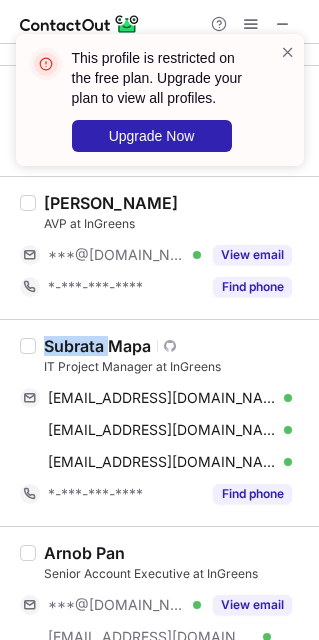 click on "Subrata Mapa Visit Github profile IT Project Manager at InGreens subratamapa@gmail.com Verified Send email Copy mapasubrata@gmail.com Verified Send email Copy subrata.mapa@ingreens.in Verified Send email Copy *-***-***-**** Find phone" at bounding box center (159, 422) 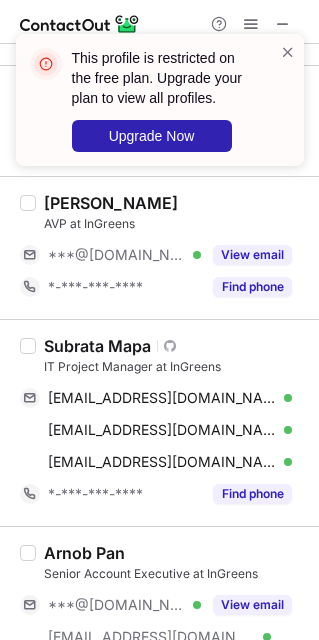 click on "Subrata Mapa Visit Github profile IT Project Manager at InGreens subratamapa@gmail.com Verified Send email Copy mapasubrata@gmail.com Verified Send email Copy subrata.mapa@ingreens.in Verified Send email Copy *-***-***-**** Find phone" at bounding box center [159, 422] 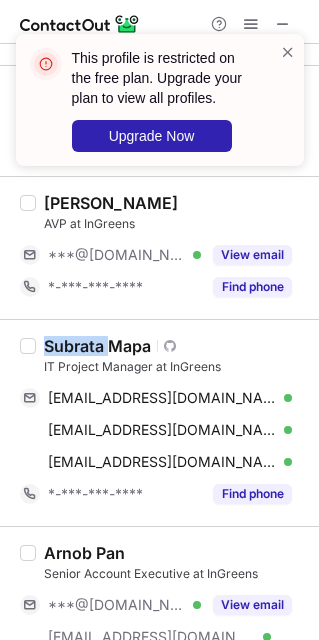 click on "Subrata Mapa Visit Github profile IT Project Manager at InGreens subratamapa@gmail.com Verified Send email Copy mapasubrata@gmail.com Verified Send email Copy subrata.mapa@ingreens.in Verified Send email Copy *-***-***-**** Find phone" at bounding box center (159, 422) 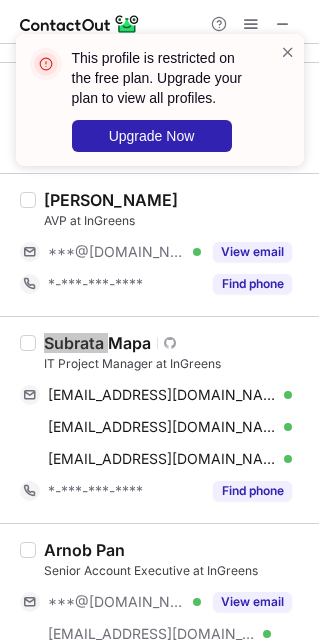 scroll, scrollTop: 300, scrollLeft: 0, axis: vertical 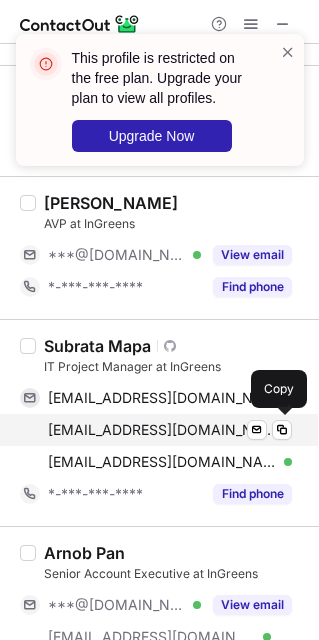 click on "mapasubrata@gmail.com" at bounding box center (162, 430) 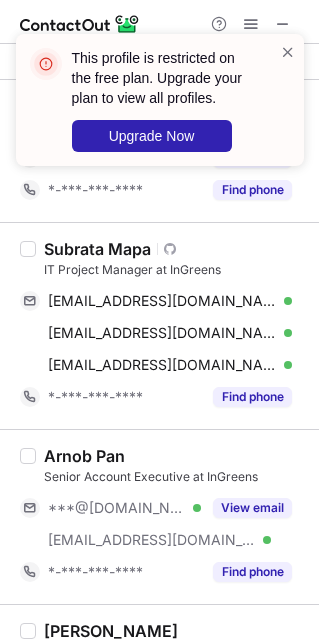 scroll, scrollTop: 600, scrollLeft: 0, axis: vertical 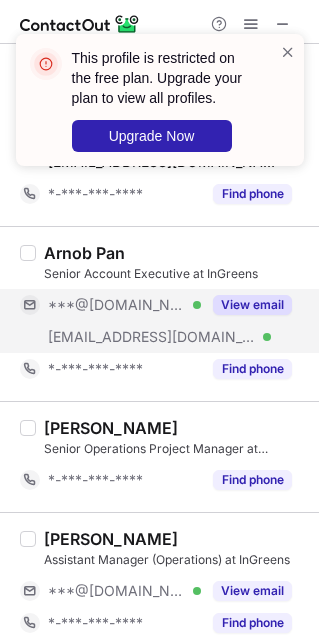 drag, startPoint x: 109, startPoint y: 323, endPoint x: 112, endPoint y: 348, distance: 25.179358 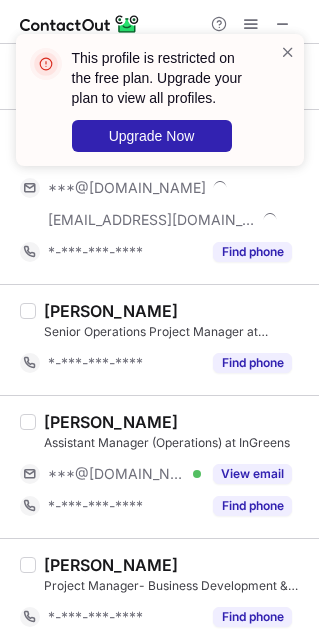 scroll, scrollTop: 750, scrollLeft: 0, axis: vertical 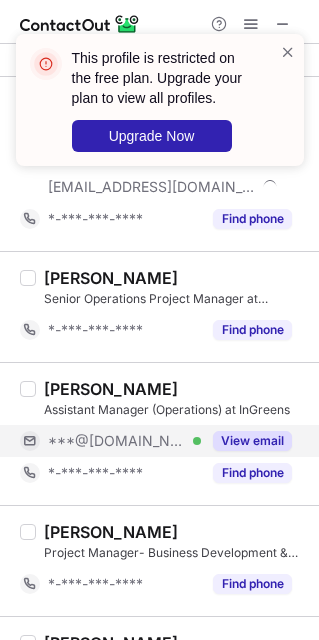 click on "***@[DOMAIN_NAME]" at bounding box center (117, 441) 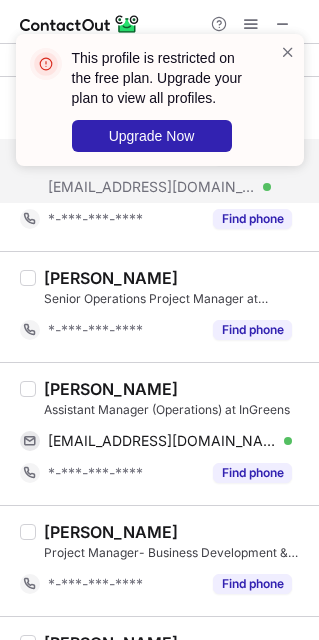 scroll, scrollTop: 900, scrollLeft: 0, axis: vertical 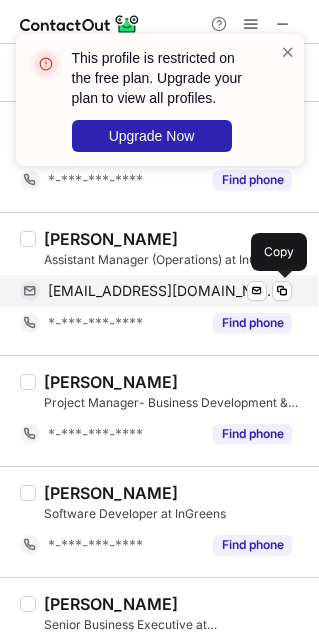 click on "kabirulmallick16@gmail.com" at bounding box center [162, 291] 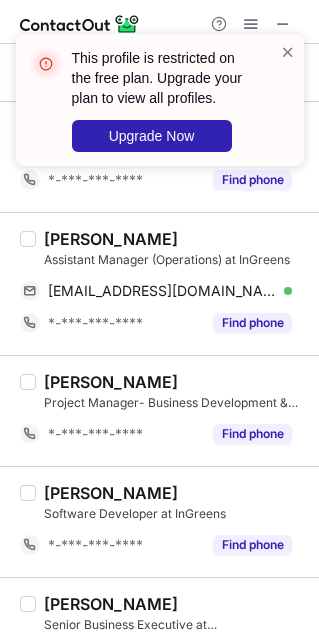 click on "KABIRUL MALLICK Assistant Manager (Operations) at InGreens kabirulmallick16@gmail.com Verified Send email Copy *-***-***-**** Find phone" at bounding box center (159, 283) 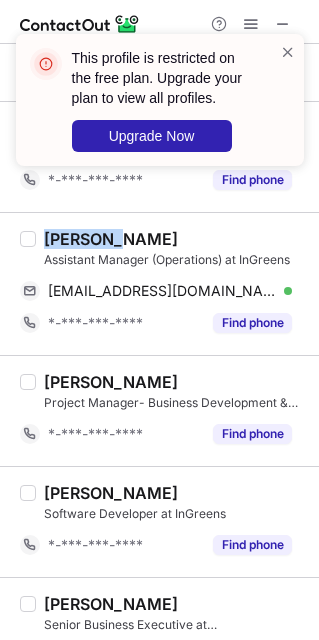 click on "KABIRUL MALLICK Assistant Manager (Operations) at InGreens kabirulmallick16@gmail.com Verified Send email Copy *-***-***-**** Find phone" at bounding box center [159, 283] 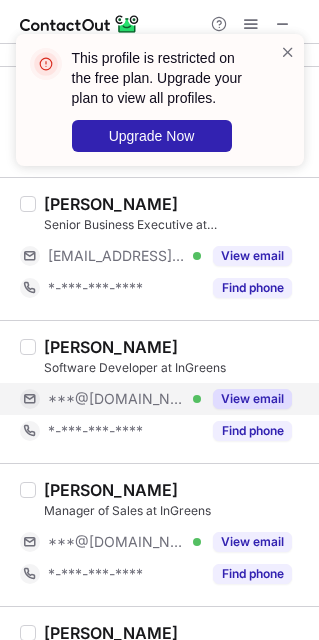 scroll, scrollTop: 1350, scrollLeft: 0, axis: vertical 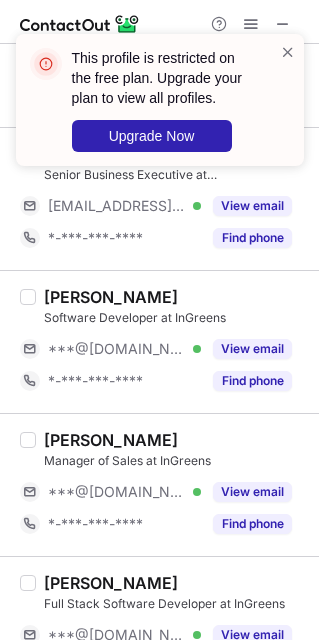 click on "Debopriya D. Software Developer at InGreens ***@gmail.com Verified View email *-***-***-**** Find phone" at bounding box center [171, 342] 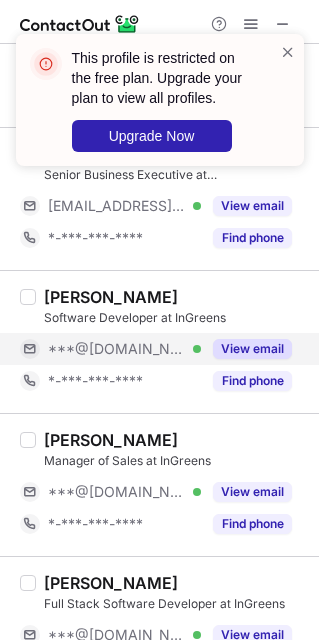click on "***@[DOMAIN_NAME] Verified" at bounding box center (110, 349) 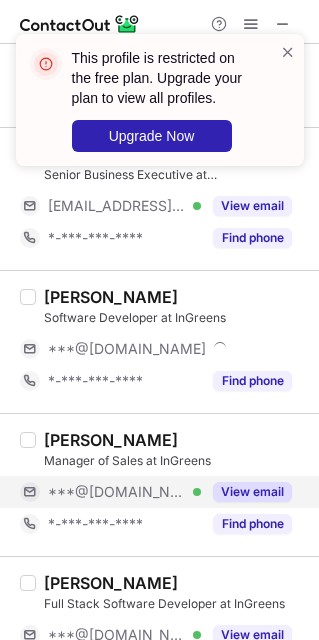click on "***@[DOMAIN_NAME]" at bounding box center (117, 492) 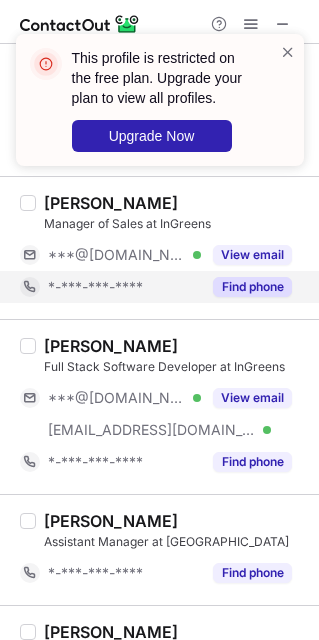 scroll, scrollTop: 1650, scrollLeft: 0, axis: vertical 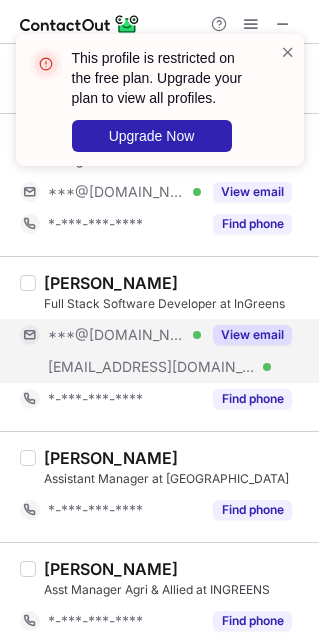 click on "***@[DOMAIN_NAME]" at bounding box center [117, 335] 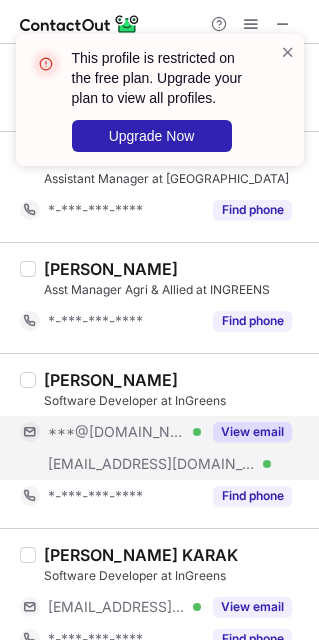 click on "***@[DOMAIN_NAME] Verified" at bounding box center [110, 432] 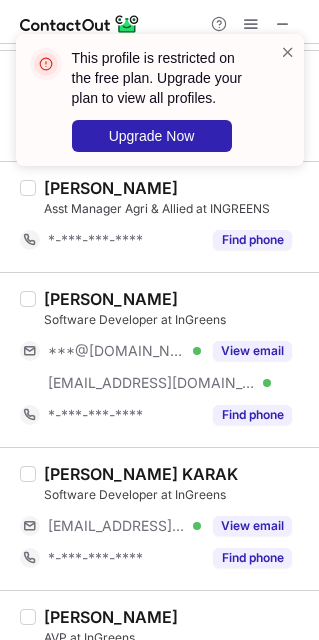 scroll, scrollTop: 2100, scrollLeft: 0, axis: vertical 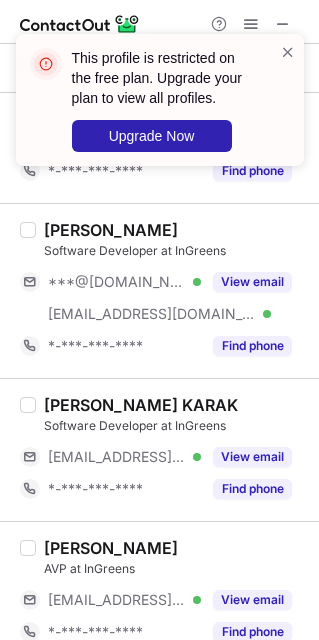 drag, startPoint x: 168, startPoint y: 438, endPoint x: 175, endPoint y: 446, distance: 10.630146 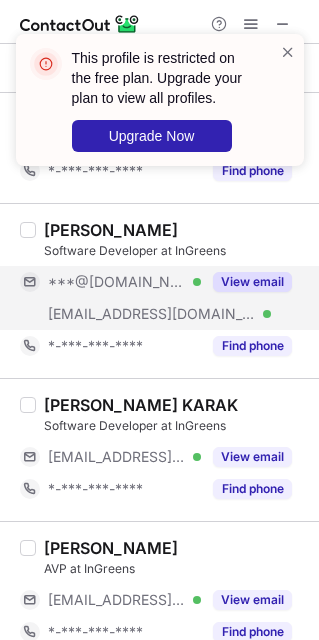 click on "***@[DOMAIN_NAME]" at bounding box center (117, 282) 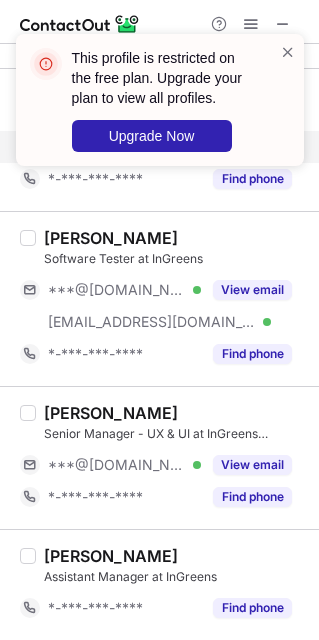 scroll, scrollTop: 2928, scrollLeft: 0, axis: vertical 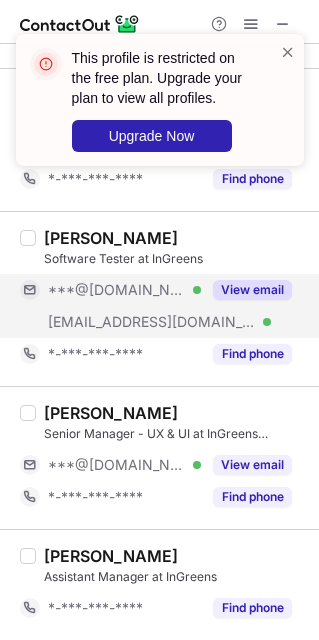click on "***@[DOMAIN_NAME] Verified" at bounding box center (110, 290) 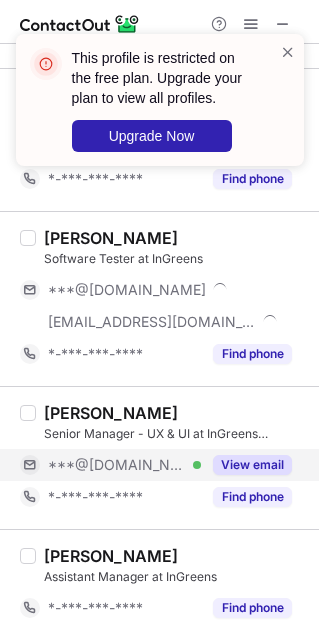 click on "***@[DOMAIN_NAME] Verified" at bounding box center (124, 465) 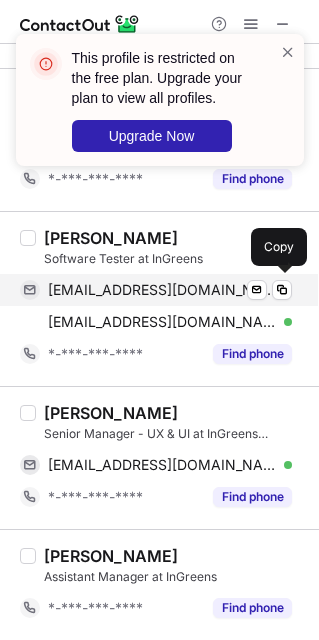click on "basuanik98@gmail.com Verified Send email Copy" at bounding box center (156, 290) 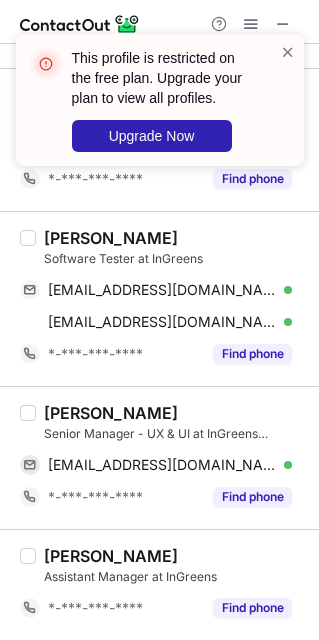 click on "Anik Basu" at bounding box center (111, 238) 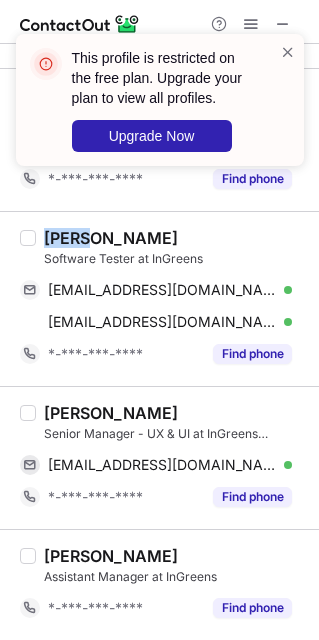 click on "Anik Basu" at bounding box center (111, 238) 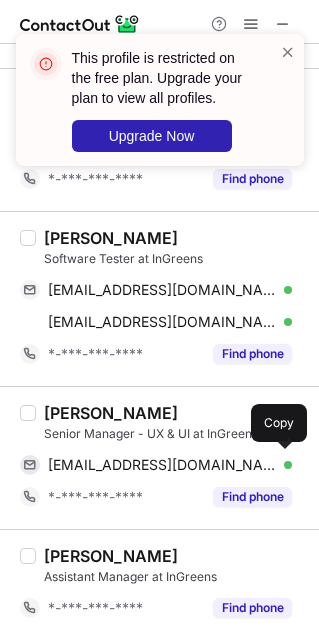drag, startPoint x: 166, startPoint y: 455, endPoint x: 313, endPoint y: 405, distance: 155.27074 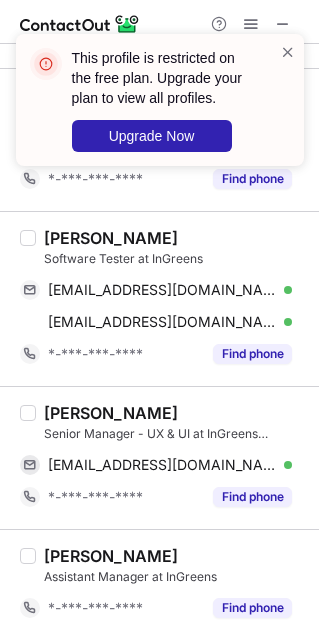 click on "Subikash Maity" at bounding box center [111, 413] 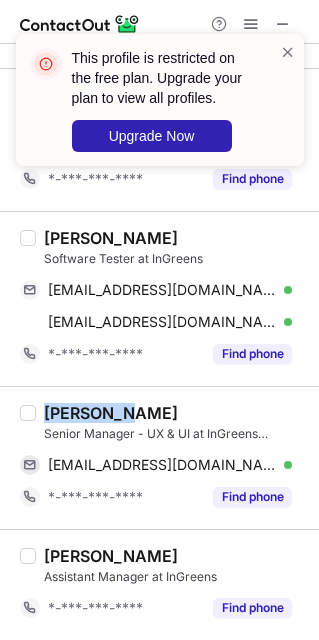 click on "Subikash Maity" at bounding box center [111, 413] 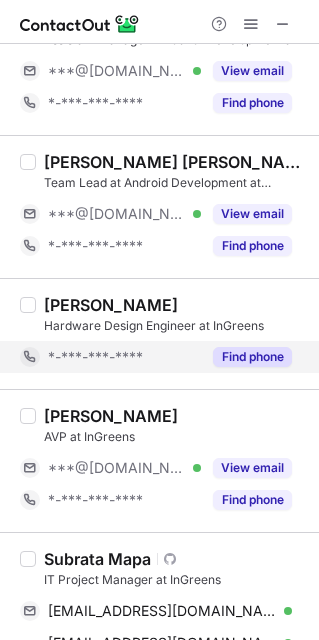 scroll, scrollTop: 0, scrollLeft: 0, axis: both 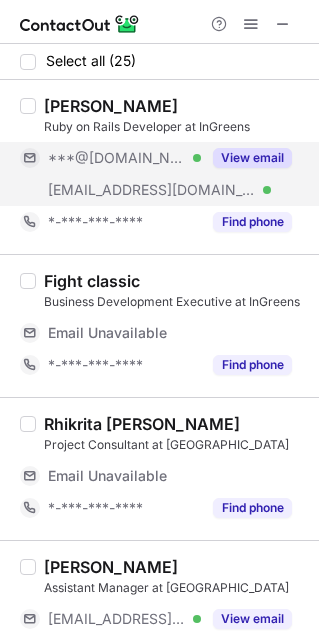 click on "***@ingreens.in Verified" at bounding box center (110, 190) 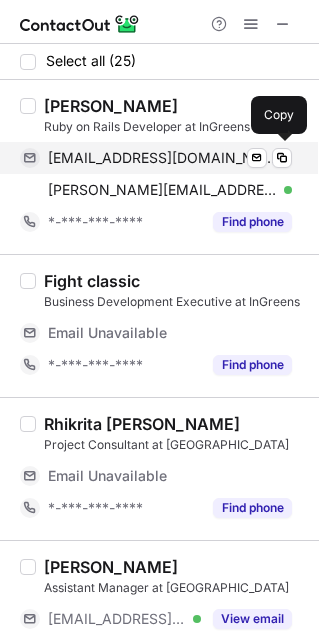 click on "srilekhakhan12@gmail.com" at bounding box center (162, 158) 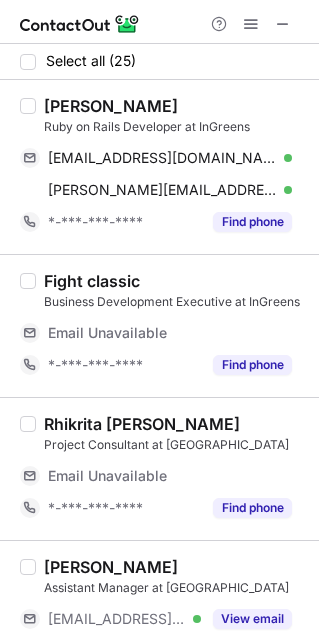 click on "Srilekha Khan" at bounding box center [111, 106] 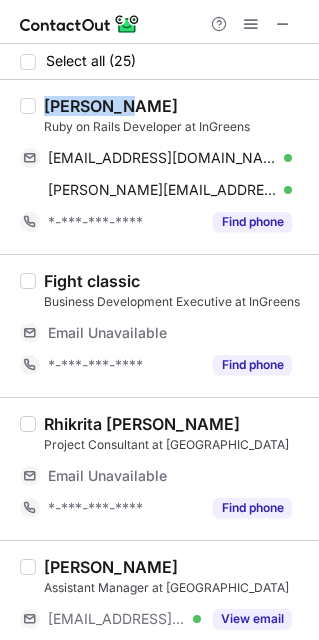 click on "Srilekha Khan" at bounding box center (111, 106) 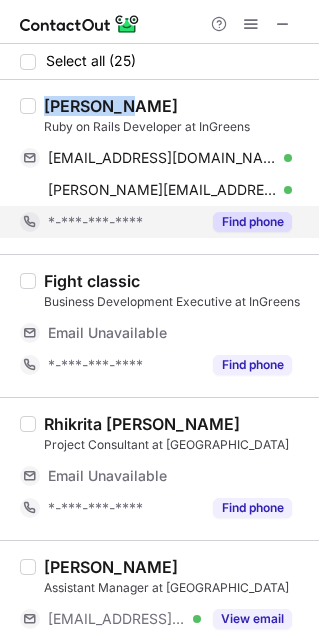 copy on "Srilekha" 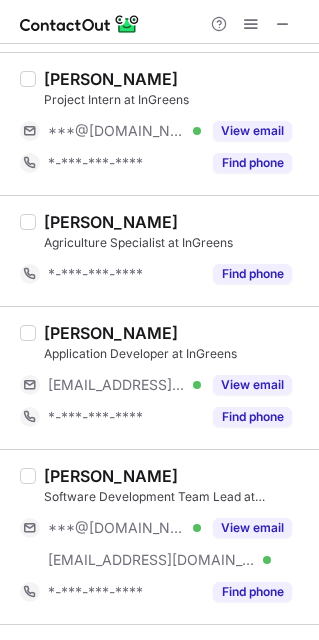 scroll, scrollTop: 900, scrollLeft: 0, axis: vertical 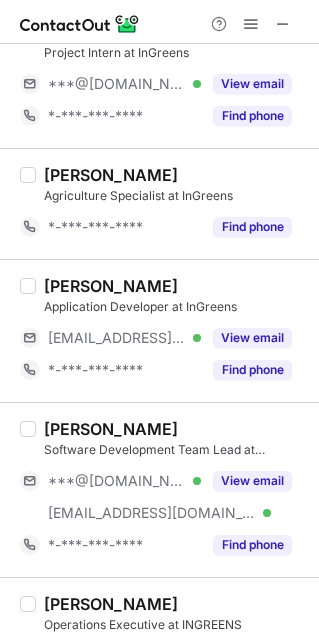 drag, startPoint x: 147, startPoint y: 92, endPoint x: 219, endPoint y: 171, distance: 106.887794 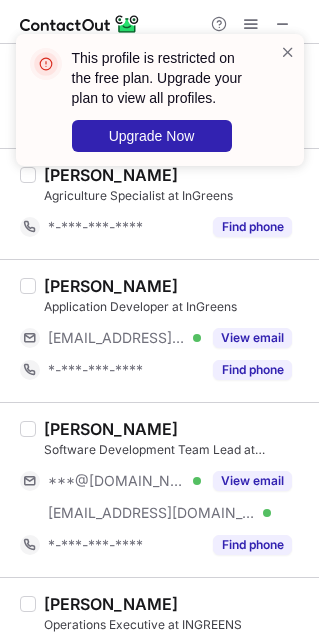 scroll, scrollTop: 1050, scrollLeft: 0, axis: vertical 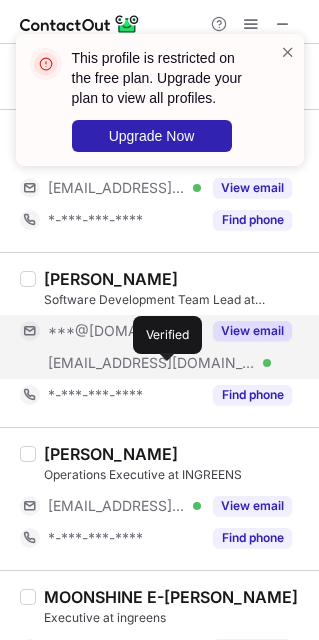 click at bounding box center (267, 363) 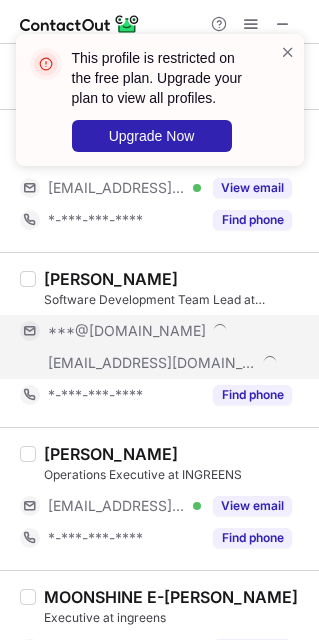 scroll, scrollTop: 750, scrollLeft: 0, axis: vertical 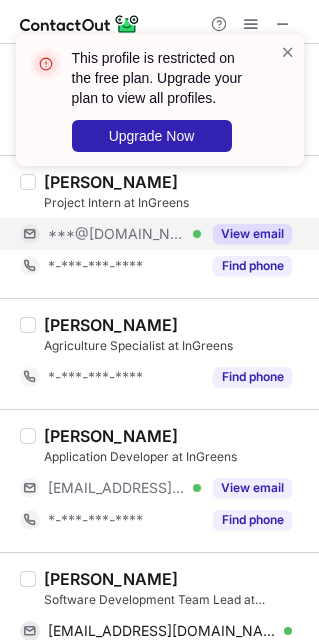 click on "***@[DOMAIN_NAME] Verified" at bounding box center [110, 234] 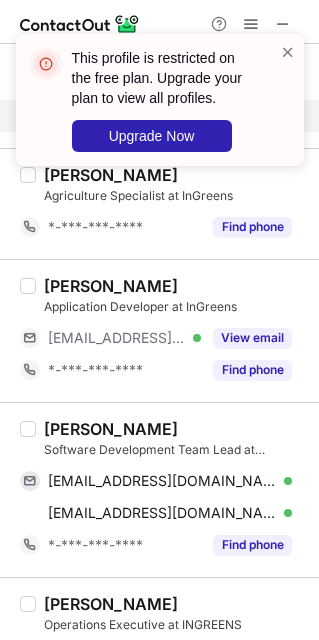 scroll, scrollTop: 1050, scrollLeft: 0, axis: vertical 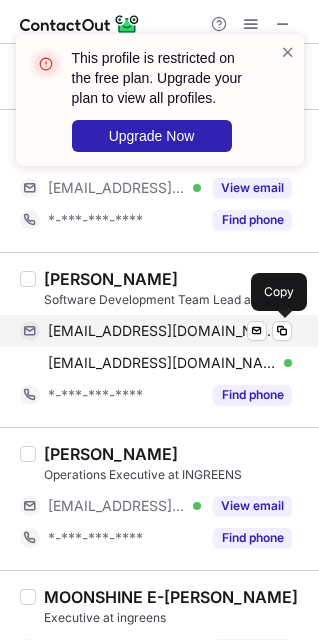 click on "sudhirsaha29@gmail.com" at bounding box center [162, 331] 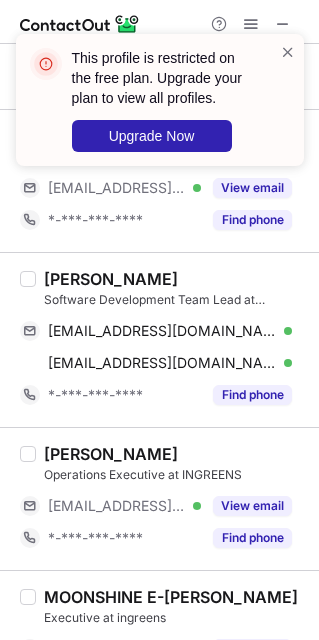 click on "Sudhir Saha Software Development Team Lead at InGreens sudhirsaha29@gmail.com Verified Send email Copy sudhir.saha@ingreens.in Verified Send email Copy *-***-***-**** Find phone" at bounding box center (159, 339) 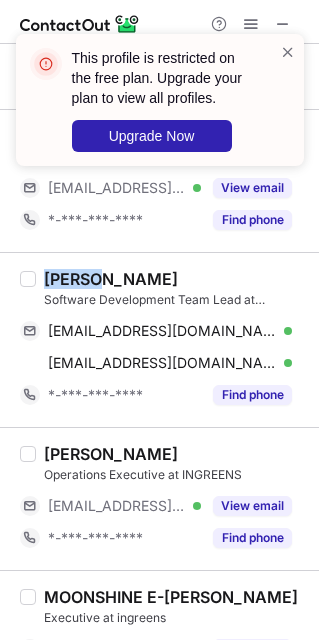 click on "Sudhir Saha Software Development Team Lead at InGreens sudhirsaha29@gmail.com Verified Send email Copy sudhir.saha@ingreens.in Verified Send email Copy *-***-***-**** Find phone" at bounding box center (159, 339) 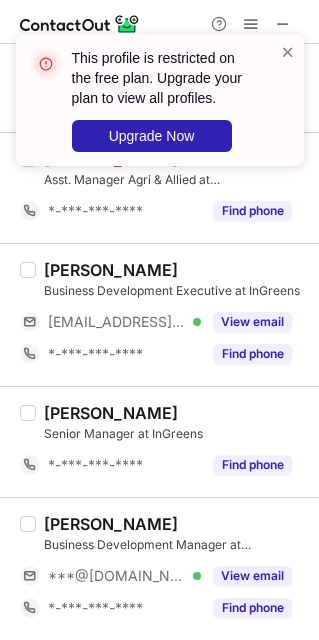 scroll, scrollTop: 2640, scrollLeft: 0, axis: vertical 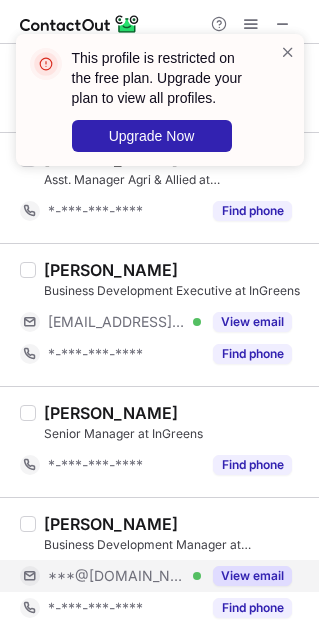 click on "***@[DOMAIN_NAME] Verified" at bounding box center (124, 576) 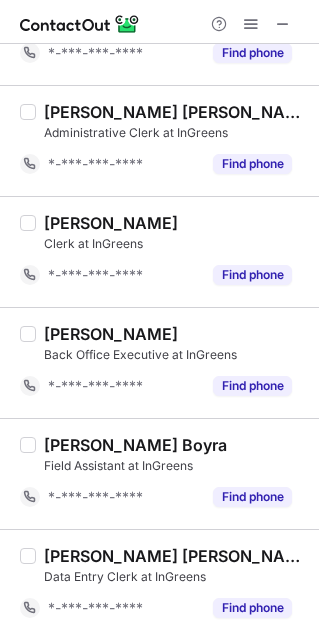 scroll, scrollTop: 2128, scrollLeft: 0, axis: vertical 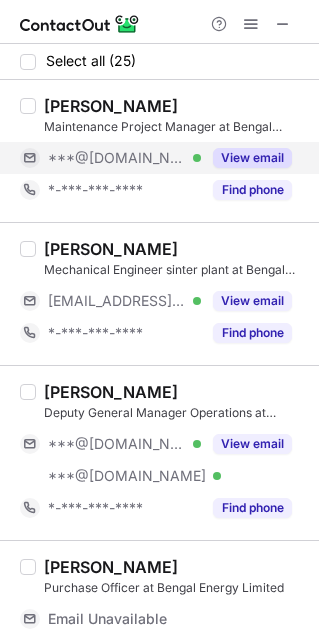 click on "***@[DOMAIN_NAME]" at bounding box center [117, 158] 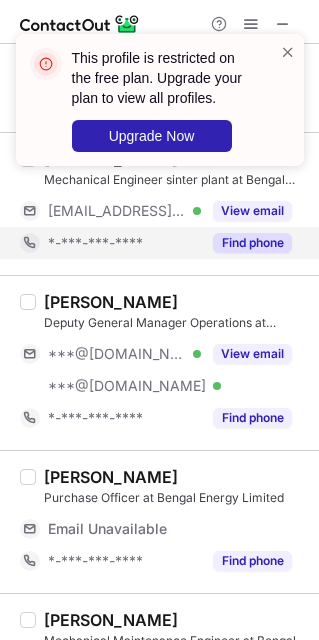 scroll, scrollTop: 150, scrollLeft: 0, axis: vertical 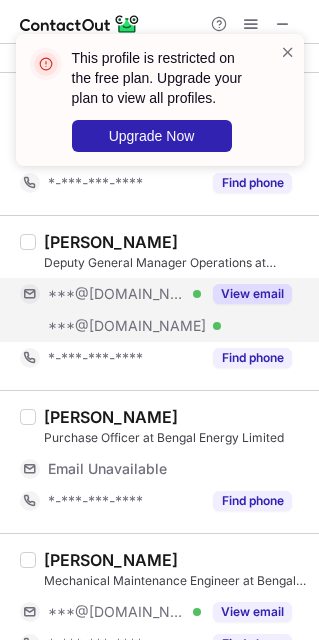 click on "***@[DOMAIN_NAME]" at bounding box center [117, 294] 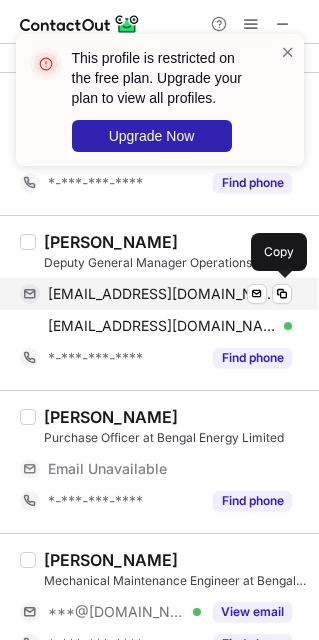 click on "[EMAIL_ADDRESS][DOMAIN_NAME]" at bounding box center (162, 294) 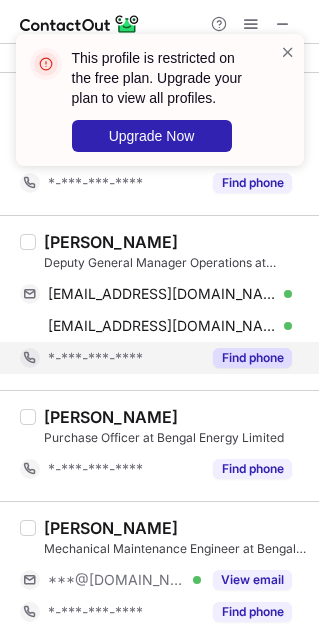 click on "*-***-***-****" at bounding box center [110, 358] 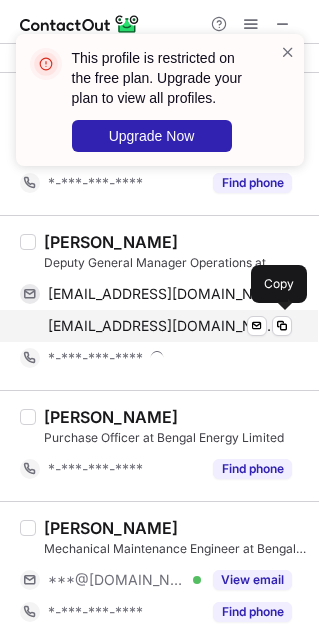 click on "[EMAIL_ADDRESS][DOMAIN_NAME]" at bounding box center (162, 326) 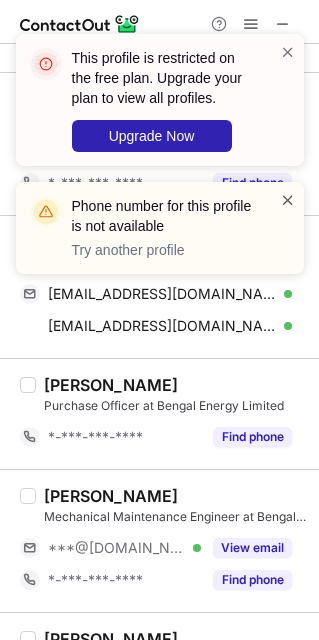click at bounding box center [288, 200] 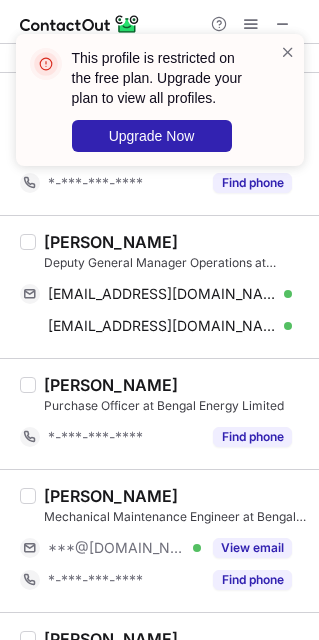 click on "[PERSON_NAME]" at bounding box center (111, 242) 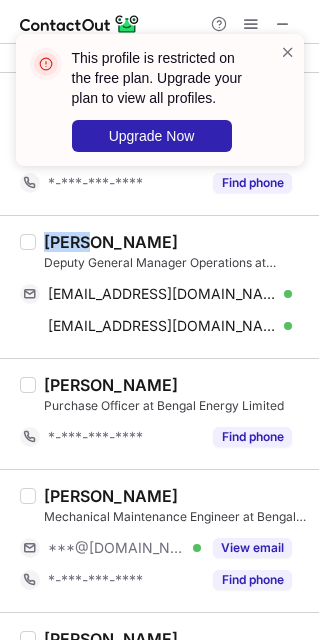 click on "Ravi Prasad" at bounding box center (111, 242) 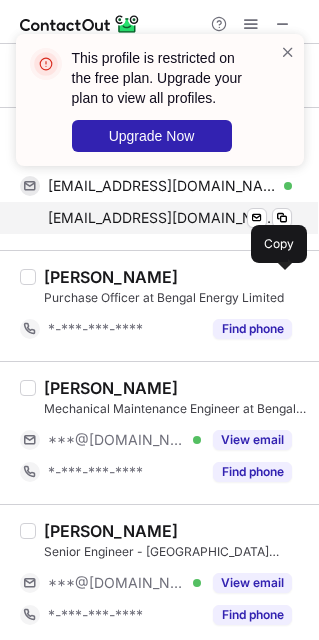 scroll, scrollTop: 300, scrollLeft: 0, axis: vertical 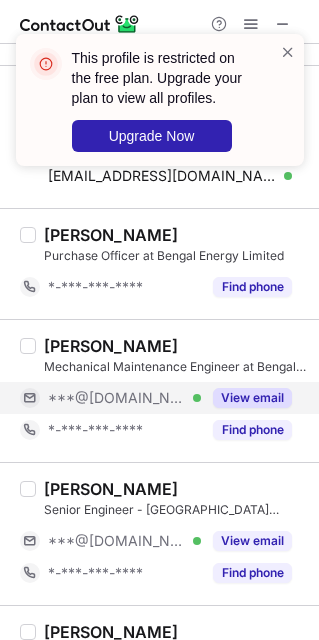 click on "***@[DOMAIN_NAME]" at bounding box center (117, 398) 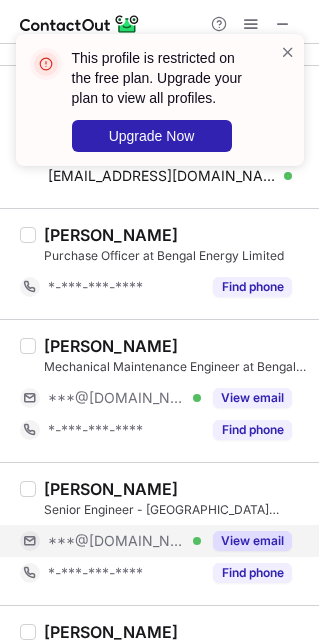 click on "***@[DOMAIN_NAME]" at bounding box center (117, 541) 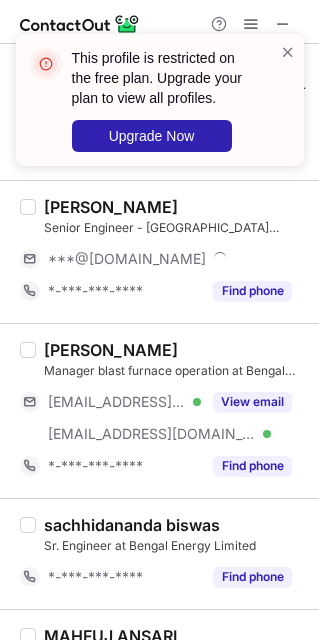 scroll, scrollTop: 600, scrollLeft: 0, axis: vertical 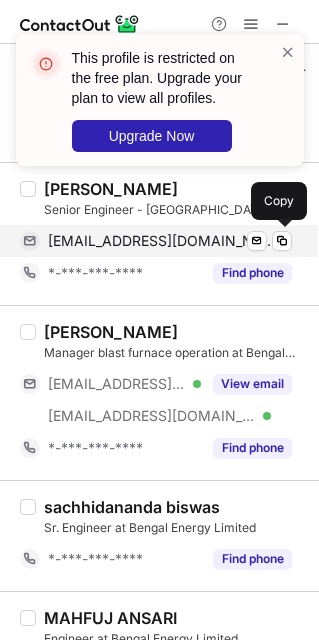 click on "iciltripathi95@gmail.com" at bounding box center [162, 241] 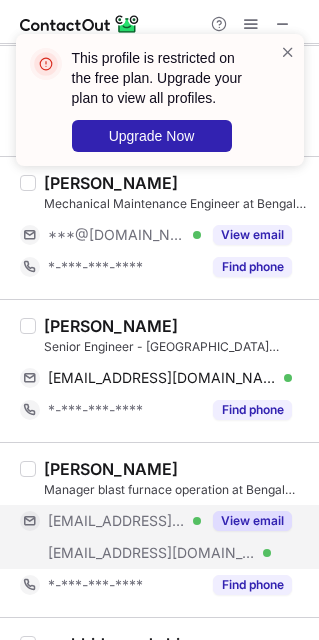 scroll, scrollTop: 450, scrollLeft: 0, axis: vertical 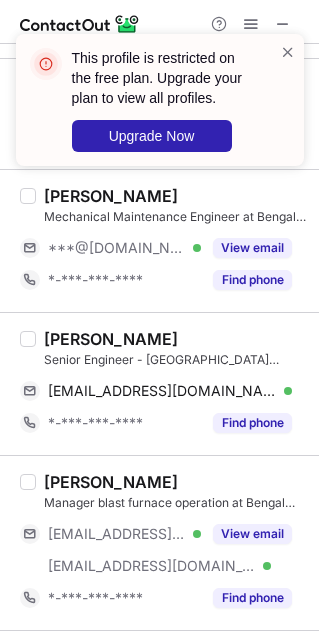 click on "Ashutosh Tripathi Senior Engineer - Sinter Plant (Maintenance) at Bengal Energy Limited iciltripathi95@gmail.com Verified Send email Copy *-***-***-**** Find phone" at bounding box center (159, 383) 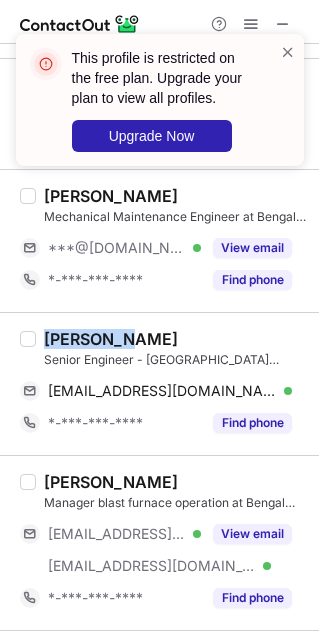 click on "Ashutosh Tripathi Senior Engineer - Sinter Plant (Maintenance) at Bengal Energy Limited iciltripathi95@gmail.com Verified Send email Copy *-***-***-**** Find phone" at bounding box center [159, 383] 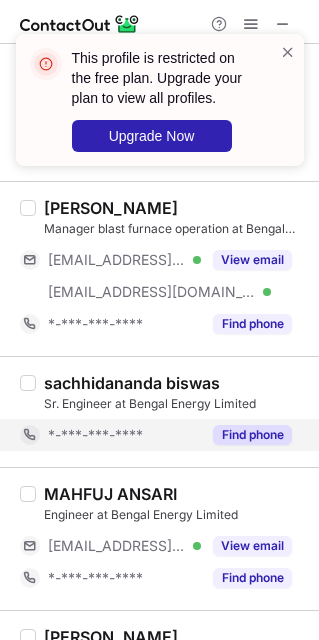 scroll, scrollTop: 750, scrollLeft: 0, axis: vertical 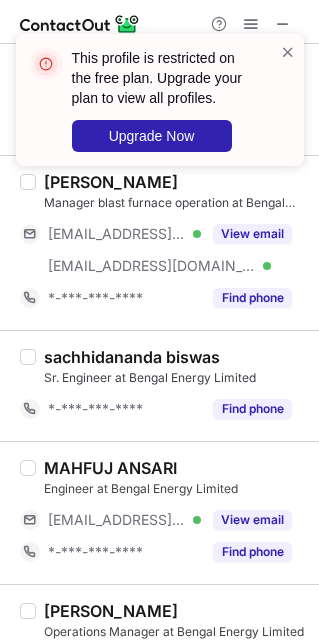 drag, startPoint x: 148, startPoint y: 155, endPoint x: 148, endPoint y: 203, distance: 48 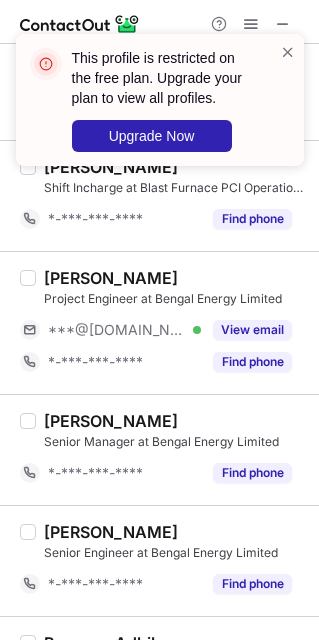 scroll, scrollTop: 1650, scrollLeft: 0, axis: vertical 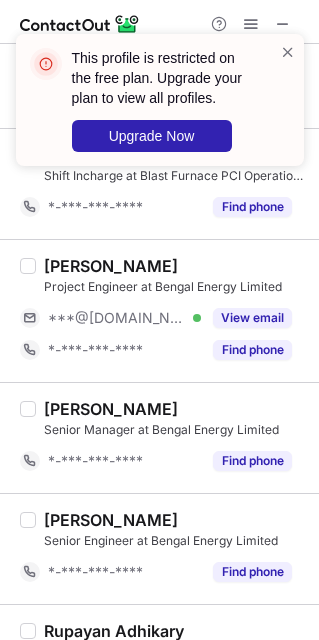 click on "***@[DOMAIN_NAME] Verified" at bounding box center (110, 318) 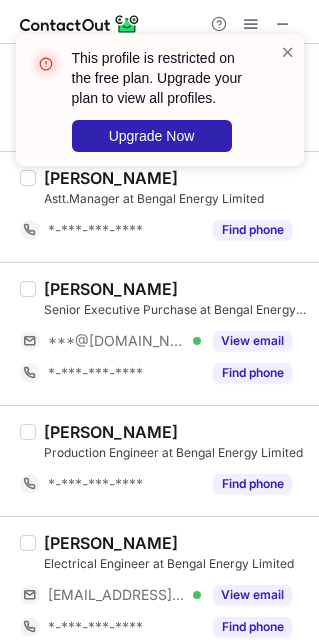 scroll, scrollTop: 2400, scrollLeft: 0, axis: vertical 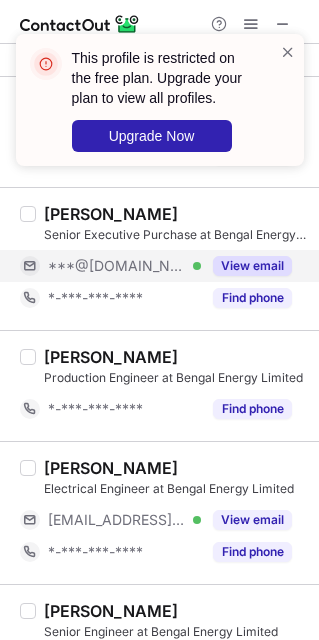 click on "***@[DOMAIN_NAME]" at bounding box center [117, 266] 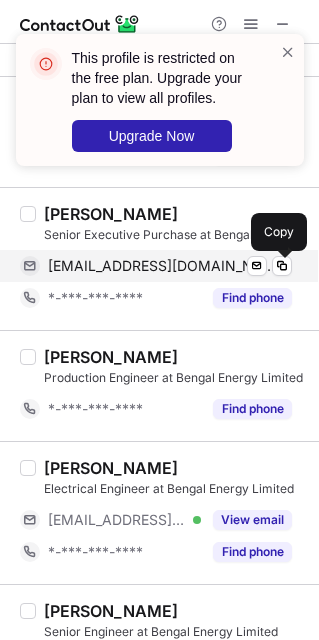 drag, startPoint x: 165, startPoint y: 266, endPoint x: 286, endPoint y: 263, distance: 121.037186 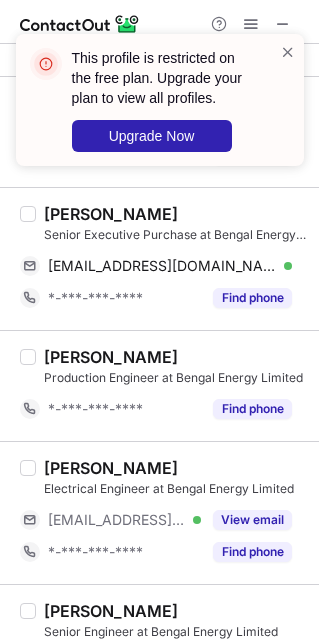 click on "PRADIP MONDAL Senior Executive Purchase at Bengal Energy Limited mndlprdp@gmail.com Verified Send email Copy *-***-***-**** Find phone" at bounding box center (159, 258) 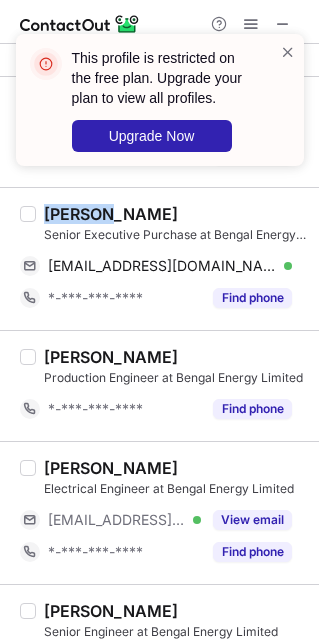 click on "PRADIP MONDAL Senior Executive Purchase at Bengal Energy Limited mndlprdp@gmail.com Verified Send email Copy *-***-***-**** Find phone" at bounding box center [159, 258] 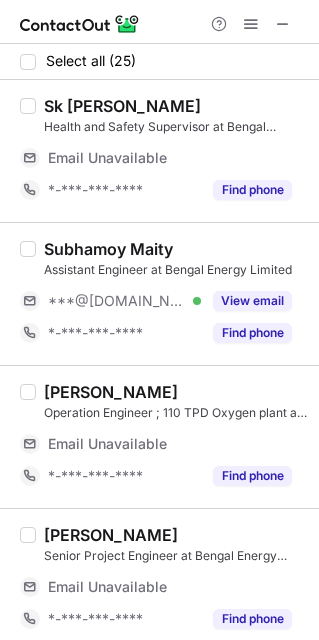 scroll, scrollTop: 150, scrollLeft: 0, axis: vertical 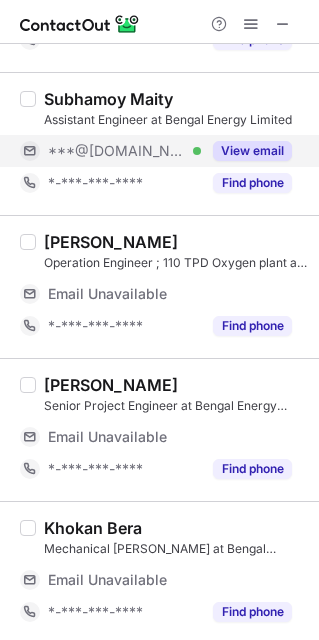 click on "***@[DOMAIN_NAME] Verified" at bounding box center [110, 151] 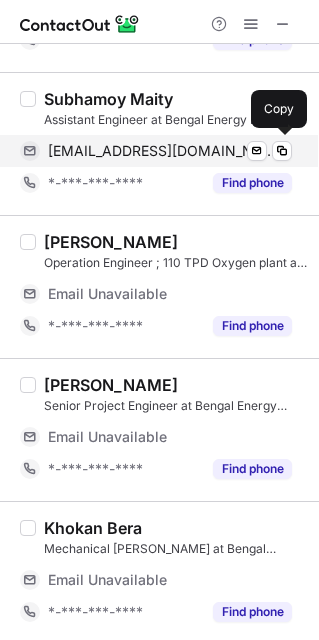 click on "subhamoymaity04@gmail.com" at bounding box center (162, 151) 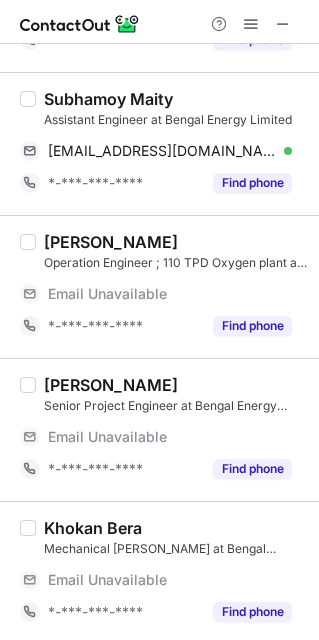 click on "Subhamoy Maity Assistant Engineer at Bengal Energy Limited subhamoymaity04@gmail.com Verified Send email Copy *-***-***-**** Find phone" at bounding box center [159, 143] 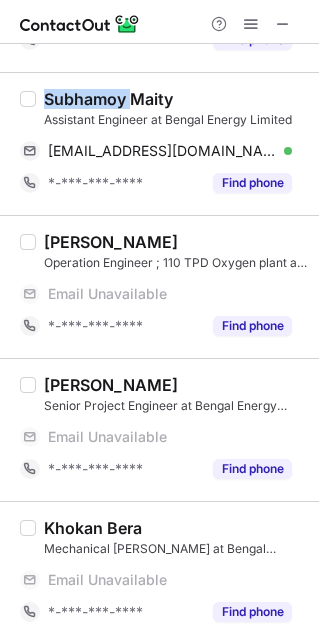 click on "Subhamoy Maity Assistant Engineer at Bengal Energy Limited subhamoymaity04@gmail.com Verified Send email Copy *-***-***-**** Find phone" at bounding box center [159, 143] 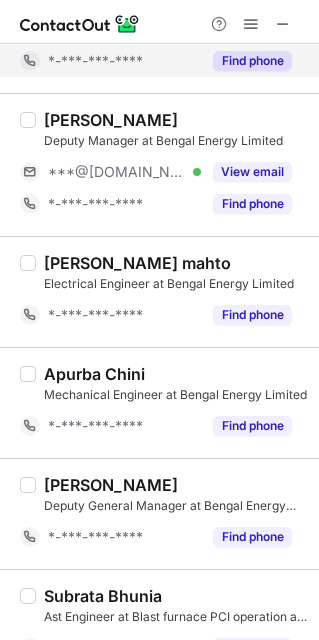 scroll, scrollTop: 750, scrollLeft: 0, axis: vertical 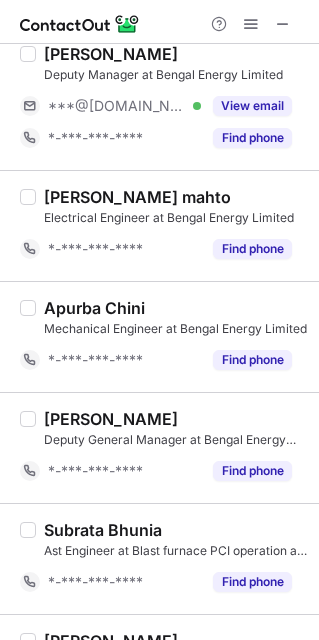 click on "***@[DOMAIN_NAME]" at bounding box center (117, 106) 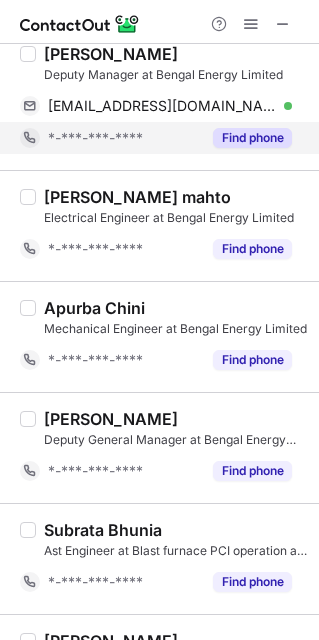 click on "mallikabhishek67@gmail.com Verified Send email Copy" at bounding box center (156, 106) 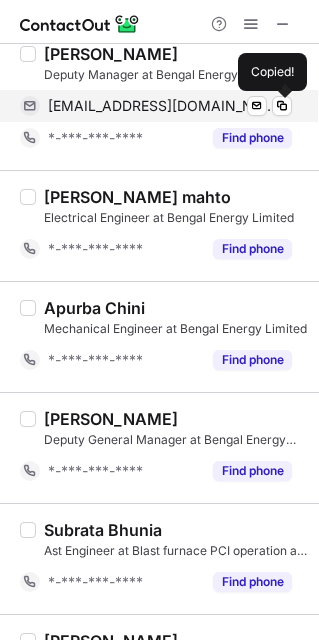 click on "mallikabhishek67@gmail.com" at bounding box center (162, 106) 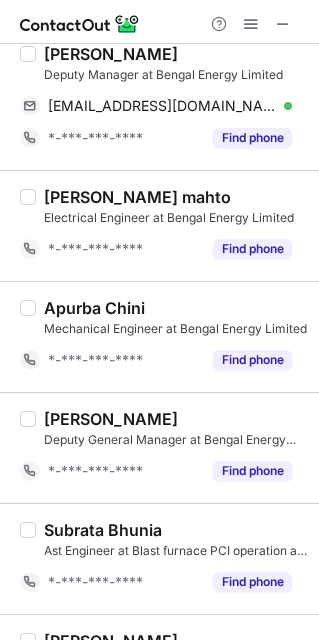 click on "Abhishek Mallik" at bounding box center (111, 54) 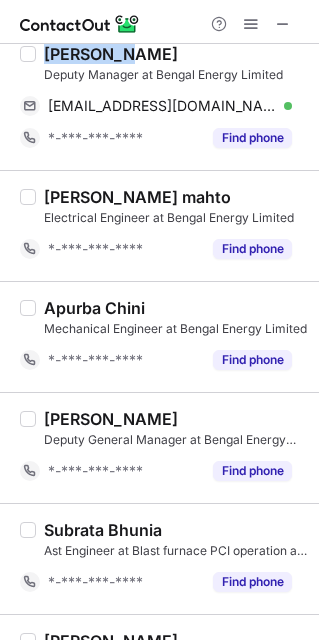 click on "Abhishek Mallik" at bounding box center (111, 54) 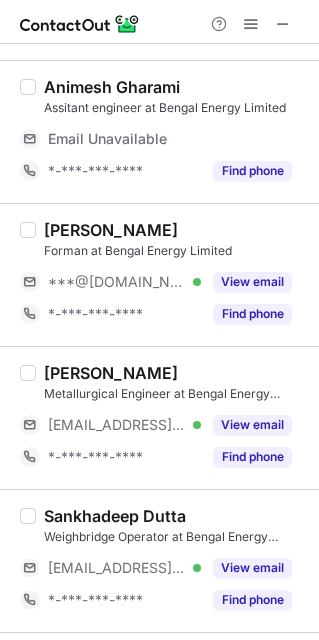 scroll, scrollTop: 450, scrollLeft: 0, axis: vertical 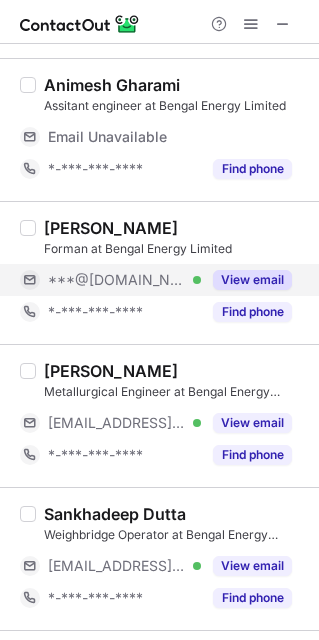 click on "***@[DOMAIN_NAME]" at bounding box center (117, 280) 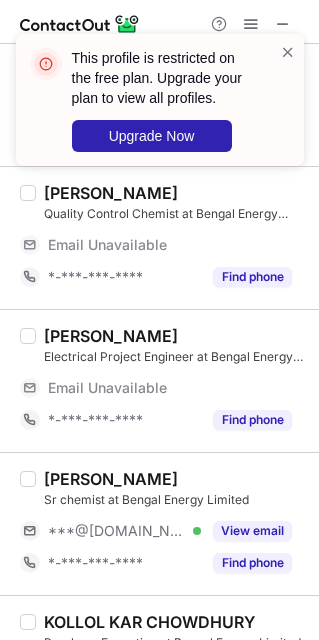 scroll, scrollTop: 1350, scrollLeft: 0, axis: vertical 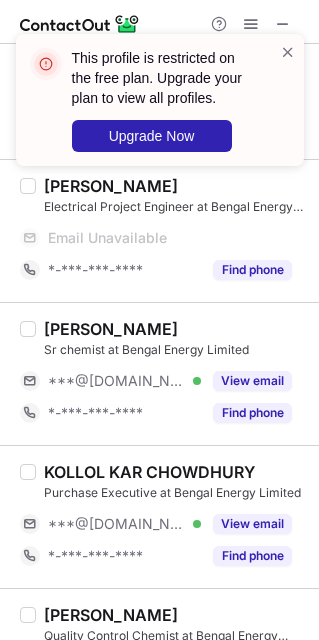 click on "Bikash Kumar Thakur Sr chemist at Bengal Energy Limited ***@gmail.com Verified View email *-***-***-**** Find phone" at bounding box center (171, 374) 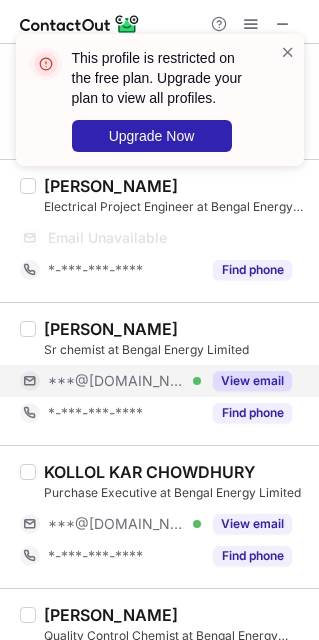 click on "***@[DOMAIN_NAME] Verified" at bounding box center (110, 381) 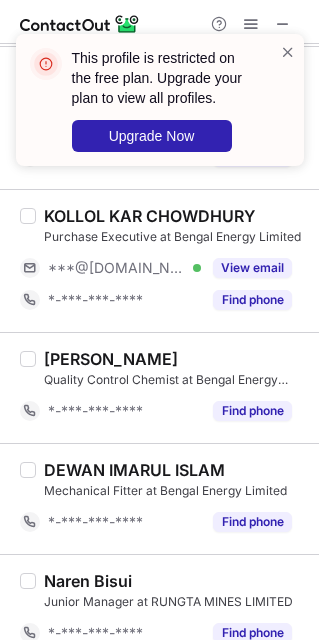 scroll, scrollTop: 1158, scrollLeft: 0, axis: vertical 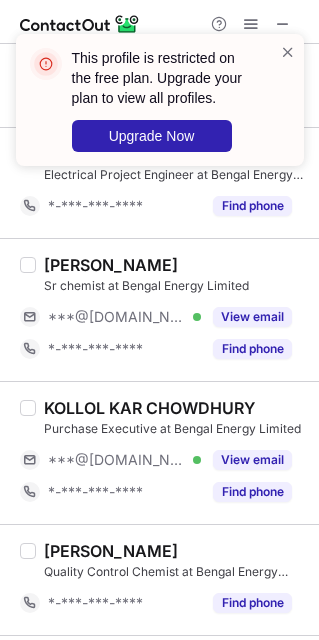 click on "KOLLOL KAR CHOWDHURY Purchase Executive at Bengal Energy Limited ***@gmail.com Verified View email *-***-***-**** Find phone" at bounding box center [159, 452] 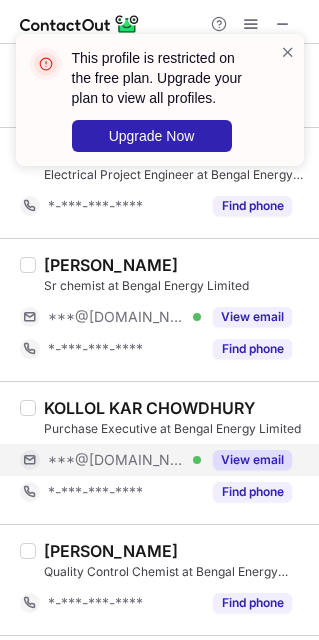 click on "***@[DOMAIN_NAME]" at bounding box center [117, 460] 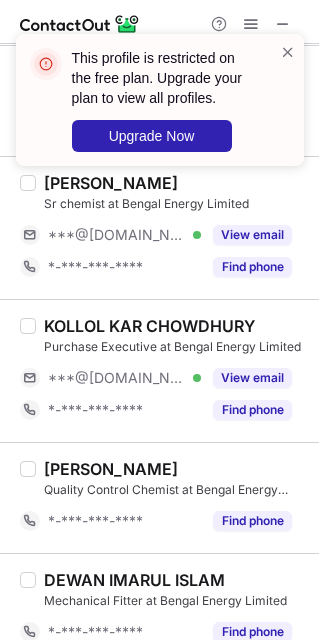scroll, scrollTop: 1308, scrollLeft: 0, axis: vertical 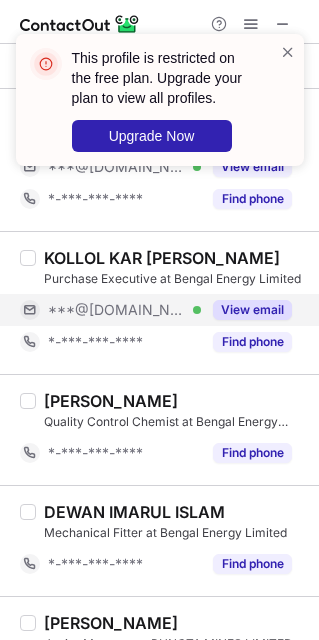 click on "***@[DOMAIN_NAME] Verified" 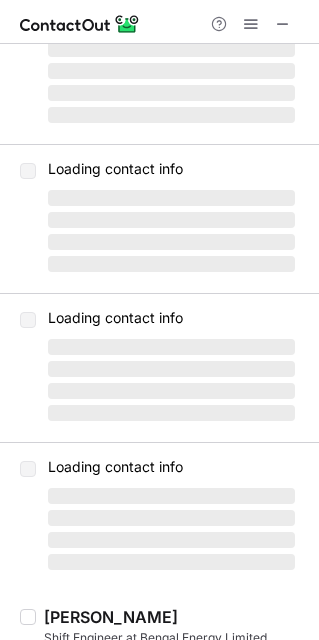 scroll, scrollTop: 0, scrollLeft: 0, axis: both 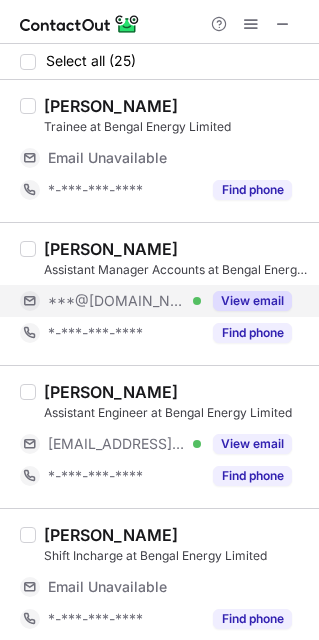 click on "***@[DOMAIN_NAME] Verified" 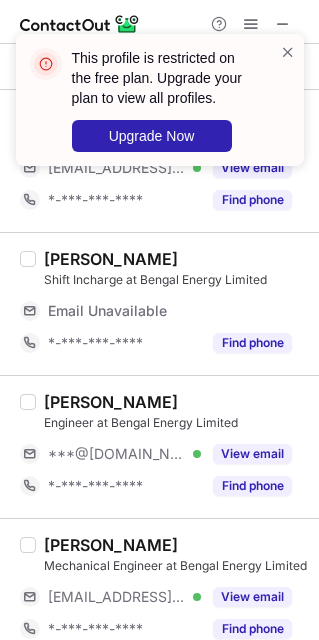 scroll, scrollTop: 450, scrollLeft: 0, axis: vertical 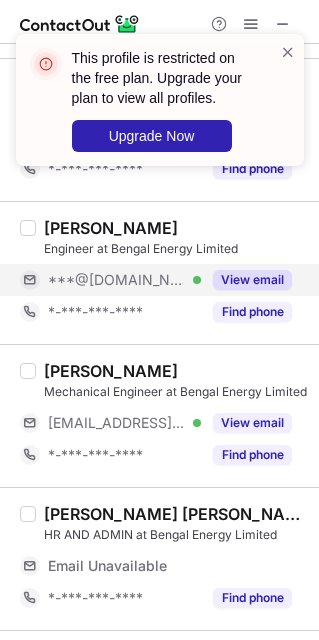 click on "***@[DOMAIN_NAME]" 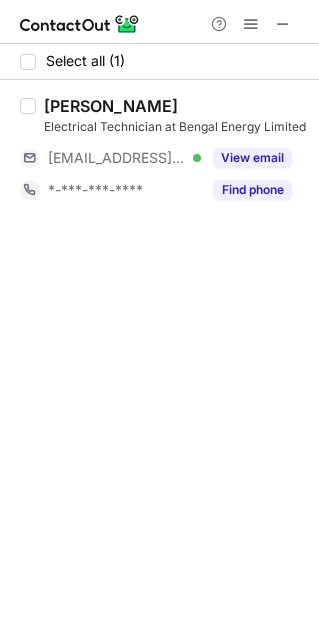 scroll, scrollTop: 0, scrollLeft: 0, axis: both 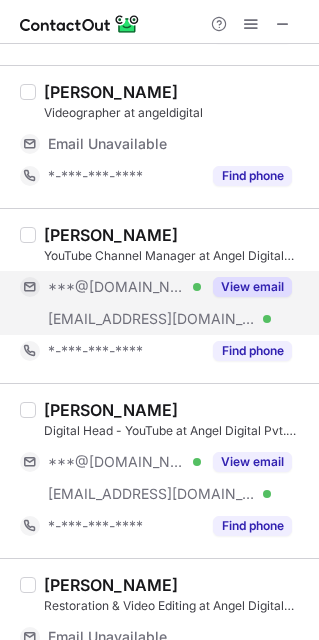 click on "***@[DOMAIN_NAME]" at bounding box center [117, 287] 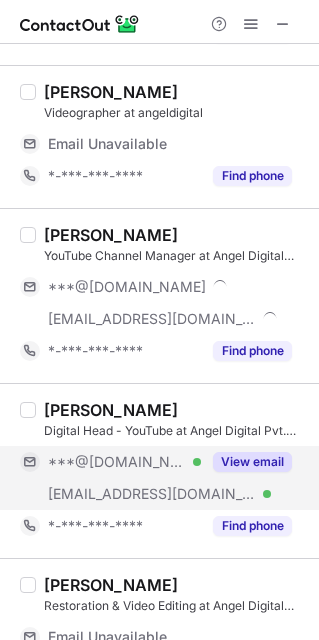 click on "***@[DOMAIN_NAME]" at bounding box center (117, 462) 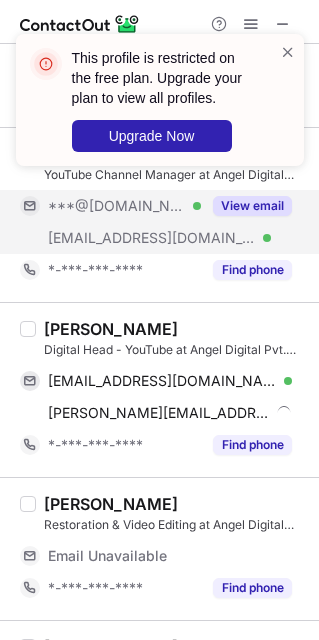 scroll, scrollTop: 450, scrollLeft: 0, axis: vertical 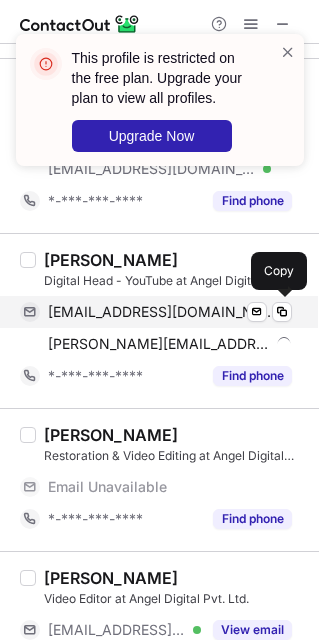 click on "[EMAIL_ADDRESS][DOMAIN_NAME] Verified Send email Copy" at bounding box center (156, 312) 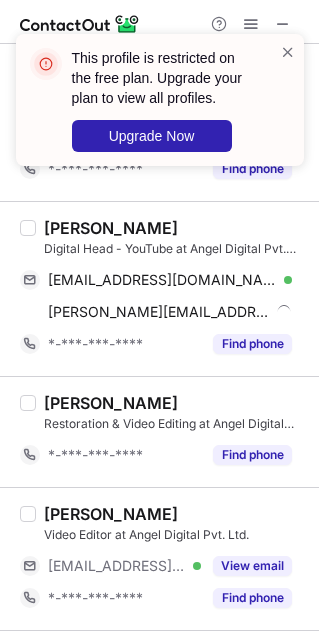 click on "[PERSON_NAME]" at bounding box center (111, 228) 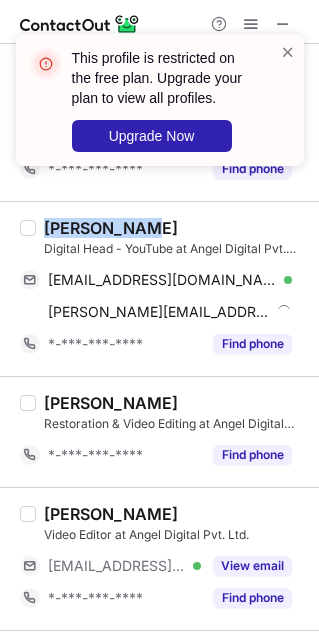 click on "[PERSON_NAME]" at bounding box center [111, 228] 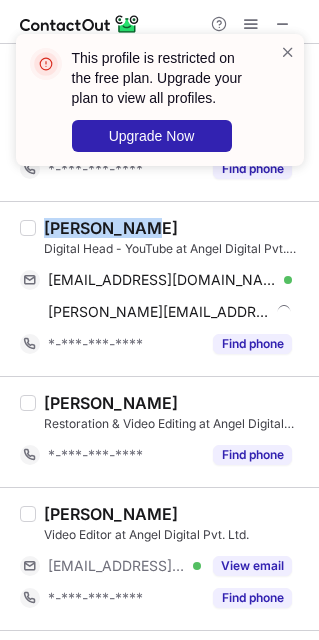copy on "[PERSON_NAME]" 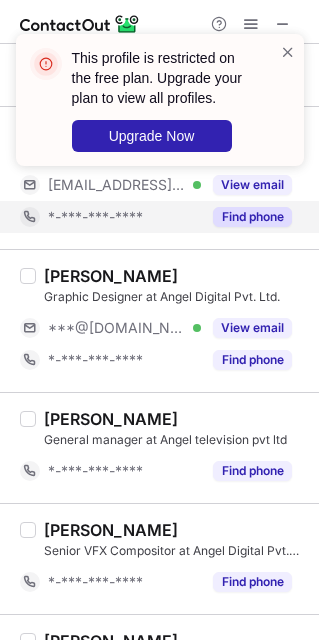 scroll, scrollTop: 900, scrollLeft: 0, axis: vertical 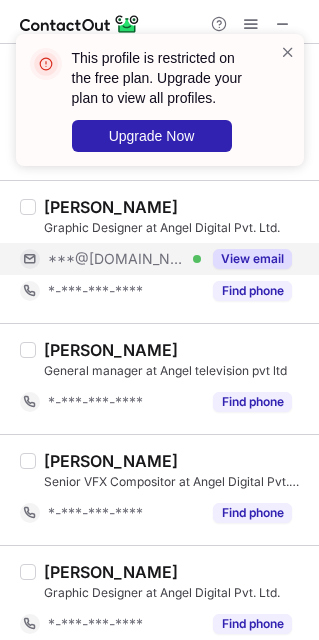 drag, startPoint x: 124, startPoint y: 267, endPoint x: 117, endPoint y: 249, distance: 19.313208 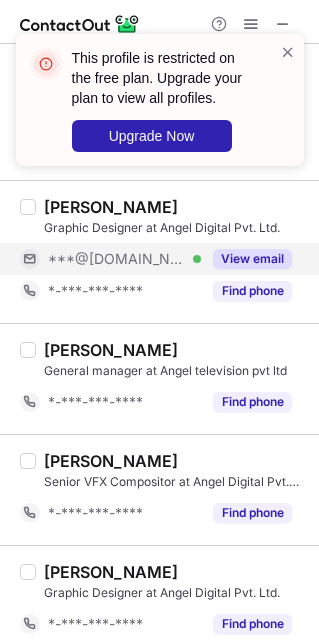 click on "***@[DOMAIN_NAME] Verified" at bounding box center (110, 259) 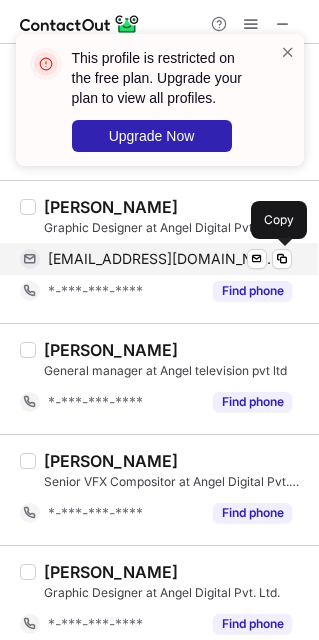 click on "souravmitra045@gmail.com" at bounding box center (162, 259) 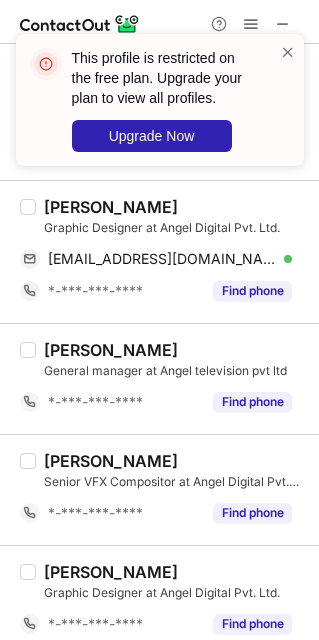 click on "Sourav Mitra" at bounding box center [111, 207] 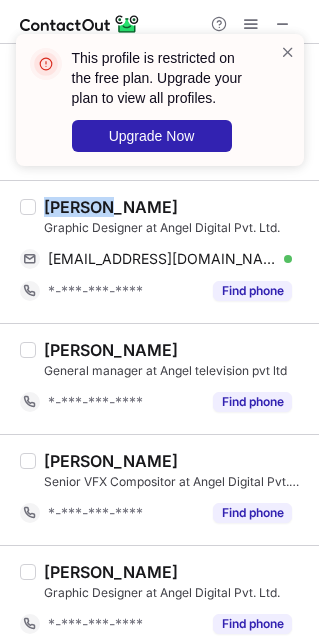click on "Sourav Mitra" at bounding box center (111, 207) 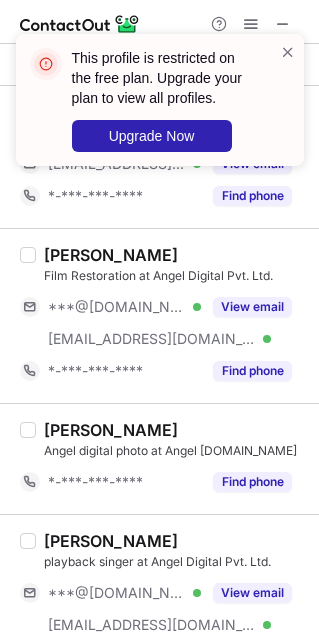 scroll, scrollTop: 1500, scrollLeft: 0, axis: vertical 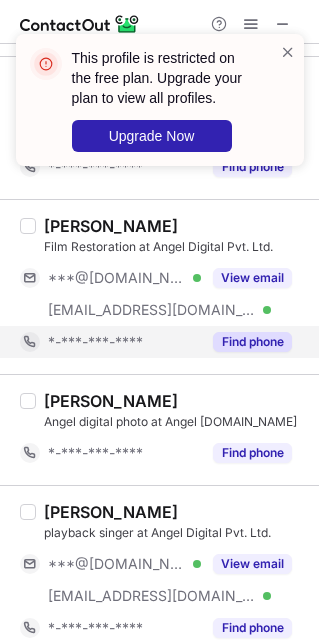 drag, startPoint x: 126, startPoint y: 320, endPoint x: 145, endPoint y: 357, distance: 41.59327 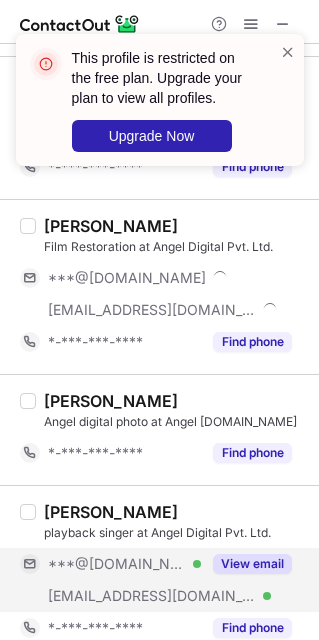 click on "***@angeldigital.co.in" at bounding box center (152, 596) 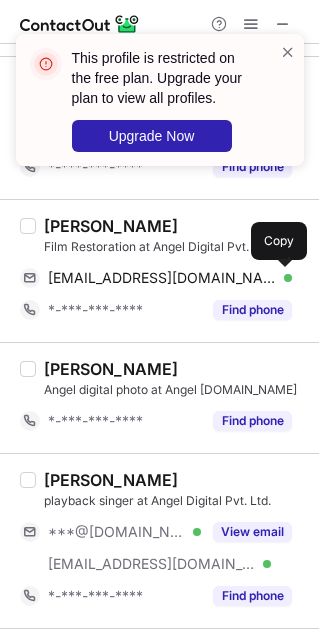 click on "jitendramaurya92@gmail.com" at bounding box center [162, 278] 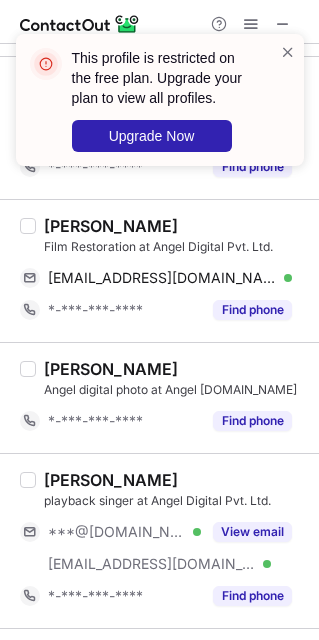 click on "Jitendra M." at bounding box center [111, 226] 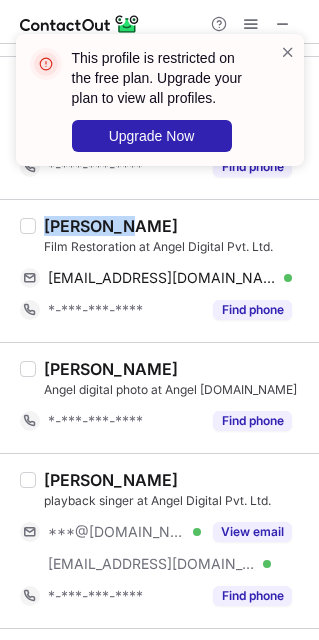 click on "Jitendra M." at bounding box center [111, 226] 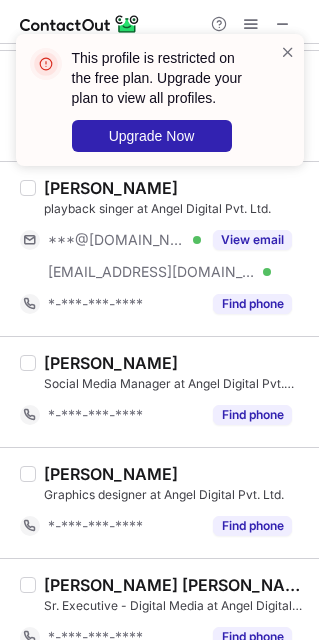 scroll, scrollTop: 1800, scrollLeft: 0, axis: vertical 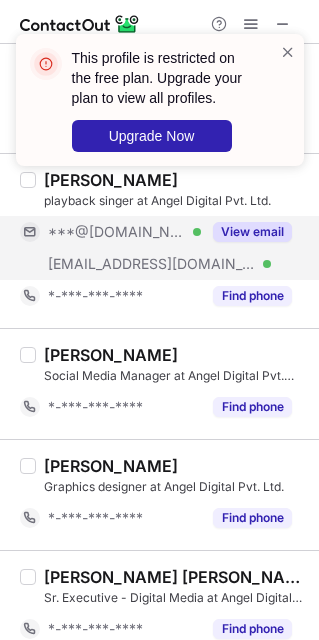 click on "***@angeldigital.co.in" at bounding box center (152, 264) 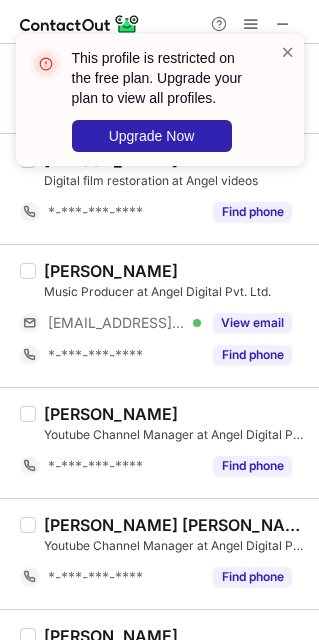 scroll, scrollTop: 2671, scrollLeft: 0, axis: vertical 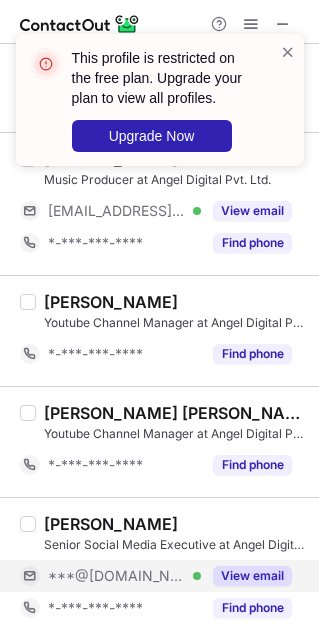 click on "***@[DOMAIN_NAME]" at bounding box center [117, 576] 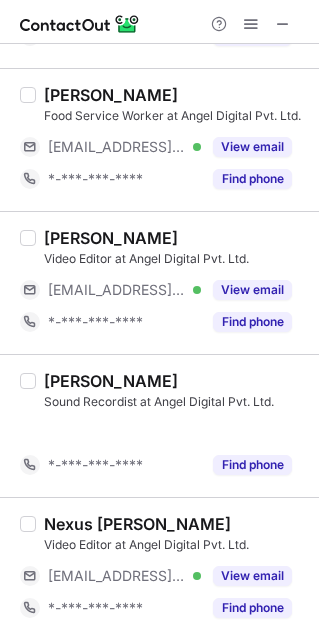 scroll, scrollTop: 1891, scrollLeft: 0, axis: vertical 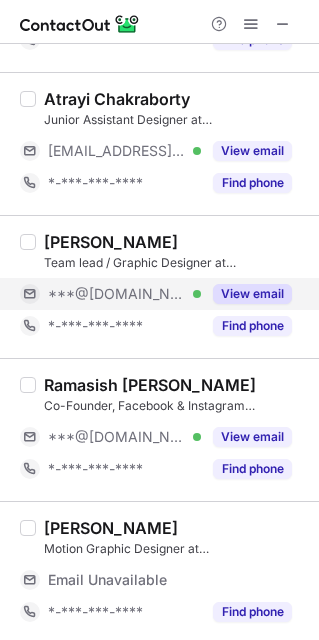 click on "***@[DOMAIN_NAME]" at bounding box center (117, 294) 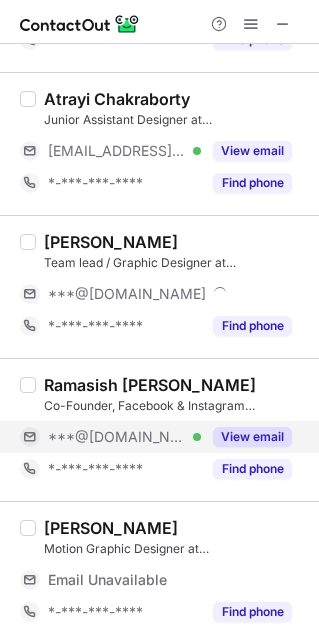 click on "***@[DOMAIN_NAME]" at bounding box center [117, 437] 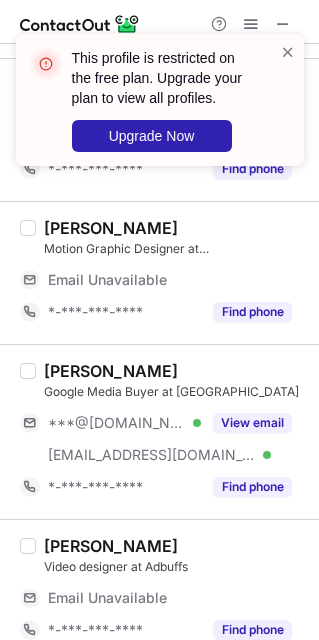 scroll, scrollTop: 600, scrollLeft: 0, axis: vertical 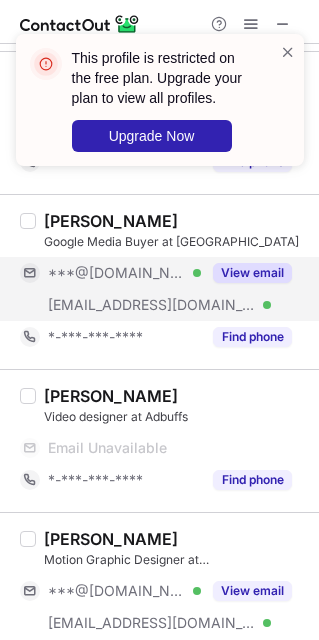click on "***@[DOMAIN_NAME]" at bounding box center (117, 273) 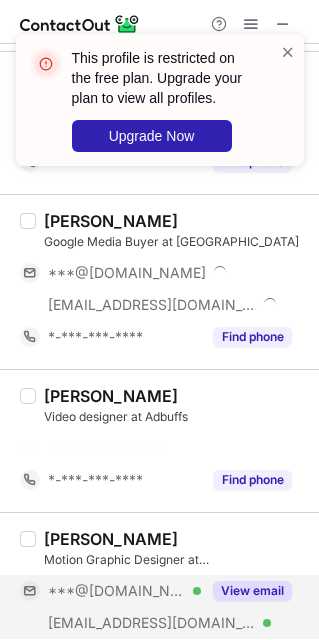click on "Manohar Karnar Motion Graphic Designer at Adbuffs ***@gmail.com Verified ***@adbuffs.com Verified View email *-***-***-**** Find phone" at bounding box center (171, 600) 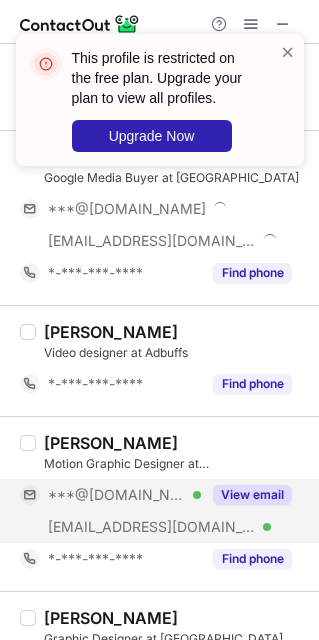 scroll, scrollTop: 568, scrollLeft: 0, axis: vertical 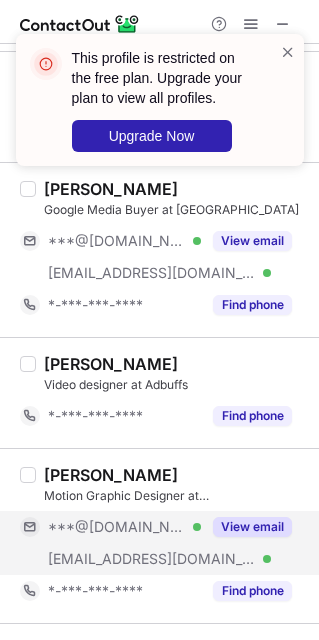 click on "***@[DOMAIN_NAME]" at bounding box center (117, 527) 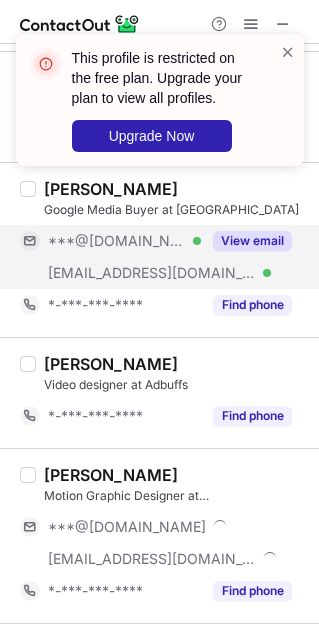 click on "***@[DOMAIN_NAME]" at bounding box center (117, 241) 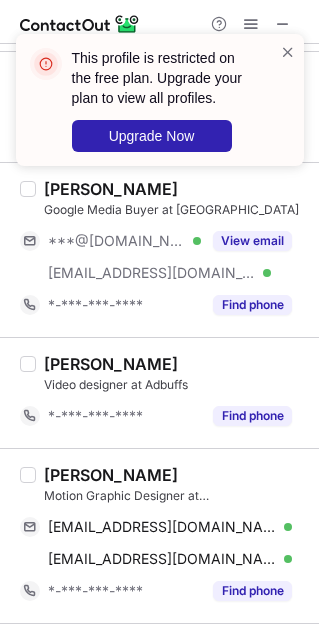 click on "Manohar Karnar Motion Graphic Designer at Adbuffs manoharkarnar38@gmail.com Verified Send email Copy manohar.karnar@adbuffs.com Verified Send email Copy *-***-***-**** Find phone" at bounding box center (171, 536) 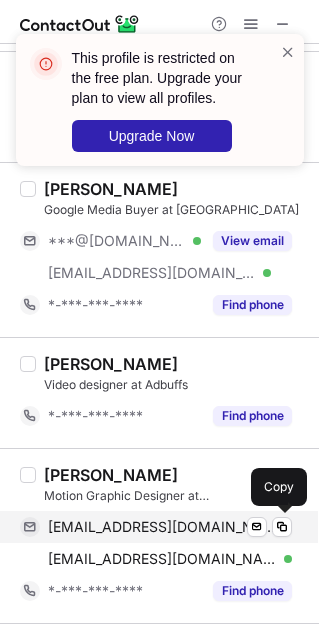 click on "manoharkarnar38@gmail.com" at bounding box center [162, 527] 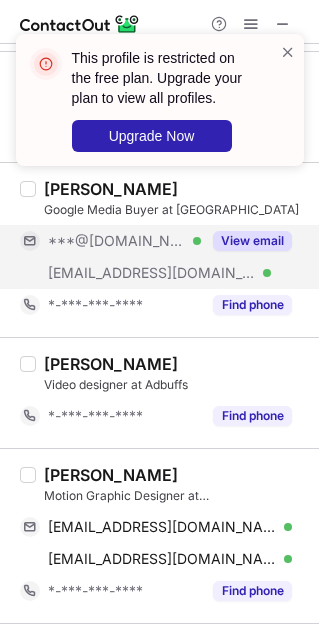 click on "***@[DOMAIN_NAME] Verified" at bounding box center (124, 241) 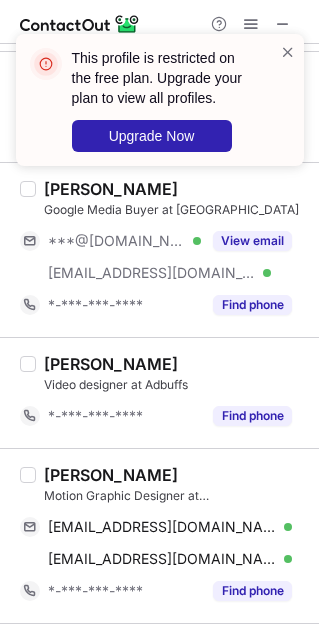 click on "Manohar Karnar Motion Graphic Designer at Adbuffs manoharkarnar38@gmail.com Verified Send email Copy manohar.karnar@adbuffs.com Verified Send email Copy *-***-***-**** Find phone" at bounding box center [159, 535] 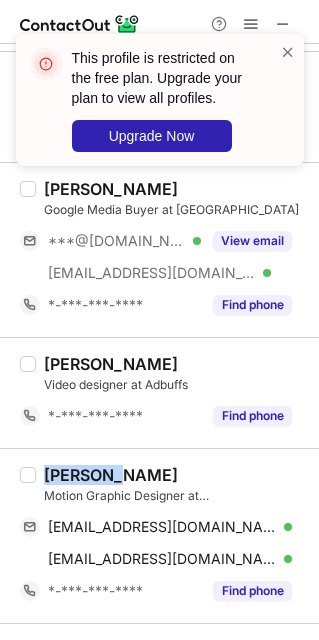 click on "Manohar Karnar Motion Graphic Designer at Adbuffs manoharkarnar38@gmail.com Verified Send email Copy manohar.karnar@adbuffs.com Verified Send email Copy *-***-***-**** Find phone" at bounding box center (159, 535) 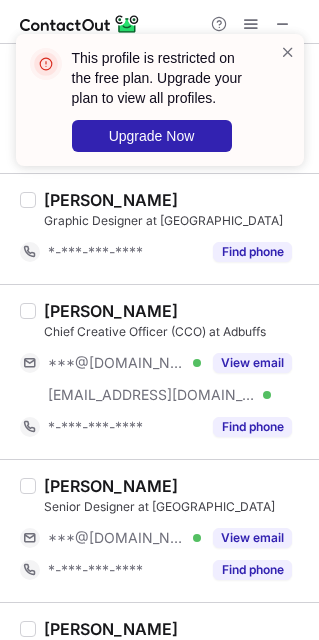 scroll, scrollTop: 1168, scrollLeft: 0, axis: vertical 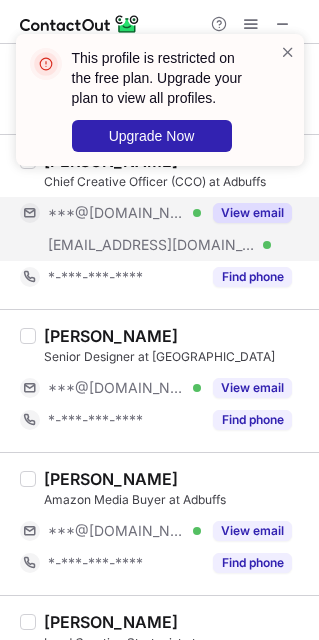 click on "***@[DOMAIN_NAME] Verified" at bounding box center (110, 213) 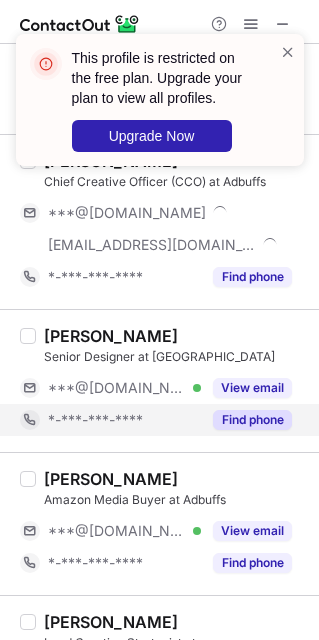 click on "*-***-***-****" at bounding box center (110, 420) 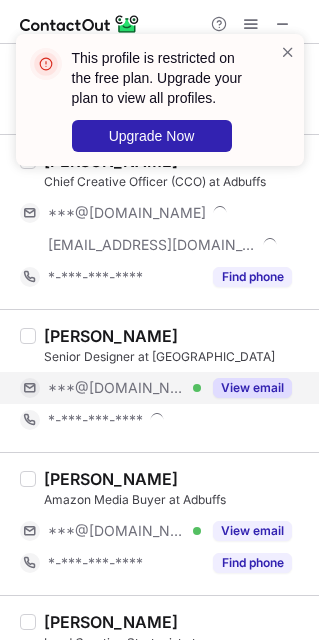 click on "***@[DOMAIN_NAME] Verified" at bounding box center (124, 388) 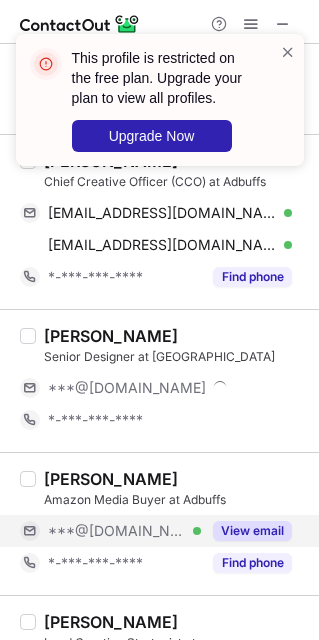 click on "***@[DOMAIN_NAME] Verified" at bounding box center (124, 531) 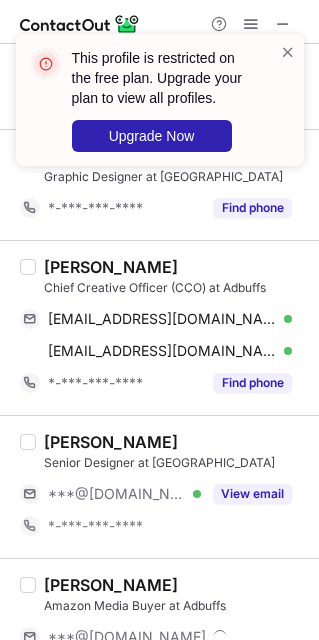 scroll, scrollTop: 1018, scrollLeft: 0, axis: vertical 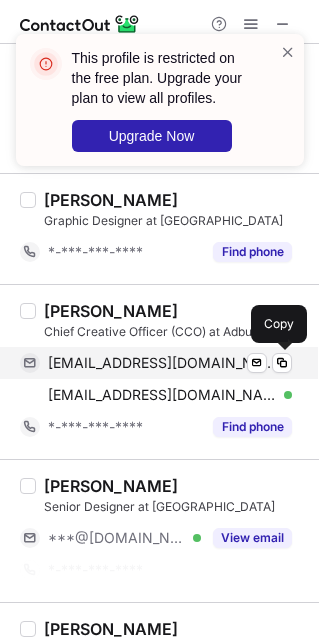 click on "piyushgupta911@gmail.com" at bounding box center (162, 363) 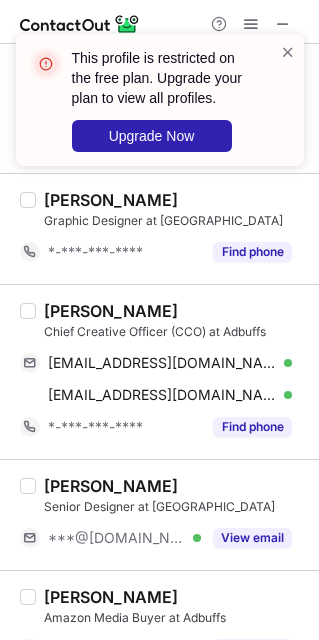 click on "Piyush Gupta Chief Creative Officer (CCO) at Adbuffs piyushgupta911@gmail.com Verified Send email Copy piyush.gupta@adbuffs.com Verified Send email Copy *-***-***-**** Find phone" at bounding box center [159, 371] 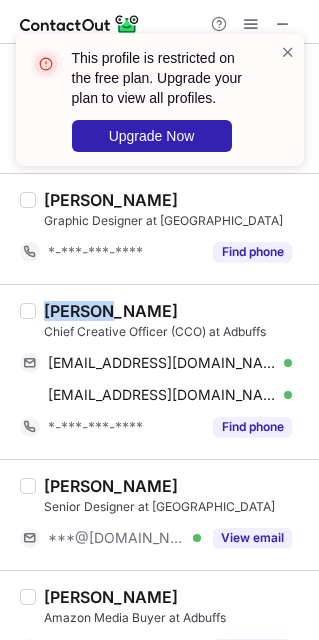 click on "Piyush Gupta Chief Creative Officer (CCO) at Adbuffs piyushgupta911@gmail.com Verified Send email Copy piyush.gupta@adbuffs.com Verified Send email Copy *-***-***-**** Find phone" at bounding box center (159, 371) 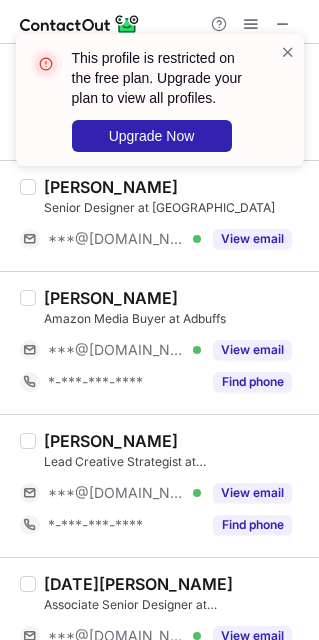 scroll, scrollTop: 1318, scrollLeft: 0, axis: vertical 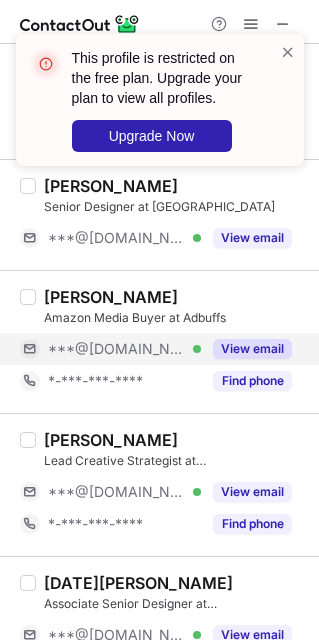 click on "***@[DOMAIN_NAME] Verified" at bounding box center [124, 349] 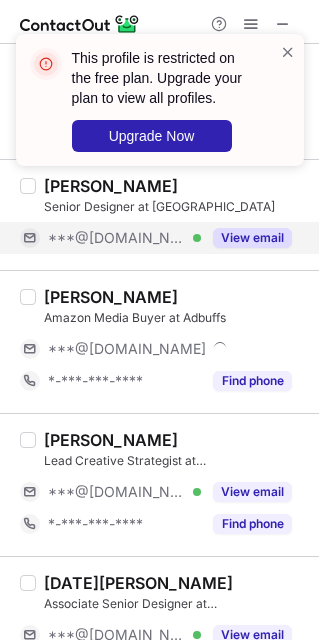 click on "***@[DOMAIN_NAME] Verified" at bounding box center (124, 238) 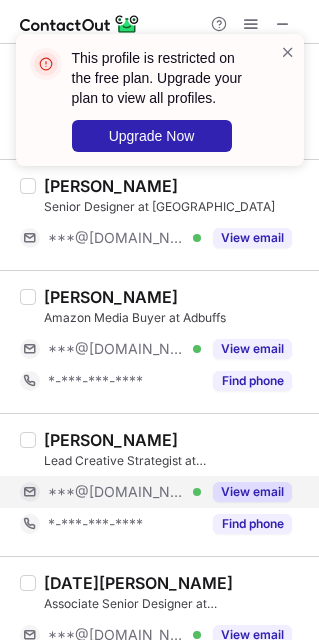 click on "***@[DOMAIN_NAME] Verified" at bounding box center (124, 492) 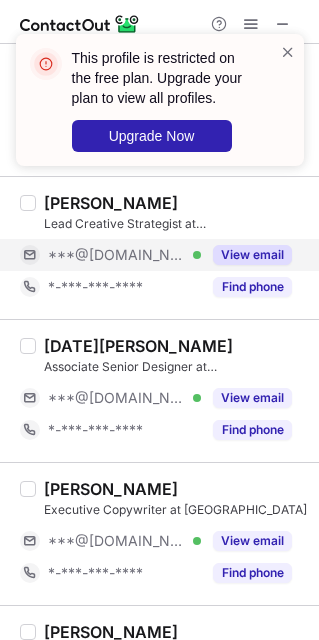 scroll, scrollTop: 1618, scrollLeft: 0, axis: vertical 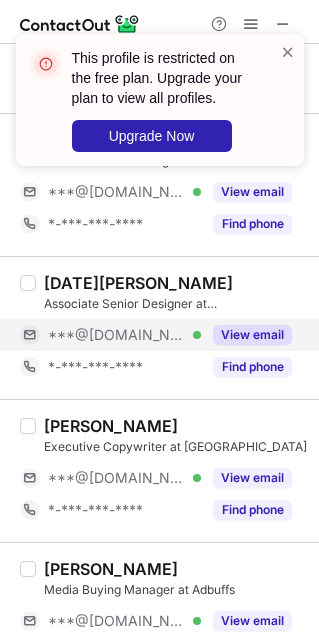click on "View email" at bounding box center [246, 335] 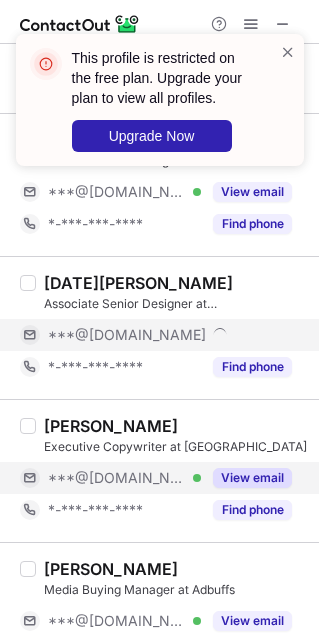 click on "***@[DOMAIN_NAME] Verified" at bounding box center [124, 478] 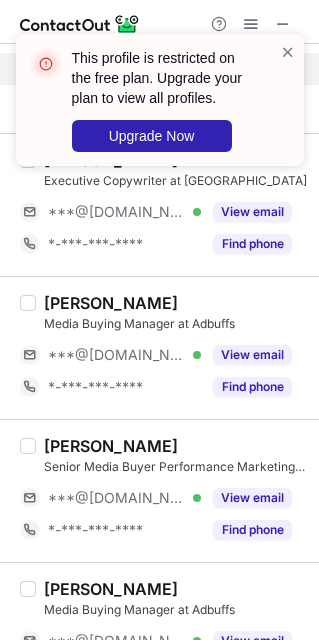 scroll, scrollTop: 1918, scrollLeft: 0, axis: vertical 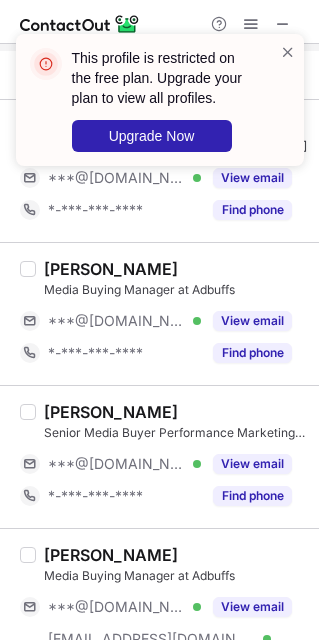 click on "***@[DOMAIN_NAME] Verified" at bounding box center [124, 321] 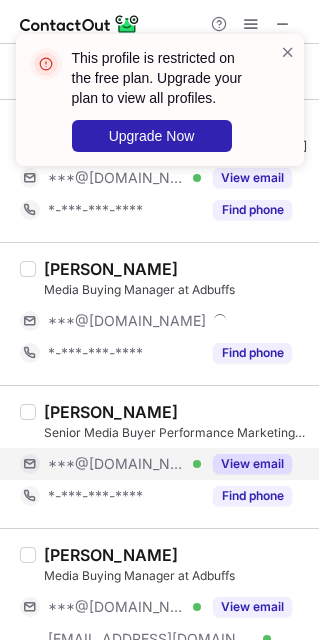 click on "***@yahoo.com Verified" at bounding box center [124, 464] 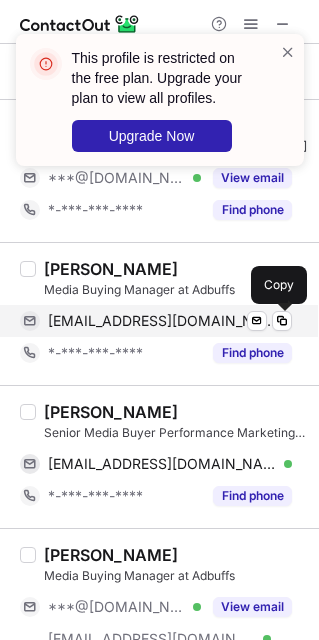 click on "ishanchaki@gmail.com" at bounding box center (162, 321) 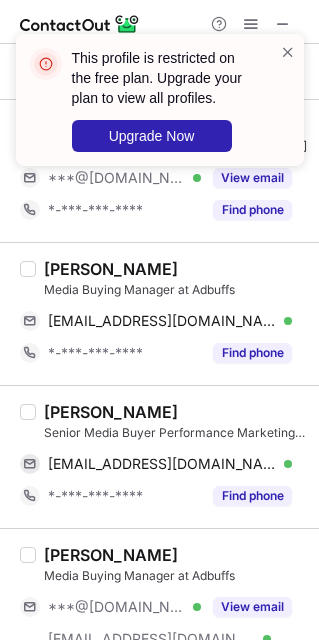 click on "Ishan Chaki" at bounding box center (111, 269) 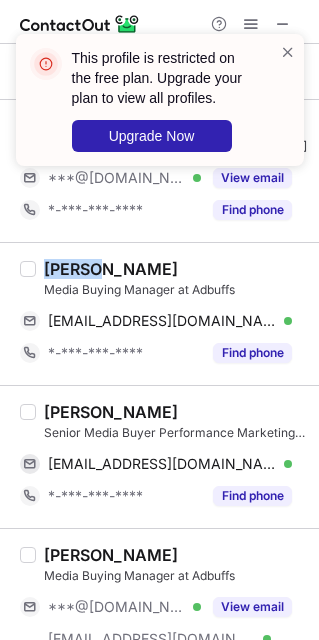 click on "Ishan Chaki" at bounding box center (111, 269) 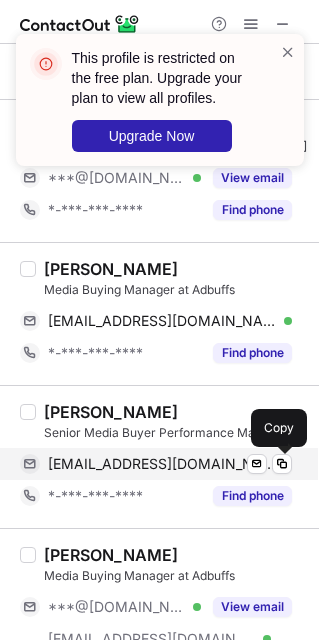 drag, startPoint x: 91, startPoint y: 462, endPoint x: 91, endPoint y: 477, distance: 15 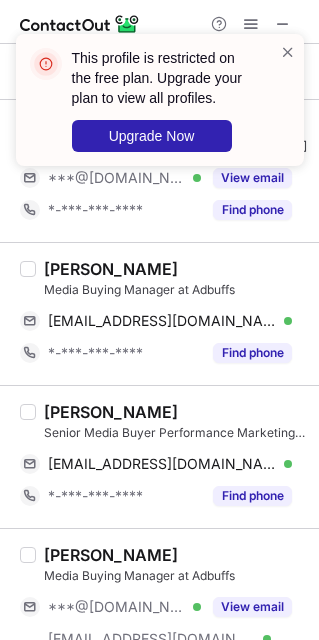 click on "Abhijith P." at bounding box center (111, 412) 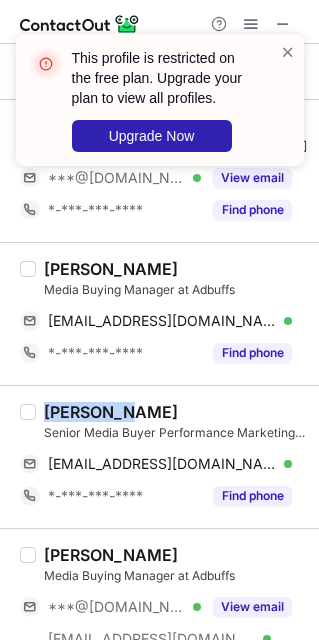 click on "Abhijith P." at bounding box center (111, 412) 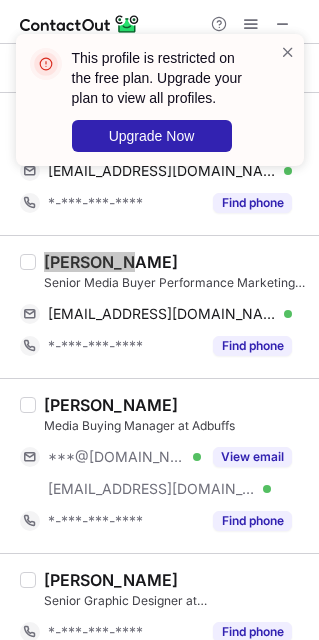 scroll, scrollTop: 2218, scrollLeft: 0, axis: vertical 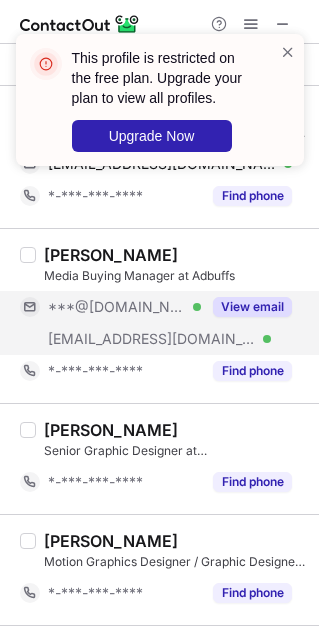 click on "***@adbuffs.com" at bounding box center [152, 339] 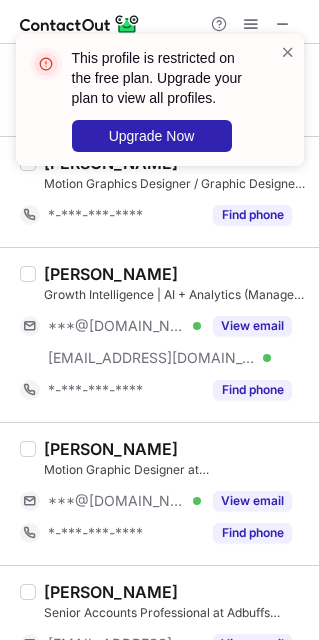 scroll, scrollTop: 2668, scrollLeft: 0, axis: vertical 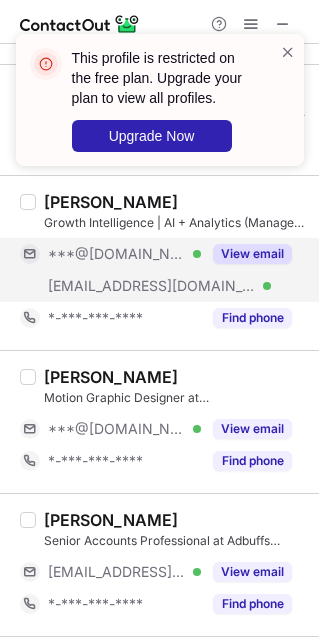 click on "***@[DOMAIN_NAME] Verified" at bounding box center (110, 254) 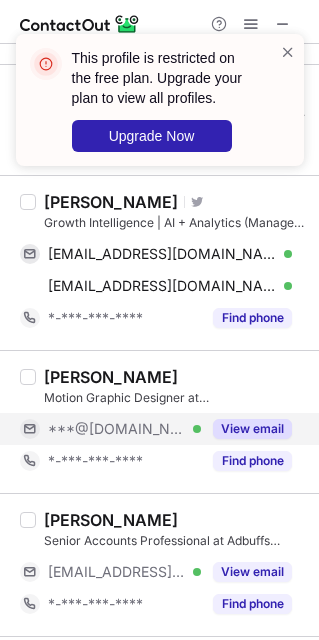 click on "***@[DOMAIN_NAME]" at bounding box center [117, 429] 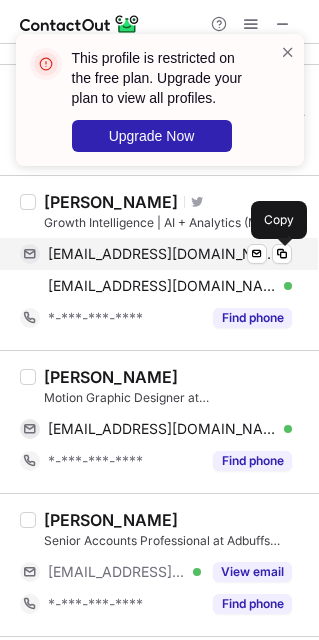 click on "sikdarshrayav@gmail.com" at bounding box center [162, 254] 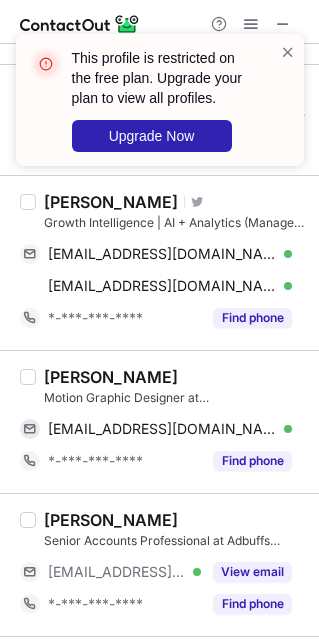 click on "This profile is restricted on the free plan. Upgrade your plan to view all profiles. Upgrade Now" at bounding box center [160, 108] 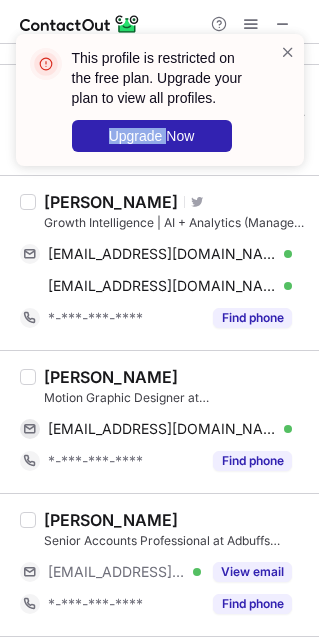 click on "This profile is restricted on the free plan. Upgrade your plan to view all profiles. Upgrade Now" at bounding box center [160, 108] 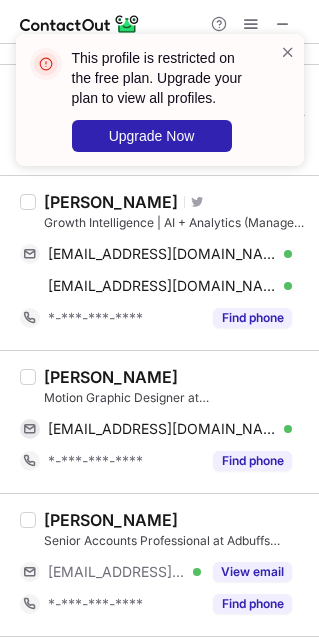 click on "Shrayav Sikdar" at bounding box center (111, 202) 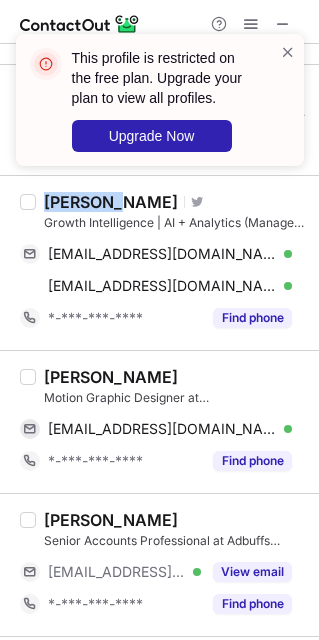 click on "Shrayav Sikdar" at bounding box center (111, 202) 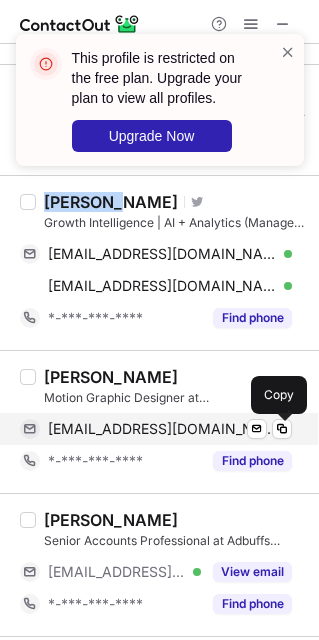 click on "mitalkareliya317@gmail.com Verified Send email Copy" at bounding box center [156, 429] 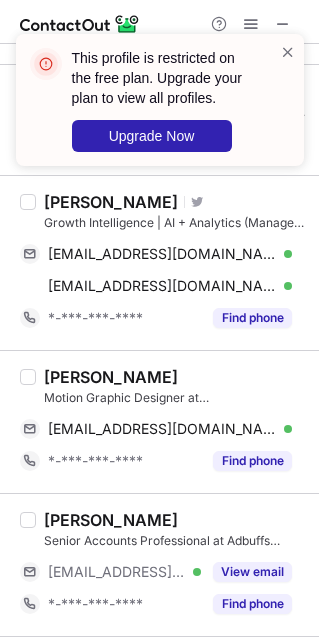 click on "Mital Kareliya" at bounding box center (111, 377) 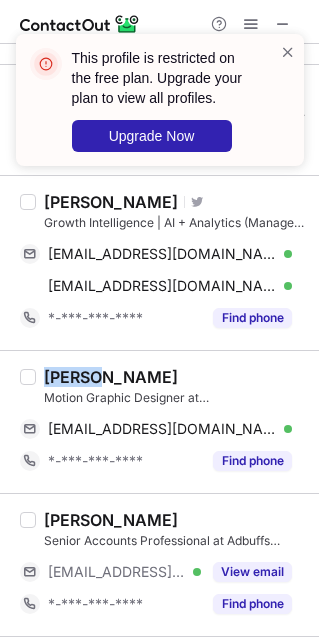 click on "Mital Kareliya" at bounding box center (111, 377) 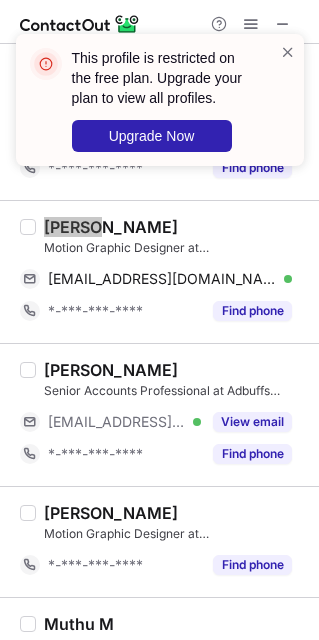 scroll, scrollTop: 2928, scrollLeft: 0, axis: vertical 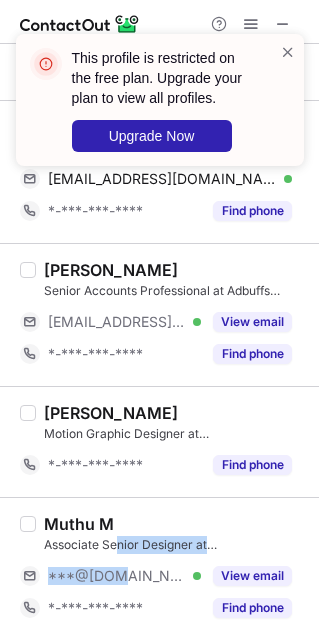 click on "Muthu M Associate Senior Designer at Adbuffs ***@gmail.com Verified View email *-***-***-**** Find phone" at bounding box center (171, 569) 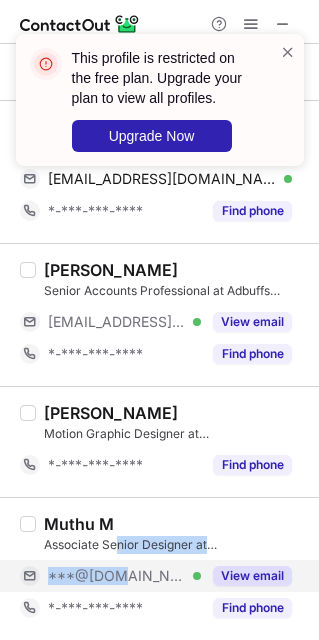 click on "***@[DOMAIN_NAME] Verified" at bounding box center [110, 576] 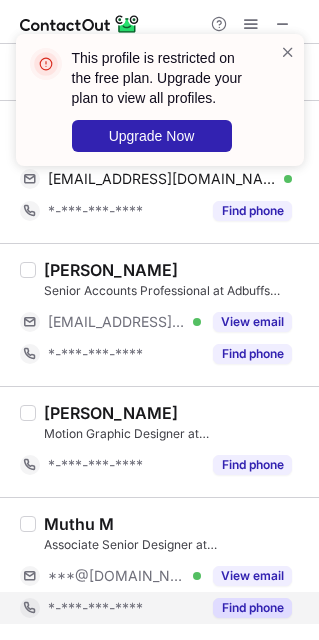 click on "*-***-***-****" at bounding box center [95, 608] 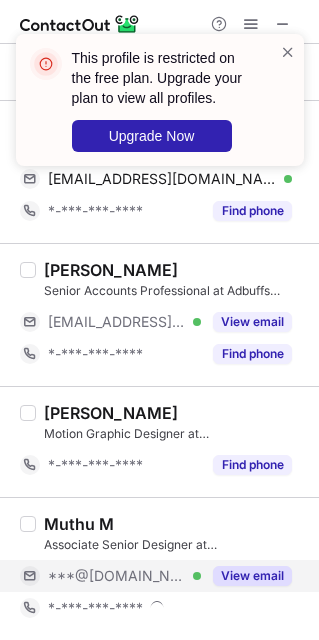 click on "***@[DOMAIN_NAME]" at bounding box center [117, 576] 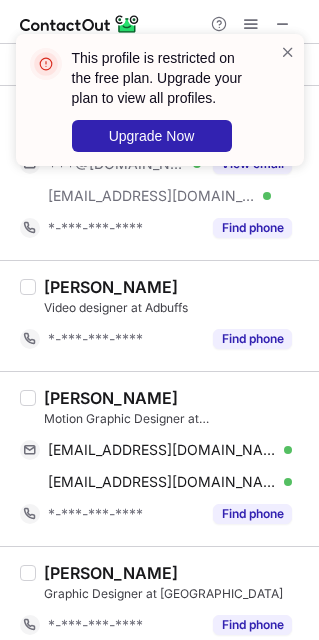scroll, scrollTop: 0, scrollLeft: 0, axis: both 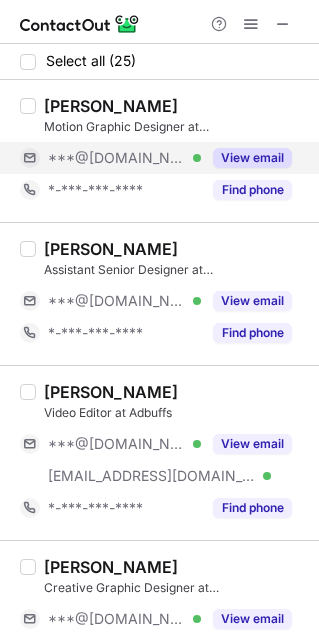 click on "***@[DOMAIN_NAME]" at bounding box center (117, 158) 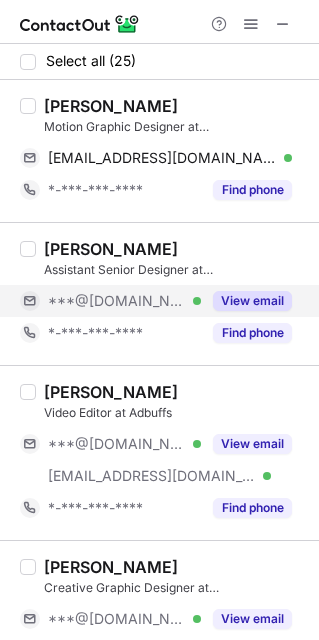 click on "***@[DOMAIN_NAME]" at bounding box center (117, 301) 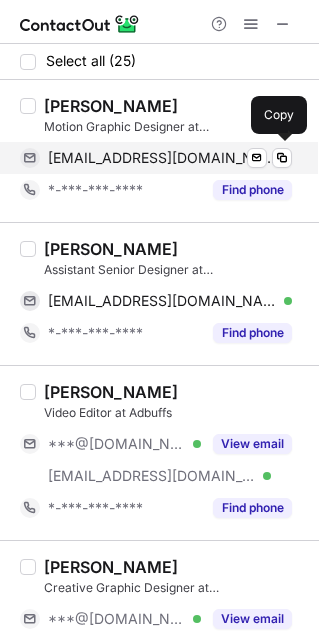 click on "dalviamit1491@gmail.com" at bounding box center [162, 158] 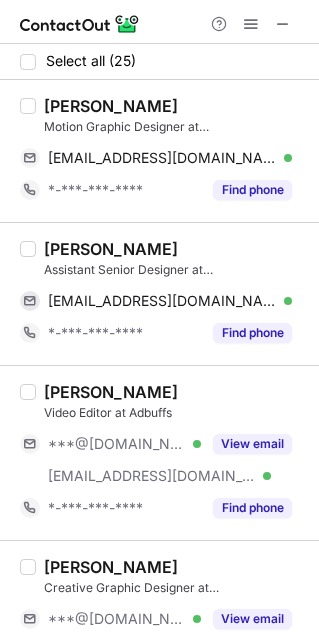click on "amit dalvi" at bounding box center [111, 106] 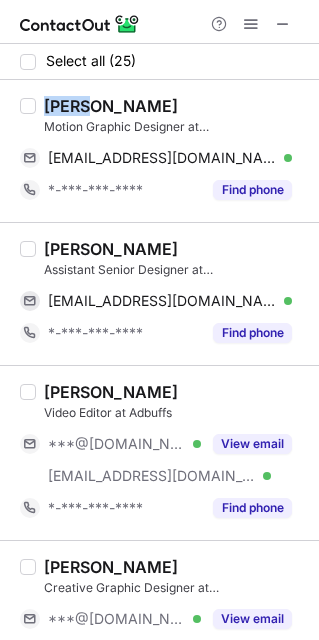 click on "amit dalvi" at bounding box center [111, 106] 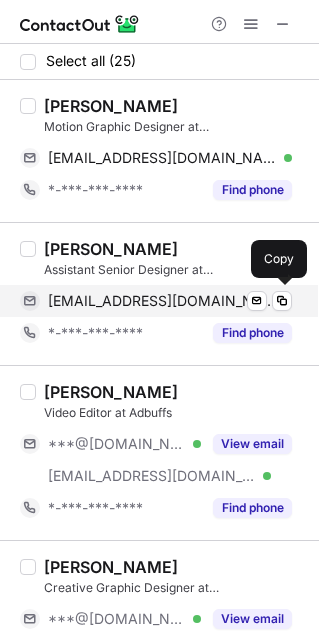 click on "ritikshendre99@gmail.com Verified Send email Copy" at bounding box center [156, 301] 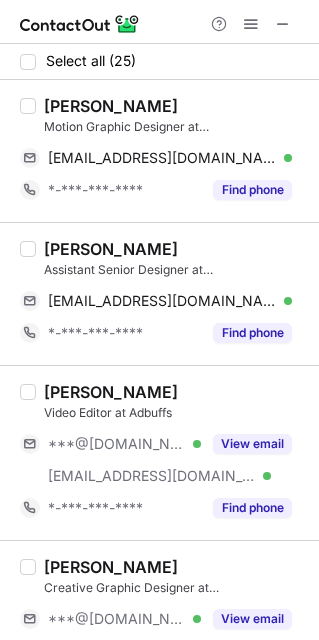 click on "Ritik Shendre Assistant Senior Designer at Adbuffs ritikshendre99@gmail.com Verified Send email Copy *-***-***-**** Find phone" at bounding box center [159, 293] 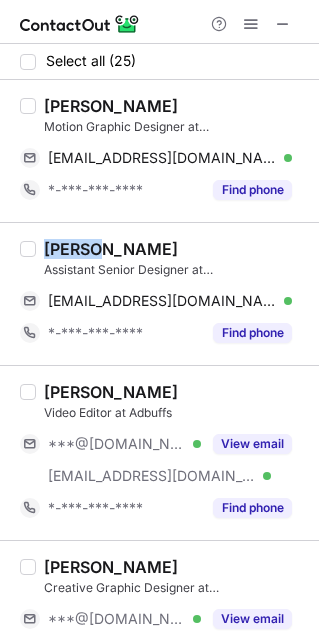 click on "Ritik Shendre Assistant Senior Designer at Adbuffs ritikshendre99@gmail.com Verified Send email Copy *-***-***-**** Find phone" at bounding box center (159, 293) 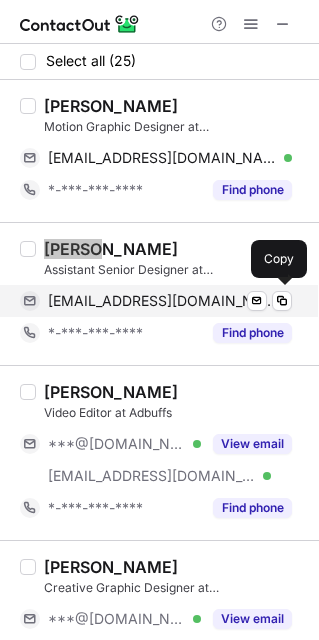 scroll, scrollTop: 150, scrollLeft: 0, axis: vertical 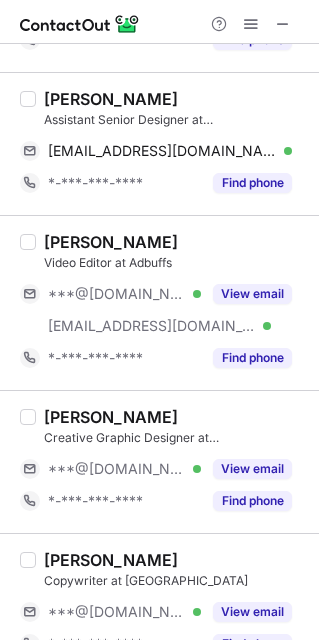 drag, startPoint x: 97, startPoint y: 300, endPoint x: 103, endPoint y: 384, distance: 84.21401 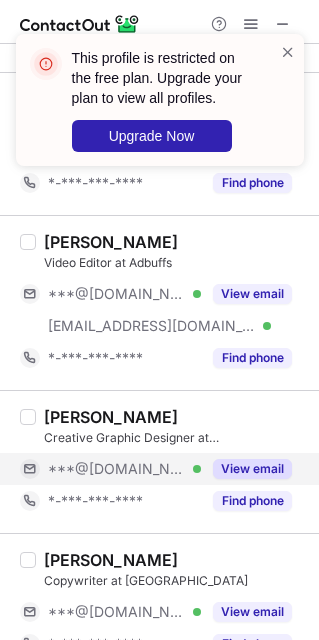 click on "***@[DOMAIN_NAME]" at bounding box center [117, 469] 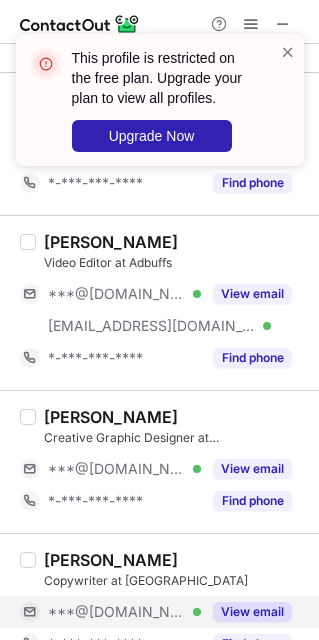 click on "***@[DOMAIN_NAME]" at bounding box center [117, 612] 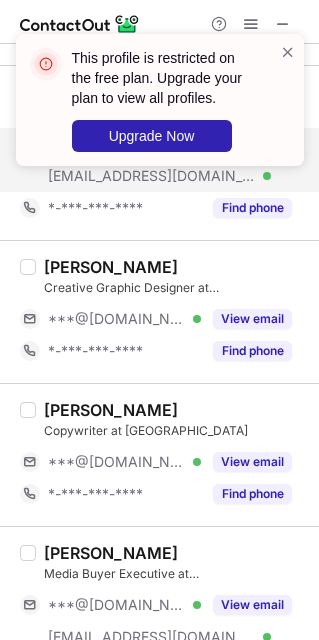 scroll, scrollTop: 450, scrollLeft: 0, axis: vertical 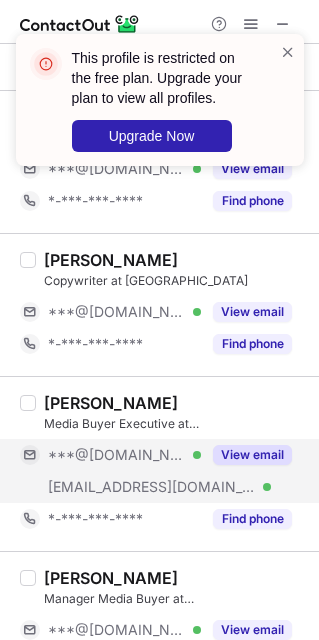 click on "***@adbuffs.com Verified" at bounding box center (110, 487) 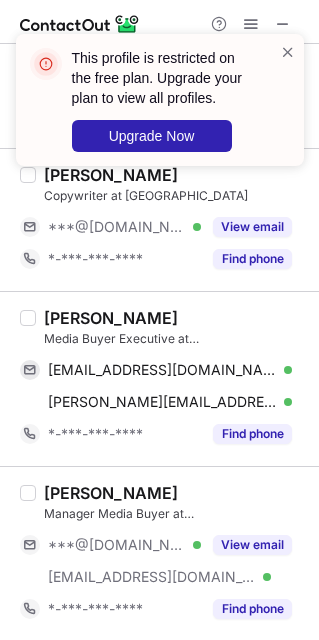 scroll, scrollTop: 600, scrollLeft: 0, axis: vertical 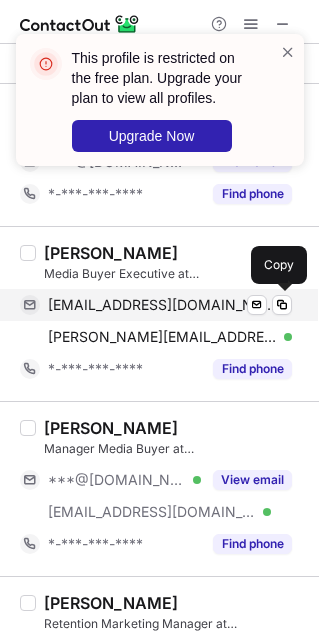 click on "arindamchaudhury091@gmail.com" at bounding box center (162, 305) 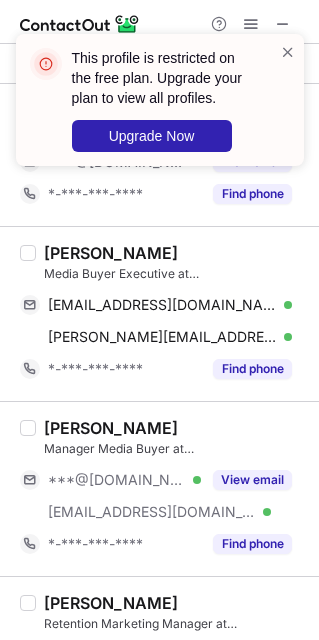 click on "Arindam Chaudhury Media Buyer Executive at Adbuffs arindamchaudhury091@gmail.com Verified Send email Copy arindam.chaudhury@adbuffs.com Verified Send email Copy *-***-***-**** Find phone" at bounding box center (159, 313) 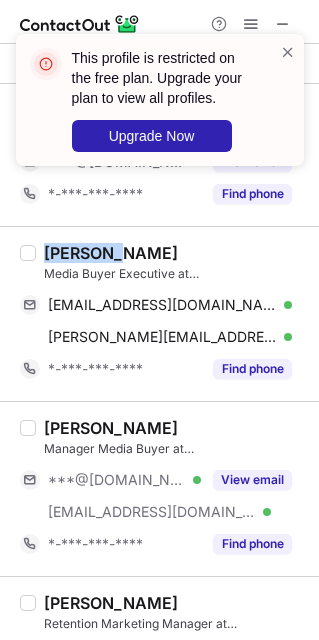 click on "Arindam Chaudhury Media Buyer Executive at Adbuffs arindamchaudhury091@gmail.com Verified Send email Copy arindam.chaudhury@adbuffs.com Verified Send email Copy *-***-***-**** Find phone" at bounding box center [159, 313] 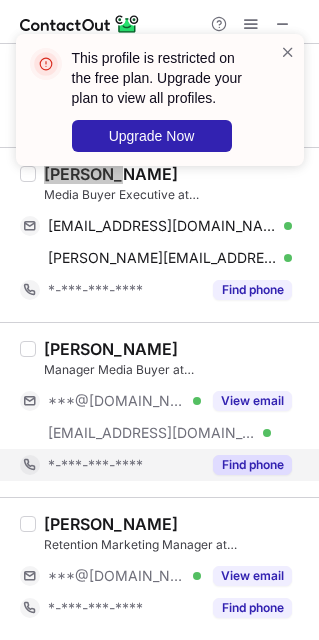 scroll, scrollTop: 750, scrollLeft: 0, axis: vertical 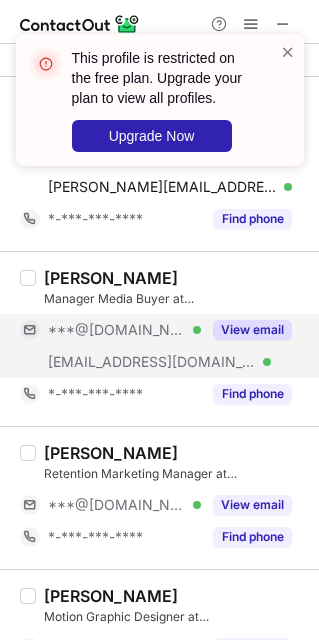 click on "***@adbuffs.com Verified" at bounding box center [110, 362] 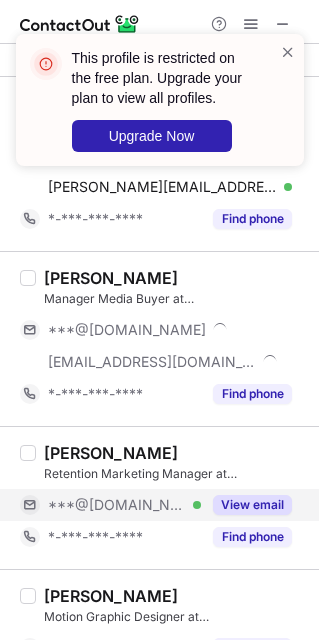 click on "***@[DOMAIN_NAME] Verified" at bounding box center (110, 505) 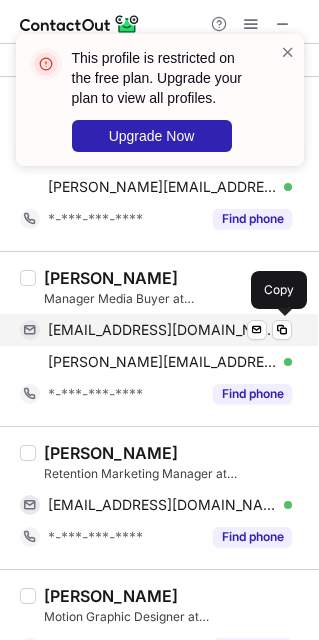 click on "royroyananya@gmail.com" at bounding box center (162, 330) 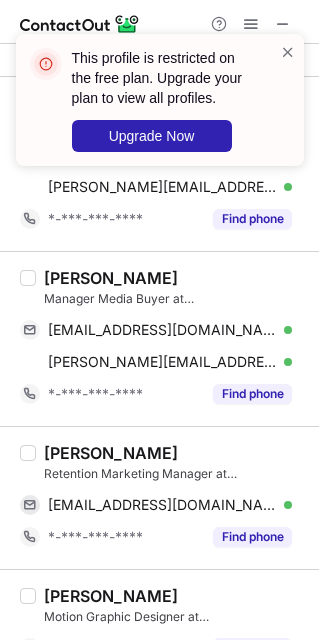 click on "Ananya Roy Manager Media Buyer at Adbuffs royroyananya@gmail.com Verified Send email Copy ananya.roy@adbuffs.com Verified Send email Copy *-***-***-**** Find phone" at bounding box center [159, 338] 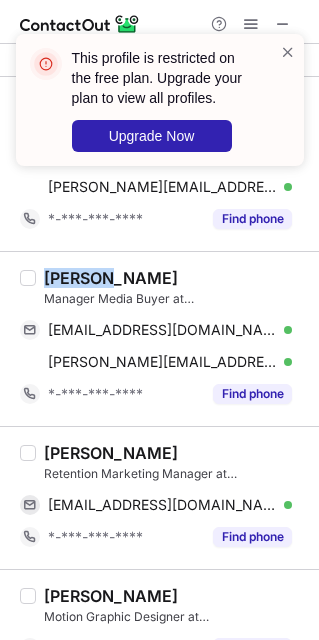 click on "Ananya Roy Manager Media Buyer at Adbuffs royroyananya@gmail.com Verified Send email Copy ananya.roy@adbuffs.com Verified Send email Copy *-***-***-**** Find phone" at bounding box center [159, 338] 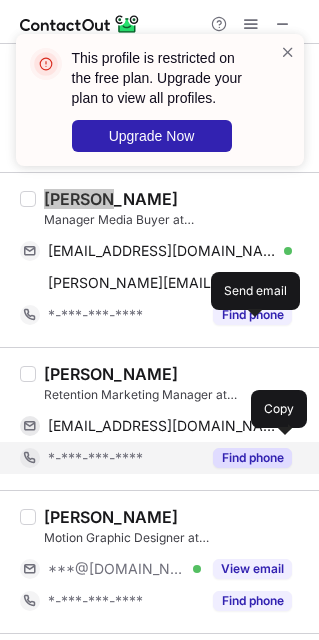 scroll, scrollTop: 900, scrollLeft: 0, axis: vertical 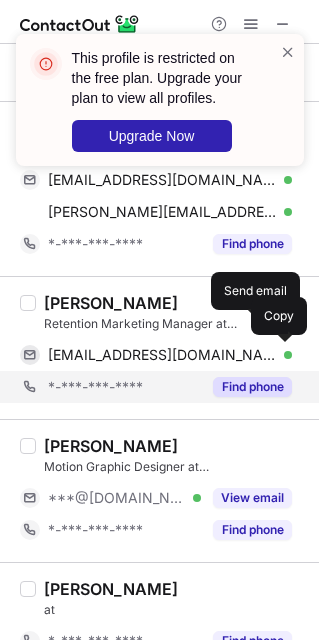 drag, startPoint x: 115, startPoint y: 362, endPoint x: 303, endPoint y: 398, distance: 191.41577 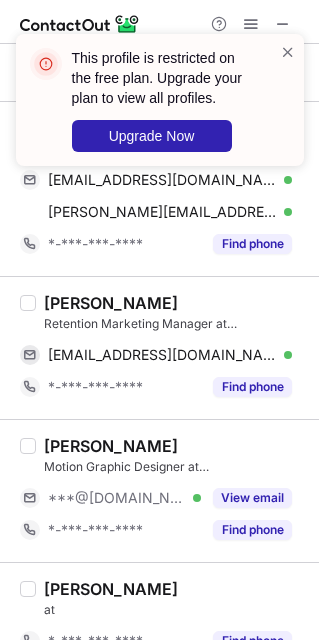 click on "Subhajit Banerjee Retention Marketing Manager at Adbuffs sdebayan@gmail.com Verified Send email Copy *-***-***-**** Find phone" at bounding box center (159, 347) 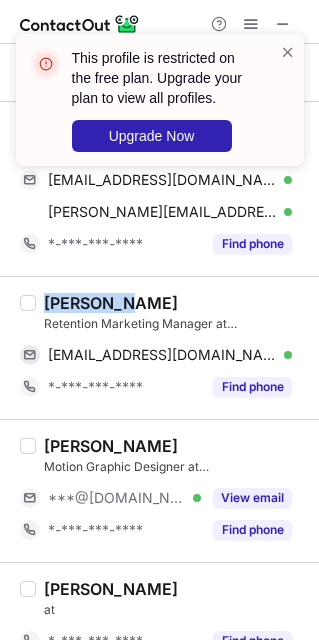 click on "Subhajit Banerjee Retention Marketing Manager at Adbuffs sdebayan@gmail.com Verified Send email Copy *-***-***-**** Find phone" at bounding box center [159, 347] 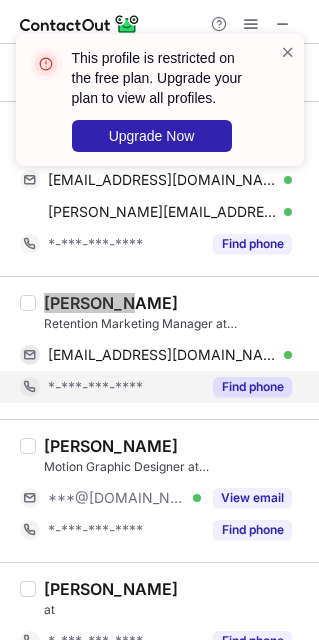 scroll, scrollTop: 1050, scrollLeft: 0, axis: vertical 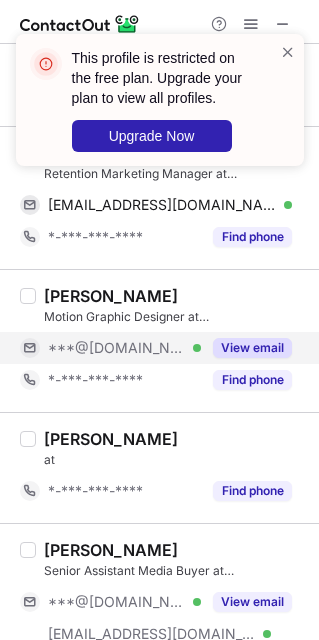 click on "***@[DOMAIN_NAME] Verified" at bounding box center [110, 348] 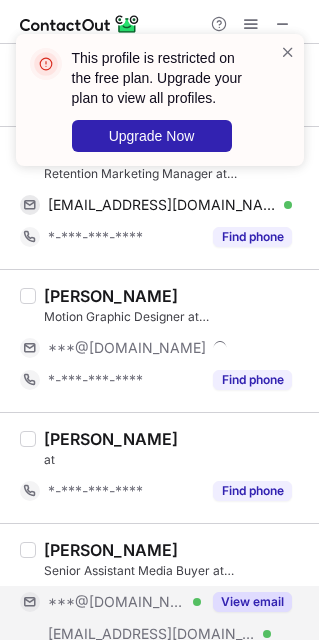 click on "***@[DOMAIN_NAME] Verified" at bounding box center [110, 602] 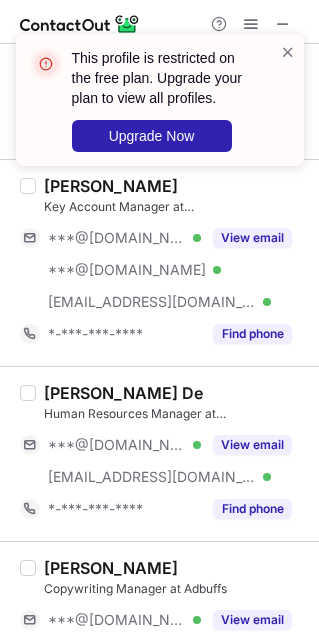scroll, scrollTop: 1800, scrollLeft: 0, axis: vertical 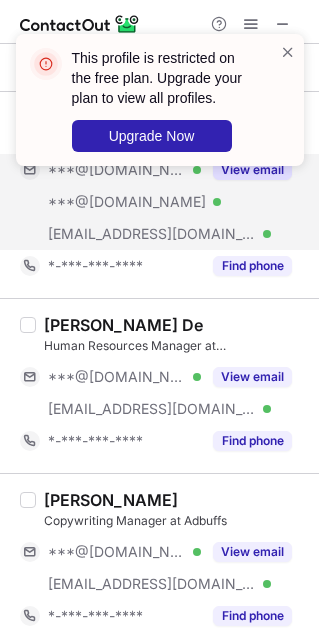 click on "***@adbuffs.com" at bounding box center [152, 234] 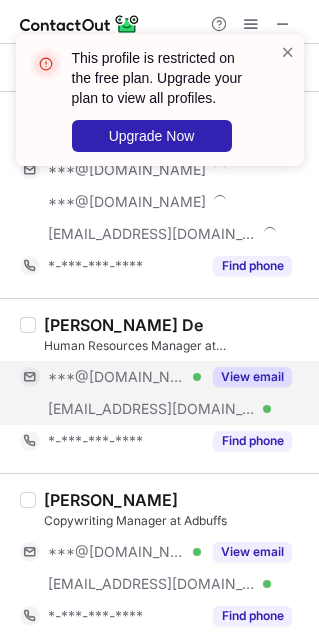 click on "***@adbuffs.com Verified" at bounding box center (110, 409) 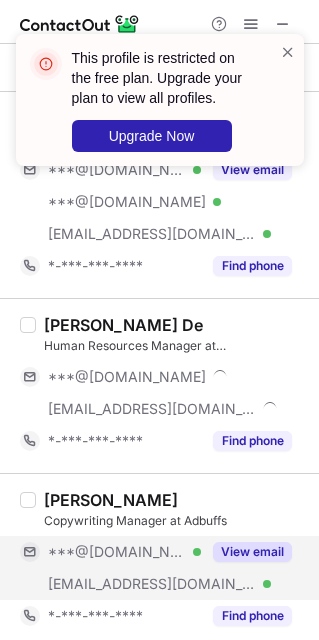 click on "***@adbuffs.com Verified" at bounding box center (110, 584) 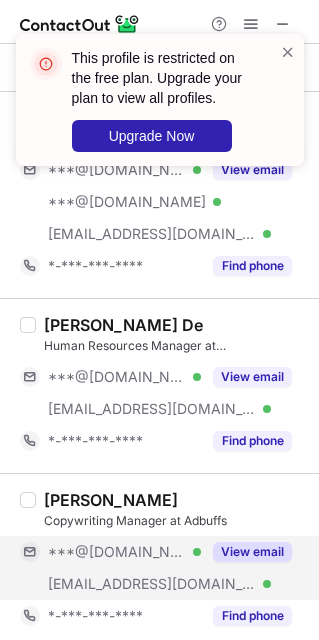 scroll, scrollTop: 1950, scrollLeft: 0, axis: vertical 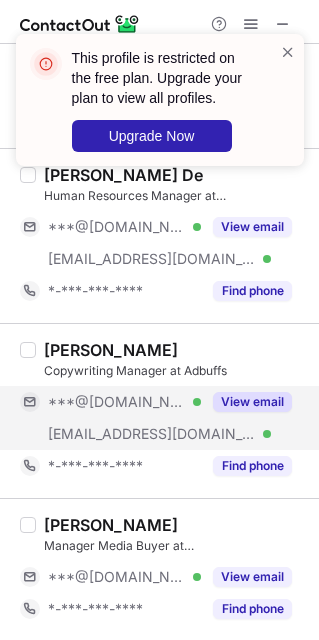 drag, startPoint x: 109, startPoint y: 452, endPoint x: 88, endPoint y: 395, distance: 60.74537 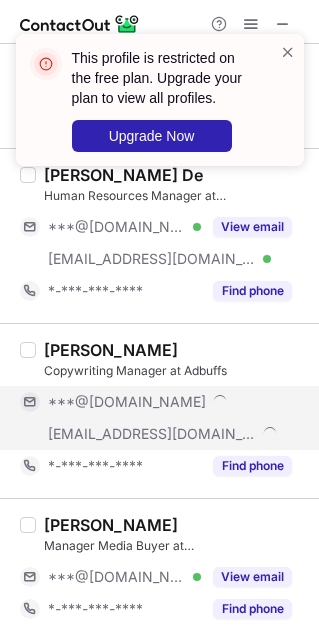 click on "***@[DOMAIN_NAME]" at bounding box center (156, 402) 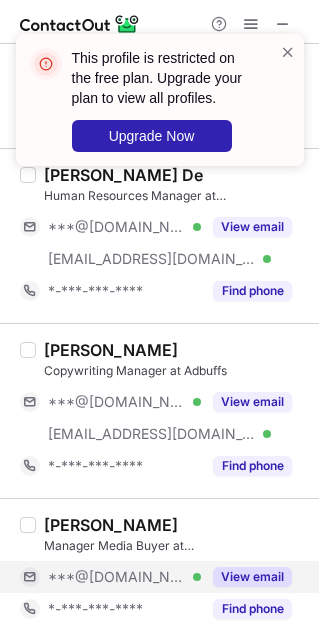 click on "***@[DOMAIN_NAME]" at bounding box center [117, 577] 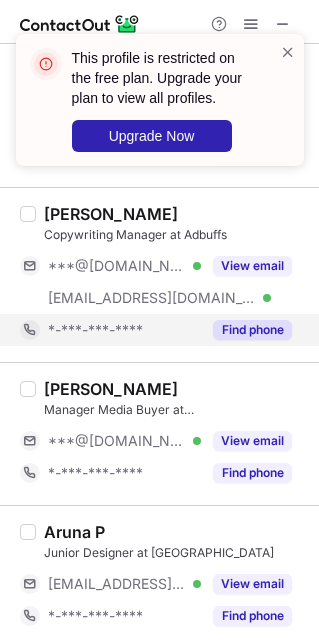 scroll, scrollTop: 2100, scrollLeft: 0, axis: vertical 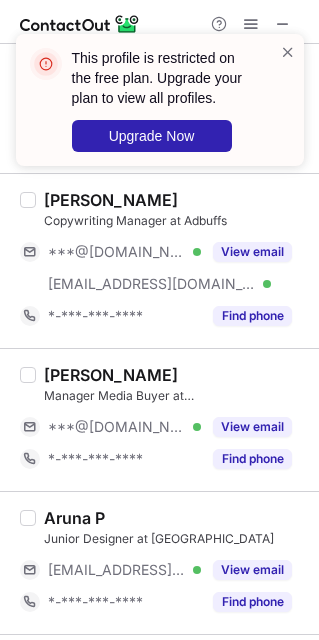 click on "Saijal Jain Manager Media Buyer at Adbuffs ***@gmail.com Verified View email *-***-***-**** Find phone" at bounding box center (171, 420) 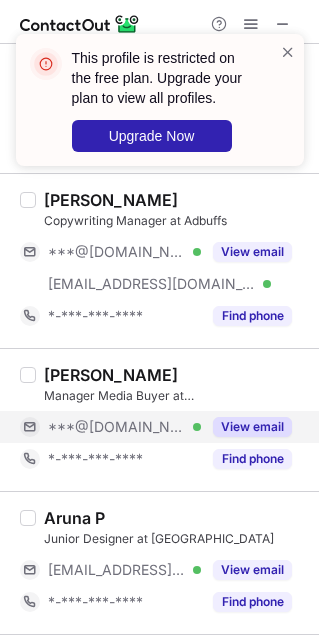 click on "***@[DOMAIN_NAME]" at bounding box center [117, 427] 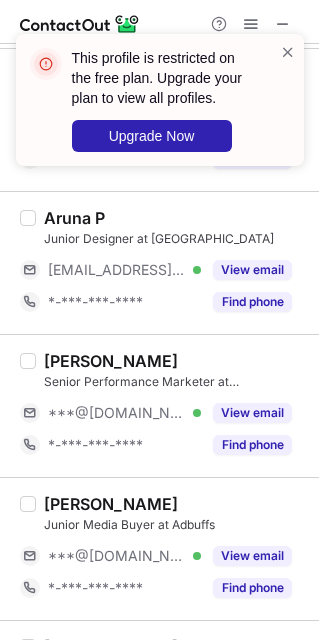 scroll, scrollTop: 2550, scrollLeft: 0, axis: vertical 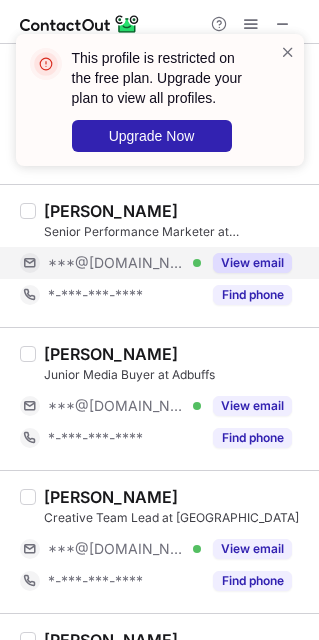 drag, startPoint x: 87, startPoint y: 245, endPoint x: 102, endPoint y: 275, distance: 33.54102 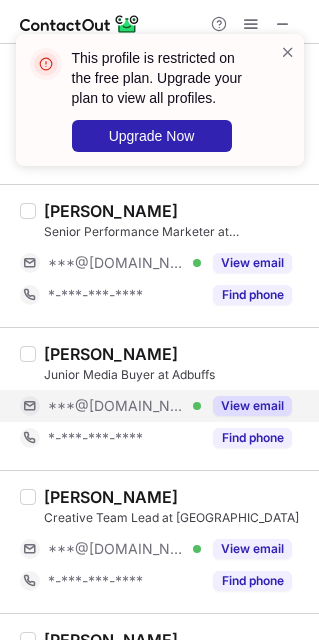 click on "***@[DOMAIN_NAME] Verified" at bounding box center [110, 406] 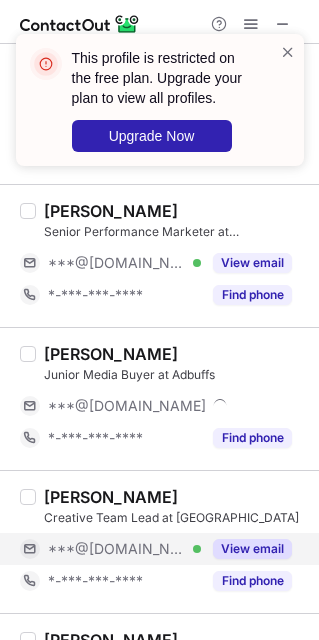 click on "***@[DOMAIN_NAME] Verified" at bounding box center (124, 549) 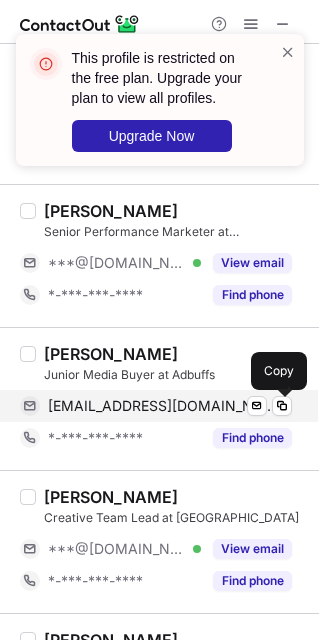 click on "souvikwork97@gmail.com" at bounding box center (162, 406) 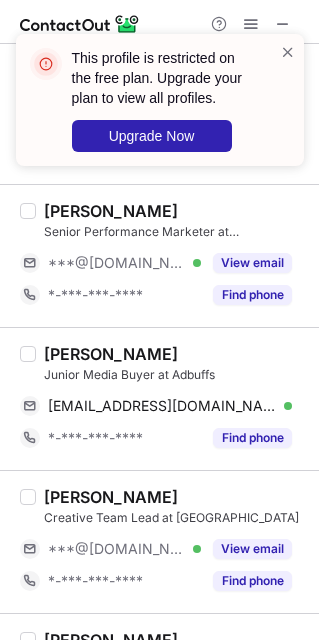 click on "Souvik Bhattacharya" at bounding box center (111, 354) 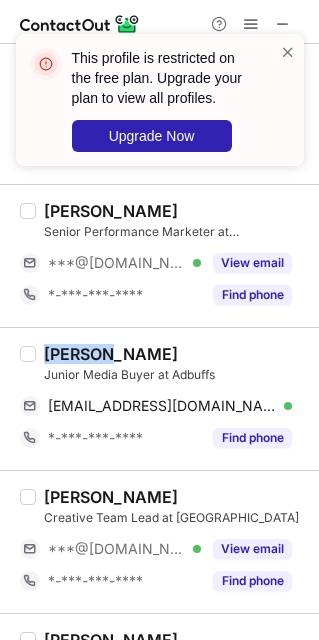 click on "Souvik Bhattacharya" at bounding box center [111, 354] 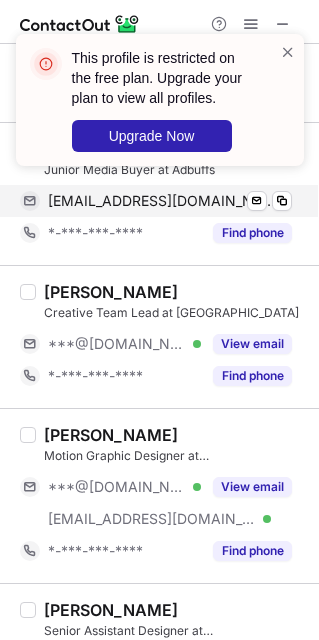 scroll, scrollTop: 2850, scrollLeft: 0, axis: vertical 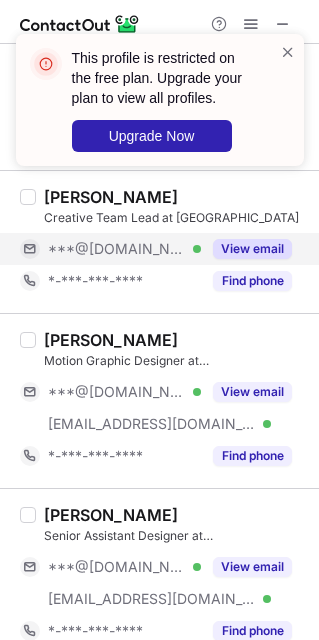 click on "***@[DOMAIN_NAME]" at bounding box center (117, 249) 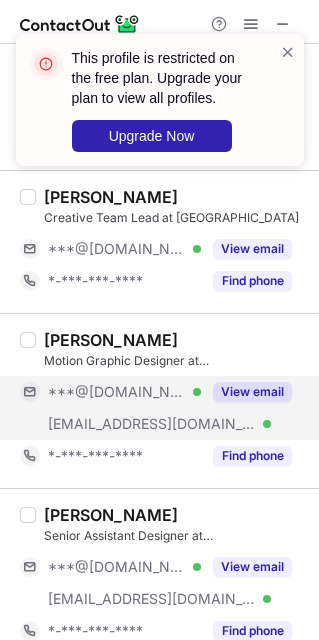 click on "***@[DOMAIN_NAME] Verified" at bounding box center [110, 392] 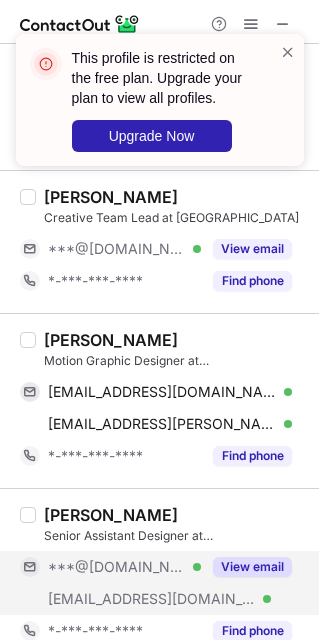 click on "***@[DOMAIN_NAME] Verified" at bounding box center (124, 567) 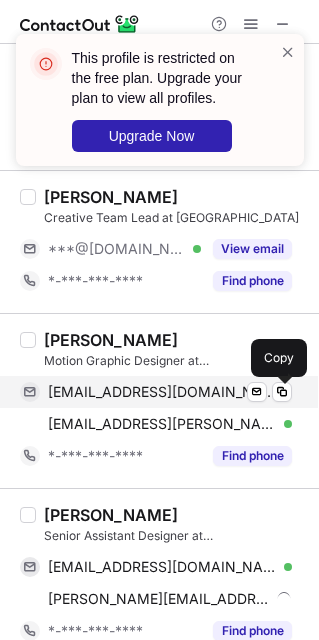 click on "yrawal287@gmail.com Verified Send email Copy" at bounding box center (156, 392) 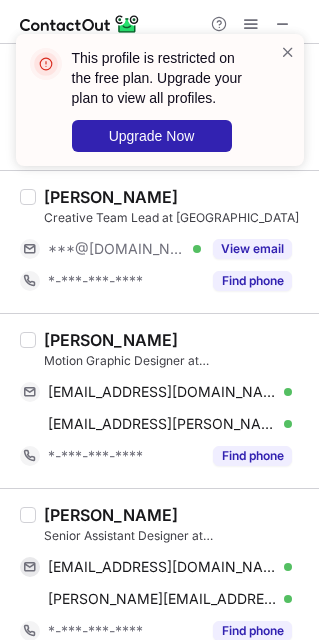 click on "Yogesh Rawal" at bounding box center [111, 340] 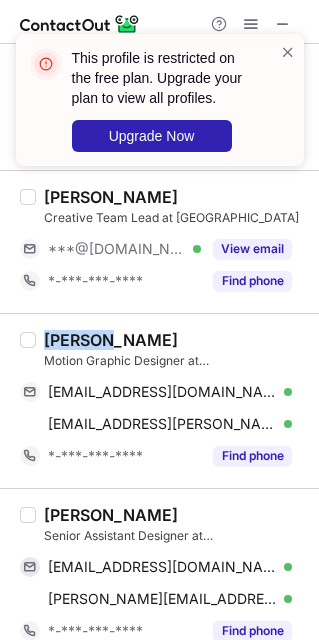 click on "Yogesh Rawal" at bounding box center (111, 340) 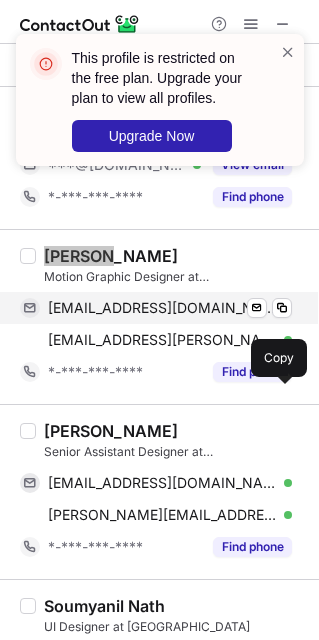 scroll, scrollTop: 3000, scrollLeft: 0, axis: vertical 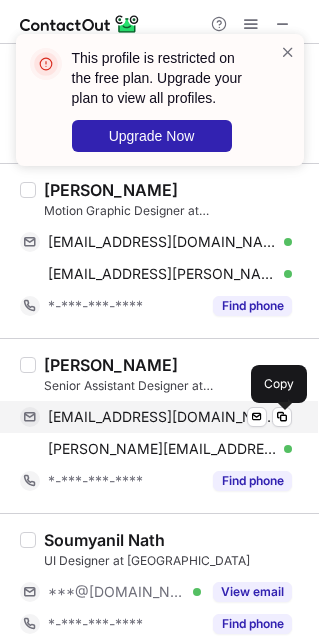 click on "dragonslayersheena@gmail.com" at bounding box center [162, 417] 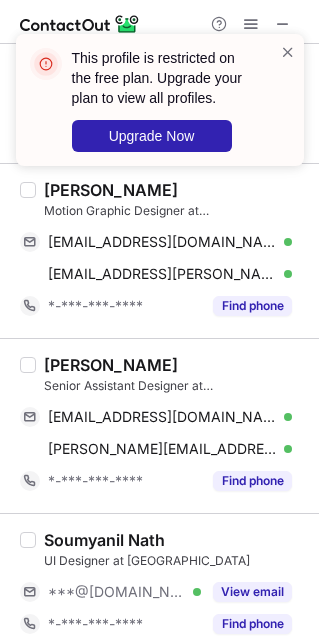 click on "Sheena Maheshwari Senior Assistant Designer at Adbuffs dragonslayersheena@gmail.com Verified Send email Copy sheena@adbuffs.com Verified Send email Copy *-***-***-**** Find phone" at bounding box center (159, 425) 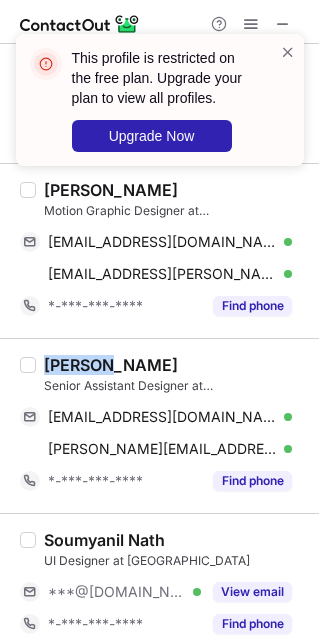 click on "Sheena Maheshwari Senior Assistant Designer at Adbuffs dragonslayersheena@gmail.com Verified Send email Copy sheena@adbuffs.com Verified Send email Copy *-***-***-**** Find phone" at bounding box center (159, 425) 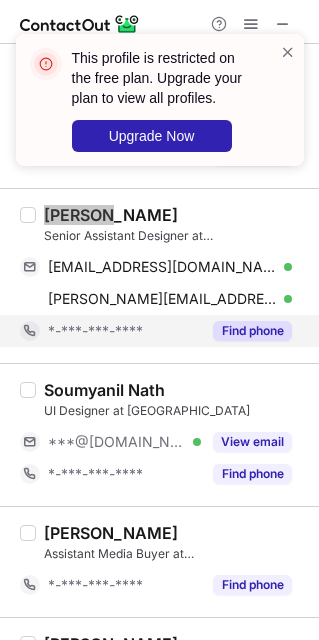 scroll, scrollTop: 3300, scrollLeft: 0, axis: vertical 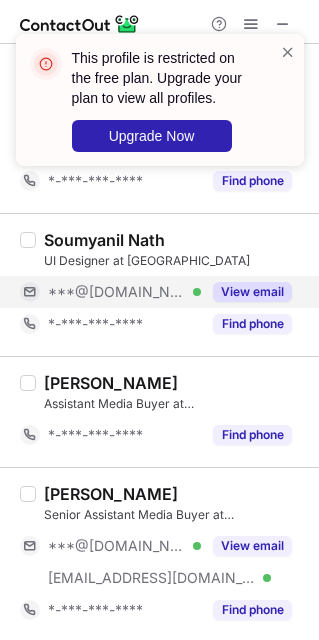 click on "***@[DOMAIN_NAME] Verified" at bounding box center (124, 292) 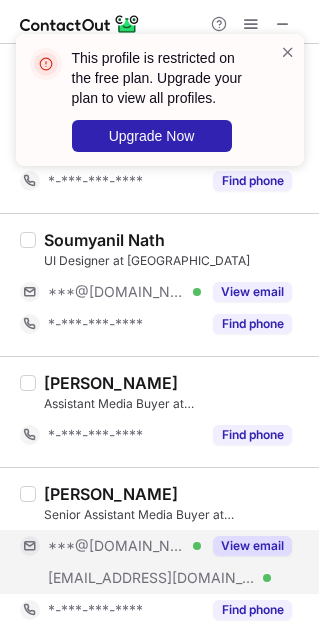 click on "***@[DOMAIN_NAME]" at bounding box center [117, 546] 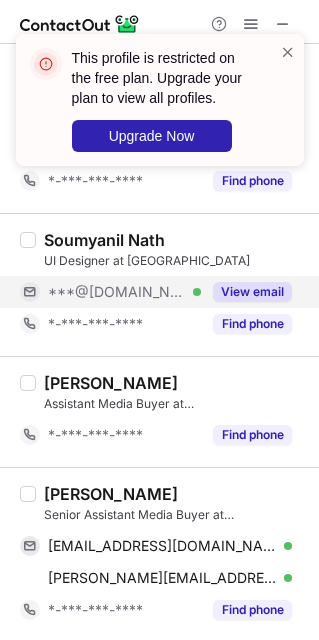 click on "***@[DOMAIN_NAME]" at bounding box center (117, 292) 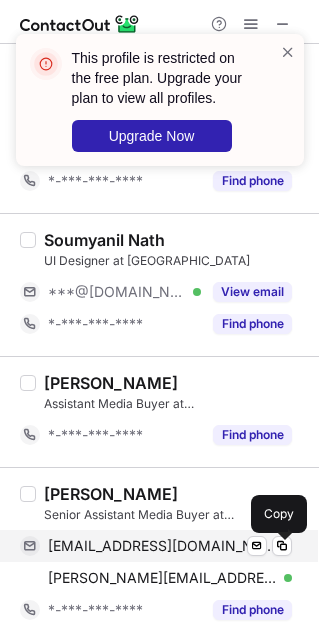 click on "tishabhattacharjee1996@gmail.com" at bounding box center (162, 546) 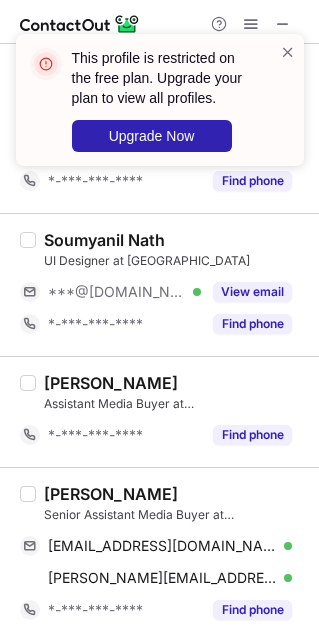 click on "Suchismita Bhattacharjee" at bounding box center (111, 494) 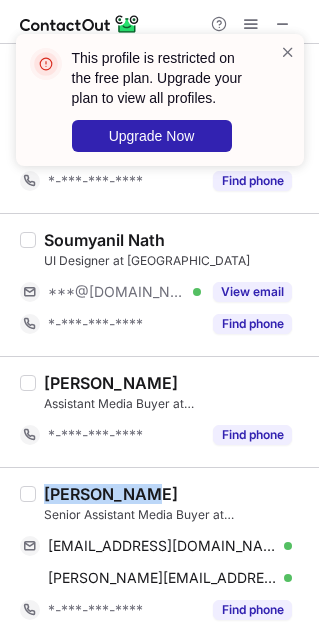 click on "Suchismita Bhattacharjee" at bounding box center [111, 494] 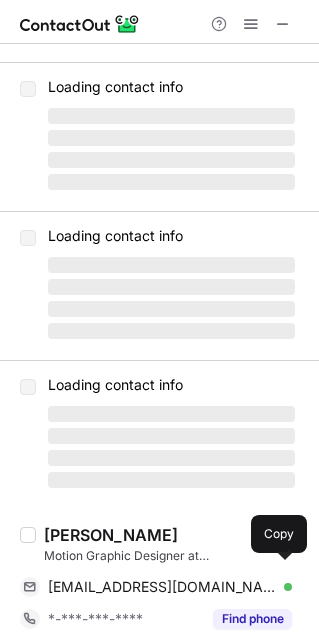 scroll, scrollTop: 0, scrollLeft: 0, axis: both 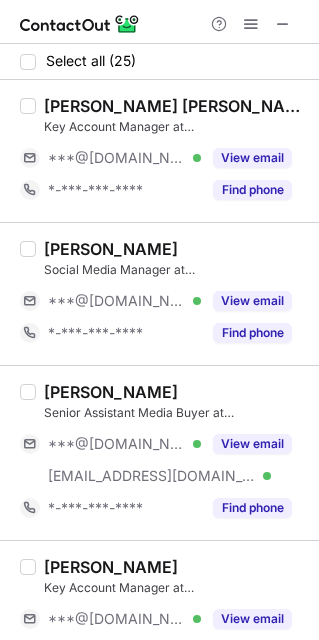click on "***@[DOMAIN_NAME] Verified" at bounding box center (124, 158) 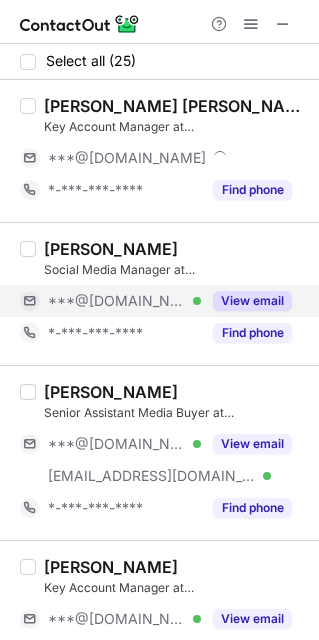 click on "***@[DOMAIN_NAME] Verified" at bounding box center (110, 301) 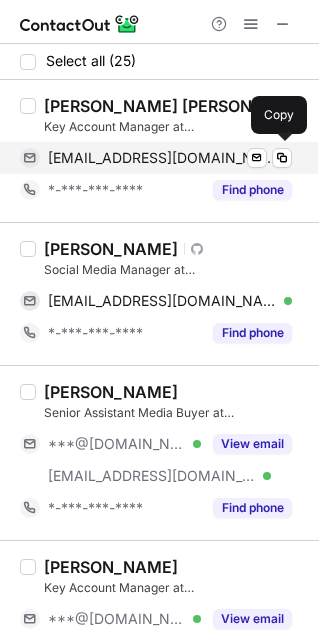 click on "syedsharib34@gmail.com" at bounding box center [162, 158] 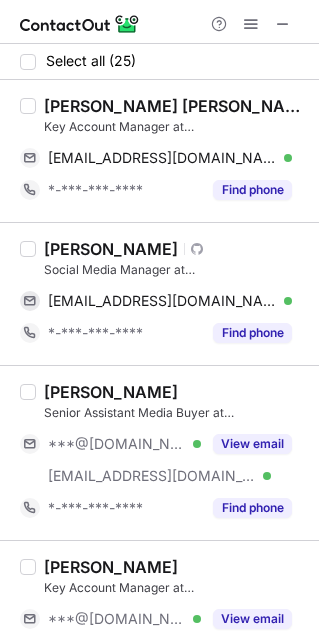 click on "Syed Sharib Shahzad Key Account Manager at Adbuffs syedsharib34@gmail.com Verified Send email Copy *-***-***-**** Find phone" at bounding box center [159, 151] 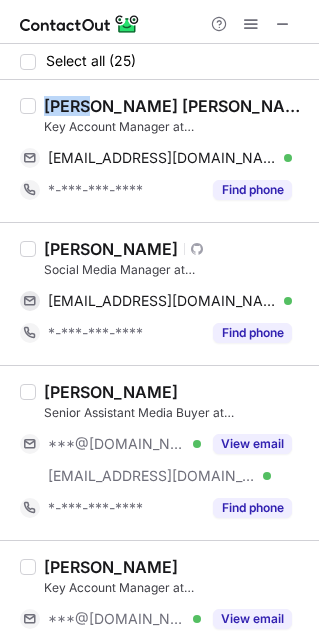 click on "Syed Sharib Shahzad Key Account Manager at Adbuffs syedsharib34@gmail.com Verified Send email Copy *-***-***-**** Find phone" at bounding box center (159, 151) 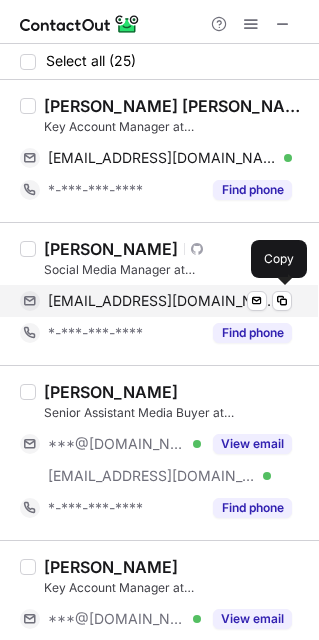click on "debadiptaroy12@gmail.com" at bounding box center [162, 301] 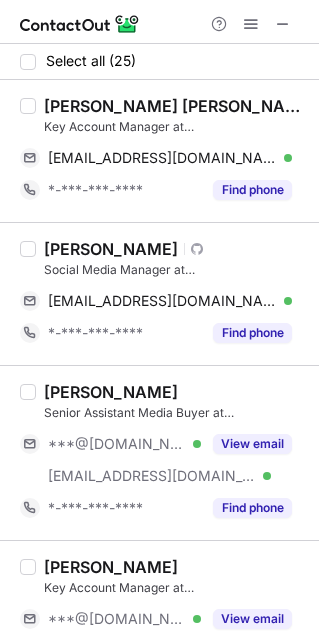 click on "Debadipta Roy Visit Github profile Social Media Manager at Adbuffs debadiptaroy12@gmail.com Verified Send email Copy *-***-***-**** Find phone" at bounding box center [159, 293] 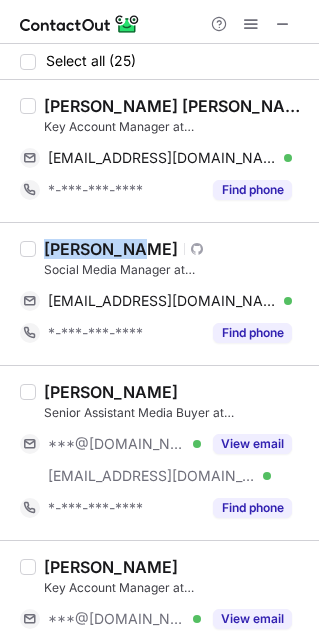 click on "Debadipta Roy Visit Github profile Social Media Manager at Adbuffs debadiptaroy12@gmail.com Verified Send email Copy *-***-***-**** Find phone" at bounding box center [159, 293] 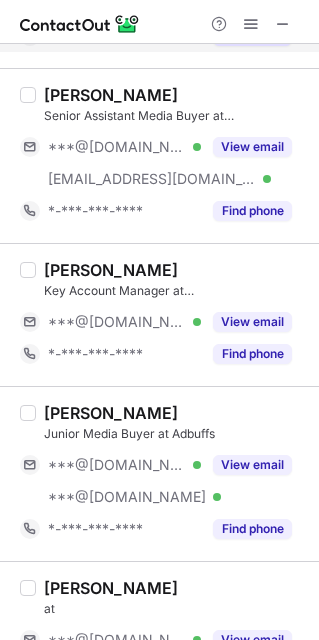 scroll, scrollTop: 300, scrollLeft: 0, axis: vertical 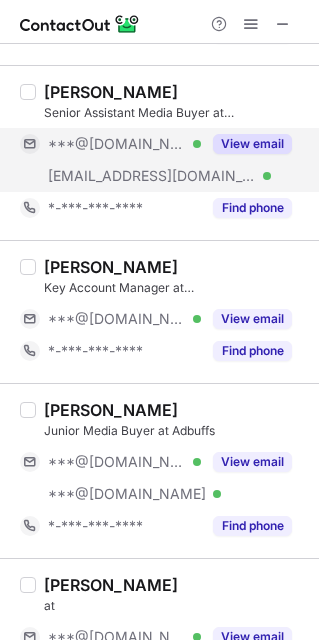 click on "***@[DOMAIN_NAME] Verified" at bounding box center [110, 144] 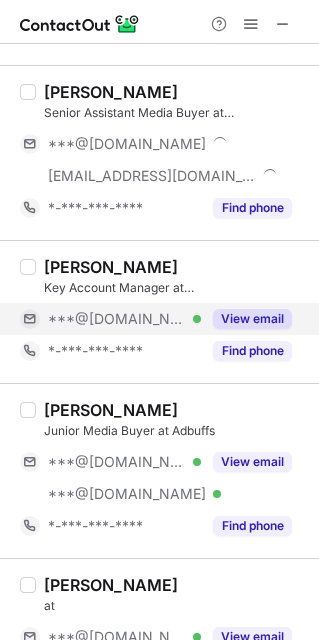 click on "***@[DOMAIN_NAME] Verified" at bounding box center [110, 319] 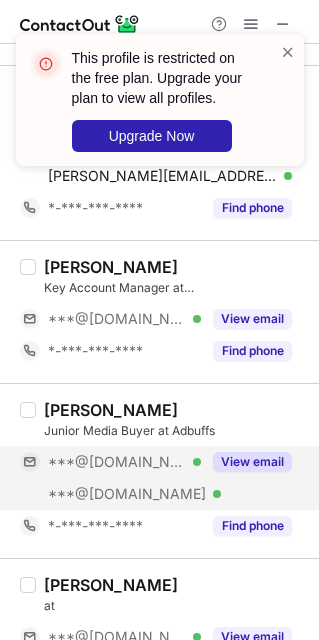 click on "***@[DOMAIN_NAME]" at bounding box center (127, 494) 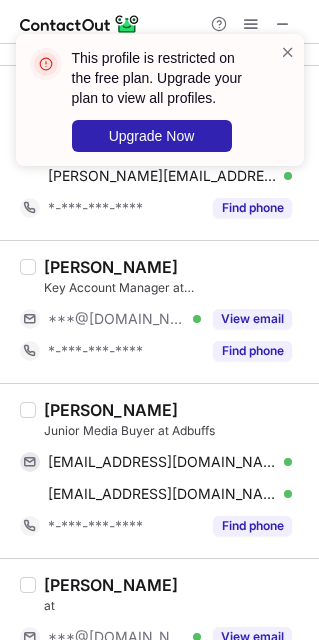scroll, scrollTop: 0, scrollLeft: 0, axis: both 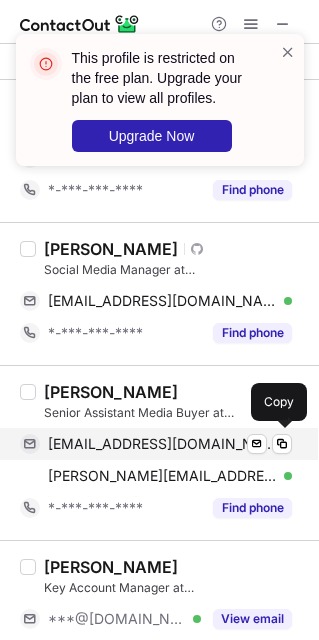 click on "swarnali1723@gmail.com" at bounding box center [162, 444] 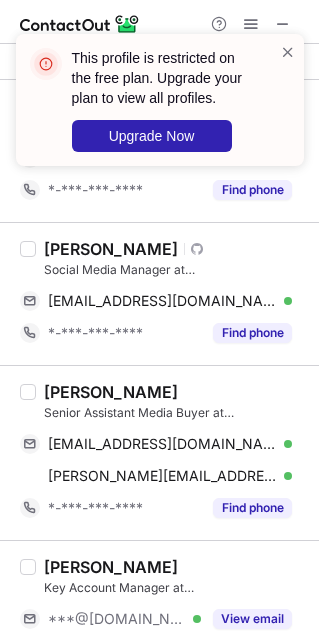 click on "Swarnali Ghosh" at bounding box center (111, 392) 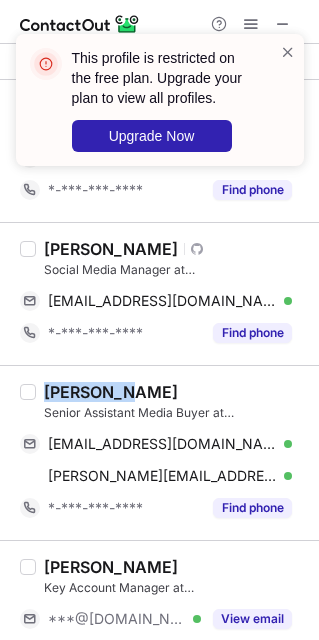 click on "Swarnali Ghosh" at bounding box center (111, 392) 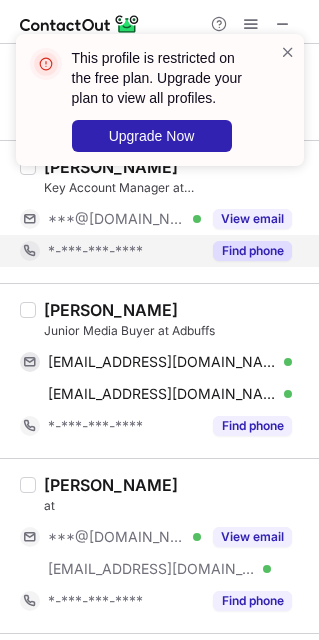 scroll, scrollTop: 450, scrollLeft: 0, axis: vertical 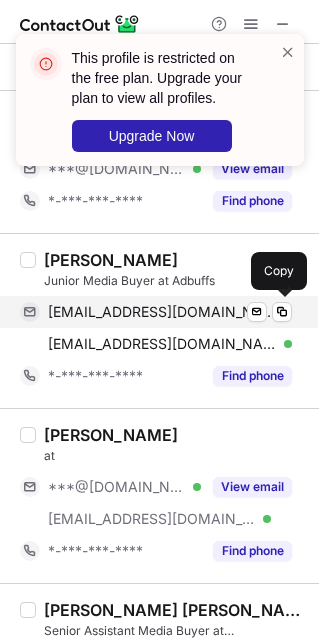click on "pritambera206@gmail.com" at bounding box center (162, 312) 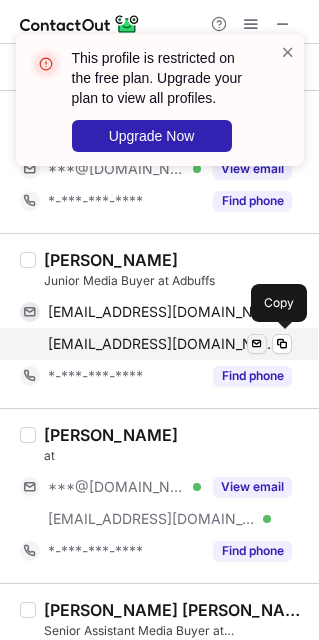 drag, startPoint x: 198, startPoint y: 333, endPoint x: 259, endPoint y: 339, distance: 61.294373 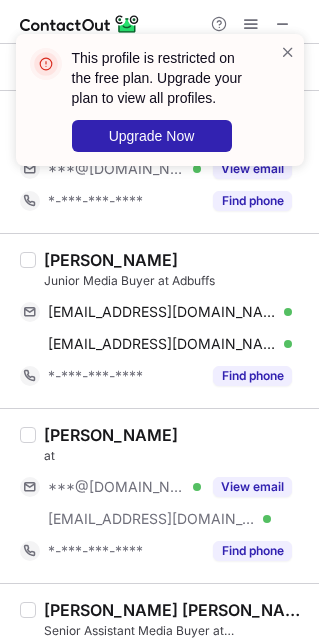click on "Pritam Bera" at bounding box center (111, 260) 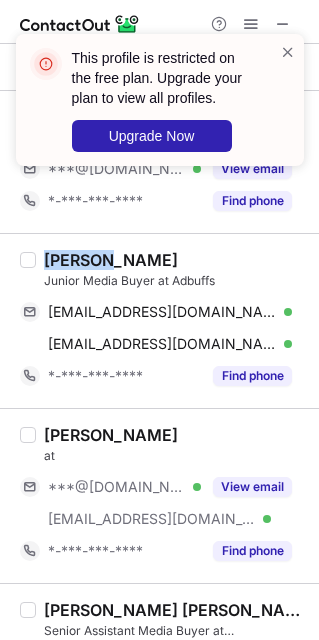 click on "Pritam Bera" at bounding box center [111, 260] 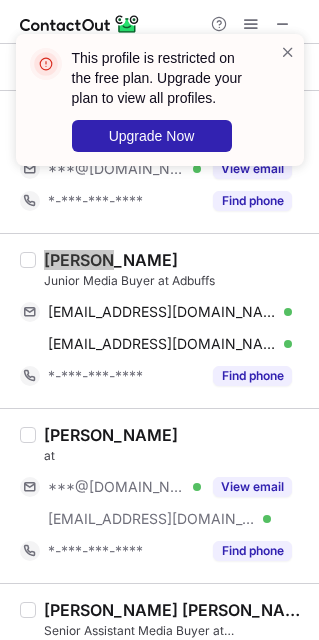scroll, scrollTop: 600, scrollLeft: 0, axis: vertical 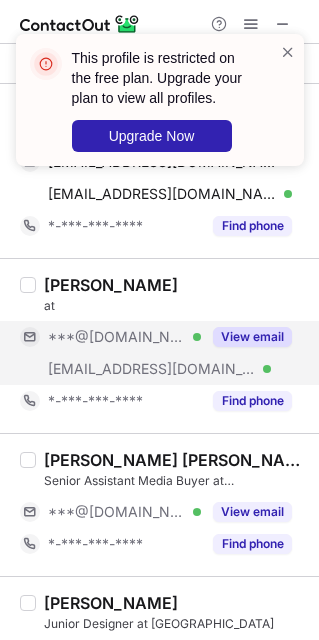 click on "***@[DOMAIN_NAME] Verified" at bounding box center (110, 337) 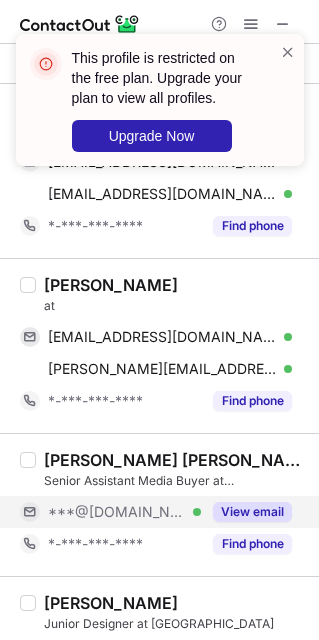 click on "***@[DOMAIN_NAME]" at bounding box center [117, 512] 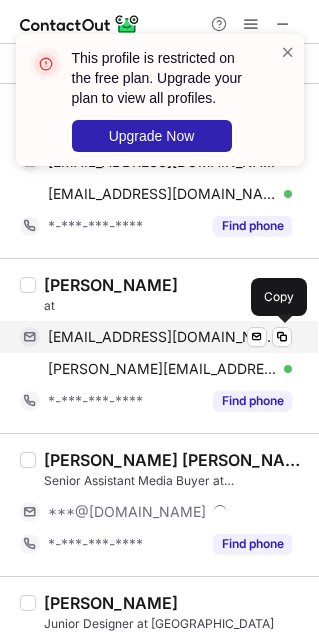 click on "paromaminochaluke@gmail.com" at bounding box center (162, 337) 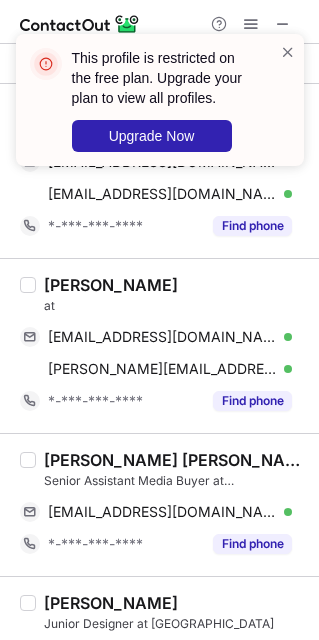 click on "Paroma Minocha" at bounding box center (111, 285) 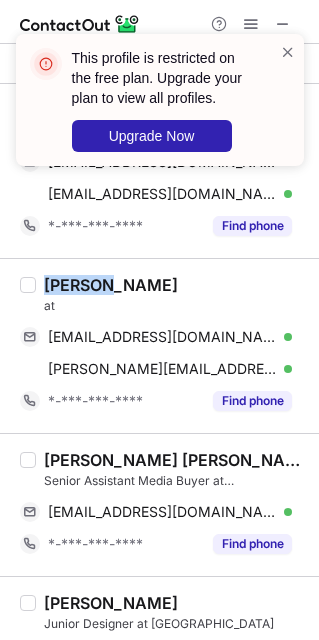 click on "Paroma Minocha" at bounding box center [111, 285] 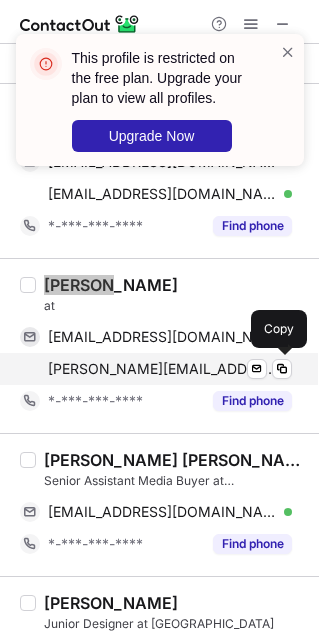 scroll, scrollTop: 750, scrollLeft: 0, axis: vertical 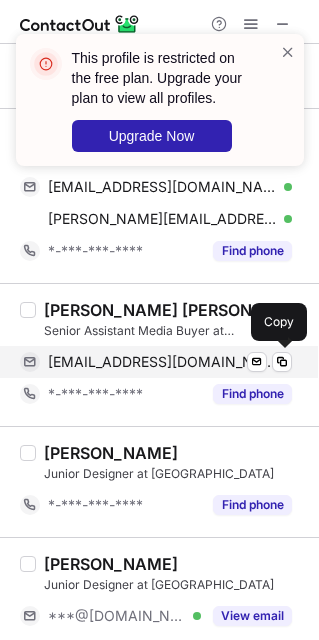 drag, startPoint x: 193, startPoint y: 372, endPoint x: 189, endPoint y: 347, distance: 25.317978 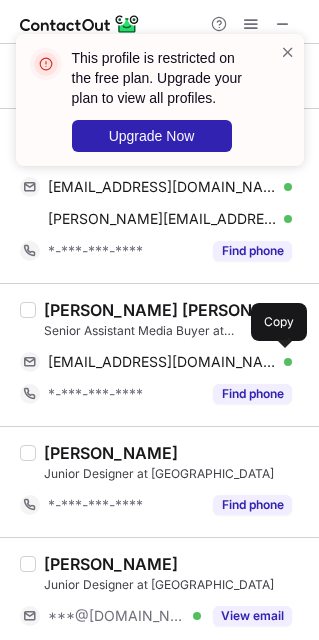 click on "anushreeatal95@gmail.com" at bounding box center [162, 362] 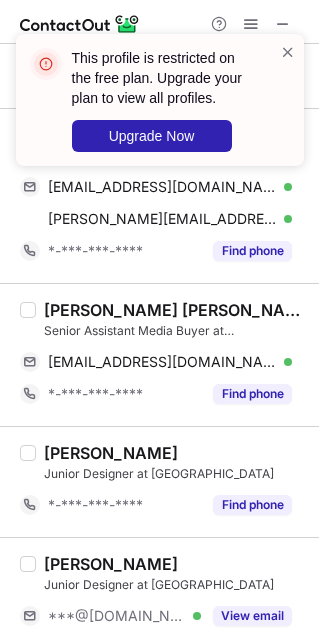 click on "Anushree Atal Senior Assistant Media Buyer at Adbuffs anushreeatal95@gmail.com Verified Send email Copied! *-***-***-**** Find phone" at bounding box center [171, 355] 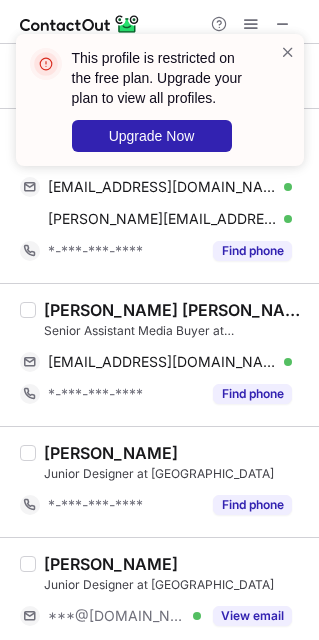 click on "Anushree Atal" at bounding box center (175, 310) 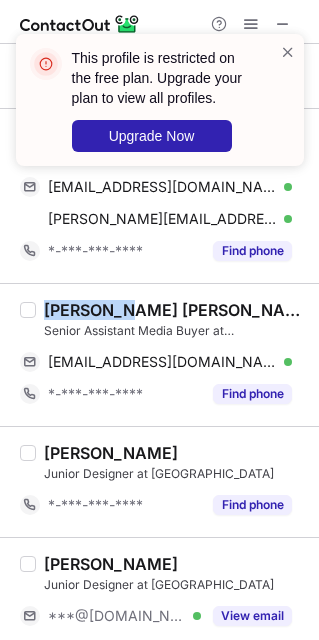 click on "Anushree Atal" at bounding box center [175, 310] 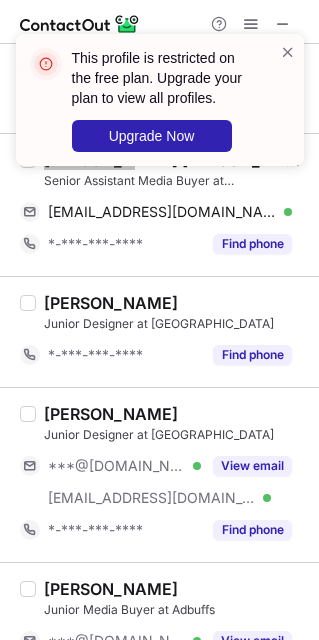 scroll, scrollTop: 1050, scrollLeft: 0, axis: vertical 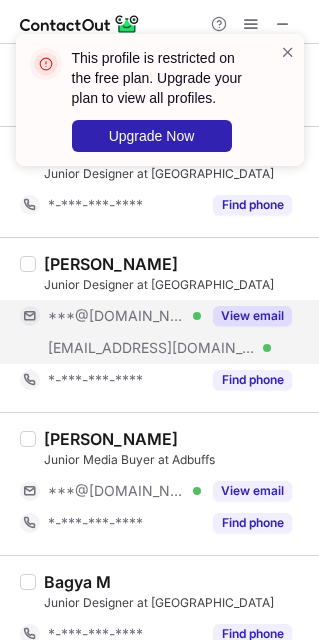click on "***@[DOMAIN_NAME] Verified" at bounding box center [110, 316] 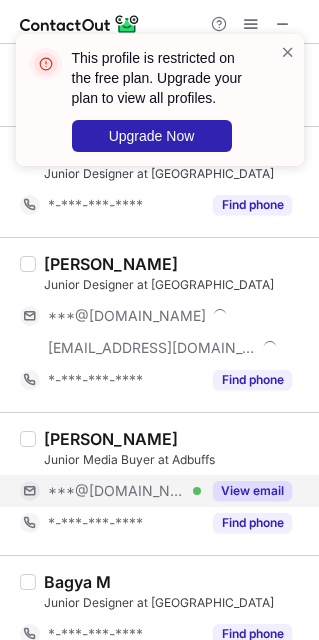 click on "***@[DOMAIN_NAME]" at bounding box center [117, 491] 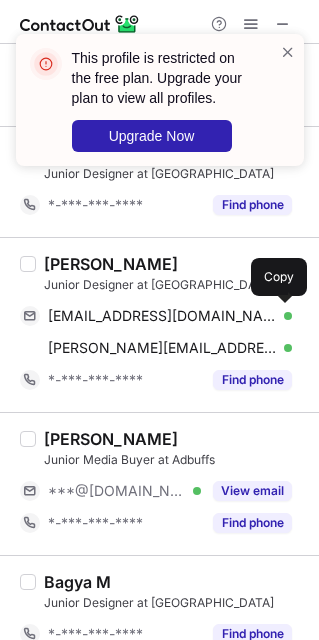 click on "itsisorcarrythms@gmail.com" at bounding box center [162, 316] 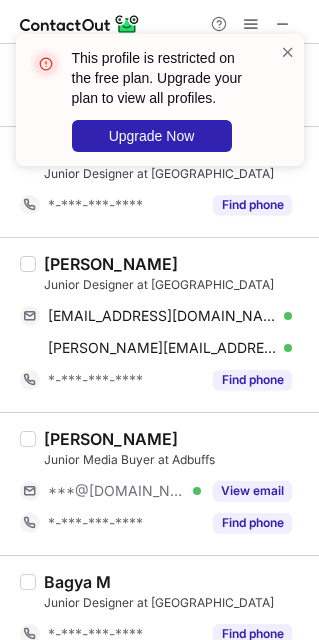 click on "Ishani Sarkar" at bounding box center (111, 264) 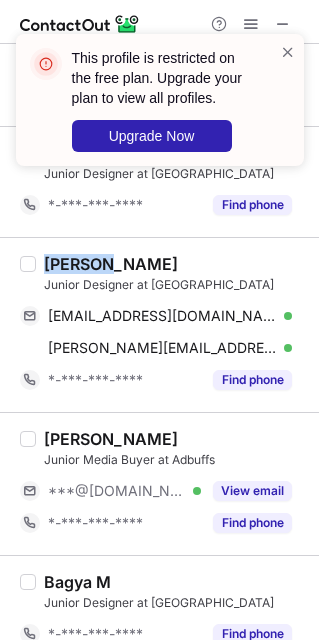 click on "Ishani Sarkar" at bounding box center (111, 264) 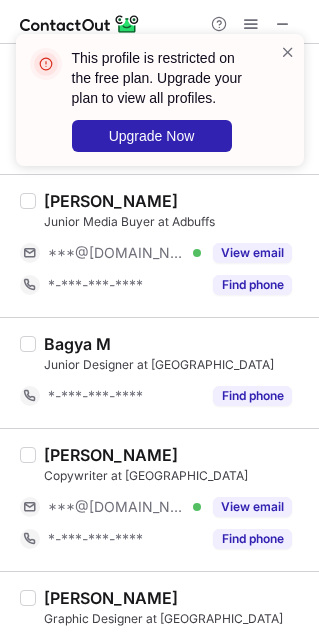 scroll, scrollTop: 1350, scrollLeft: 0, axis: vertical 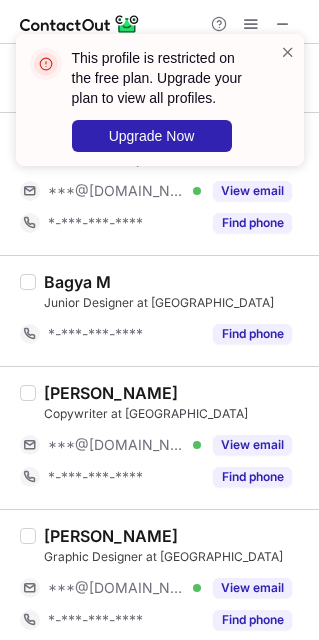 click on "Chandrika Sarkar Copywriter at Adbuffs ***@gmail.com Verified View email *-***-***-**** Find phone" at bounding box center (171, 438) 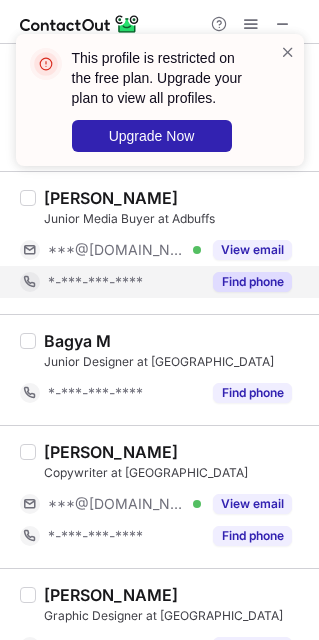 scroll, scrollTop: 1200, scrollLeft: 0, axis: vertical 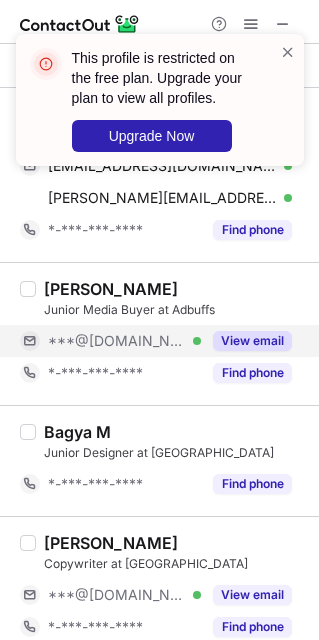 click on "***@[DOMAIN_NAME] Verified" at bounding box center [110, 341] 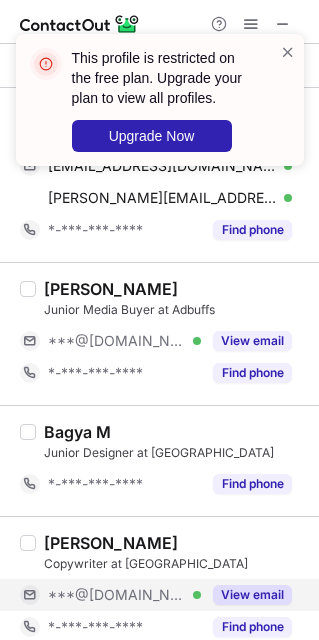 click on "***@[DOMAIN_NAME] Verified" at bounding box center [124, 595] 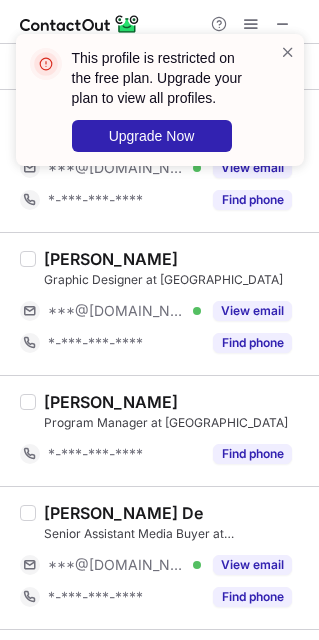 scroll, scrollTop: 1650, scrollLeft: 0, axis: vertical 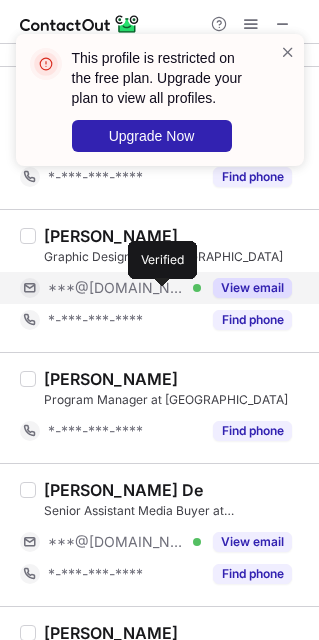 click at bounding box center [197, 288] 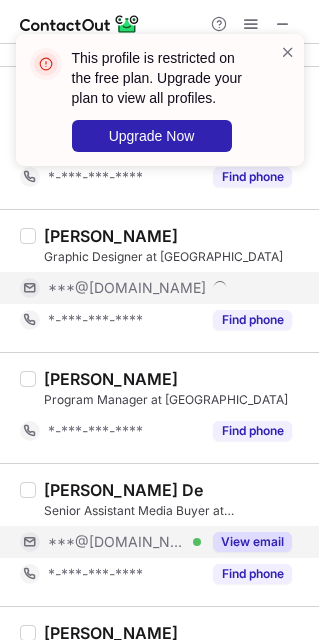 click on "***@[DOMAIN_NAME] Verified" at bounding box center (110, 542) 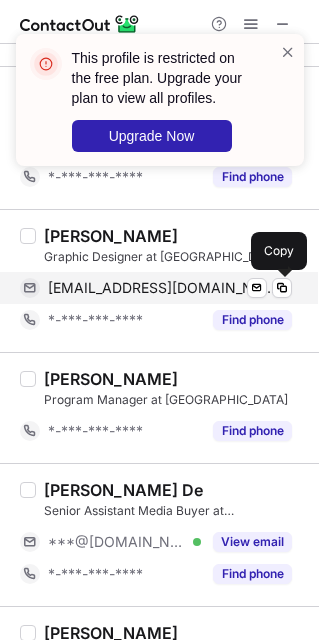 click on "hriteshsoham@gmail.com" at bounding box center [162, 288] 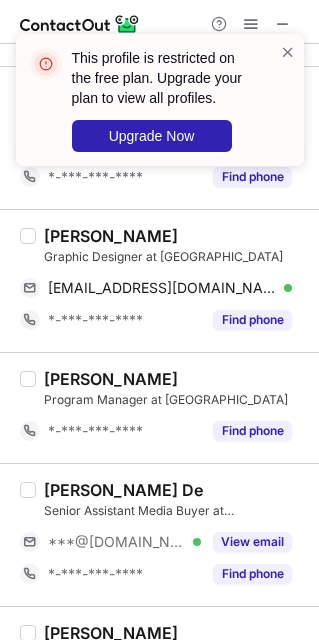 click on "Soham Bera" at bounding box center [111, 236] 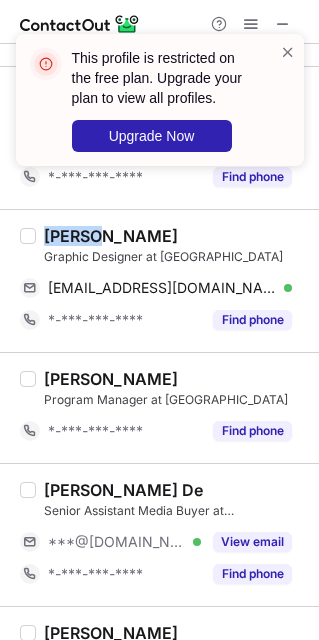 click on "Soham Bera" at bounding box center [111, 236] 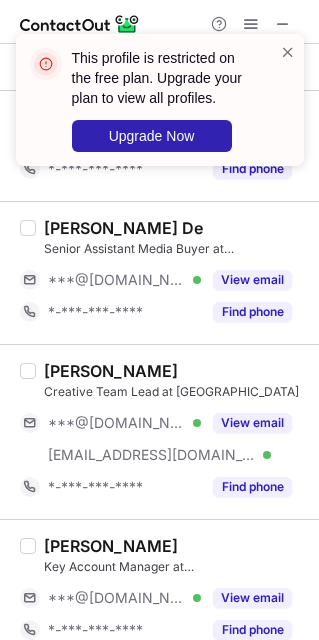 scroll, scrollTop: 1950, scrollLeft: 0, axis: vertical 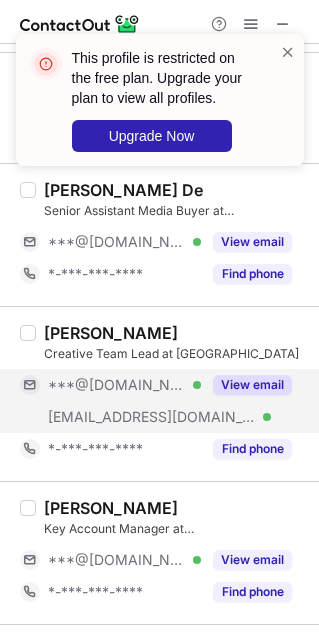 click on "***@adbuffs.com" at bounding box center (152, 417) 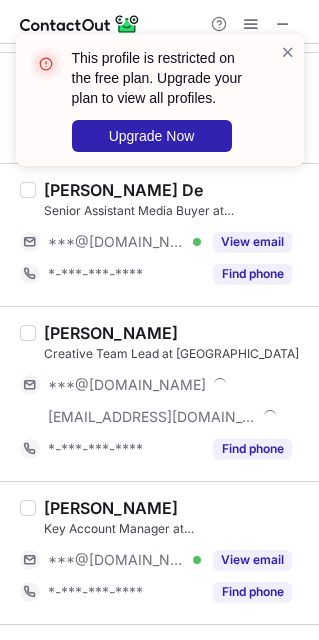click on "This profile is restricted on the free plan. Upgrade your plan to view all profiles. Upgrade Now" at bounding box center (160, 108) 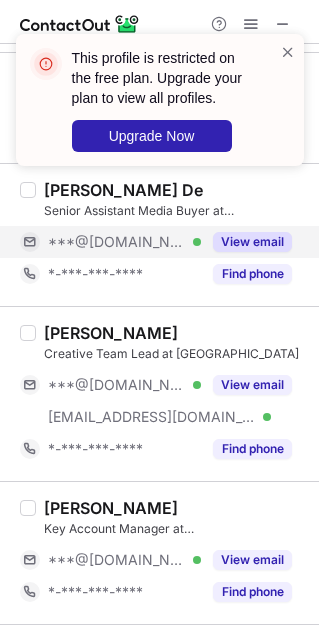 click on "***@[DOMAIN_NAME] Verified" at bounding box center (124, 242) 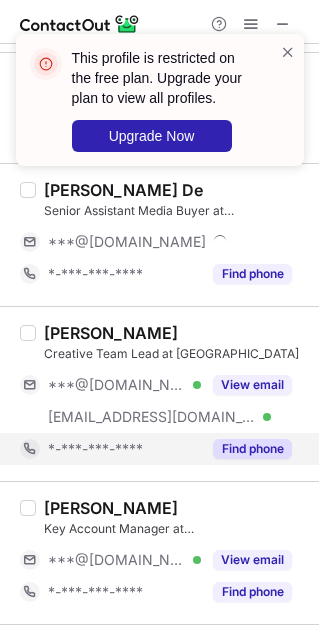 click on "*-***-***-****" at bounding box center (110, 449) 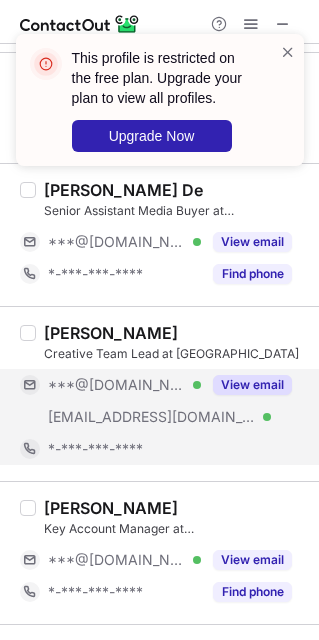 click on "***@adbuffs.com Verified" at bounding box center (110, 417) 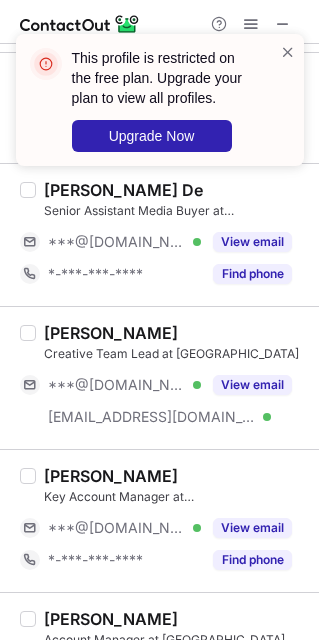 scroll, scrollTop: 2100, scrollLeft: 0, axis: vertical 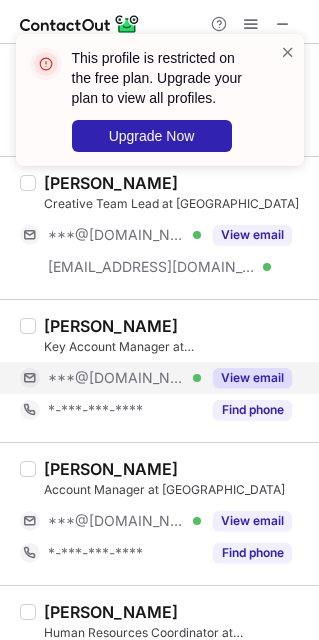 click on "***@[DOMAIN_NAME] Verified" at bounding box center (110, 378) 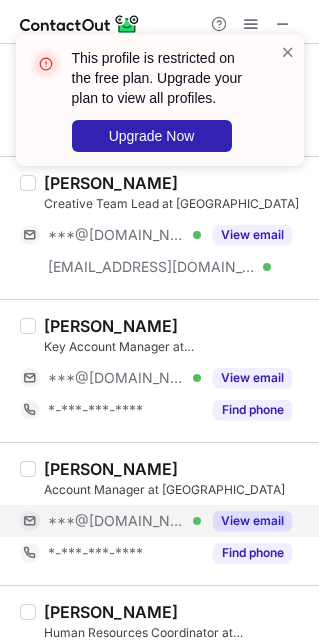 click on "View email" at bounding box center (246, 521) 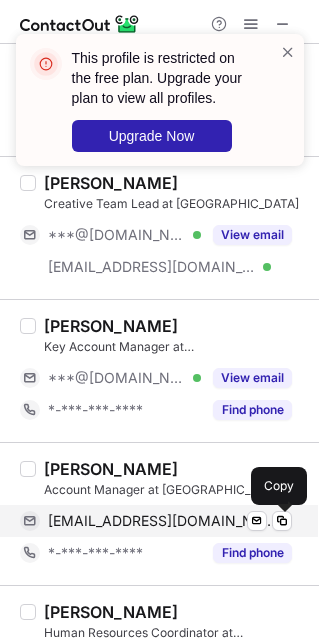 click on "mehtadarshita58@gmail.com" at bounding box center (162, 521) 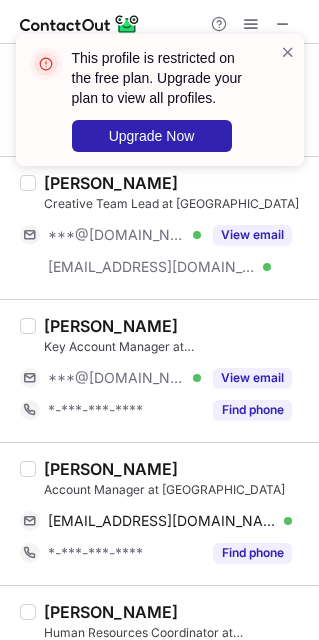 click on "Darshita Mehta" at bounding box center [111, 469] 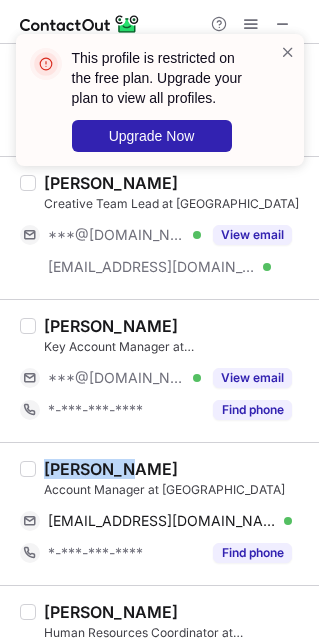click on "Darshita Mehta" at bounding box center (111, 469) 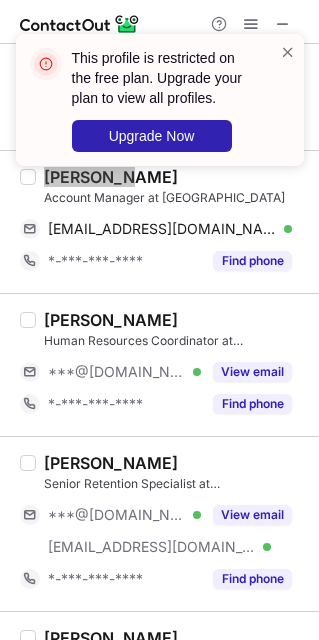 scroll, scrollTop: 2400, scrollLeft: 0, axis: vertical 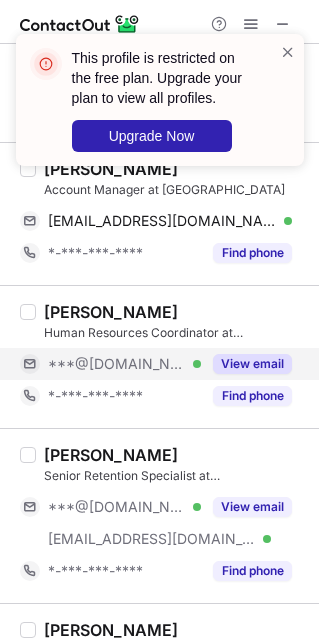click on "View email" at bounding box center (246, 364) 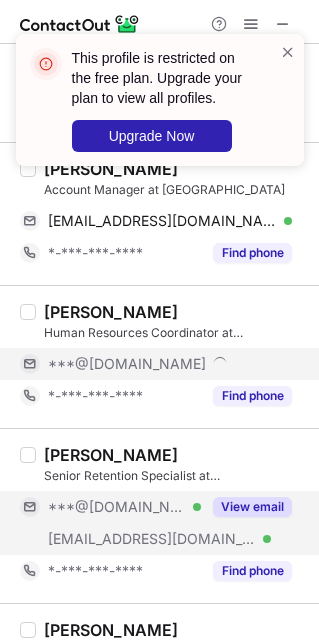 click on "***@[DOMAIN_NAME] Verified" at bounding box center [110, 507] 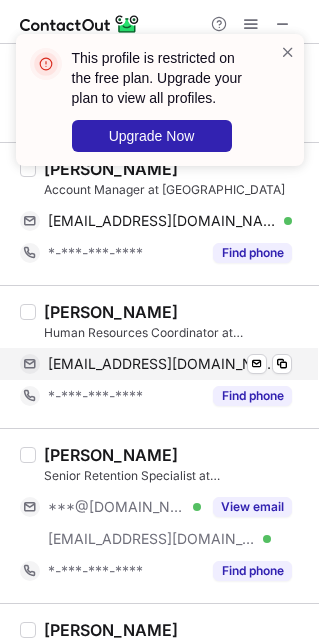click on "pritygupta25197@gmail.com" at bounding box center (162, 364) 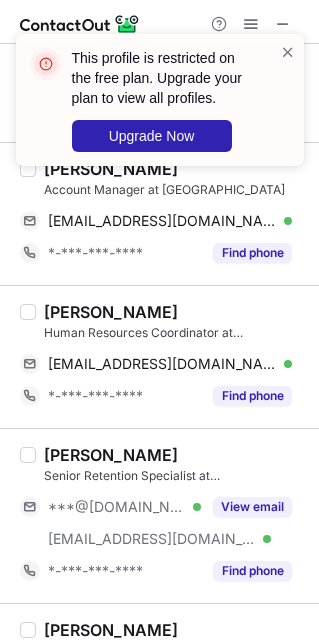 click on "Prity Gupta Human Resources Coordinator at Adbuffs pritygupta25197@gmail.com Verified Send email Copy *-***-***-**** Find phone" at bounding box center [159, 356] 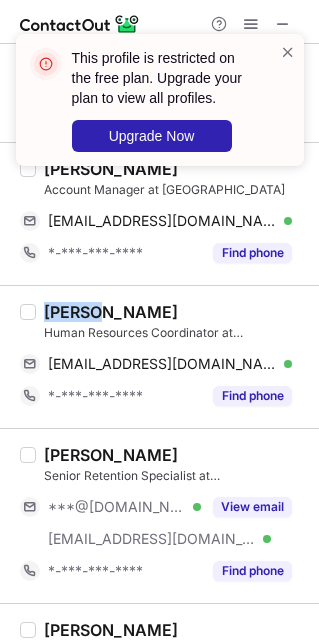 click on "Prity Gupta Human Resources Coordinator at Adbuffs pritygupta25197@gmail.com Verified Send email Copy *-***-***-**** Find phone" at bounding box center (159, 356) 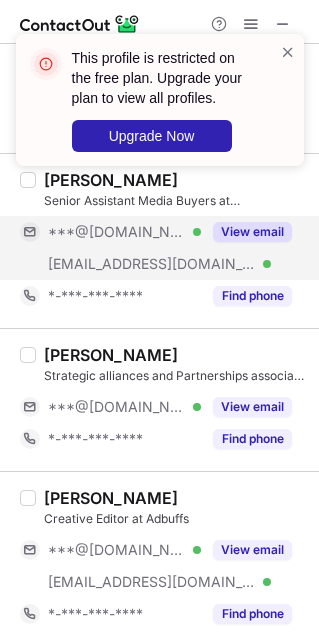 scroll, scrollTop: 2700, scrollLeft: 0, axis: vertical 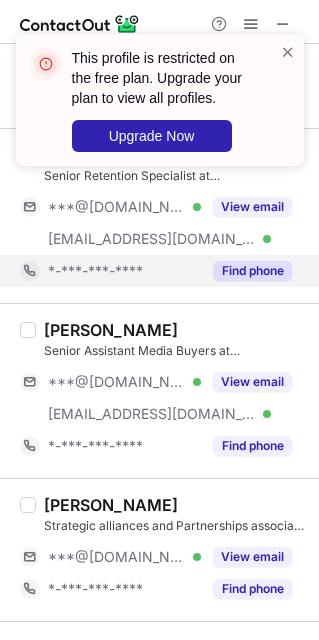 drag, startPoint x: 127, startPoint y: 248, endPoint x: 127, endPoint y: 281, distance: 33 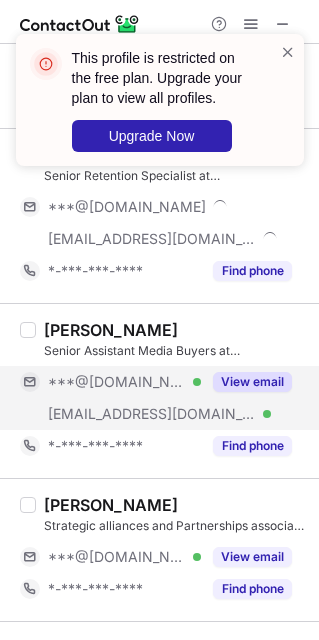 click on "***@adbuffs.com Verified" at bounding box center (110, 414) 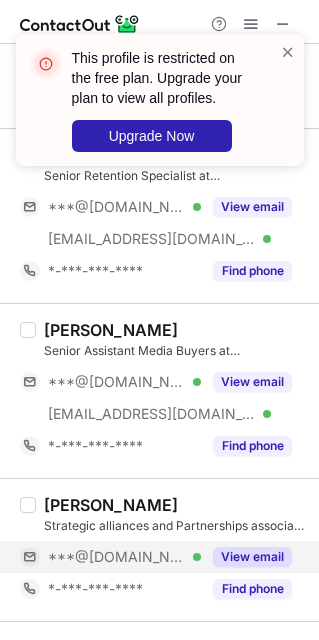 click on "***@[DOMAIN_NAME] Verified" at bounding box center (110, 557) 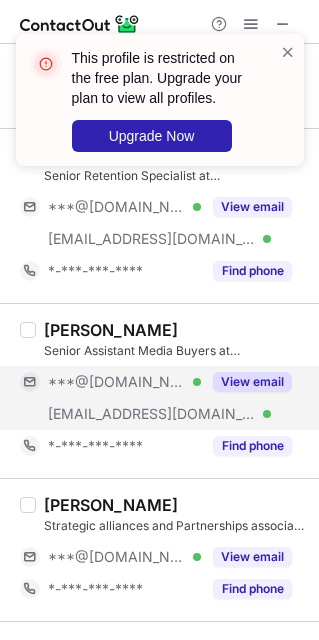 click on "***@adbuffs.com" at bounding box center [152, 414] 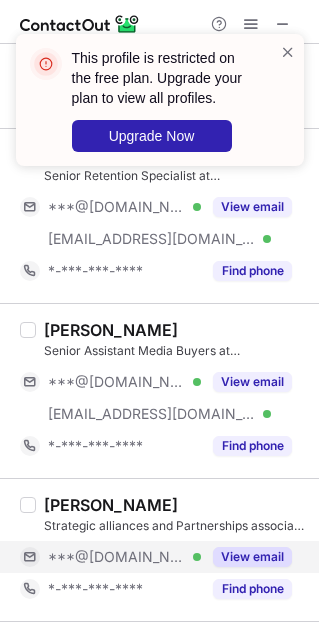 click on "***@[DOMAIN_NAME] Verified" at bounding box center (110, 557) 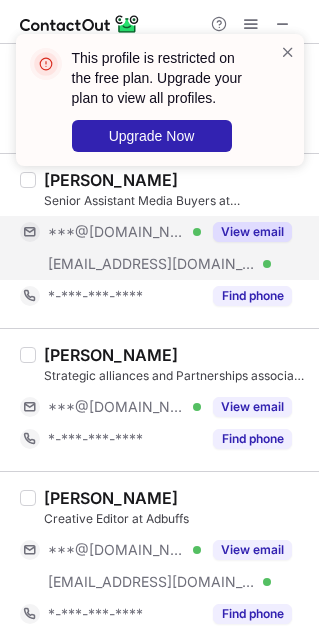 scroll, scrollTop: 3000, scrollLeft: 0, axis: vertical 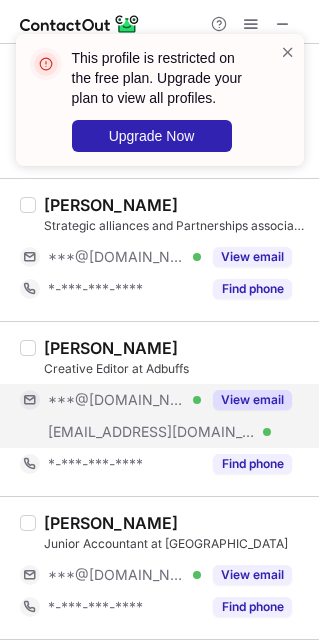 click on "***@[DOMAIN_NAME]" at bounding box center (117, 400) 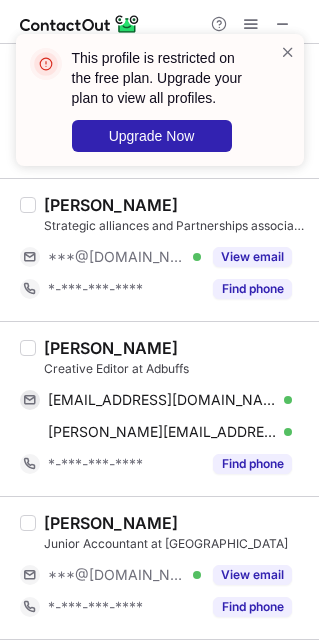 drag, startPoint x: 138, startPoint y: 596, endPoint x: 153, endPoint y: 510, distance: 87.29834 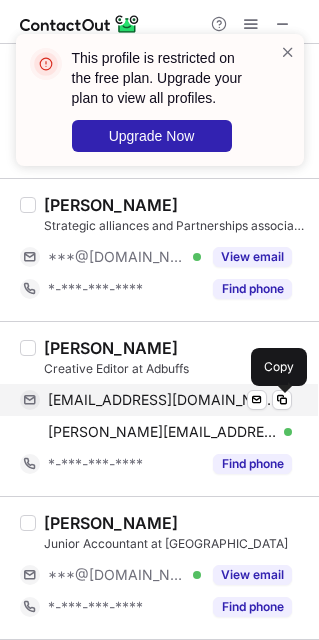 click on "varunasharma23@gmail.com" at bounding box center (162, 400) 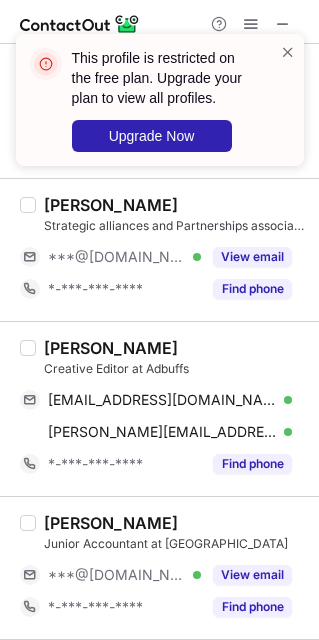 click on "Varuna Sharma Creative Editor at Adbuffs varunasharma23@gmail.com Verified Send email Copy varuna.sharma@adbuffs.com Verified Send email Copy *-***-***-**** Find phone" at bounding box center [159, 408] 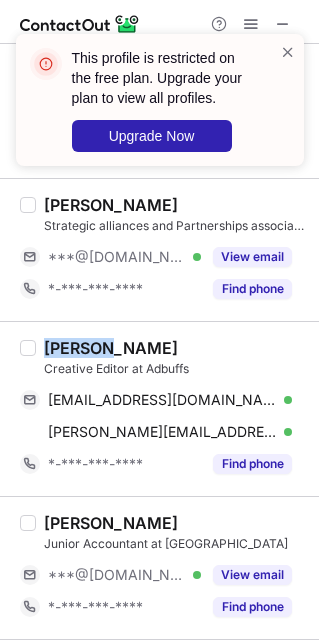 click on "Varuna Sharma Creative Editor at Adbuffs varunasharma23@gmail.com Verified Send email Copy varuna.sharma@adbuffs.com Verified Send email Copy *-***-***-**** Find phone" at bounding box center [159, 408] 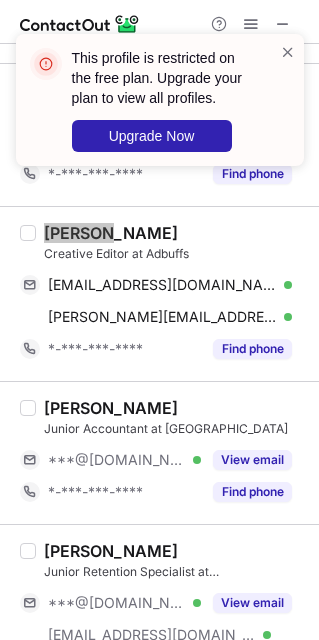 scroll, scrollTop: 3183, scrollLeft: 0, axis: vertical 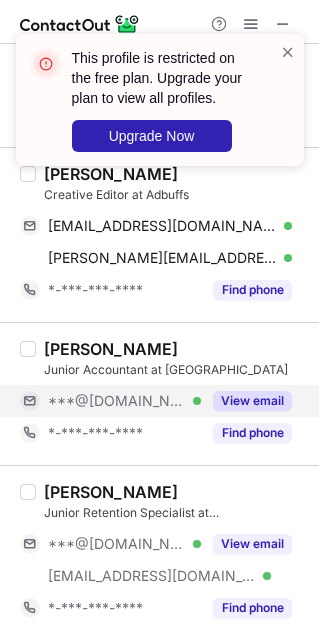 click on "***@[DOMAIN_NAME]" at bounding box center (117, 401) 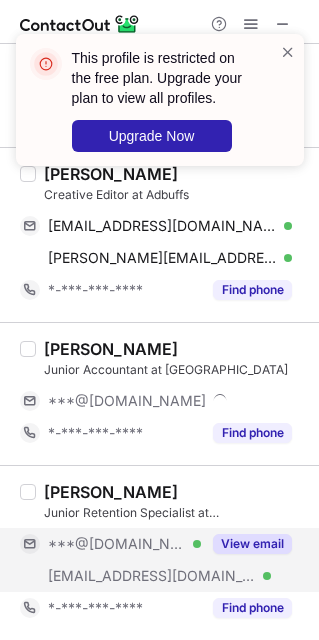 click on "***@adbuffs.com Verified" at bounding box center [110, 576] 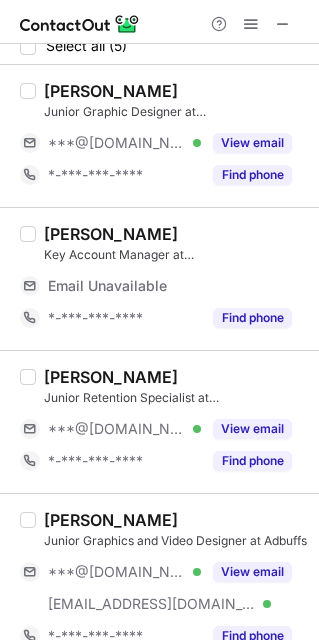 scroll, scrollTop: 0, scrollLeft: 0, axis: both 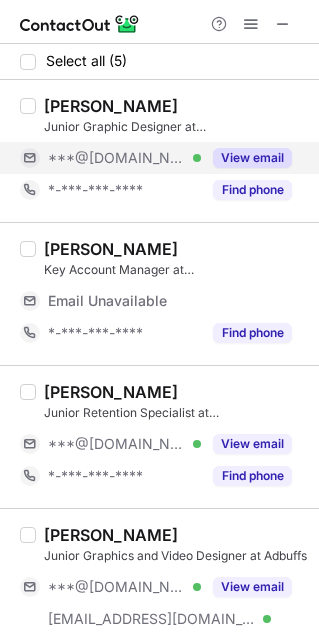click on "***@[DOMAIN_NAME] Verified" at bounding box center [110, 158] 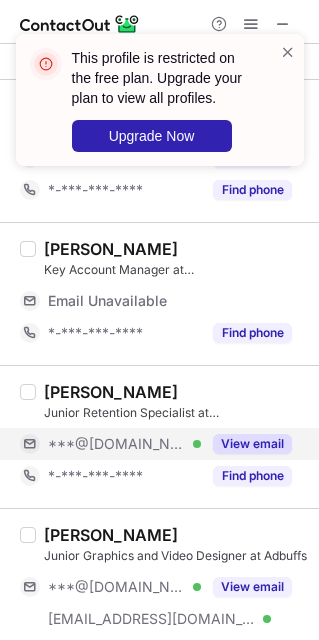 click on "***@[DOMAIN_NAME]" at bounding box center [117, 444] 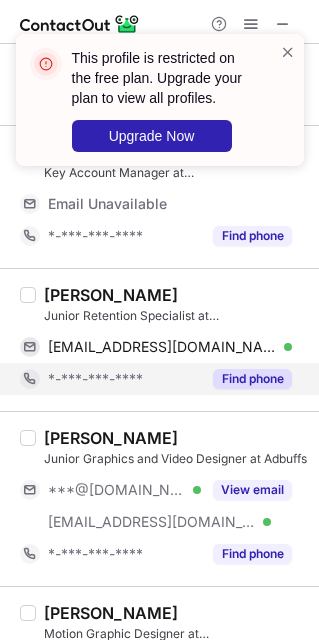 scroll, scrollTop: 150, scrollLeft: 0, axis: vertical 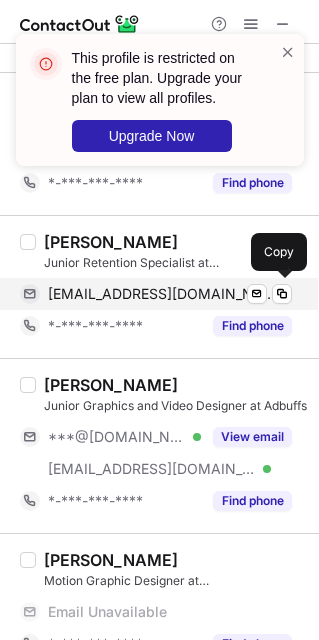 click on "sayankumar973@gmail.com" at bounding box center (162, 294) 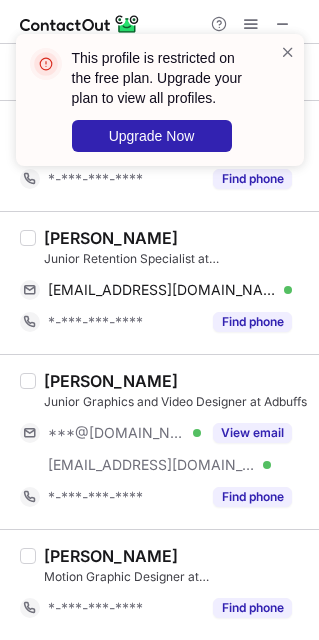 scroll, scrollTop: 123, scrollLeft: 0, axis: vertical 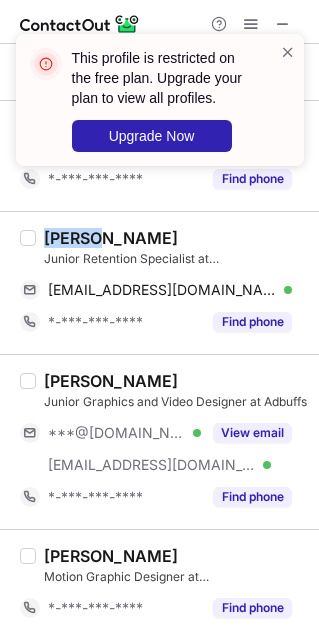 click on "Sayan Kumar Das" at bounding box center (111, 238) 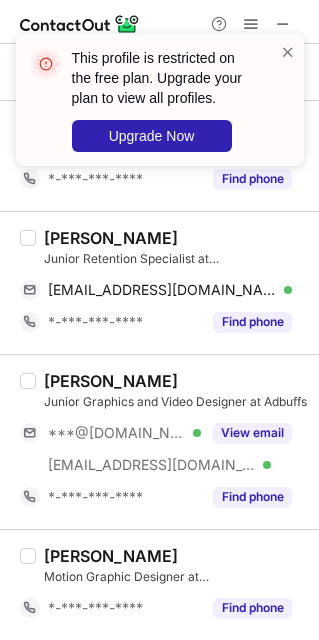 drag, startPoint x: 130, startPoint y: 462, endPoint x: 123, endPoint y: 554, distance: 92.26592 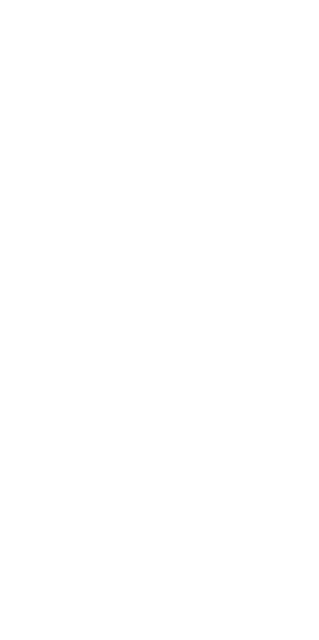 scroll, scrollTop: 0, scrollLeft: 0, axis: both 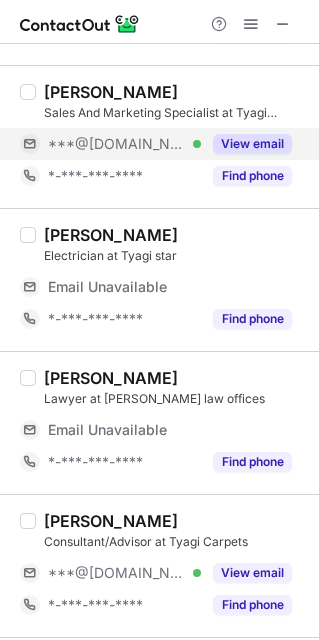 click on "***@icloud.com" at bounding box center [117, 144] 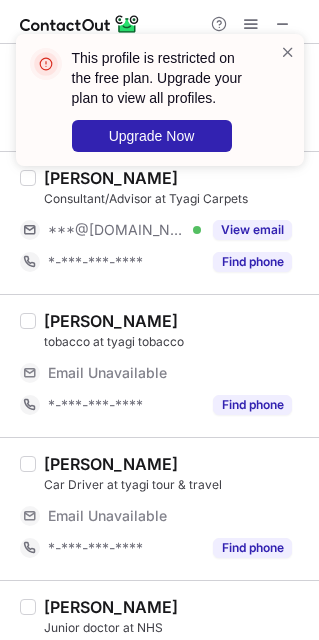 scroll, scrollTop: 450, scrollLeft: 0, axis: vertical 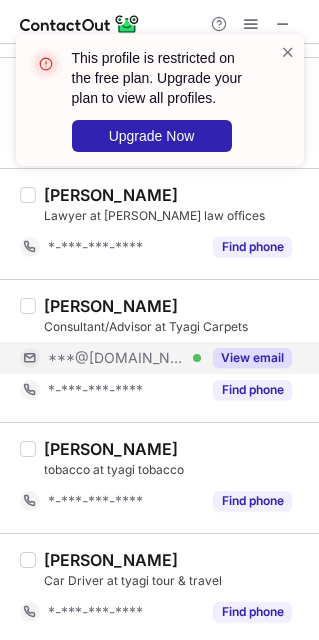 click on "brijsh agnihotri tobacco at tyagi tobacco *-***-***-**** Find phone" at bounding box center [159, 477] 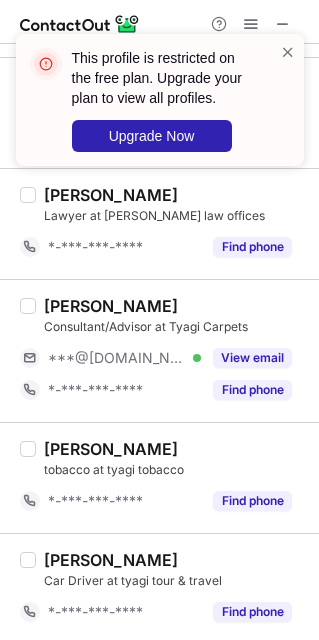 click on "Satish Walia Consultant/Advisor at Tyagi Carpets ***@gmail.com Verified View email *-***-***-**** Find phone" at bounding box center (171, 351) 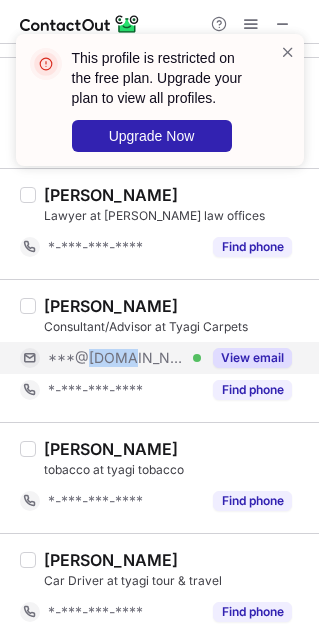 click on "Satish Walia Consultant/Advisor at Tyagi Carpets ***@gmail.com Verified View email *-***-***-**** Find phone" at bounding box center [171, 351] 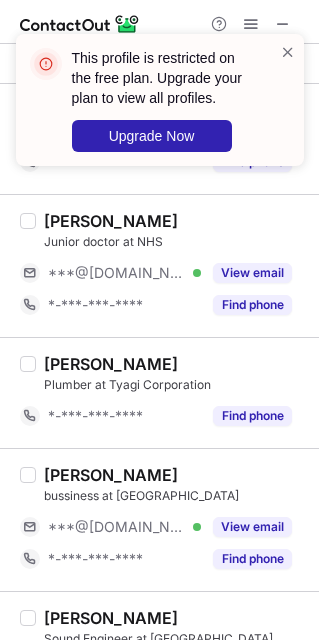 scroll, scrollTop: 687, scrollLeft: 0, axis: vertical 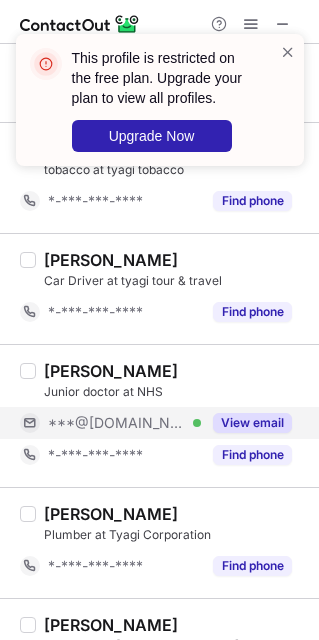 click on "***@[DOMAIN_NAME]" at bounding box center (117, 423) 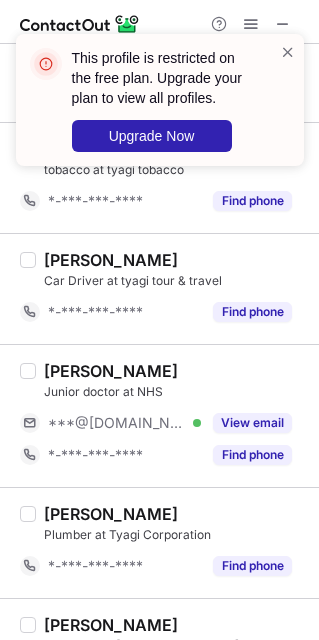 scroll, scrollTop: 837, scrollLeft: 0, axis: vertical 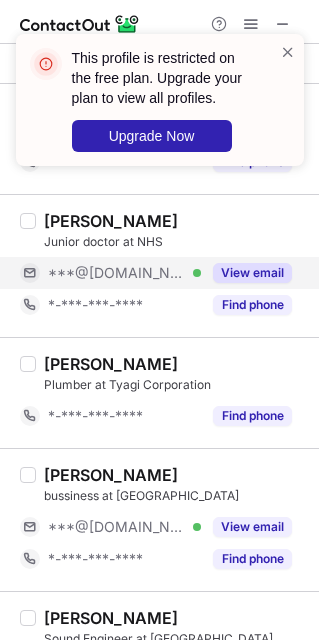 click on "***@[DOMAIN_NAME]" at bounding box center (117, 273) 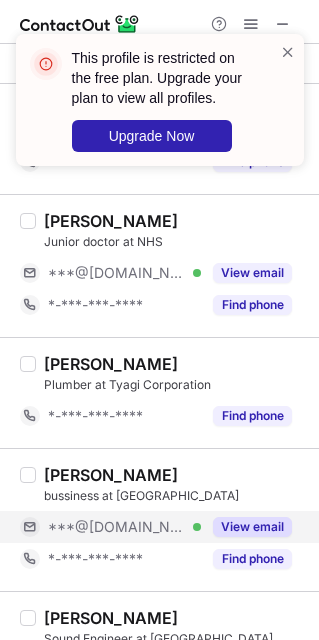 click on "***@yahoo.com Verified" at bounding box center (110, 527) 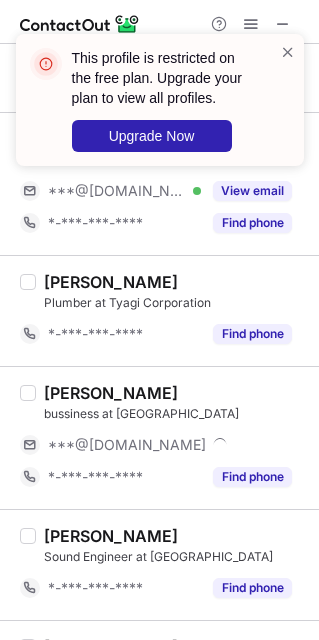 scroll, scrollTop: 987, scrollLeft: 0, axis: vertical 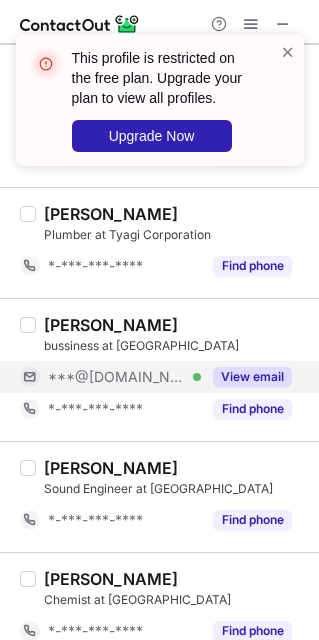 click on "***@yahoo.com Verified" at bounding box center (124, 377) 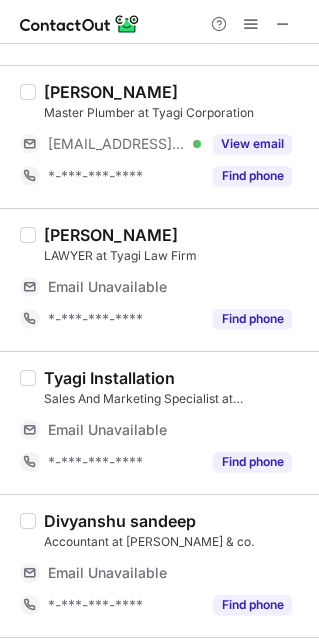 scroll, scrollTop: 750, scrollLeft: 0, axis: vertical 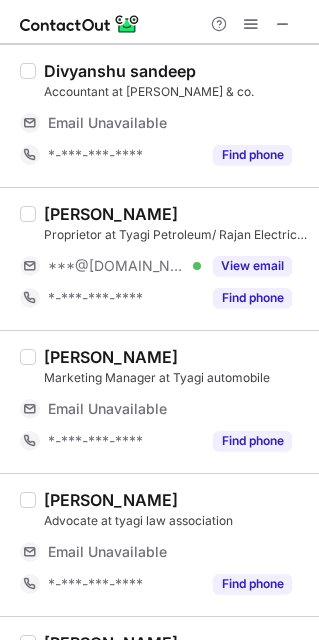 click on "***@[DOMAIN_NAME] Verified" at bounding box center [110, 266] 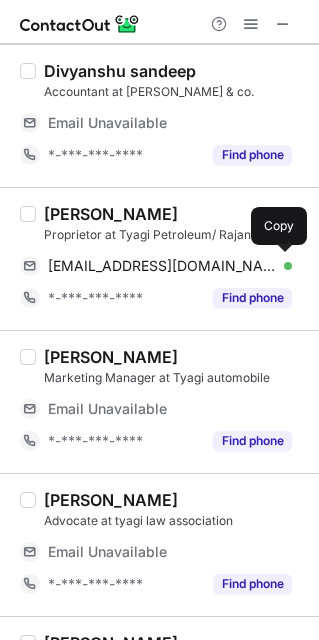 drag, startPoint x: 180, startPoint y: 273, endPoint x: 235, endPoint y: 212, distance: 82.13403 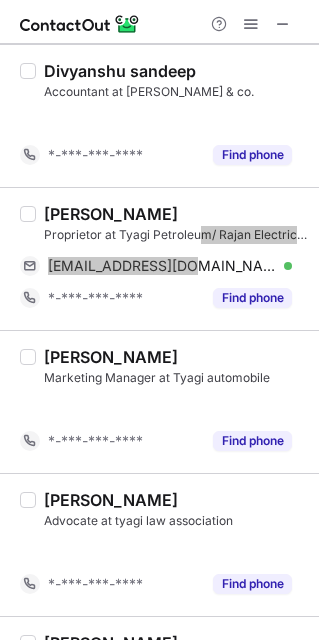 scroll, scrollTop: 654, scrollLeft: 0, axis: vertical 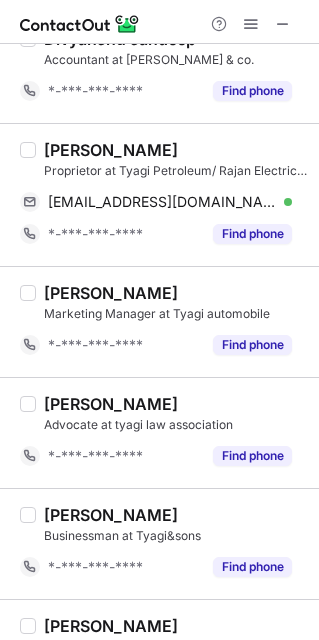 click on "Raj Pal Tyagi Proprietor at Tyagi Petroleum/ Rajan Electrical Industries rajptyagi@gmail.com Verified Send email Copy *-***-***-**** Find phone" at bounding box center (159, 194) 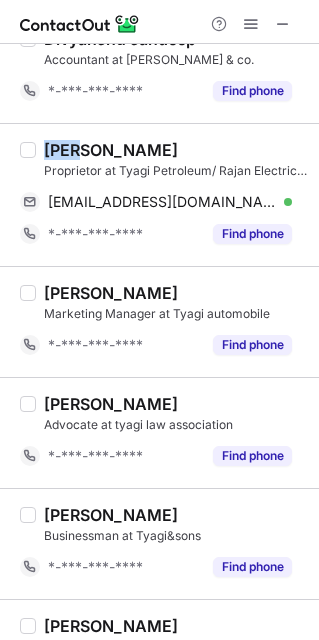 click on "Raj Pal Tyagi Proprietor at Tyagi Petroleum/ Rajan Electrical Industries rajptyagi@gmail.com Verified Send email Copy *-***-***-**** Find phone" at bounding box center (159, 194) 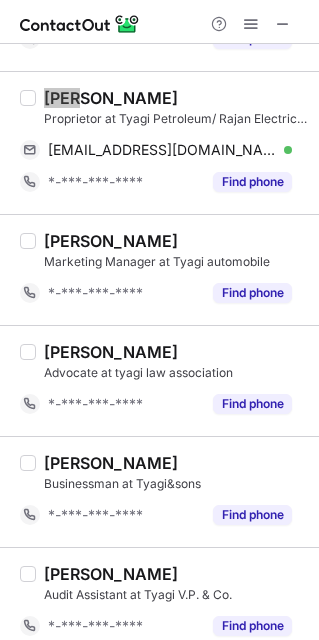 scroll, scrollTop: 504, scrollLeft: 0, axis: vertical 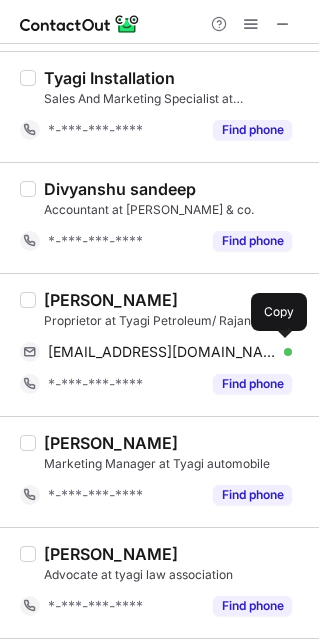 drag, startPoint x: 153, startPoint y: 350, endPoint x: 210, endPoint y: 285, distance: 86.4523 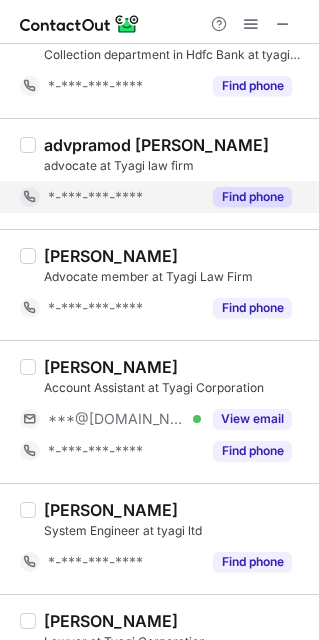 scroll, scrollTop: 1554, scrollLeft: 0, axis: vertical 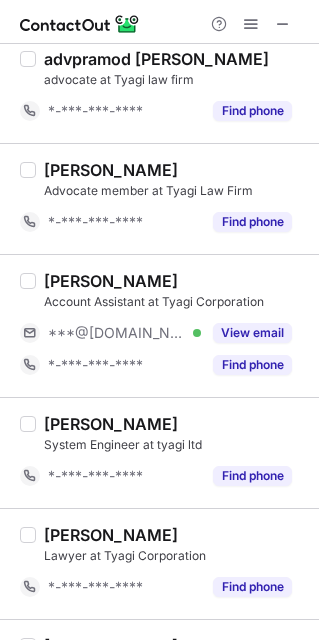drag, startPoint x: 129, startPoint y: 336, endPoint x: 214, endPoint y: 246, distance: 123.79418 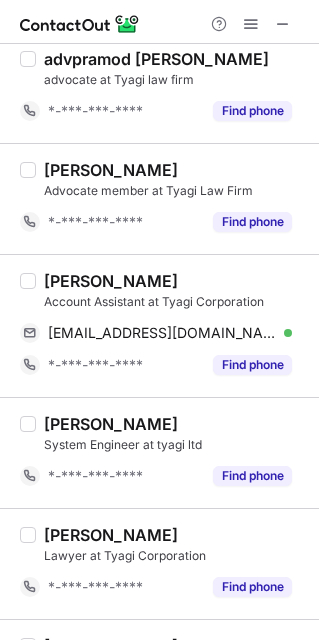 click on "Kavita Rani Account Assistant at Tyagi Corporation kavitarani8821@yahoo.com Verified Send email Copy *-***-***-**** Find phone" at bounding box center (159, 325) 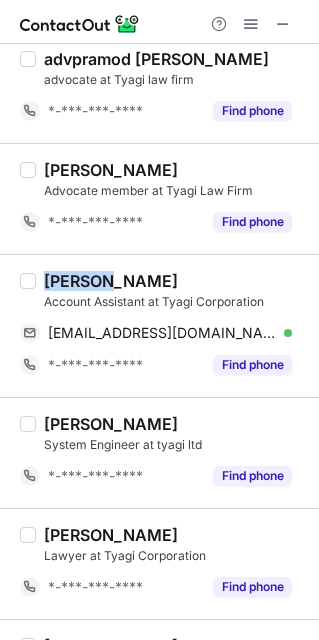 click on "Kavita Rani Account Assistant at Tyagi Corporation kavitarani8821@yahoo.com Verified Send email Copy *-***-***-**** Find phone" at bounding box center (159, 325) 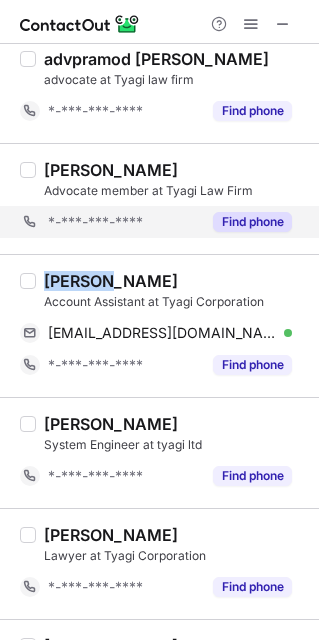 copy on "Kavita" 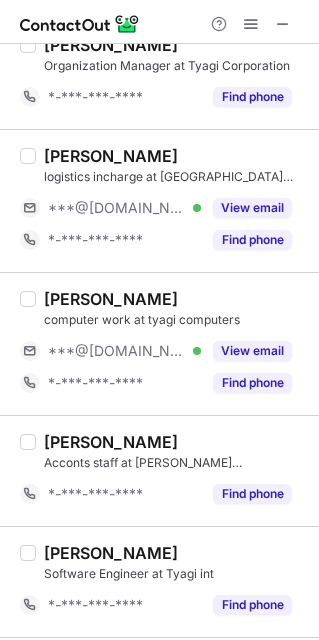 scroll, scrollTop: 2304, scrollLeft: 0, axis: vertical 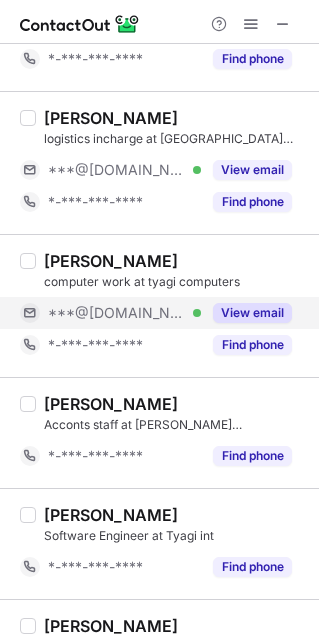 drag, startPoint x: 109, startPoint y: 179, endPoint x: 109, endPoint y: 309, distance: 130 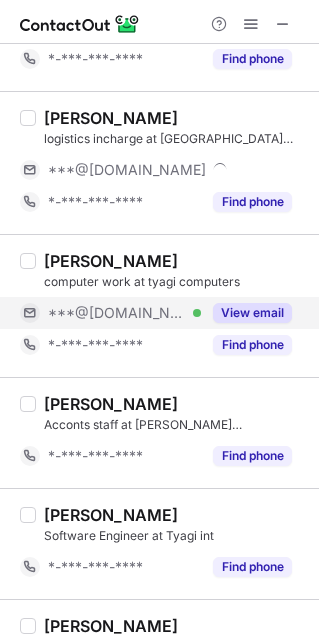 click on "***@yahoo.com Verified" at bounding box center (110, 313) 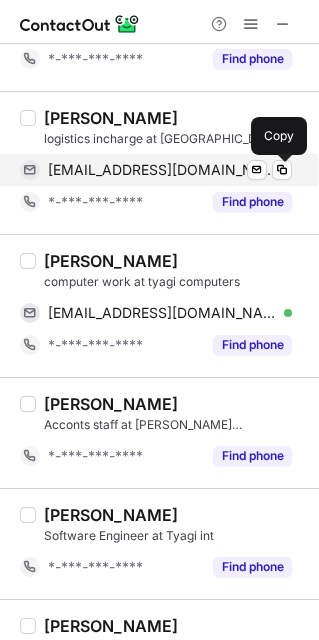 click on "sunnysimmy1313@gmail.com" at bounding box center [162, 170] 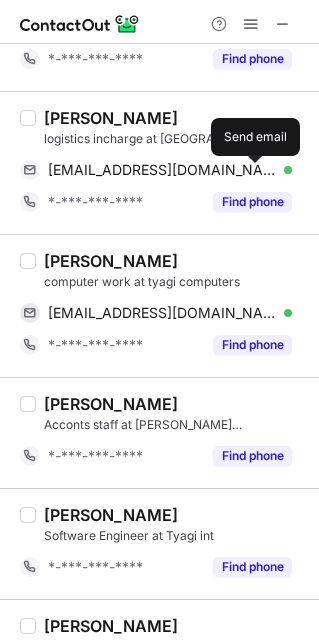 click on "Sunny Batra" at bounding box center [111, 118] 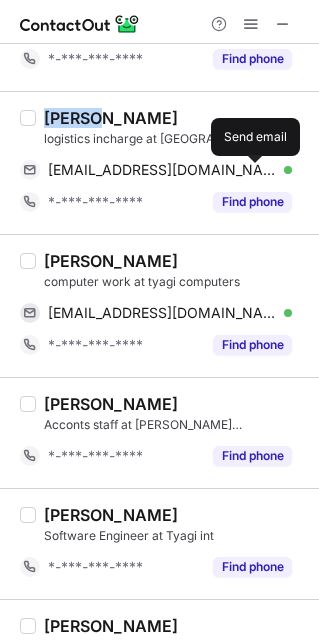 click on "Sunny Batra" at bounding box center [111, 118] 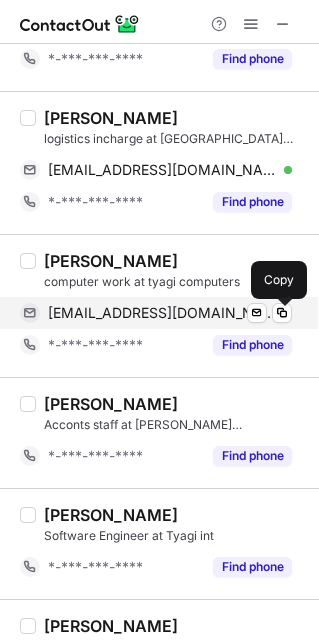 click on "tyagi4123@yahoo.com Verified Send email Copy" at bounding box center [156, 313] 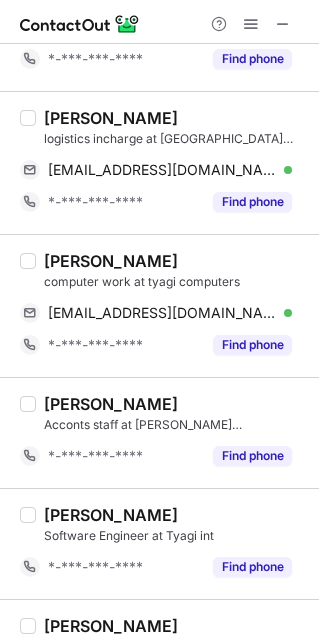 click on "gorakh tyagi" at bounding box center (111, 261) 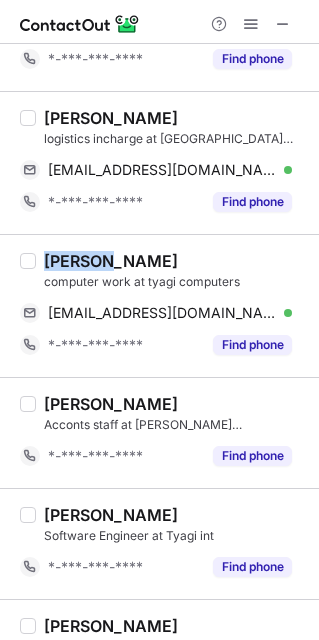 click on "gorakh tyagi" at bounding box center [111, 261] 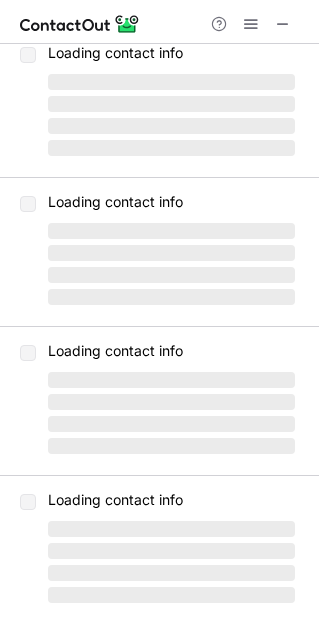 scroll, scrollTop: 0, scrollLeft: 0, axis: both 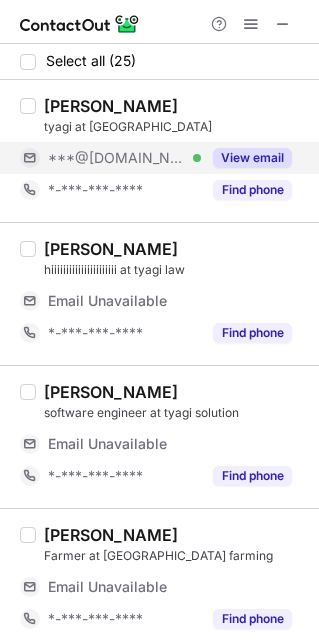 click on "***@[DOMAIN_NAME]" at bounding box center (117, 158) 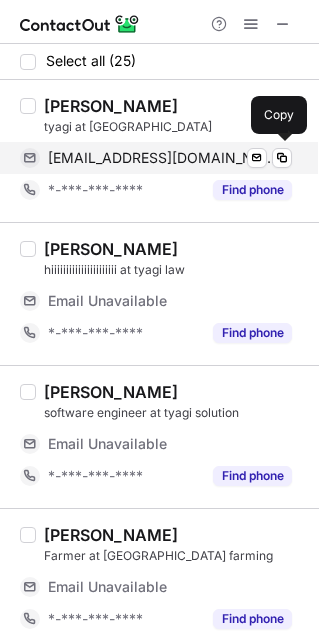 click on "parvesh_tyagi@yahoo.com Verified Send email Copy" at bounding box center [156, 158] 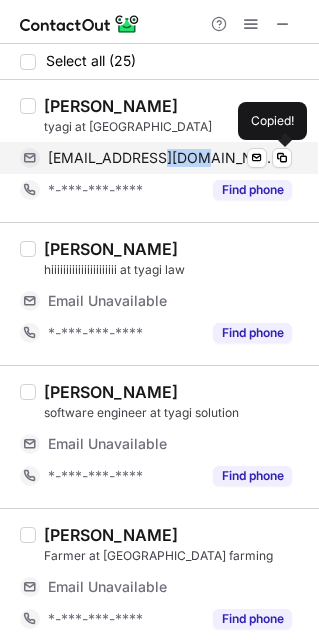 click on "parvesh_tyagi@yahoo.com Verified Send email Copied!" at bounding box center [156, 158] 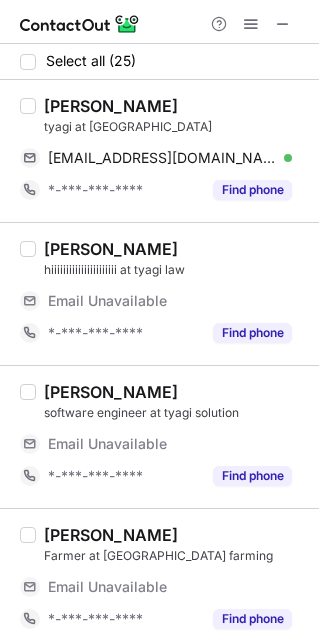 click on "parvesh tyagi" at bounding box center (111, 106) 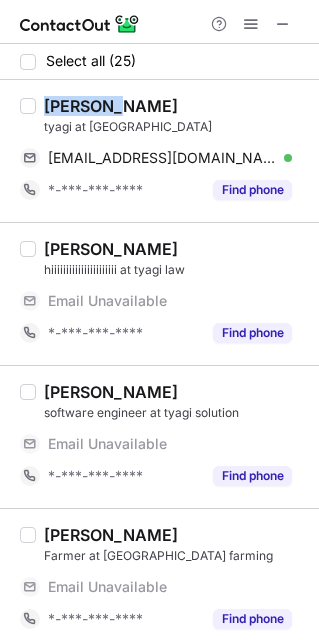 click on "parvesh tyagi" at bounding box center (111, 106) 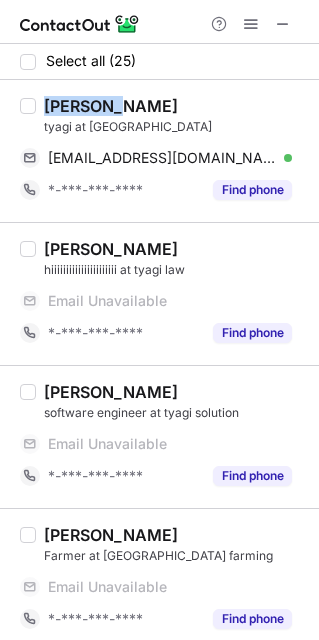 copy on "parvesh" 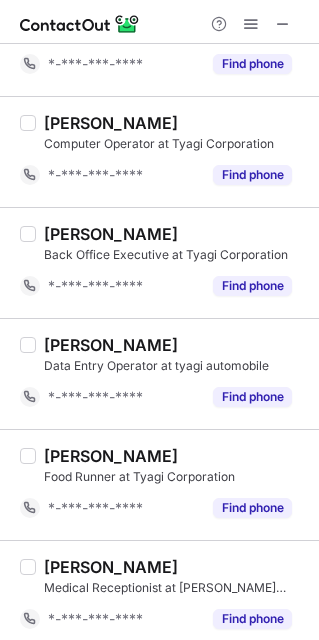scroll, scrollTop: 775, scrollLeft: 0, axis: vertical 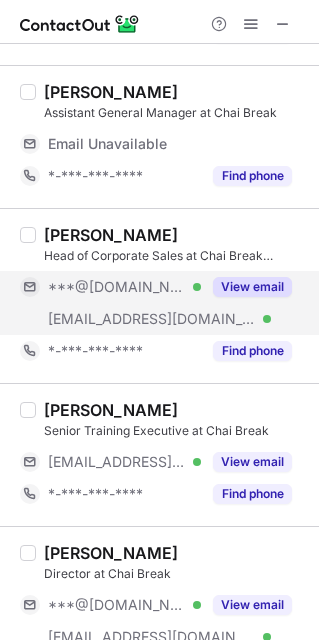 click on "***@[DOMAIN_NAME]" at bounding box center (117, 287) 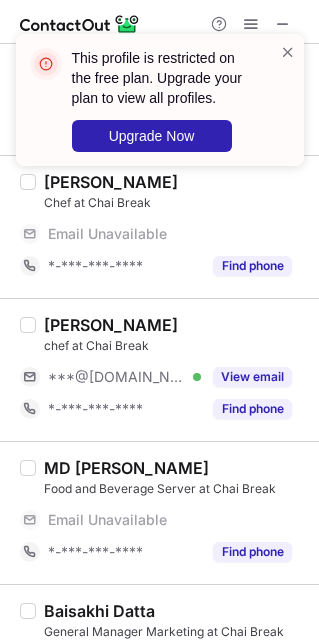 scroll, scrollTop: 900, scrollLeft: 0, axis: vertical 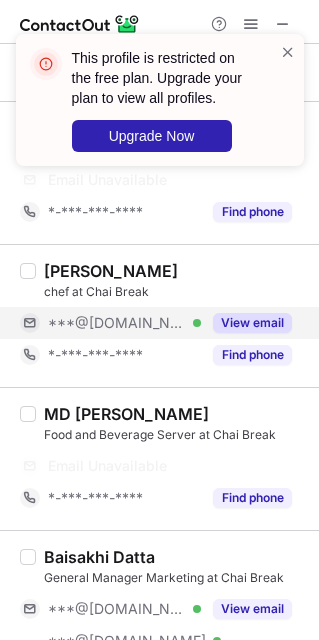 click on "***@[DOMAIN_NAME]" at bounding box center (117, 323) 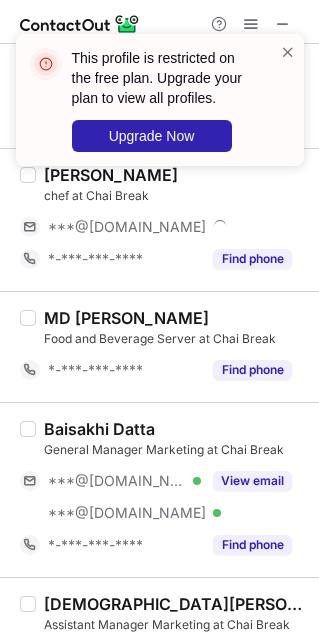 scroll, scrollTop: 835, scrollLeft: 0, axis: vertical 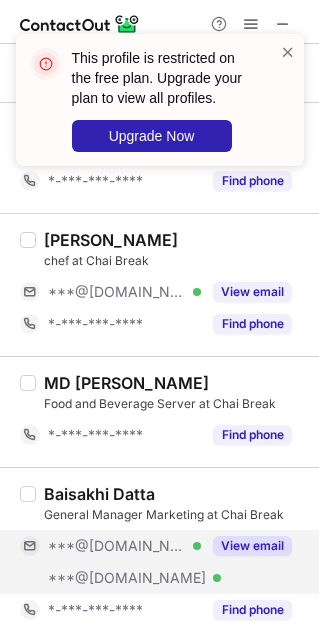 click on "***@[DOMAIN_NAME]" at bounding box center (127, 578) 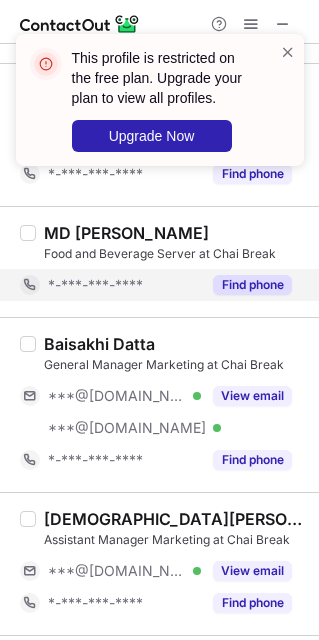scroll, scrollTop: 1135, scrollLeft: 0, axis: vertical 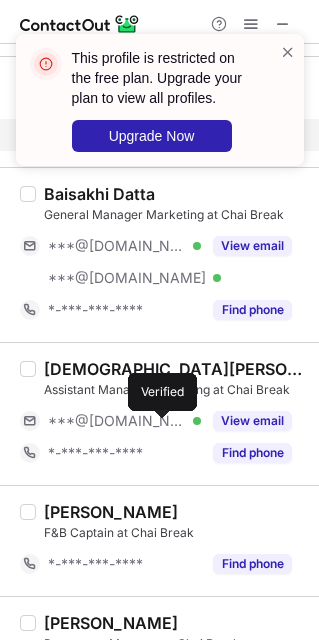 click at bounding box center [197, 421] 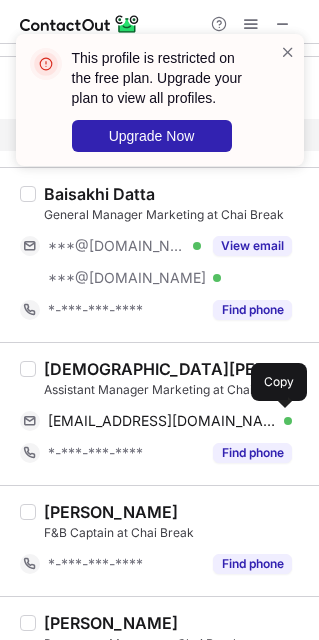 click on "[EMAIL_ADDRESS][DOMAIN_NAME]" at bounding box center [162, 421] 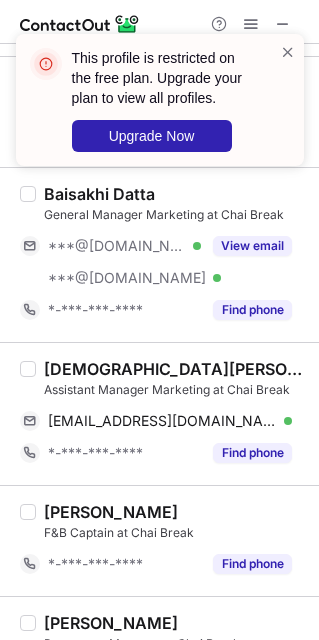 click on "[PERSON_NAME] Assistant Manager Marketing at Chai Break [EMAIL_ADDRESS][DOMAIN_NAME] Verified Send email Copy *-***-***-**** Find phone" at bounding box center [159, 413] 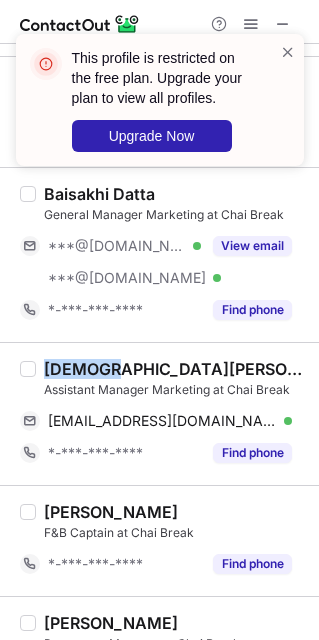 click on "[PERSON_NAME] Assistant Manager Marketing at Chai Break [EMAIL_ADDRESS][DOMAIN_NAME] Verified Send email Copy *-***-***-**** Find phone" at bounding box center [159, 413] 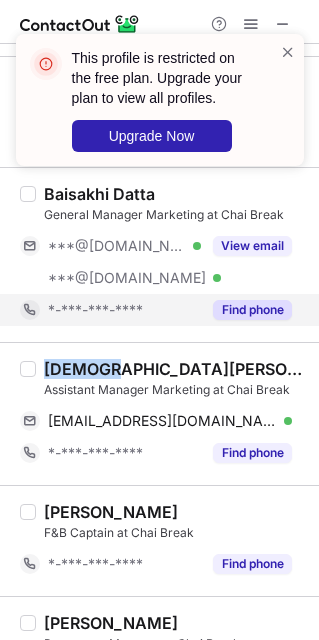 copy on "[DEMOGRAPHIC_DATA]" 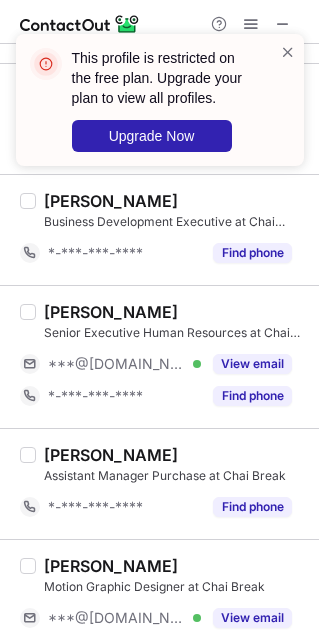 scroll, scrollTop: 1735, scrollLeft: 0, axis: vertical 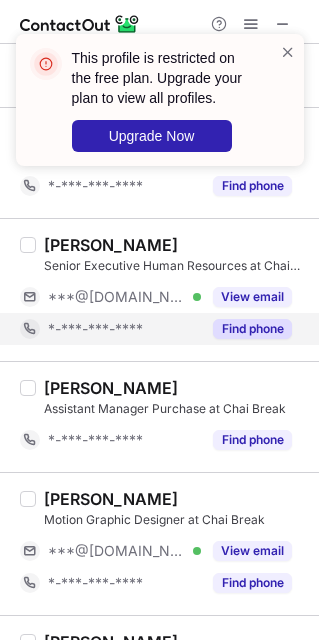 click on "*-***-***-****" at bounding box center [124, 329] 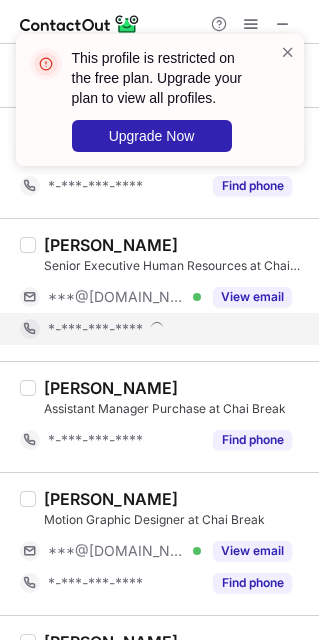 click on "*-***-***-****" at bounding box center [156, 329] 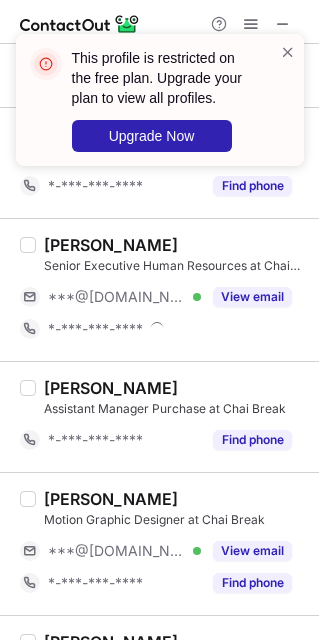 click on "[PERSON_NAME] Senior Executive Human Resources at Chai Break ***@[DOMAIN_NAME] Verified View email *-***-***-****" at bounding box center (171, 290) 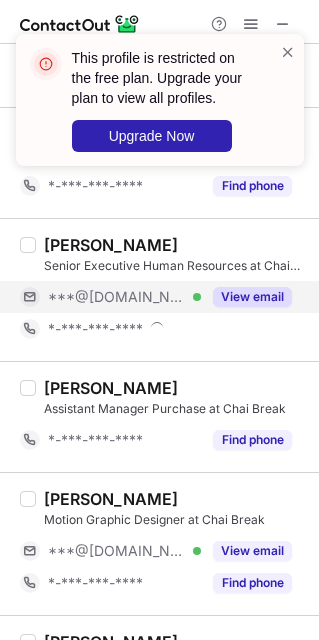 click on "***@[DOMAIN_NAME]" at bounding box center [117, 297] 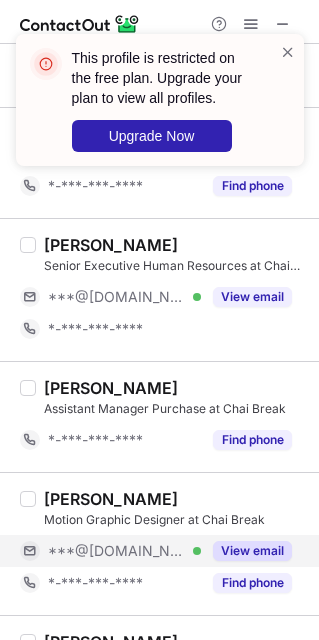 click on "***@gmail.com Verified" at bounding box center [124, 551] 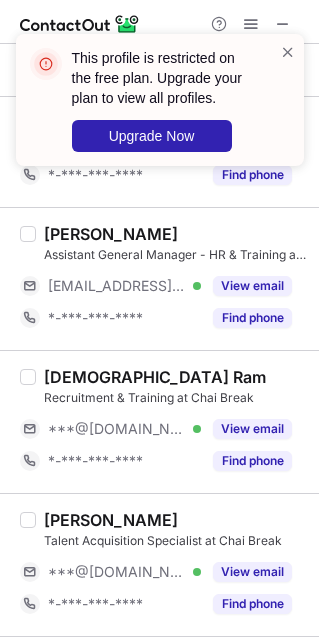 scroll, scrollTop: 2635, scrollLeft: 0, axis: vertical 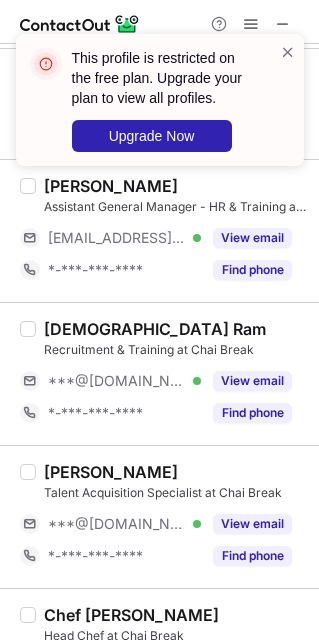 click on "***@gmail.com Verified" at bounding box center (124, 381) 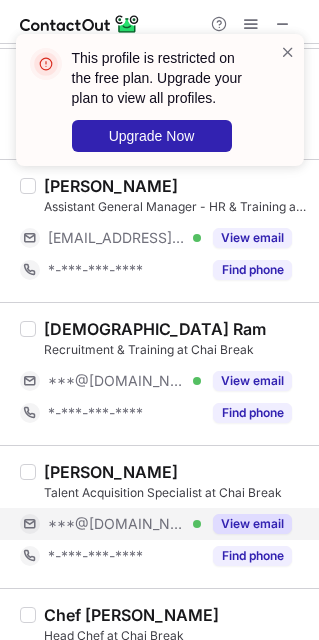 click on "***@gmail.com Verified" at bounding box center [124, 524] 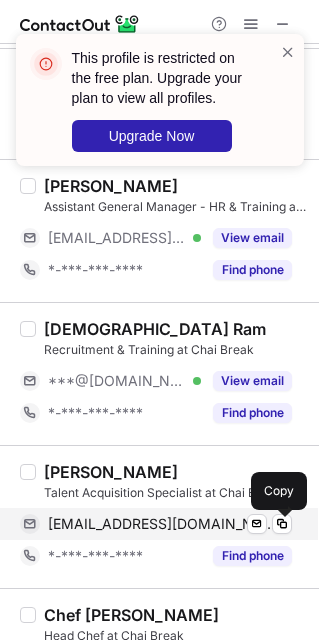 click on "vineetagupta304@gmail.com" at bounding box center [162, 524] 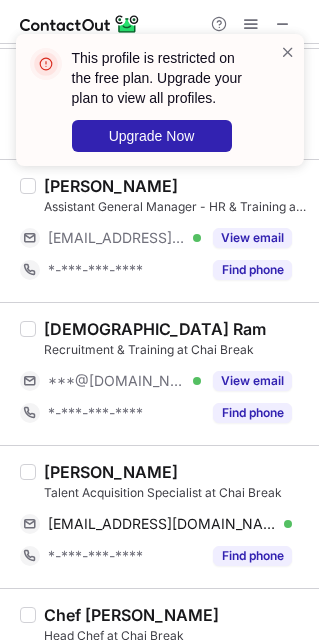 click on "Vineeta Gupta Talent Acquisition Specialist at Chai Break vineetagupta304@gmail.com Verified Send email Copy *-***-***-**** Find phone" at bounding box center (159, 516) 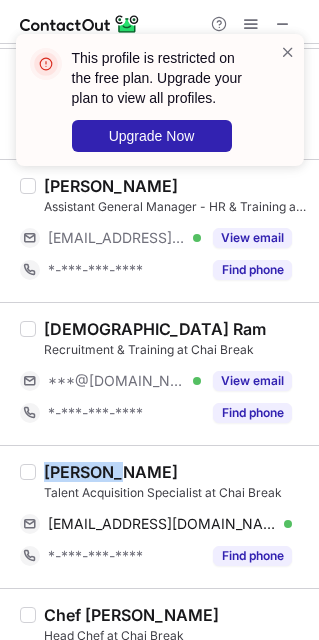 click on "Vineeta Gupta Talent Acquisition Specialist at Chai Break vineetagupta304@gmail.com Verified Send email Copy *-***-***-**** Find phone" at bounding box center [159, 516] 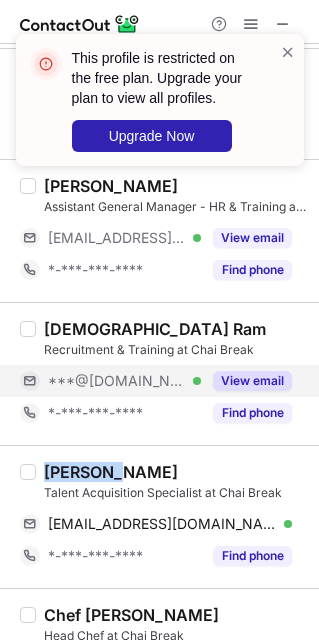 copy on "Vineeta" 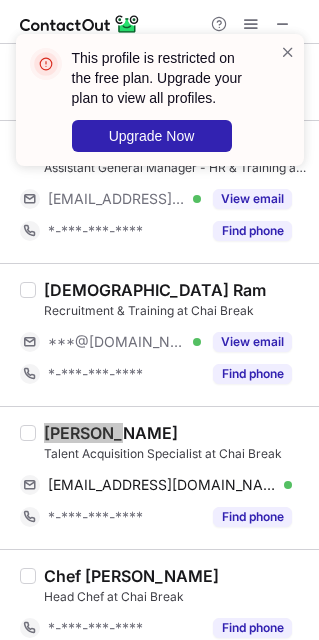scroll, scrollTop: 2703, scrollLeft: 0, axis: vertical 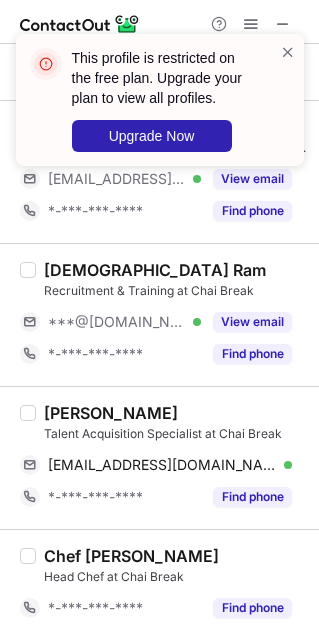 click on "Haresh Ram Recruitment  & Training at Chai Break ***@gmail.com Verified View email *-***-***-**** Find phone" at bounding box center [171, 315] 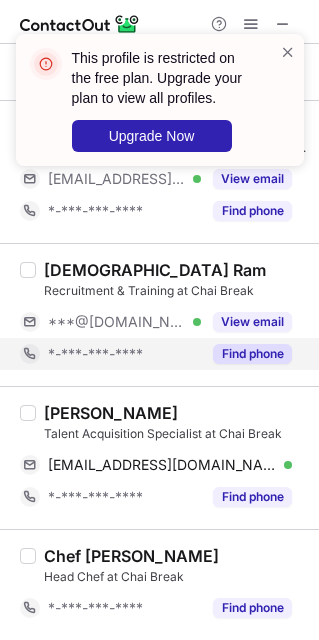 click on "*-***-***-****" at bounding box center (110, 354) 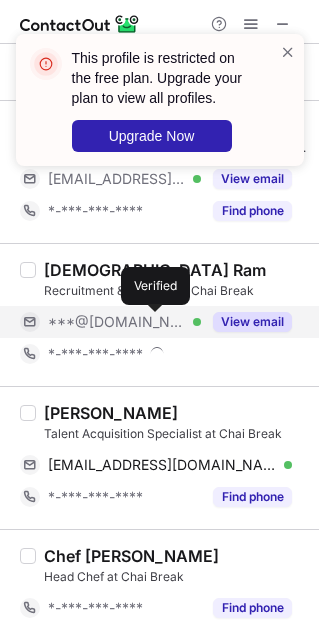click at bounding box center (197, 322) 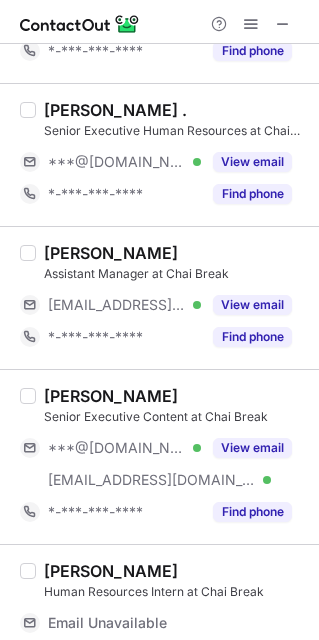 scroll, scrollTop: 750, scrollLeft: 0, axis: vertical 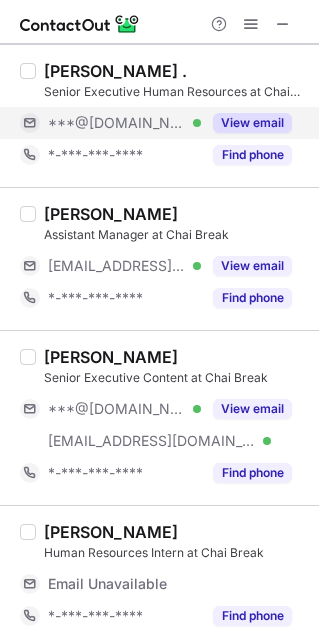click on "***@gmail.com Verified" at bounding box center (124, 123) 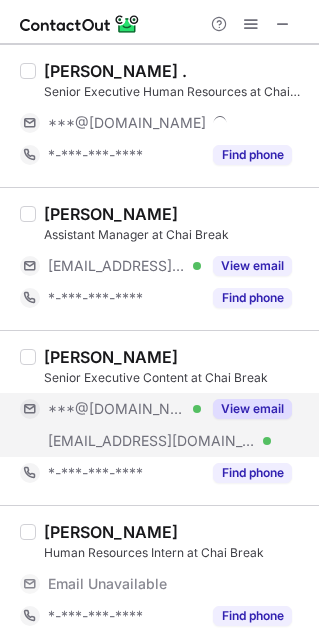 click on "***@[DOMAIN_NAME]" at bounding box center [117, 409] 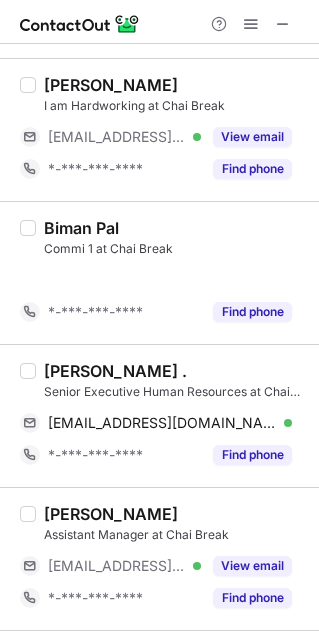 scroll, scrollTop: 387, scrollLeft: 0, axis: vertical 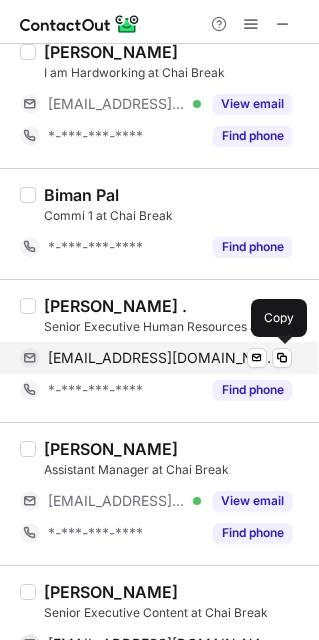 click on "rajritika503@gmail.com" at bounding box center (162, 358) 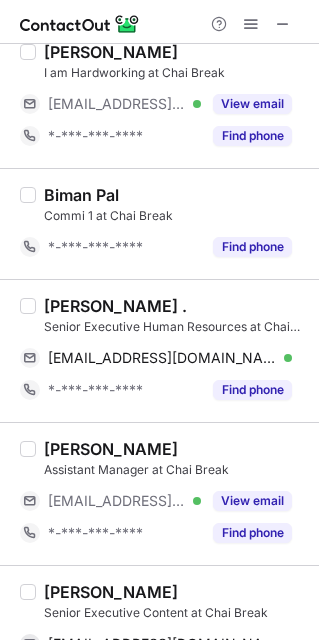 click on "Ritika ." at bounding box center [115, 306] 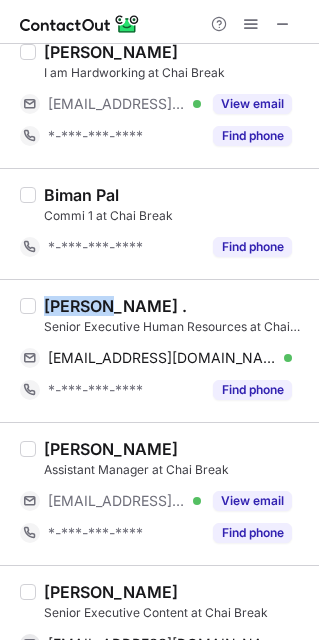 click on "Ritika ." at bounding box center [115, 306] 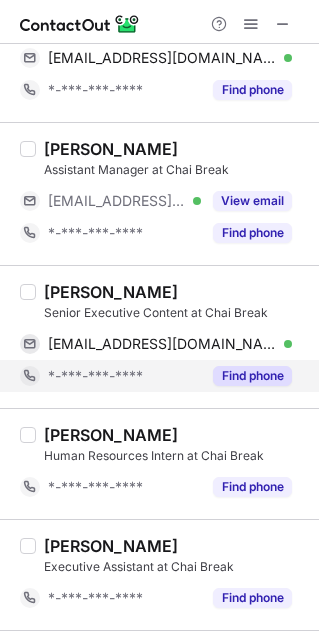 scroll, scrollTop: 837, scrollLeft: 0, axis: vertical 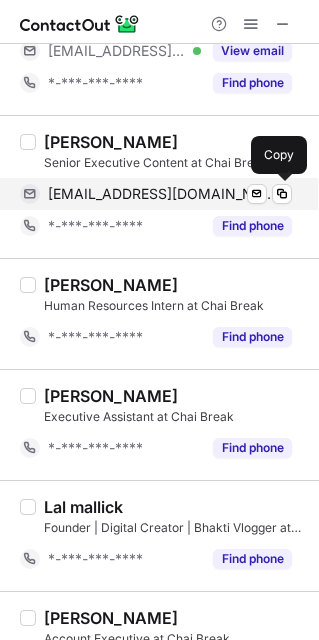 click on "baban07dey@gmail.com" at bounding box center (162, 194) 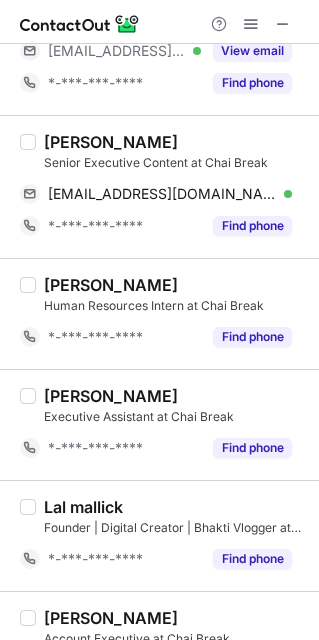 click on "Abhishek De" at bounding box center [111, 142] 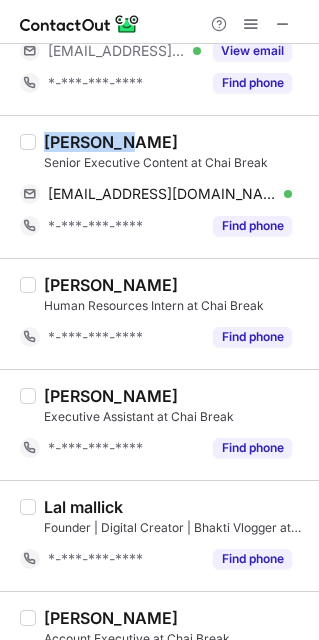 click on "Abhishek De" at bounding box center [111, 142] 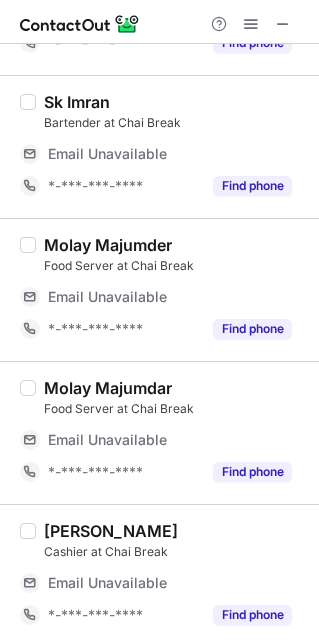 scroll, scrollTop: 871, scrollLeft: 0, axis: vertical 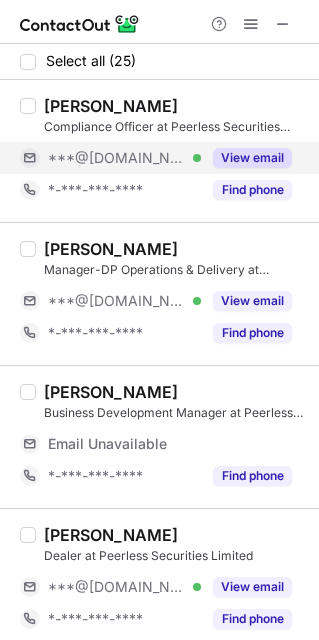 click on "***@[DOMAIN_NAME] Verified" at bounding box center [124, 158] 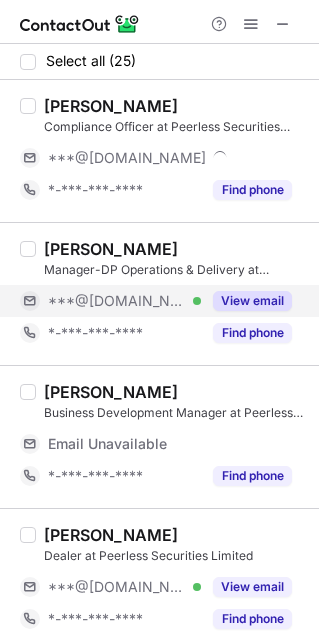 click on "***@[DOMAIN_NAME] Verified" at bounding box center (110, 301) 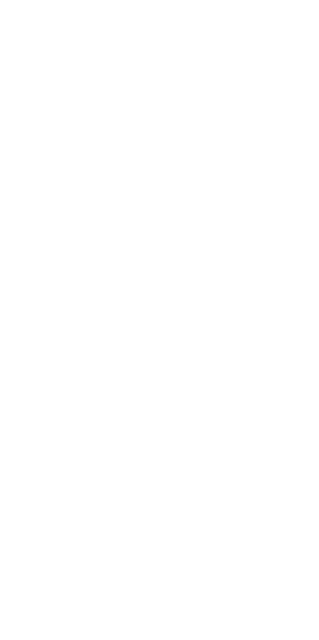 scroll, scrollTop: 0, scrollLeft: 0, axis: both 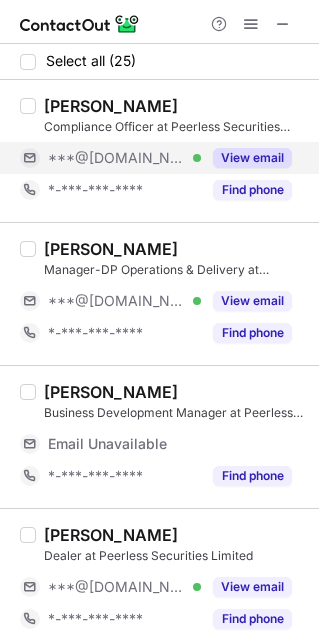 click on "***@[DOMAIN_NAME] Verified" at bounding box center [110, 158] 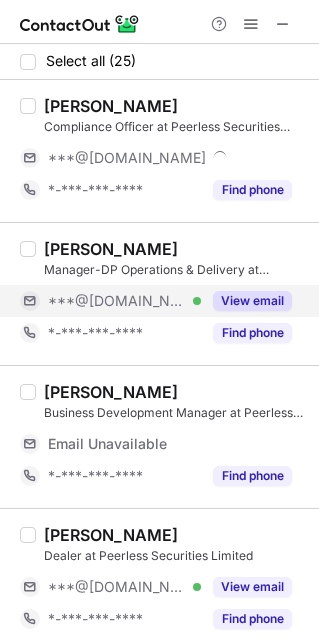 click on "***@[DOMAIN_NAME] Verified" at bounding box center (110, 301) 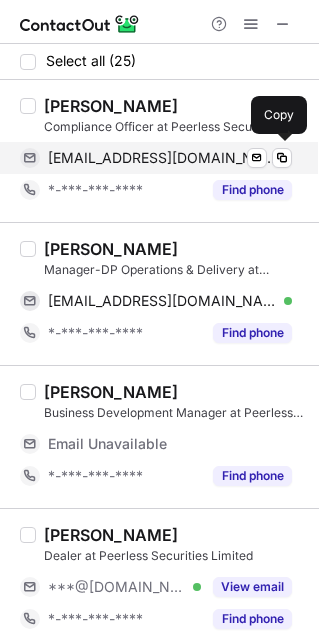 click on "[EMAIL_ADDRESS][DOMAIN_NAME]" at bounding box center (162, 158) 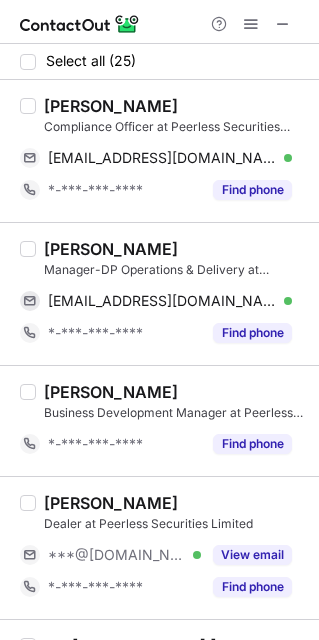 click on "[PERSON_NAME] Compliance Officer at Peerless Securities Limited [EMAIL_ADDRESS][DOMAIN_NAME] Verified Send email Copy *-***-***-**** Find phone" at bounding box center (159, 151) 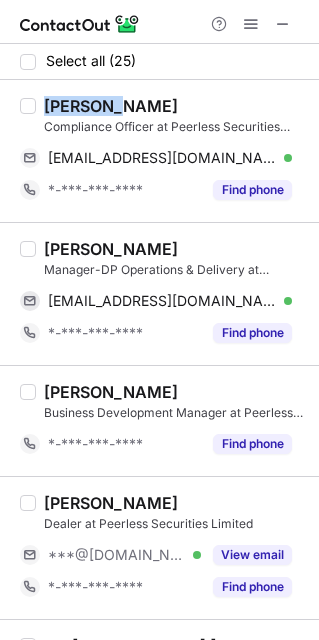 click on "[PERSON_NAME] Compliance Officer at Peerless Securities Limited [EMAIL_ADDRESS][DOMAIN_NAME] Verified Send email Copy *-***-***-**** Find phone" at bounding box center (159, 151) 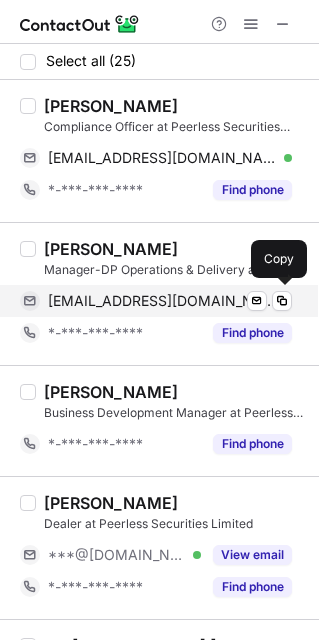 click on "kalyank870606@gmail.com" at bounding box center [162, 301] 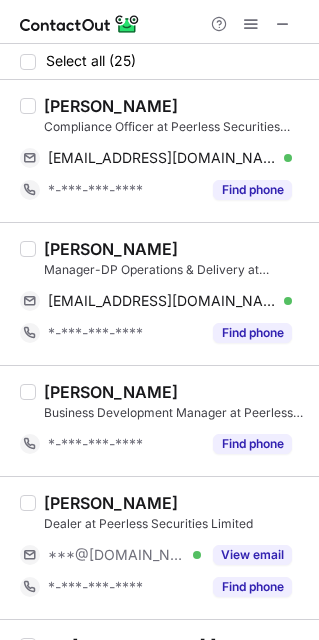 click on "KALYAN KOLEY Manager-DP Operations & Delivery at Peerless Securities Limited kalyank870606@gmail.com Verified Send email Copy *-***-***-**** Find phone" at bounding box center (159, 293) 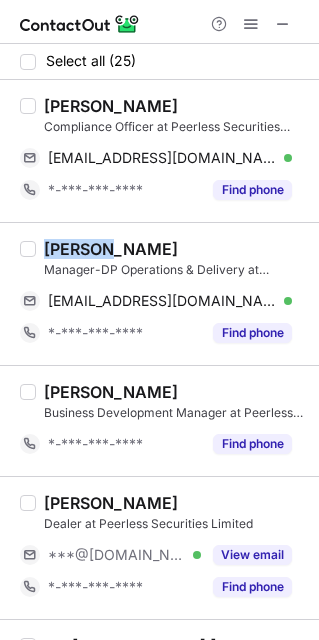 click on "KALYAN KOLEY Manager-DP Operations & Delivery at Peerless Securities Limited kalyank870606@gmail.com Verified Send email Copy *-***-***-**** Find phone" at bounding box center [159, 293] 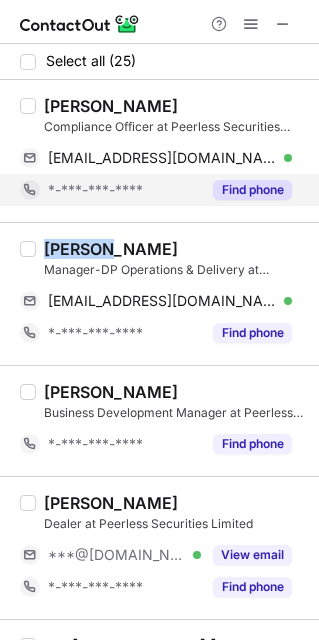copy on "KALYAN" 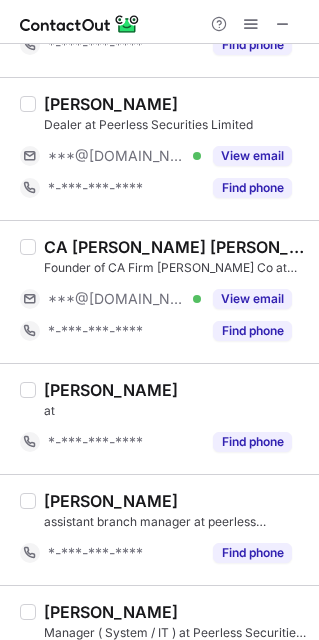 scroll, scrollTop: 450, scrollLeft: 0, axis: vertical 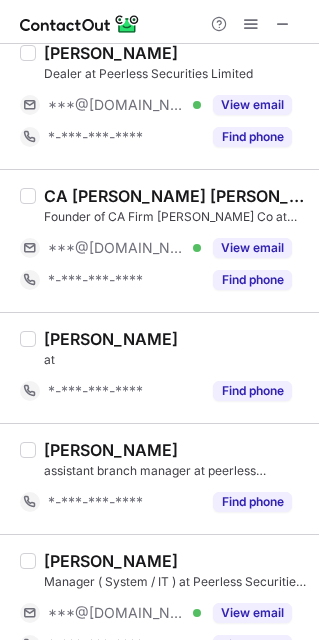 click on "CA Ajay Kumar Shaw Founder of CA Firm Ajay Shaw& Co at Ajay Shaw & Company ***@gmail.com Verified View email *-***-***-**** Find phone" at bounding box center [171, 241] 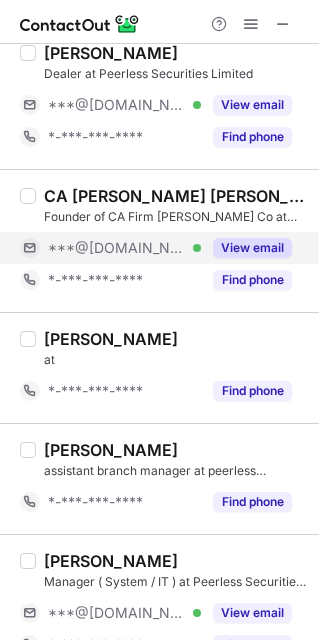 click on "***@[DOMAIN_NAME] Verified" at bounding box center (110, 248) 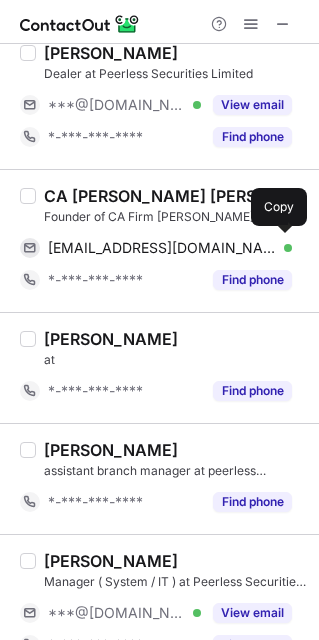 click on "caajay12@gmail.com" at bounding box center (162, 248) 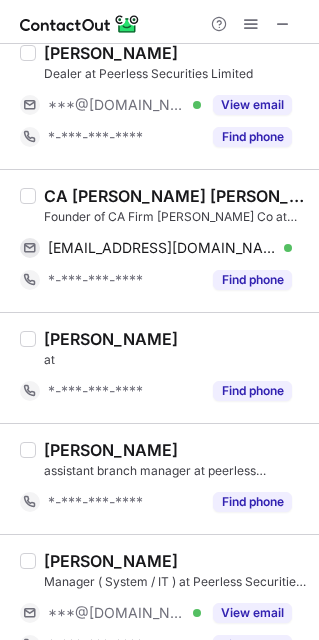 click on "CA Ajay Kumar Shaw Founder of CA Firm Ajay Shaw& Co at Ajay Shaw & Company caajay12@gmail.com Verified Send email Copy *-***-***-**** Find phone" at bounding box center [159, 240] 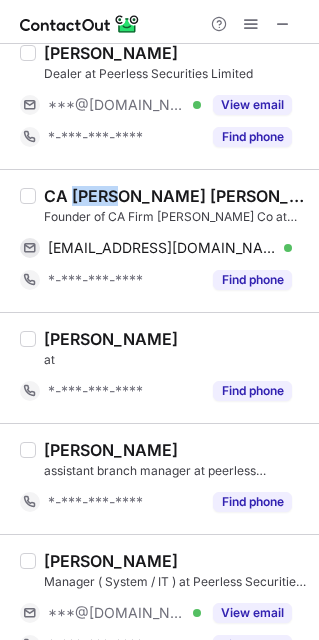 click on "CA Ajay Kumar Shaw Founder of CA Firm Ajay Shaw& Co at Ajay Shaw & Company caajay12@gmail.com Verified Send email Copy *-***-***-**** Find phone" at bounding box center (159, 240) 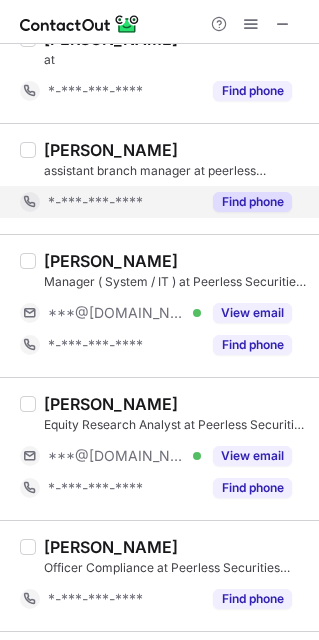 scroll, scrollTop: 900, scrollLeft: 0, axis: vertical 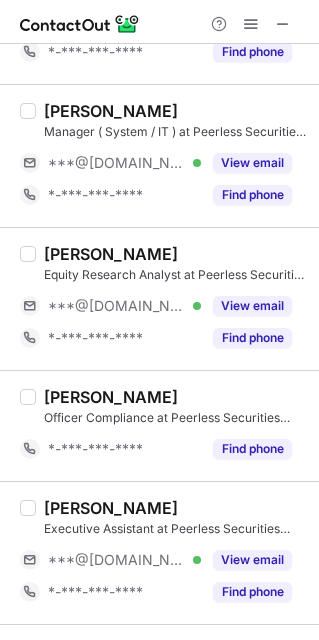 drag, startPoint x: 102, startPoint y: 152, endPoint x: 135, endPoint y: 266, distance: 118.680244 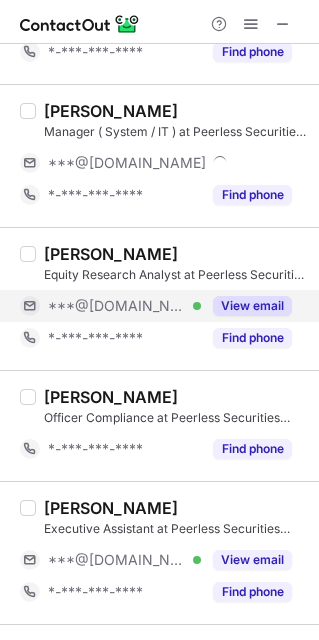 click on "***@[DOMAIN_NAME] Verified" at bounding box center [110, 306] 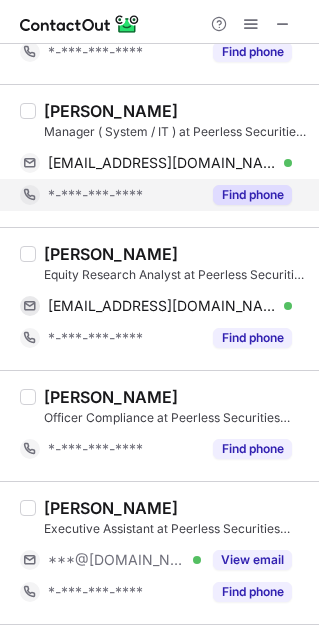 click on "susanta2685@yahoo.com" at bounding box center (162, 163) 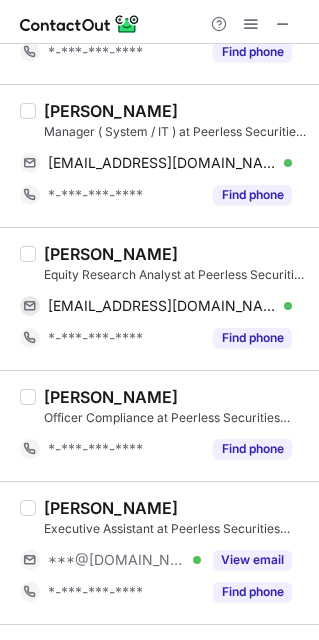 click on "Susanta Naskar Manager ( System / IT ) at Peerless Securities Limited susanta2685@yahoo.com Verified Send email Copy *-***-***-**** Find phone" at bounding box center [159, 155] 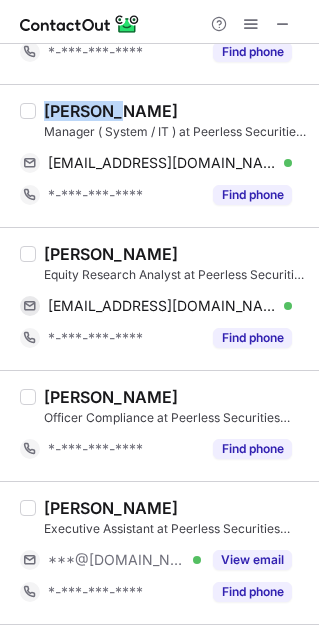 click on "Susanta Naskar Manager ( System / IT ) at Peerless Securities Limited susanta2685@yahoo.com Verified Send email Copy *-***-***-**** Find phone" at bounding box center (159, 155) 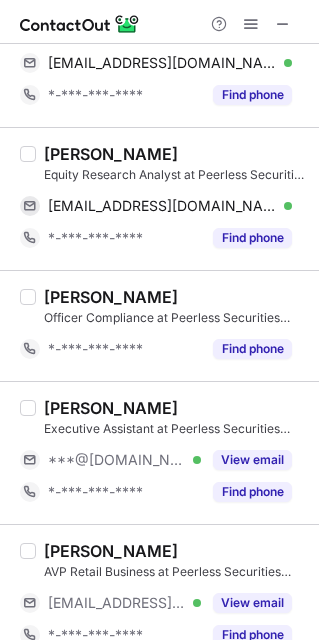 scroll, scrollTop: 1050, scrollLeft: 0, axis: vertical 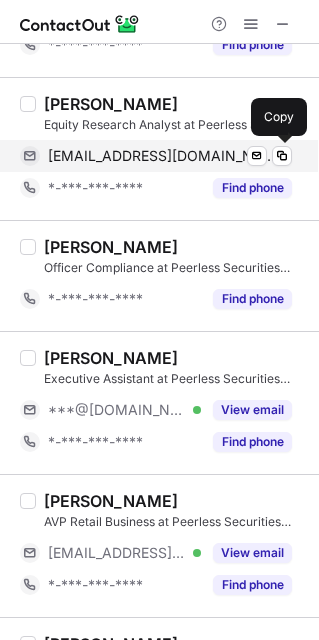 drag, startPoint x: 129, startPoint y: 144, endPoint x: 255, endPoint y: 144, distance: 126 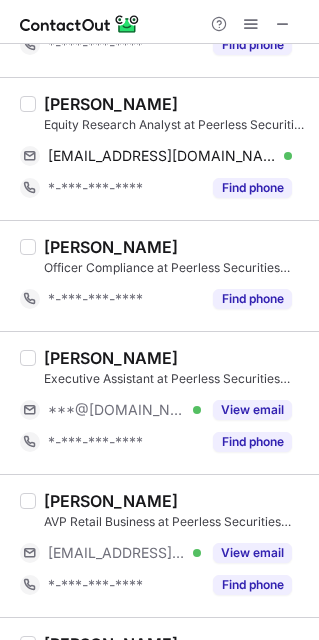 click on "Raushan Kumar" at bounding box center [111, 104] 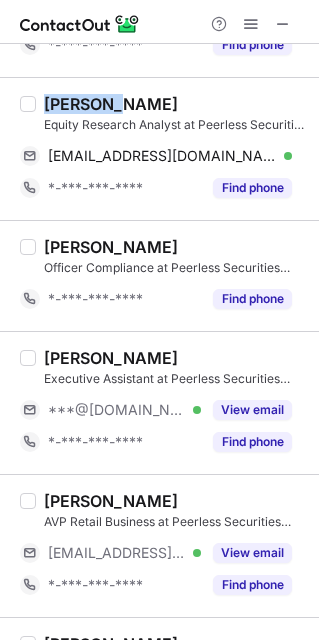 click on "Raushan Kumar" at bounding box center (111, 104) 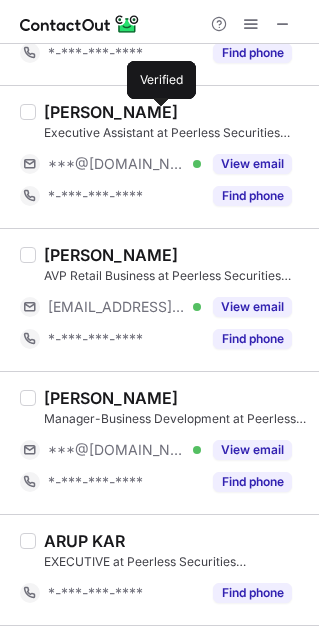 scroll, scrollTop: 1350, scrollLeft: 0, axis: vertical 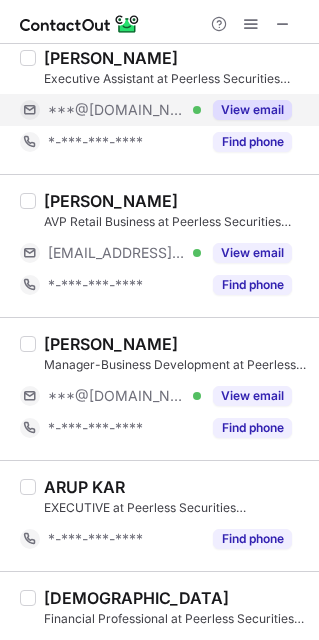 click on "***@[DOMAIN_NAME]" at bounding box center (117, 110) 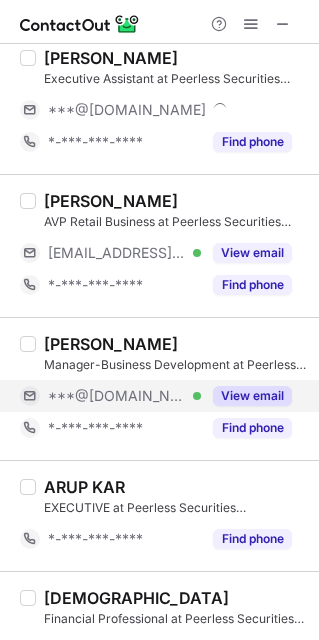 click on "***@[DOMAIN_NAME]" at bounding box center [117, 396] 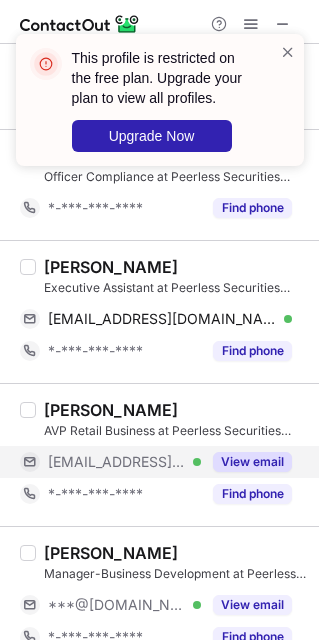 scroll, scrollTop: 1050, scrollLeft: 0, axis: vertical 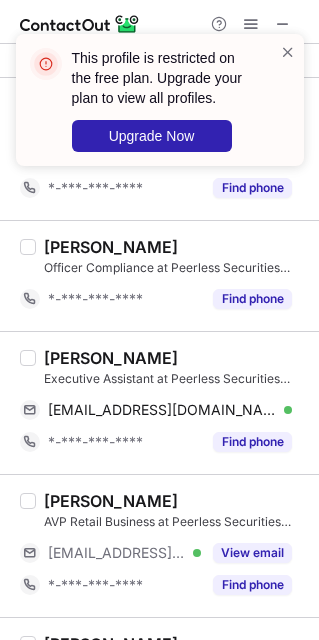 click on "Executive Assistant at Peerless Securities Limited" at bounding box center [175, 379] 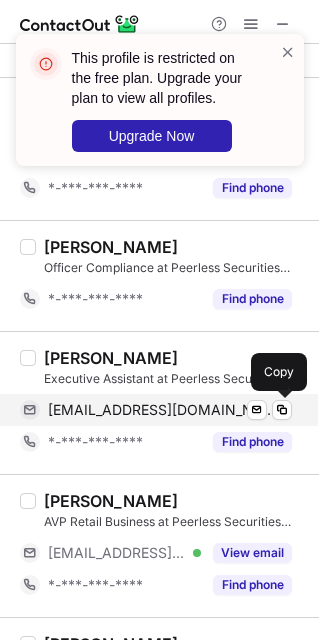 click on "rupameghna1987@gmail.com" at bounding box center [162, 410] 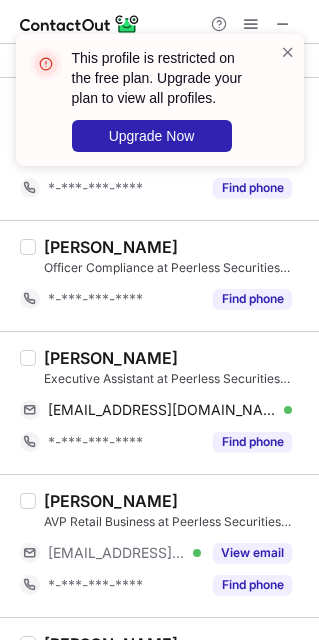 click on "Rupa Mukherjee Executive Assistant at Peerless Securities Limited rupameghna1987@gmail.com Verified Send email Copy *-***-***-**** Find phone" at bounding box center [159, 402] 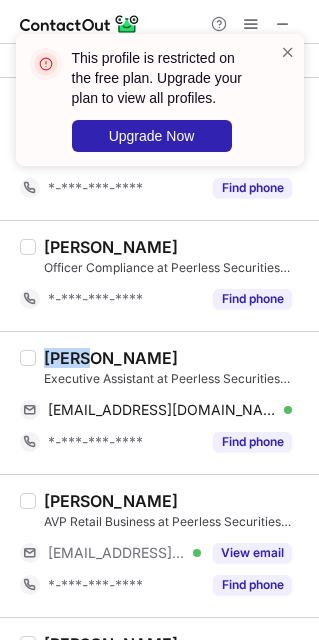 click on "Rupa Mukherjee Executive Assistant at Peerless Securities Limited rupameghna1987@gmail.com Verified Send email Copy *-***-***-**** Find phone" at bounding box center [159, 402] 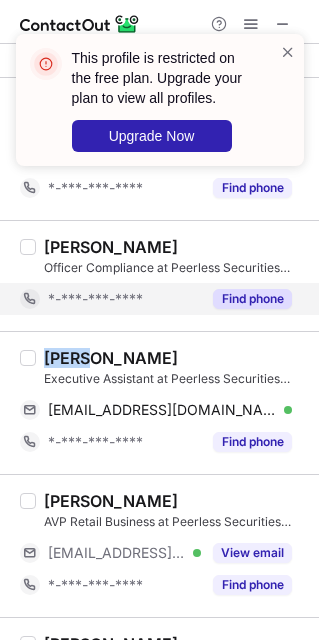 copy on "Rupa" 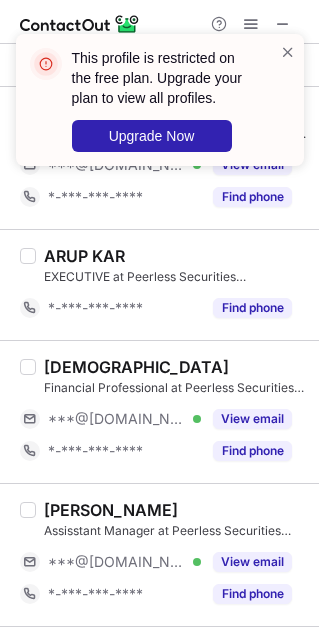 scroll, scrollTop: 1650, scrollLeft: 0, axis: vertical 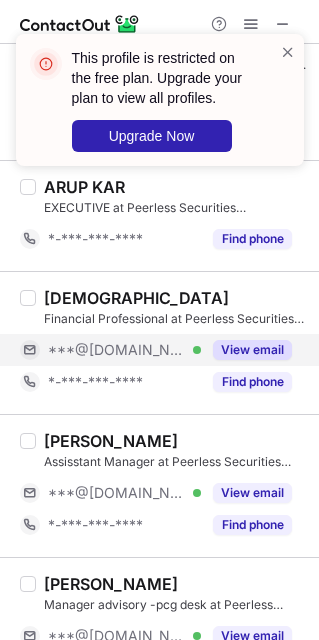 click on "***@[DOMAIN_NAME]" at bounding box center [117, 350] 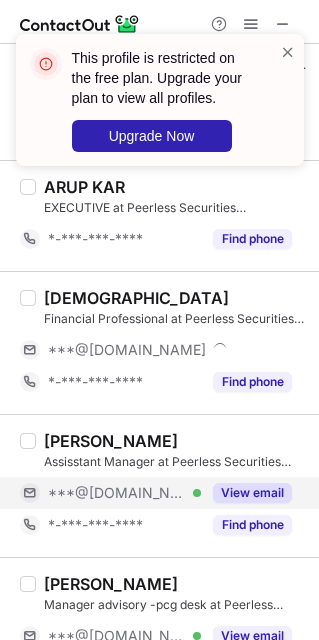 click on "Joyeeta Dey Assisstant Manager at Peerless Securities Ltd(Peerless group) ***@gmail.com Verified View email *-***-***-**** Find phone" at bounding box center [171, 486] 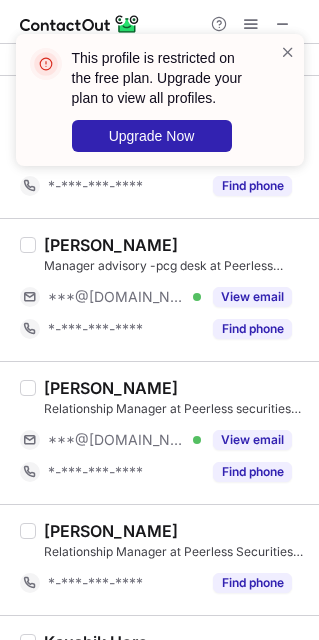 scroll, scrollTop: 1950, scrollLeft: 0, axis: vertical 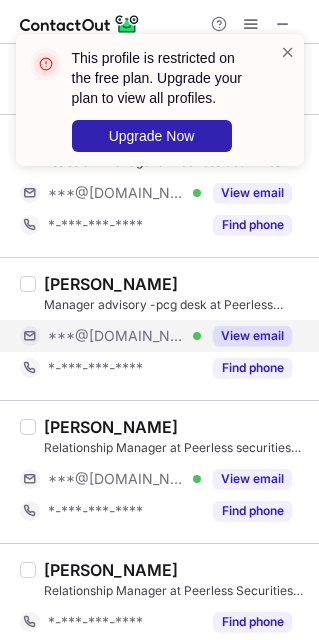 click on "***@[DOMAIN_NAME] Verified" at bounding box center (124, 336) 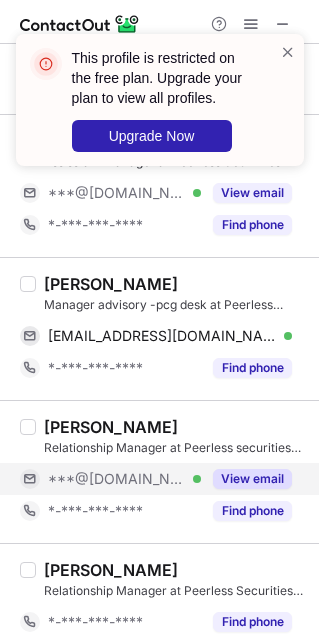 click on "***@[DOMAIN_NAME] Verified" at bounding box center (124, 479) 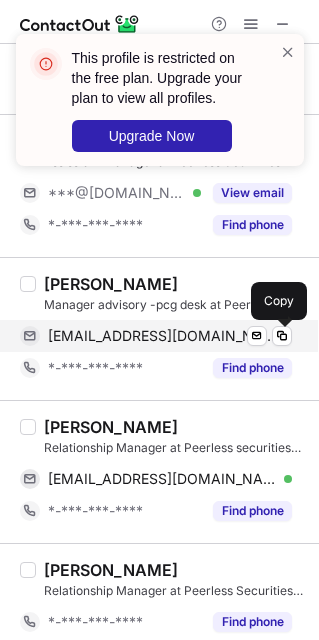 click on "ranjitchaudhary@gmail.com" at bounding box center (162, 336) 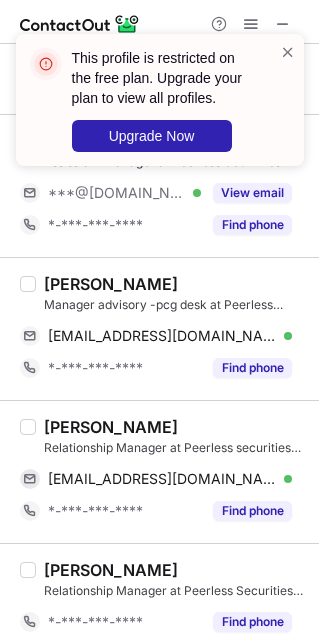 click on "Ranjit Chaudhary Manager advisory -pcg desk at Peerless Securities Limited ranjitchaudhary@gmail.com Verified Send email Copy *-***-***-**** Find phone" at bounding box center (159, 328) 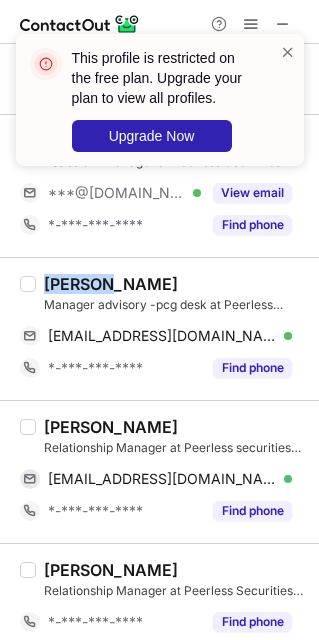 click on "Ranjit Chaudhary Manager advisory -pcg desk at Peerless Securities Limited ranjitchaudhary@gmail.com Verified Send email Copy *-***-***-**** Find phone" at bounding box center [159, 328] 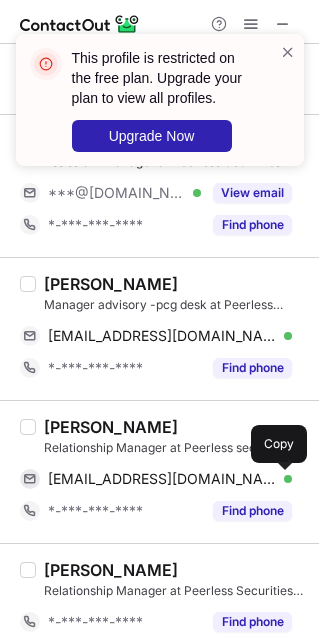 drag, startPoint x: 148, startPoint y: 480, endPoint x: 307, endPoint y: 426, distance: 167.91962 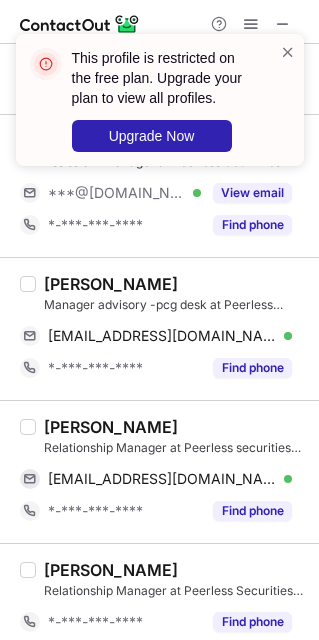 click on "Sunanda Mukherjee Relationship Manager at Peerless securities Ltd at Peerless Securities Limited sunandamukherjee9051@gmail.com Verified Send email Copy *-***-***-**** Find phone" at bounding box center (159, 471) 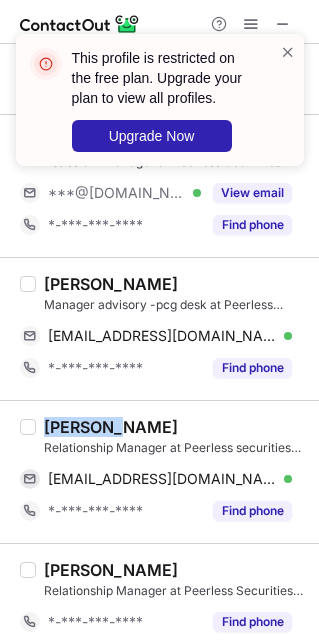 click on "Sunanda Mukherjee" at bounding box center [111, 427] 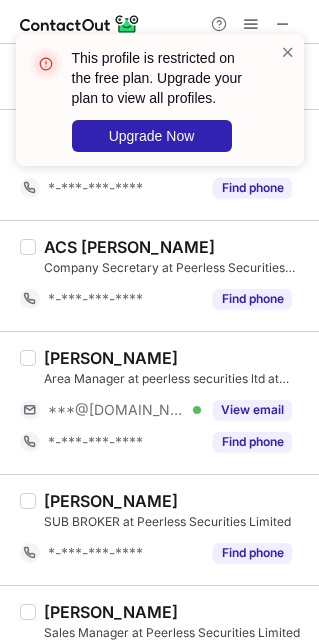 scroll, scrollTop: 2700, scrollLeft: 0, axis: vertical 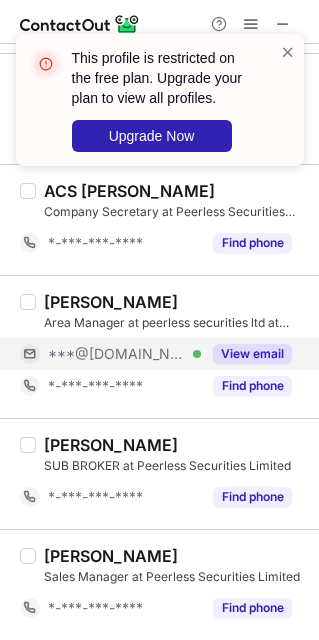 click on "***@[DOMAIN_NAME]" at bounding box center (117, 354) 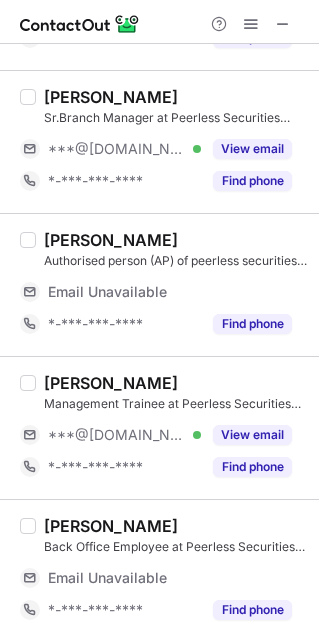 scroll, scrollTop: 750, scrollLeft: 0, axis: vertical 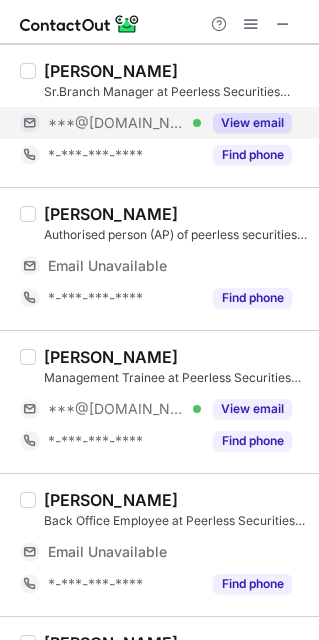 click on "***@[DOMAIN_NAME]" at bounding box center [117, 123] 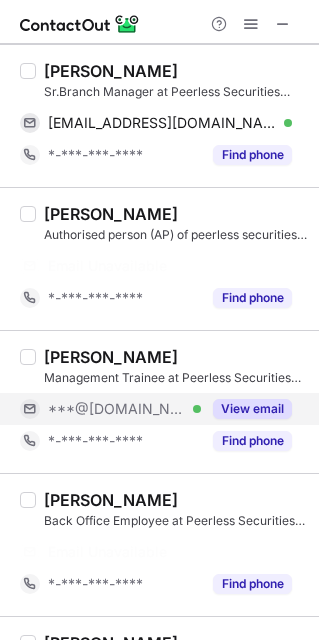 click on "***@gmail.com Verified" at bounding box center [124, 409] 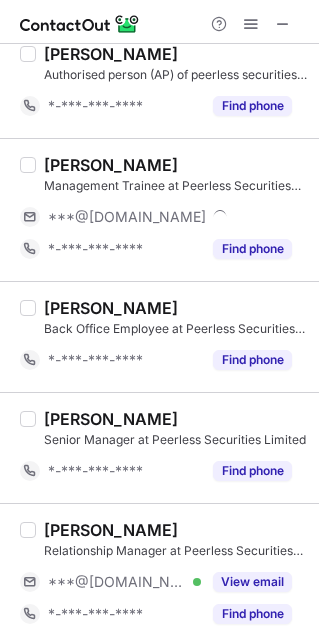 scroll, scrollTop: 621, scrollLeft: 0, axis: vertical 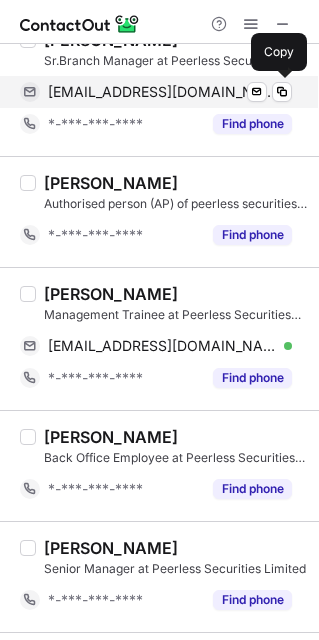 click on "mupadhyaykumar@gmail.com" at bounding box center [162, 92] 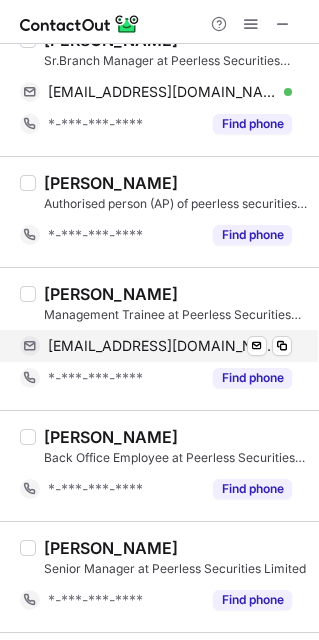 scroll, scrollTop: 471, scrollLeft: 0, axis: vertical 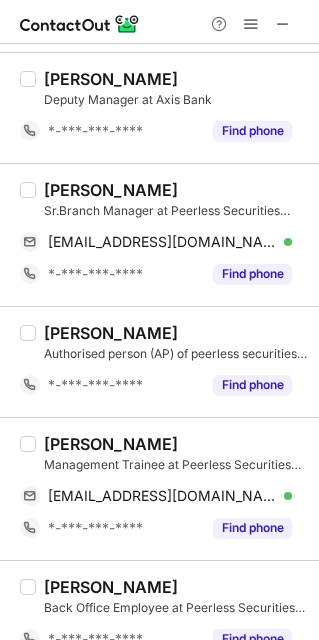 click on "MRITUNJAY UPADHYAY Sr.Branch Manager at Peerless Securities Ltd(Peerless group) mupadhyaykumar@gmail.com Verified Send email Copy *-***-***-**** Find phone" at bounding box center (159, 234) 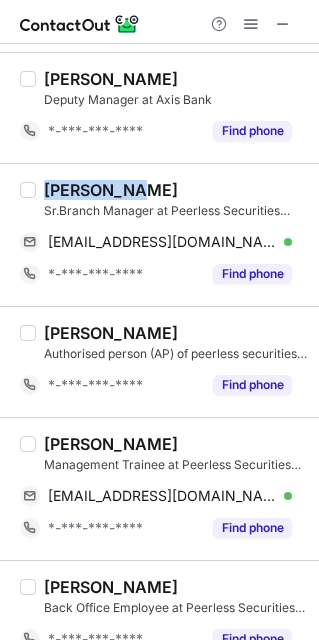 click on "MRITUNJAY UPADHYAY Sr.Branch Manager at Peerless Securities Ltd(Peerless group) mupadhyaykumar@gmail.com Verified Send email Copy *-***-***-**** Find phone" at bounding box center [159, 234] 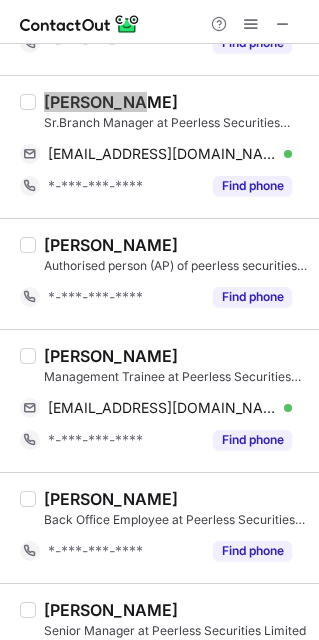scroll, scrollTop: 621, scrollLeft: 0, axis: vertical 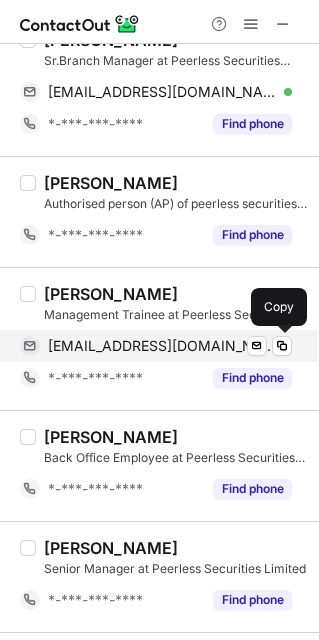 click on "getnildeep@gmail.com Verified" at bounding box center (170, 346) 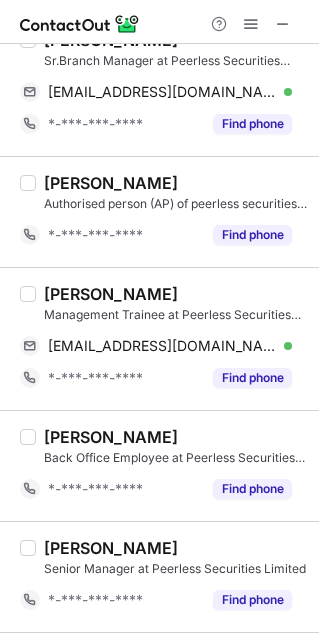 click on "Nildeep Bhattacharjee" at bounding box center [111, 294] 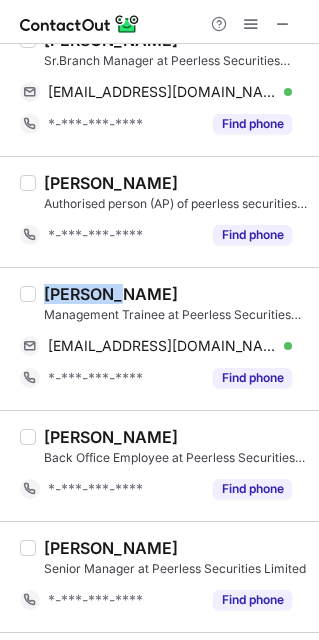 click on "Nildeep Bhattacharjee" at bounding box center (111, 294) 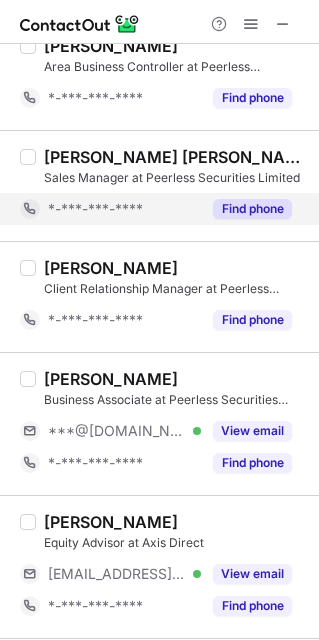 scroll, scrollTop: 1971, scrollLeft: 0, axis: vertical 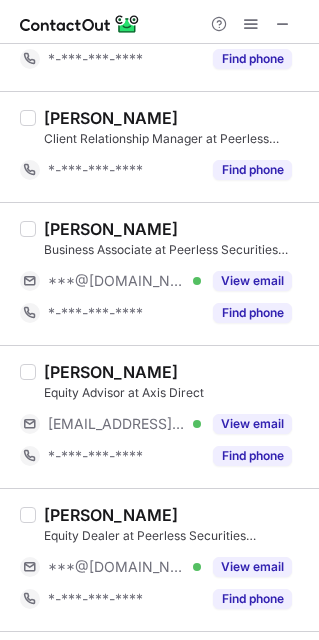 click on "Surender Kumar Business Associate at Peerless Securities Limited ***@gmail.com Verified View email *-***-***-**** Find phone" at bounding box center [171, 274] 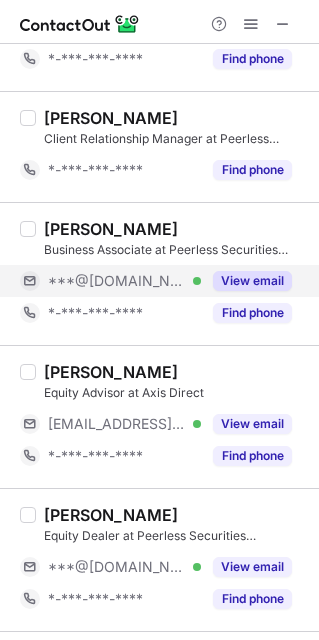 click on "***@gmail.com Verified" at bounding box center [124, 281] 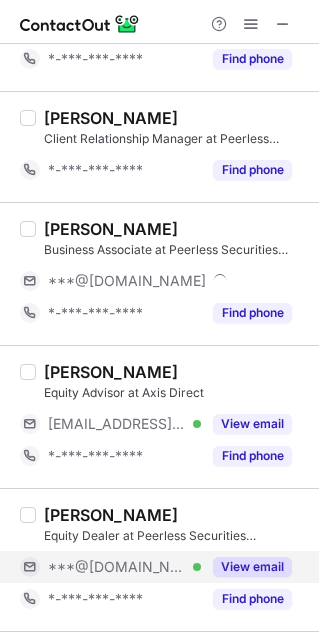 click on "***@gmail.com Verified" at bounding box center [124, 567] 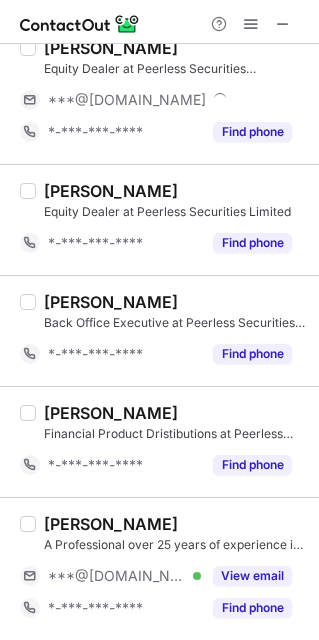 scroll, scrollTop: 2448, scrollLeft: 0, axis: vertical 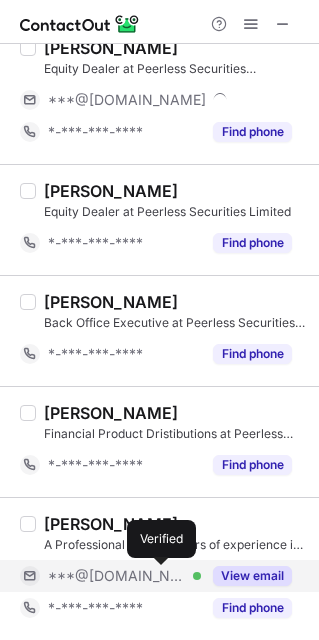 click at bounding box center [197, 576] 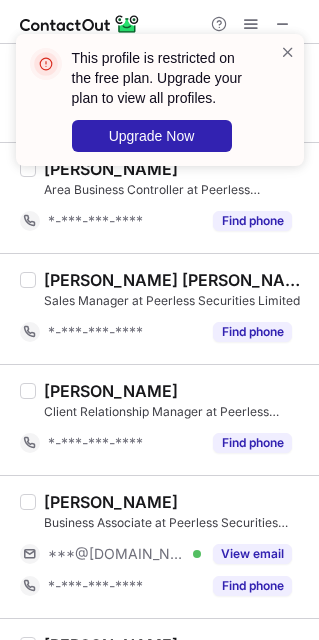 scroll, scrollTop: 1848, scrollLeft: 0, axis: vertical 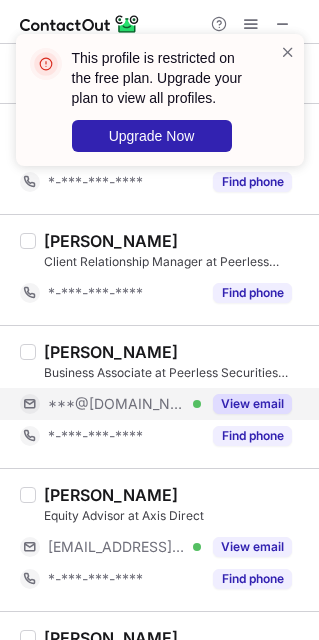 click on "***@gmail.com Verified" at bounding box center (110, 404) 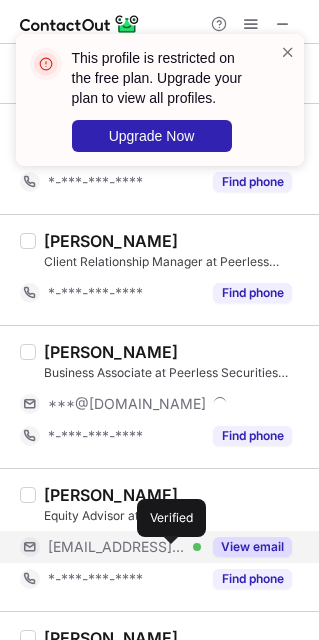 click at bounding box center [197, 547] 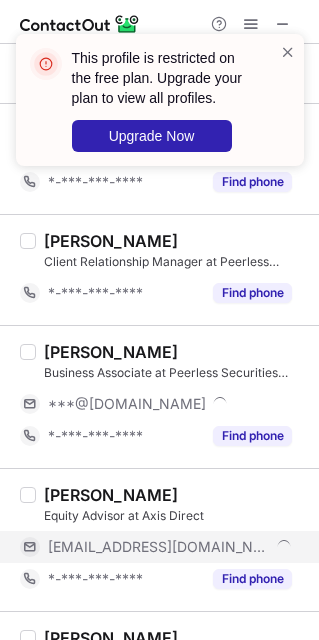 scroll, scrollTop: 2148, scrollLeft: 0, axis: vertical 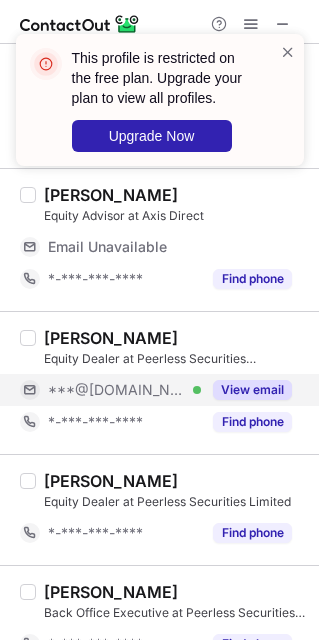click on "***@[DOMAIN_NAME] Verified" at bounding box center (124, 390) 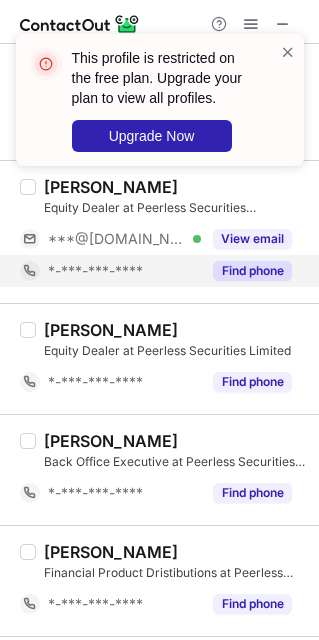 scroll, scrollTop: 2448, scrollLeft: 0, axis: vertical 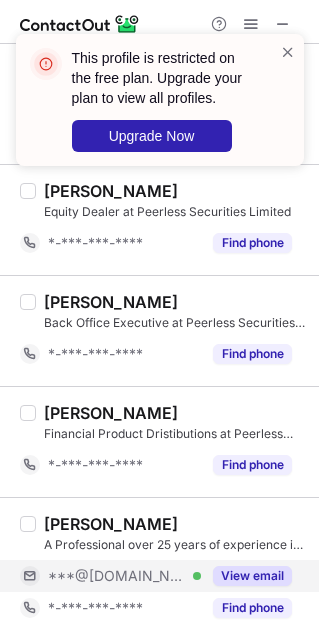 click on "***@[DOMAIN_NAME] Verified" at bounding box center (110, 576) 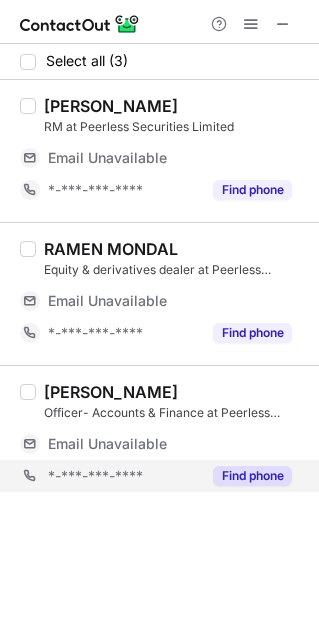 scroll, scrollTop: 0, scrollLeft: 0, axis: both 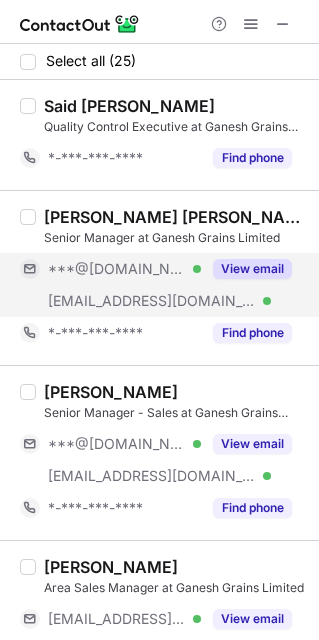 click on "***@[DOMAIN_NAME] Verified" at bounding box center [110, 269] 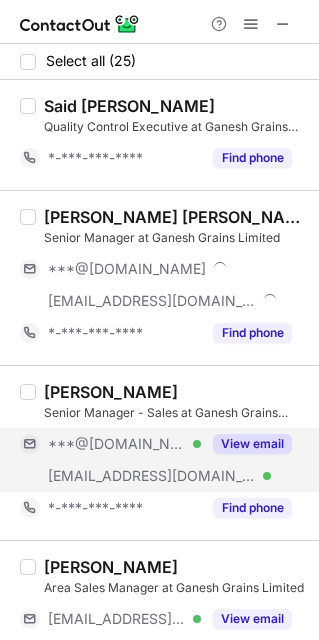 click on "***@[DOMAIN_NAME]" at bounding box center (117, 444) 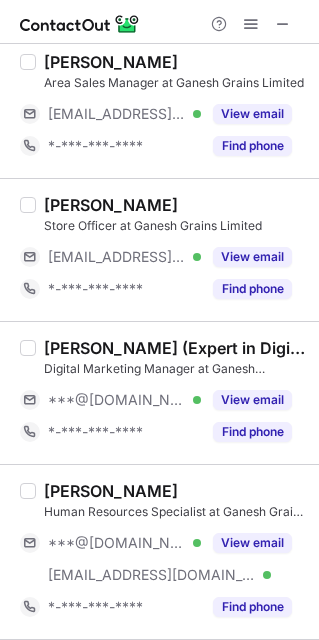 scroll, scrollTop: 600, scrollLeft: 0, axis: vertical 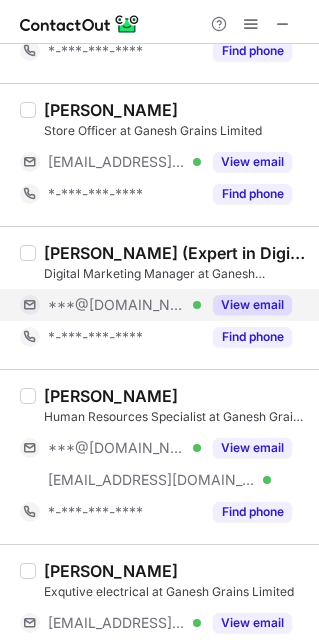 click on "***@[DOMAIN_NAME]" at bounding box center [117, 305] 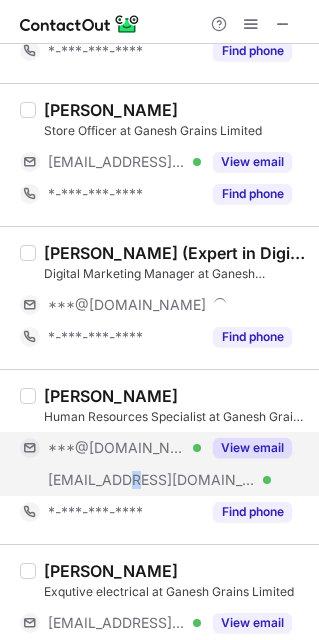 click on "[EMAIL_ADDRESS][DOMAIN_NAME] Verified" at bounding box center (110, 480) 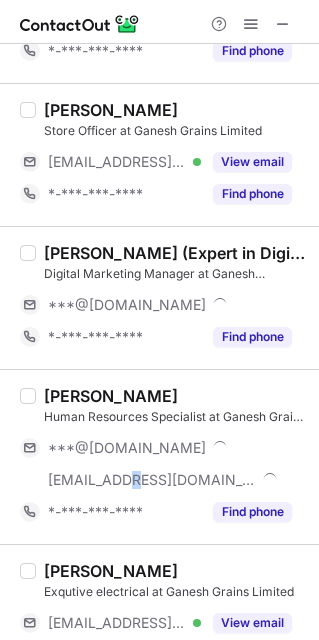 scroll, scrollTop: 0, scrollLeft: 0, axis: both 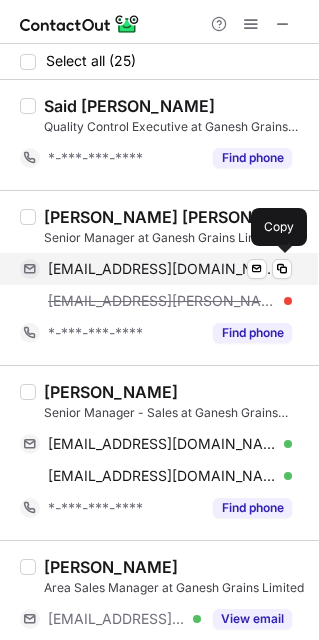 click on "[EMAIL_ADDRESS][DOMAIN_NAME] Verified Send email Copy" at bounding box center [156, 269] 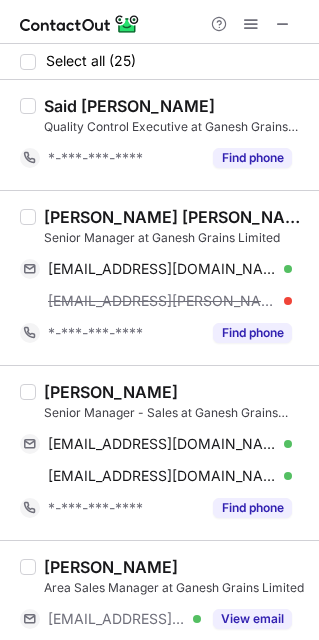 click on "[PERSON_NAME] [PERSON_NAME]" at bounding box center [175, 217] 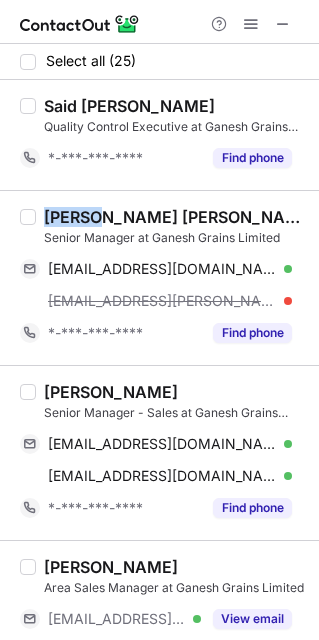 click on "[PERSON_NAME] [PERSON_NAME]" at bounding box center (175, 217) 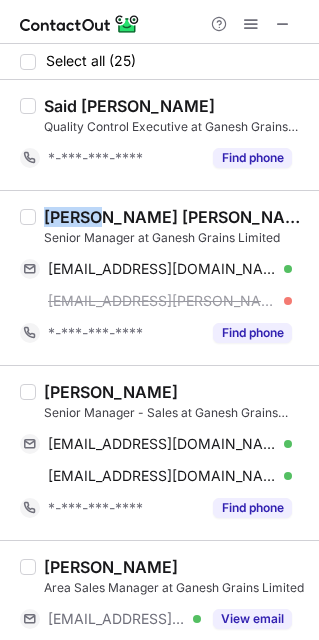 copy on "Rajiv" 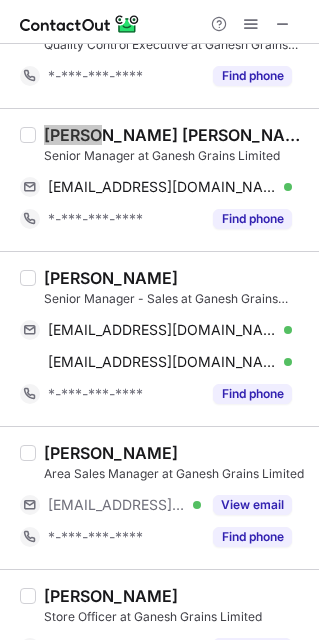 scroll, scrollTop: 150, scrollLeft: 0, axis: vertical 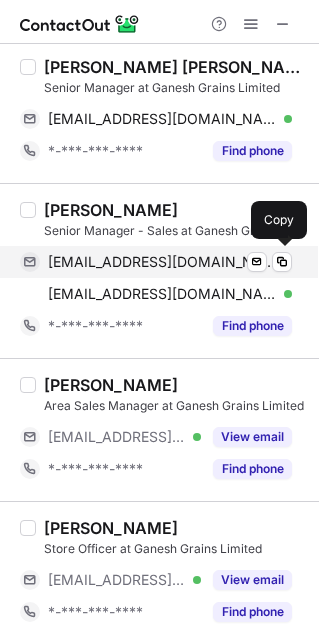drag, startPoint x: 142, startPoint y: 263, endPoint x: 211, endPoint y: 258, distance: 69.18092 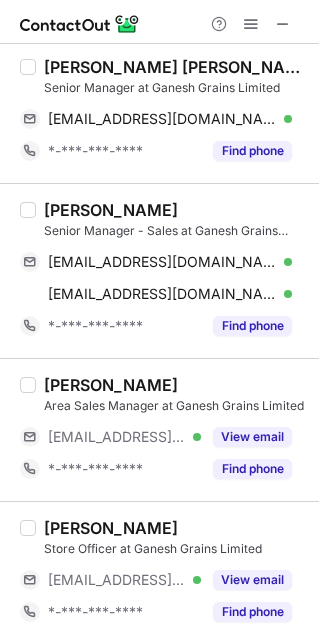 click on "Neeraj Kumar Verma" at bounding box center (111, 210) 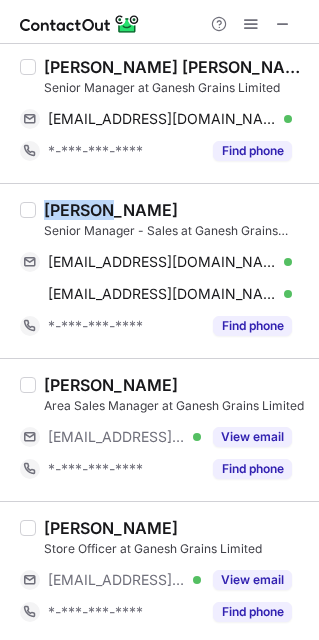 click on "Neeraj Kumar Verma" at bounding box center [111, 210] 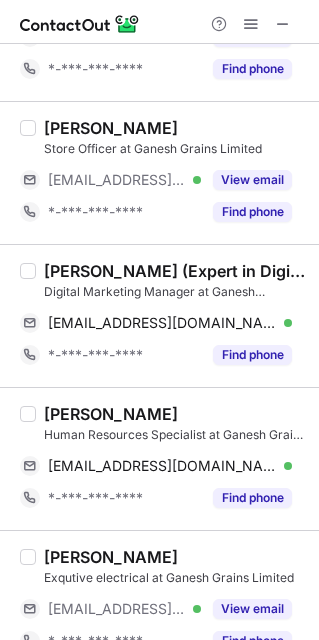 scroll, scrollTop: 600, scrollLeft: 0, axis: vertical 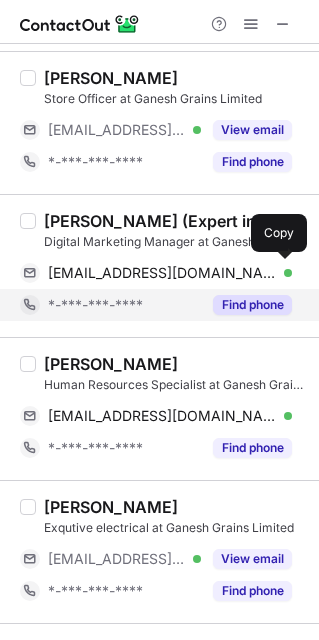 drag, startPoint x: 147, startPoint y: 266, endPoint x: 262, endPoint y: 293, distance: 118.12705 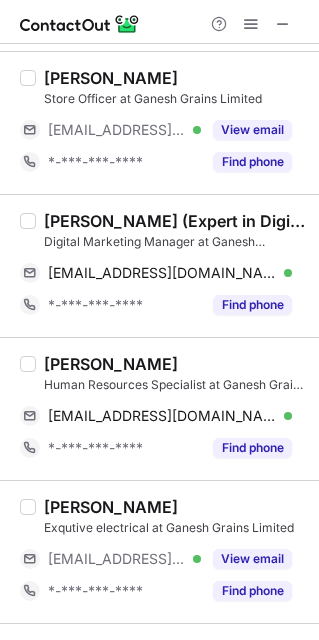 click on "Rahul Ranjan (Expert in Digital marketing and branding )" at bounding box center (175, 221) 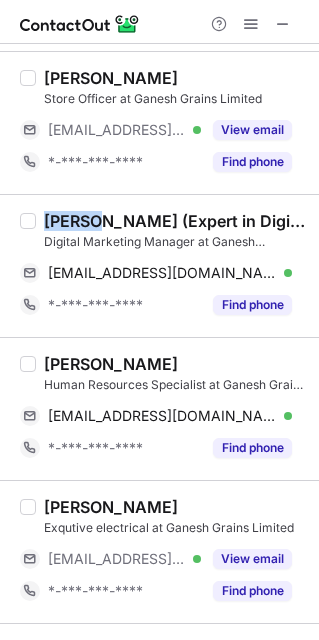 click on "Rahul Ranjan (Expert in Digital marketing and branding )" at bounding box center (175, 221) 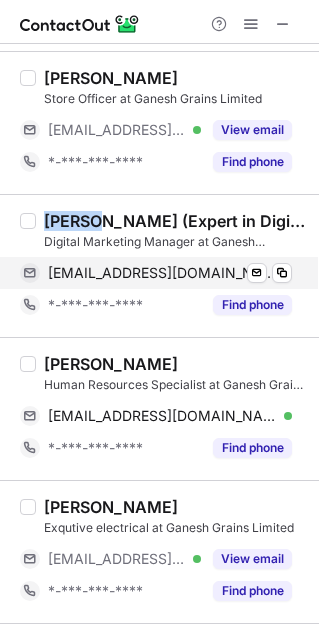 copy on "Rahul" 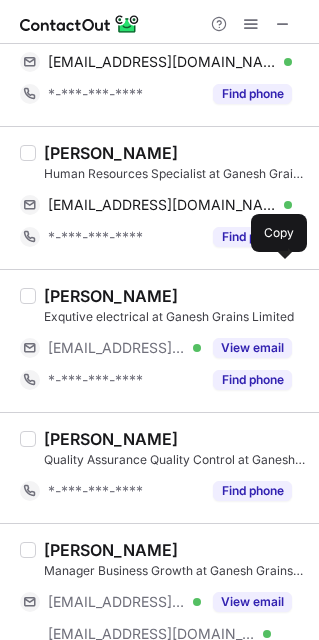 scroll, scrollTop: 750, scrollLeft: 0, axis: vertical 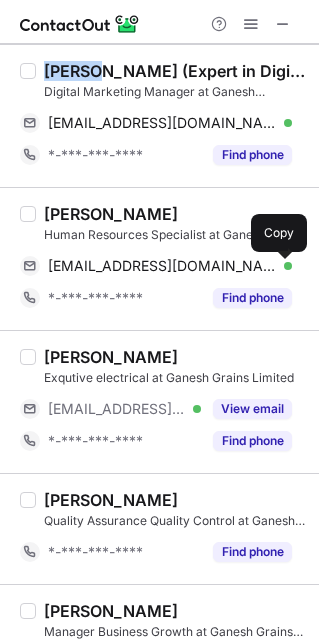 click on "Angan Maity Human Resources Specialist at Ganesh Grains Limited anganmaity@gmail.com Verified Send email Copy *-***-***-**** Find phone" at bounding box center (171, 259) 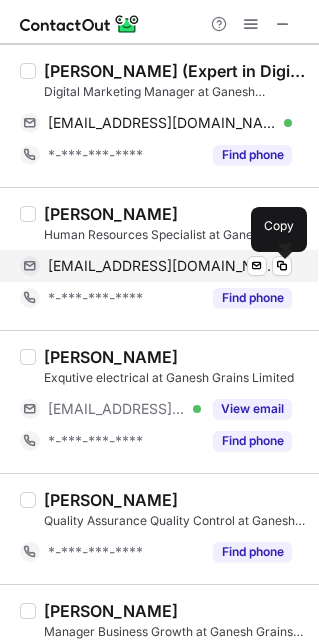 click on "anganmaity@gmail.com" at bounding box center (162, 266) 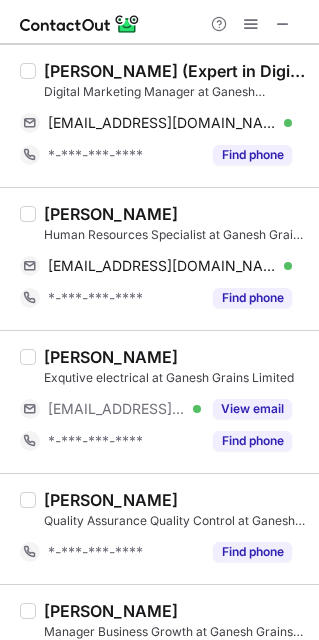 click on "Angan Maity" at bounding box center (111, 214) 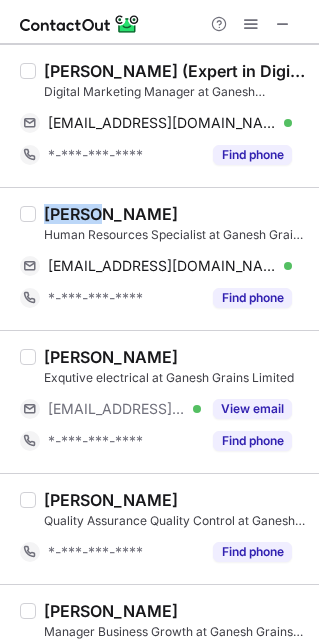 click on "Angan Maity" at bounding box center [111, 214] 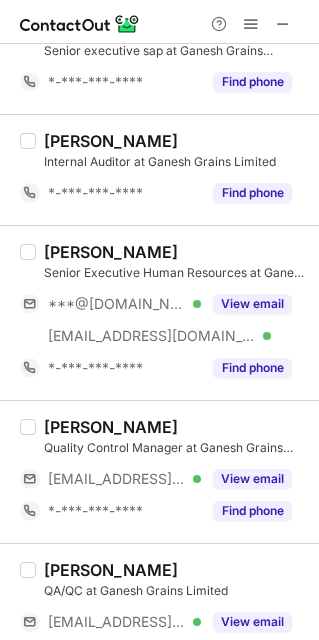 scroll, scrollTop: 1800, scrollLeft: 0, axis: vertical 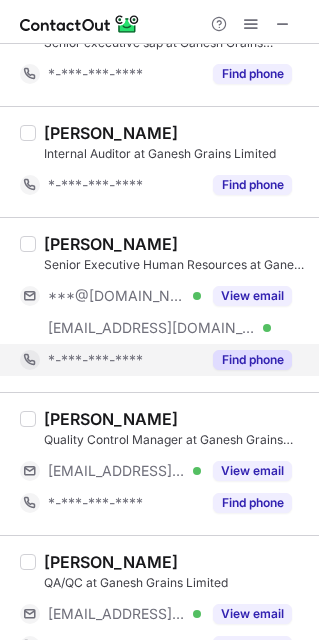drag, startPoint x: 135, startPoint y: 312, endPoint x: 151, endPoint y: 359, distance: 49.648766 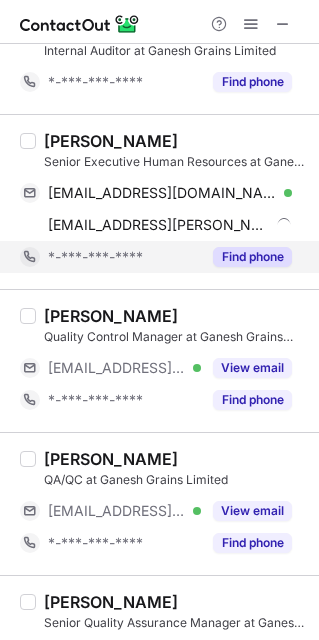 scroll, scrollTop: 1950, scrollLeft: 0, axis: vertical 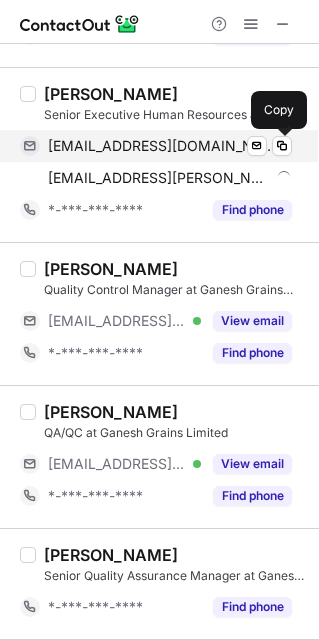 click on "anupamarajak77@gmail.com" at bounding box center (162, 146) 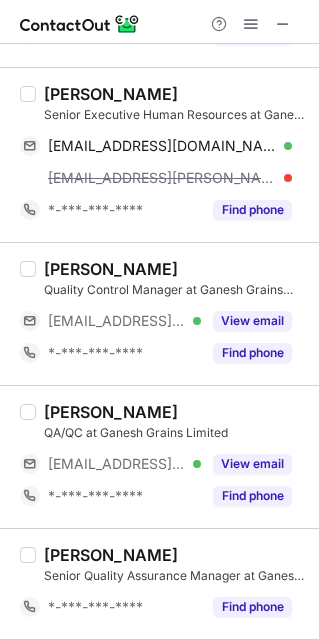 click on "Anupama Rajak" at bounding box center (111, 94) 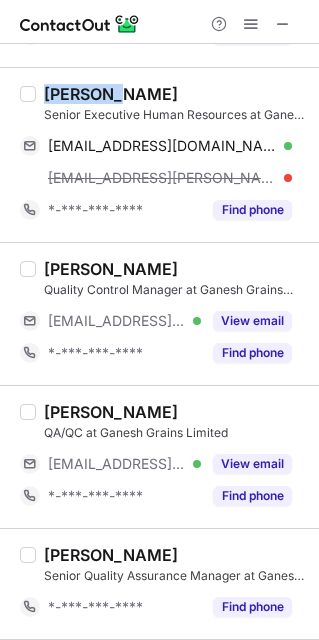 click on "Anupama Rajak" at bounding box center [111, 94] 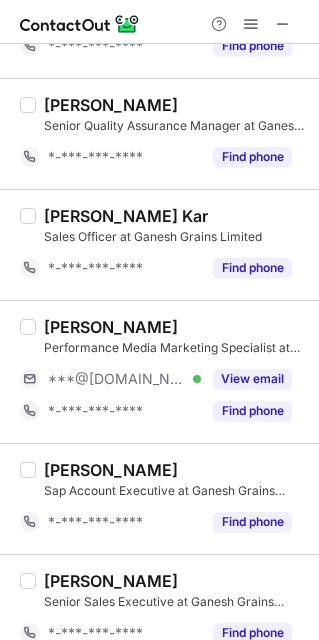 scroll, scrollTop: 2550, scrollLeft: 0, axis: vertical 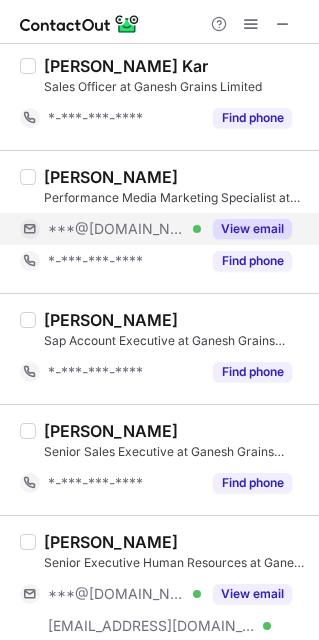 click on "***@[DOMAIN_NAME]" at bounding box center (117, 229) 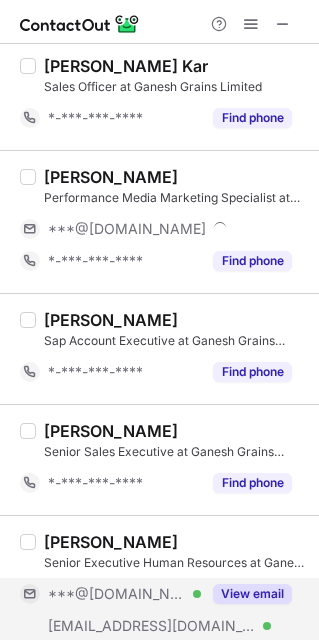 scroll, scrollTop: 2518, scrollLeft: 0, axis: vertical 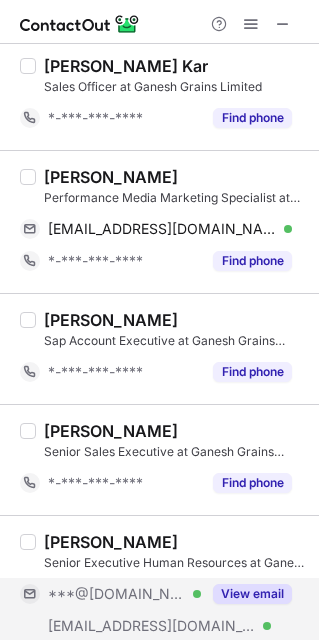 click on "***@ganeshgrains.com Verified" at bounding box center [110, 626] 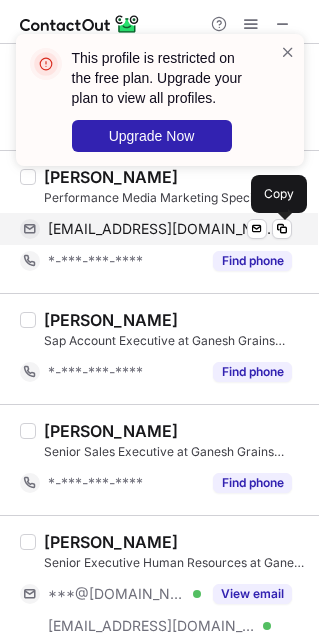 click on "somentukai@gmail.com" at bounding box center (162, 229) 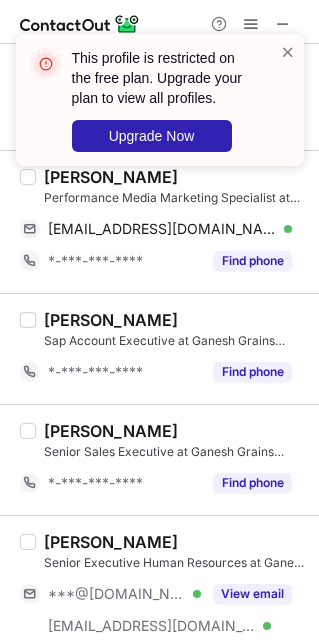 scroll, scrollTop: 2368, scrollLeft: 0, axis: vertical 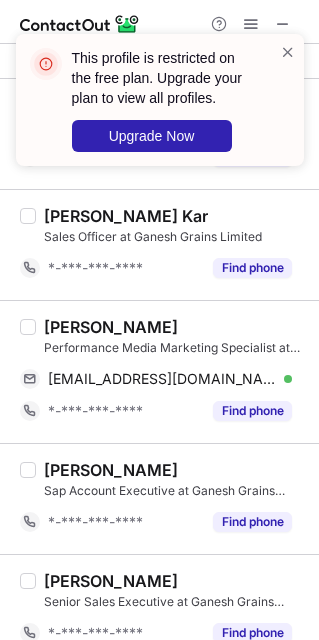 click on "Somen Singha" at bounding box center [111, 327] 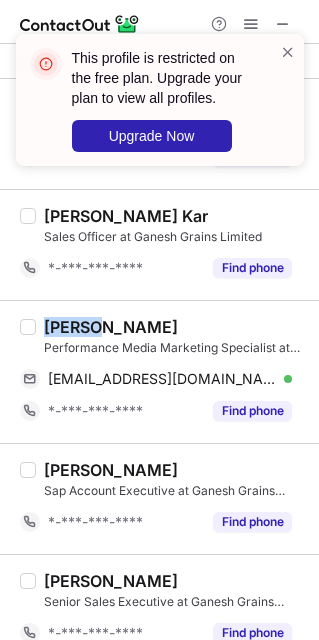 click on "Somen Singha" at bounding box center (111, 327) 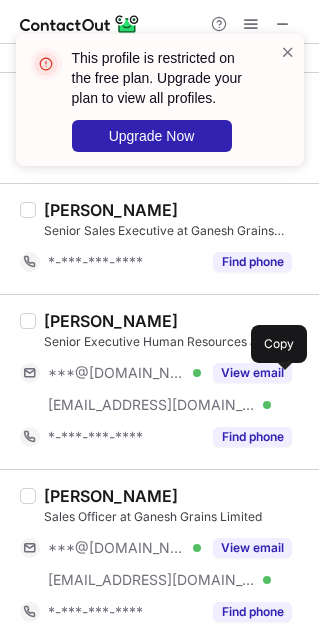 scroll, scrollTop: 2818, scrollLeft: 0, axis: vertical 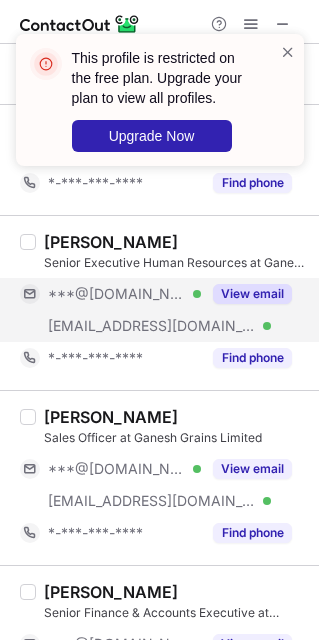 drag, startPoint x: 97, startPoint y: 297, endPoint x: 112, endPoint y: 306, distance: 17.492855 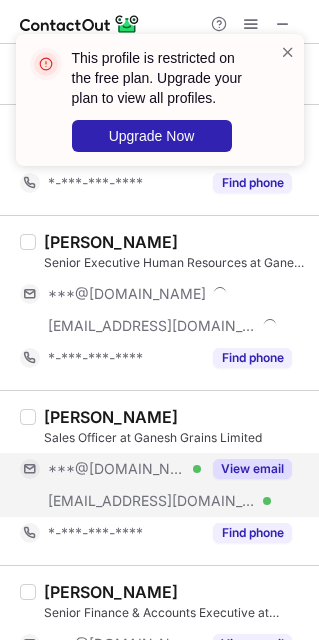 click on "***@[DOMAIN_NAME]" at bounding box center [117, 469] 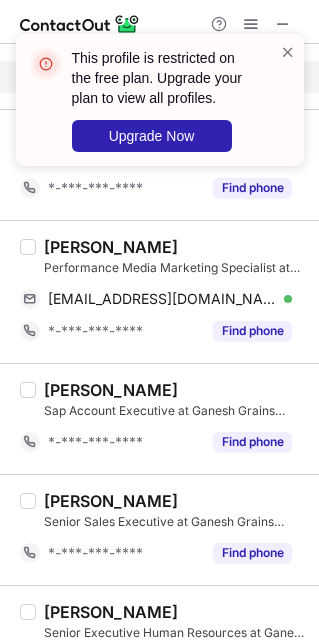 scroll, scrollTop: 2518, scrollLeft: 0, axis: vertical 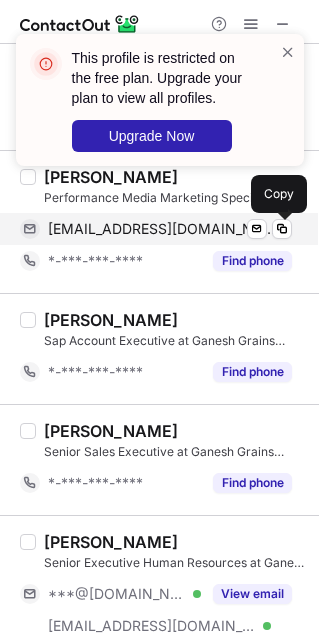 click on "somentukai@gmail.com" at bounding box center [162, 229] 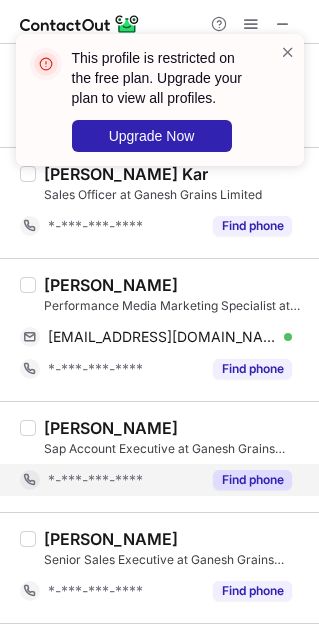 scroll, scrollTop: 2368, scrollLeft: 0, axis: vertical 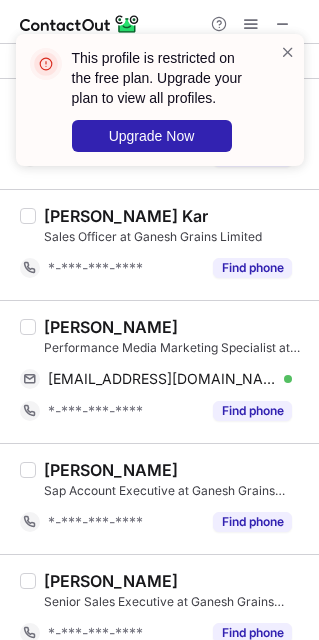 click on "Somen Singha" at bounding box center [111, 327] 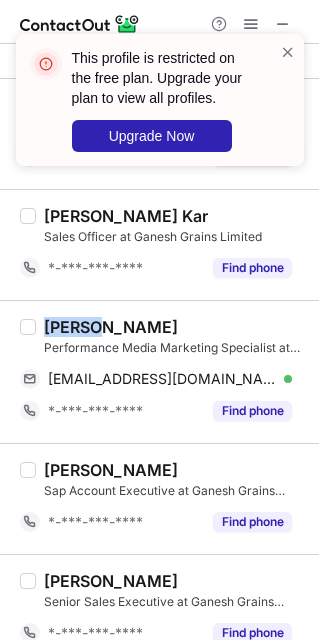 click on "Somen Singha" at bounding box center [111, 327] 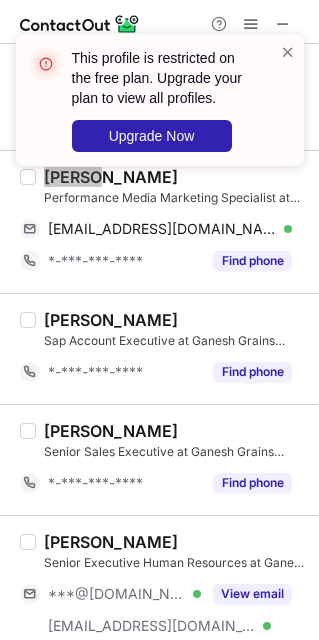 scroll, scrollTop: 2668, scrollLeft: 0, axis: vertical 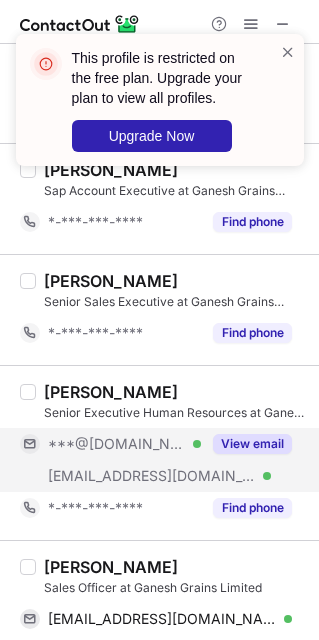 click on "***@ganeshgrains.com Verified" at bounding box center [110, 476] 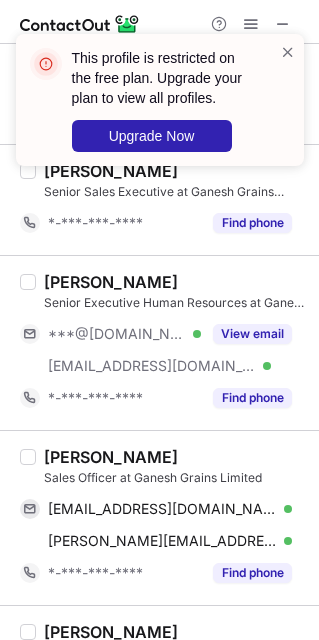 scroll, scrollTop: 2818, scrollLeft: 0, axis: vertical 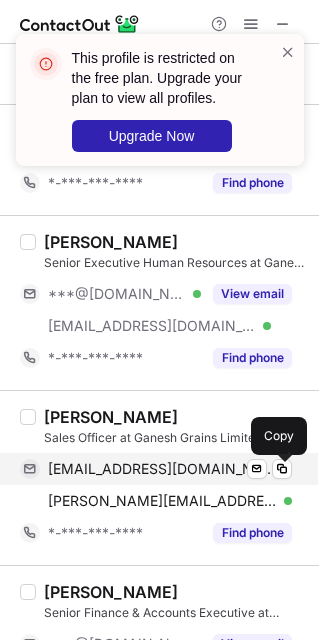 click on "swaruprajasaha@gmail.com" at bounding box center (162, 469) 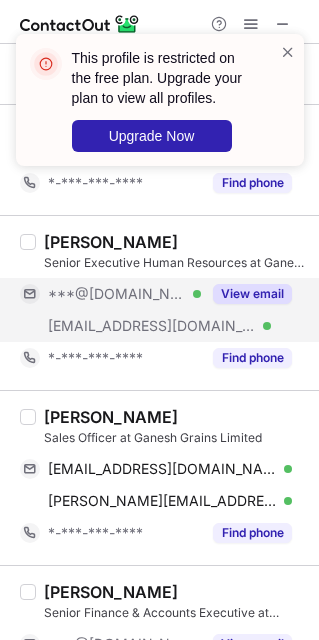 click on "***@[DOMAIN_NAME]" at bounding box center (117, 294) 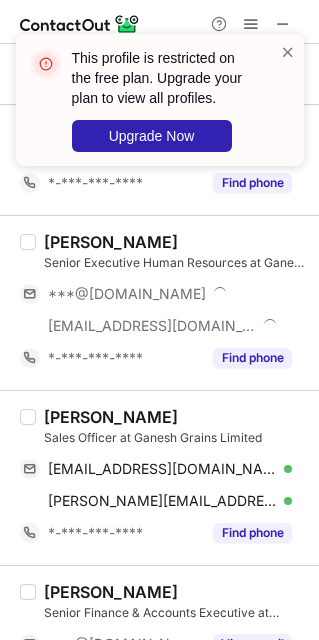 click on "Swarup Kumar Saha" at bounding box center (111, 417) 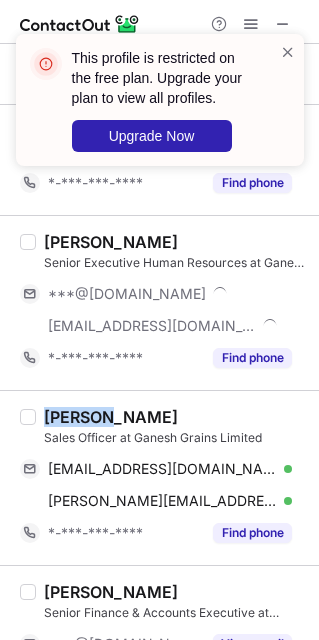 click on "Swarup Kumar Saha" at bounding box center [111, 417] 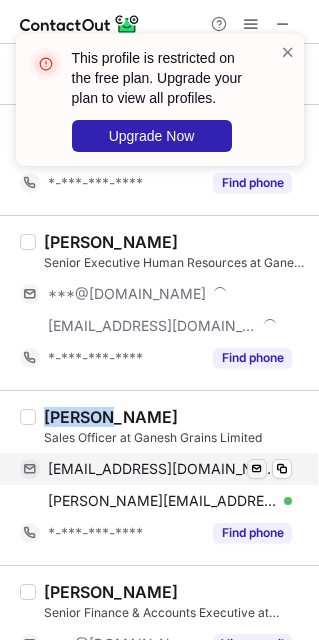 copy on "Swarup" 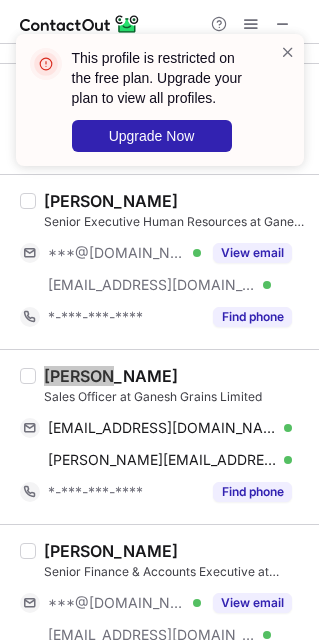 scroll, scrollTop: 2928, scrollLeft: 0, axis: vertical 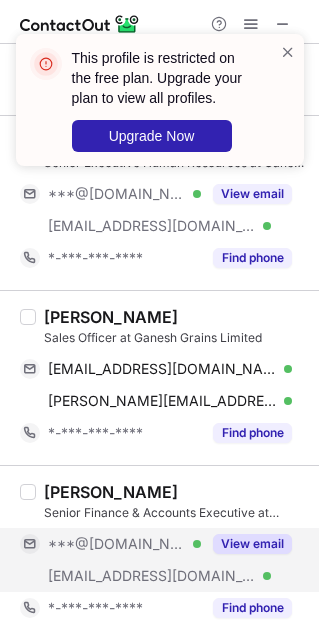 click on "***@ganeshgrains.com Verified" at bounding box center (110, 576) 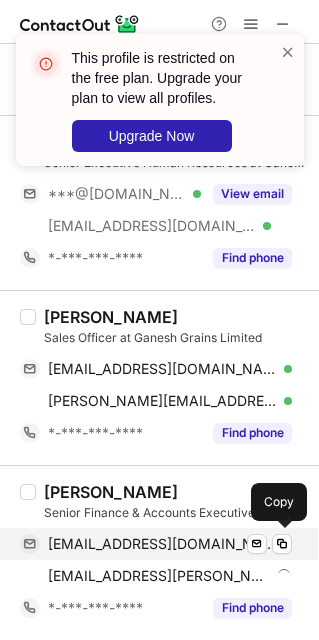 click on "kmohta18@gmail.com" at bounding box center (162, 544) 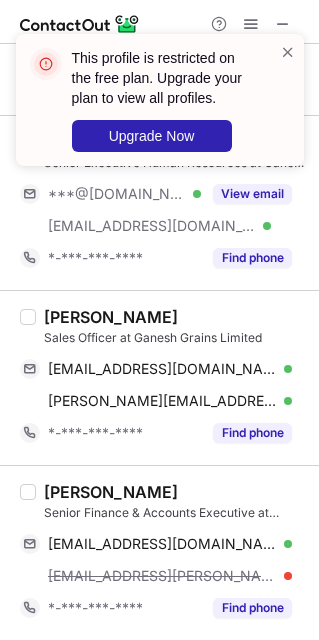 click on "KAUSHIK MOHTA" at bounding box center (111, 492) 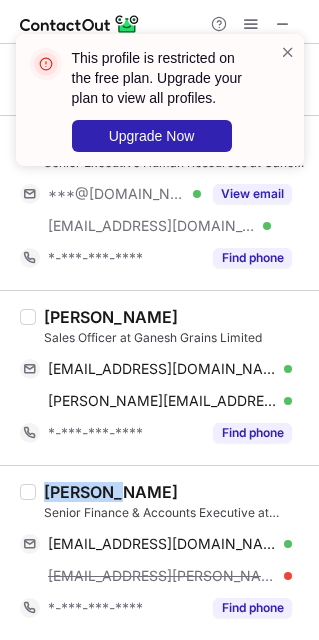 click on "KAUSHIK MOHTA" at bounding box center [111, 492] 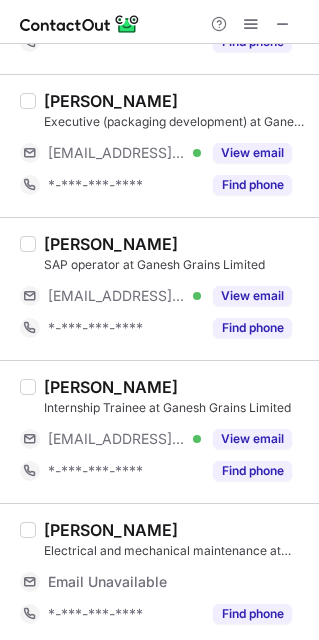 scroll, scrollTop: 0, scrollLeft: 0, axis: both 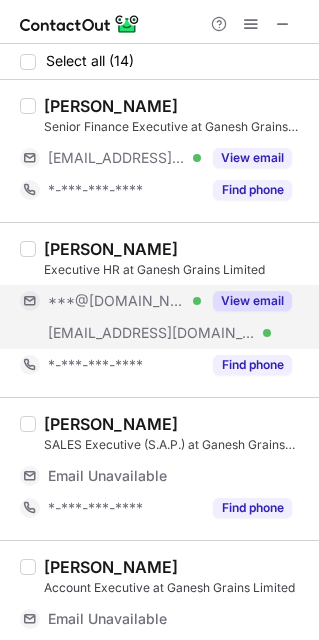 click on "***@ganeshgrains.com Verified" at bounding box center [110, 333] 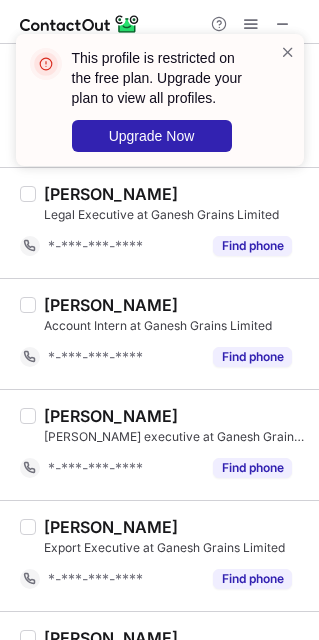 scroll, scrollTop: 1221, scrollLeft: 0, axis: vertical 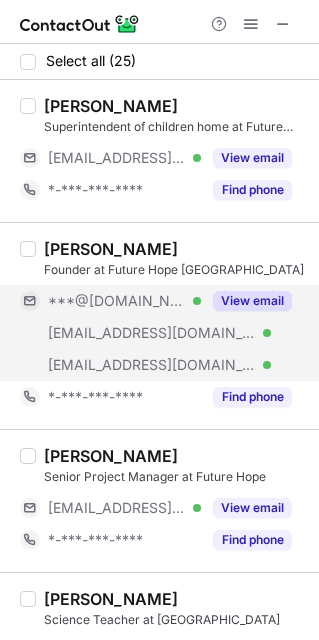 click on "[EMAIL_ADDRESS][DOMAIN_NAME] Verified" at bounding box center (124, 333) 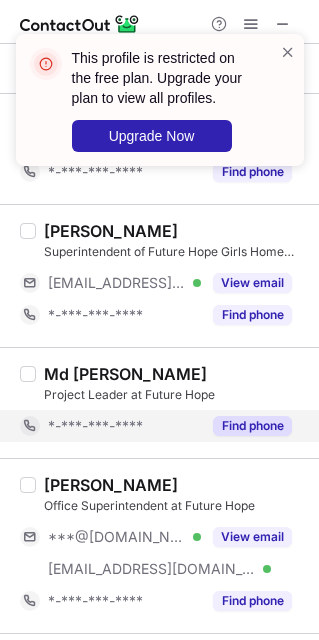 scroll, scrollTop: 1137, scrollLeft: 0, axis: vertical 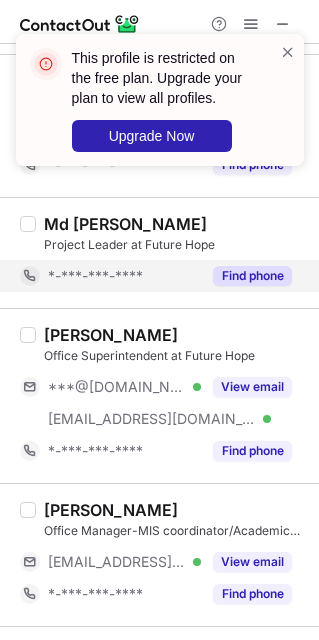 click on "[EMAIL_ADDRESS][DOMAIN_NAME]" at bounding box center [152, 419] 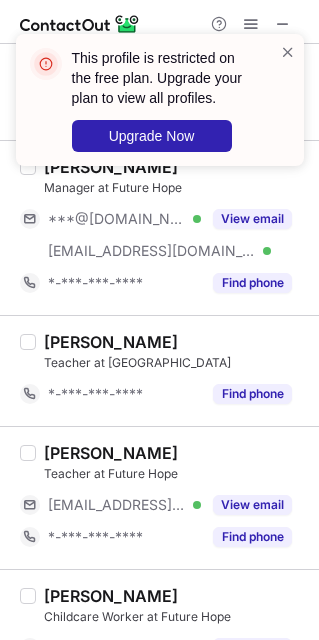 scroll, scrollTop: 1737, scrollLeft: 0, axis: vertical 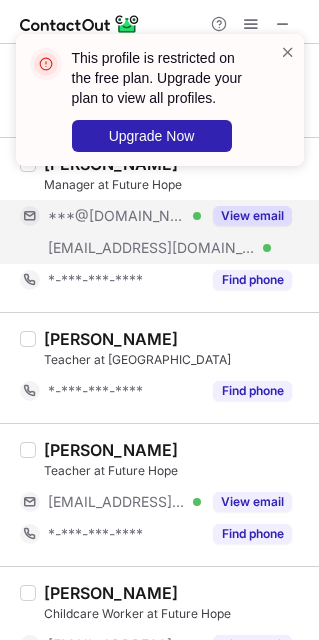 click on "[EMAIL_ADDRESS][DOMAIN_NAME]" at bounding box center (152, 248) 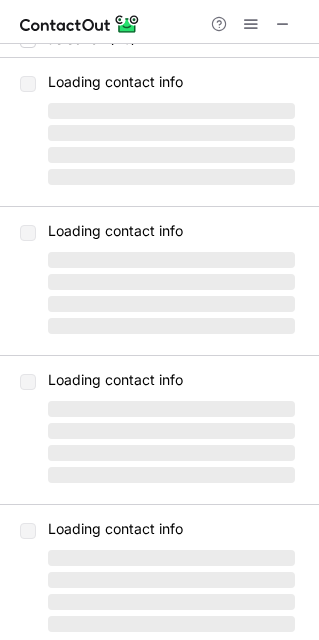 scroll, scrollTop: 0, scrollLeft: 0, axis: both 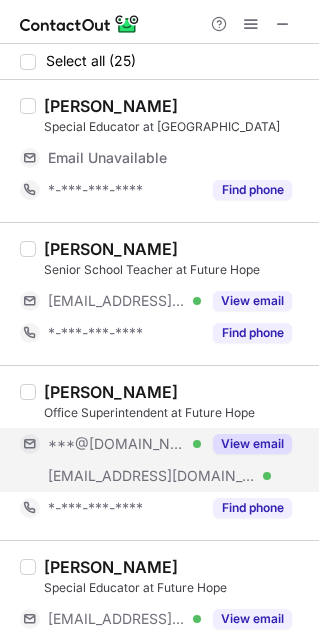 click on "[EMAIL_ADDRESS][DOMAIN_NAME] Verified" at bounding box center (110, 476) 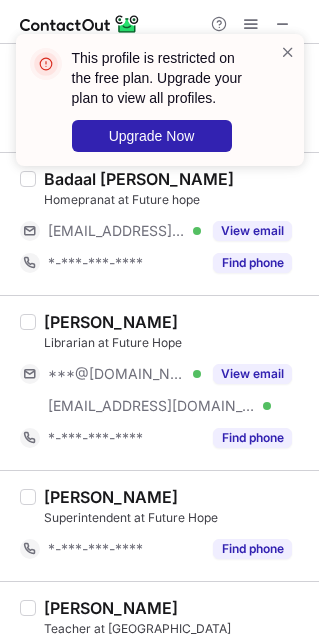 scroll, scrollTop: 1917, scrollLeft: 0, axis: vertical 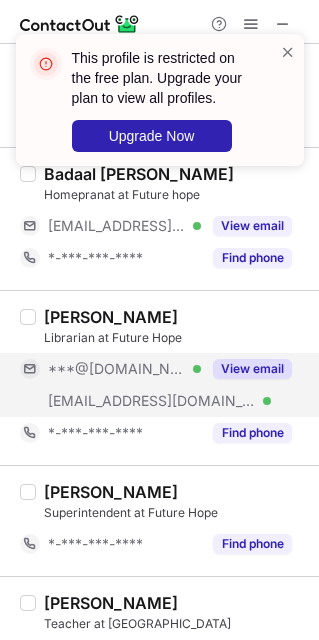 click on "***@[DOMAIN_NAME]" at bounding box center (117, 369) 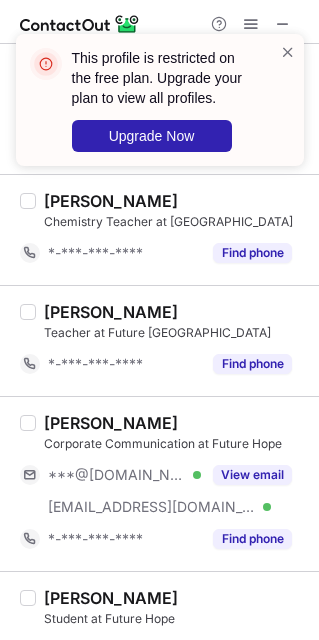 scroll, scrollTop: 2817, scrollLeft: 0, axis: vertical 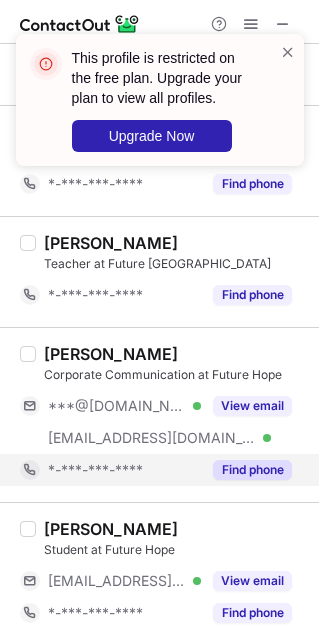 click on "*-***-***-****" at bounding box center (110, 470) 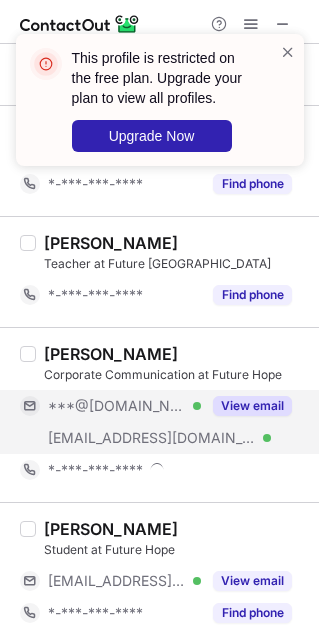click on "[EMAIL_ADDRESS][DOMAIN_NAME]" at bounding box center (152, 438) 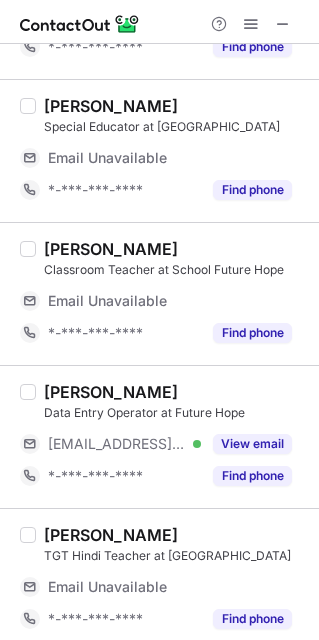 scroll, scrollTop: 729, scrollLeft: 0, axis: vertical 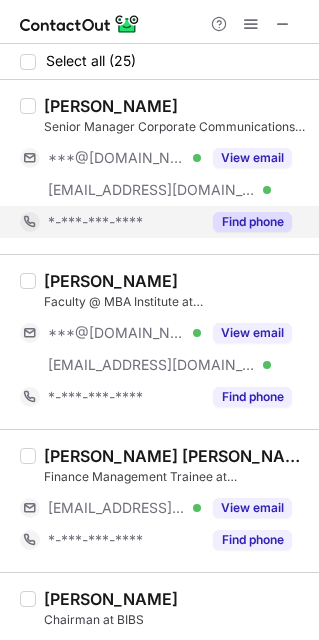 click on "[EMAIL_ADDRESS][DOMAIN_NAME] Verified" at bounding box center [124, 190] 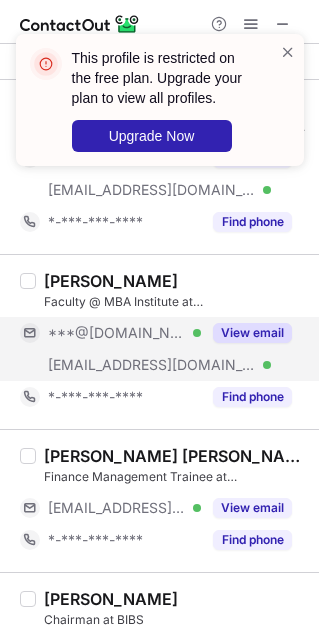click on "***@[DOMAIN_NAME] Verified" at bounding box center [110, 333] 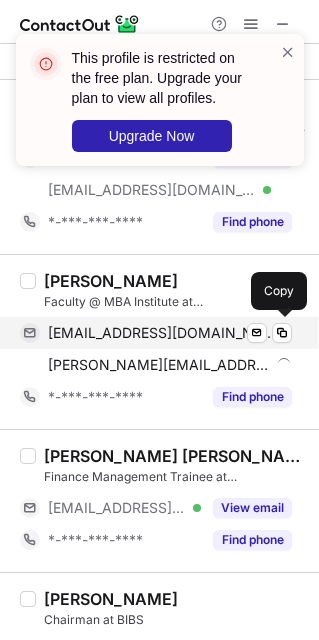 click on "[EMAIL_ADDRESS][DOMAIN_NAME]" at bounding box center [162, 333] 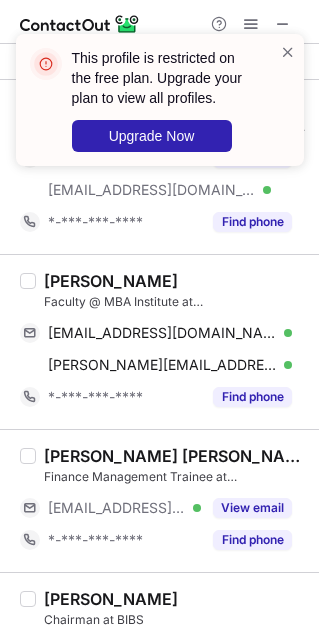 click on "Dipak Sengupta" at bounding box center (111, 281) 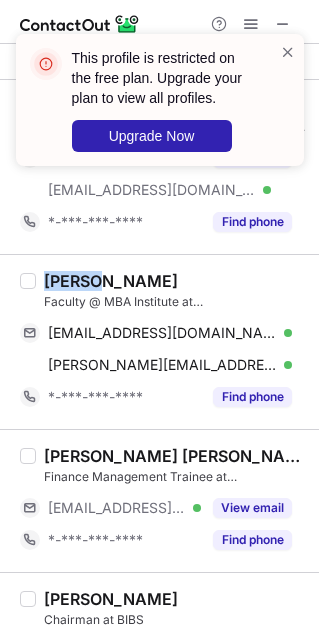 click on "Dipak Sengupta" at bounding box center [111, 281] 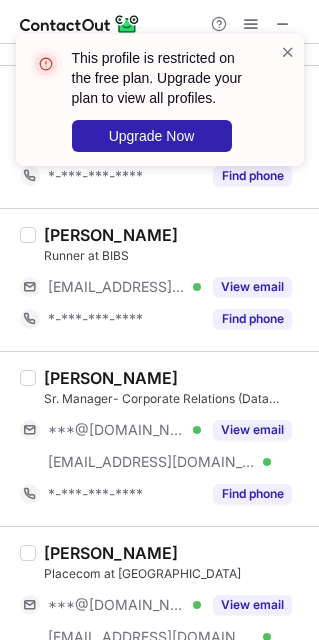 scroll, scrollTop: 600, scrollLeft: 0, axis: vertical 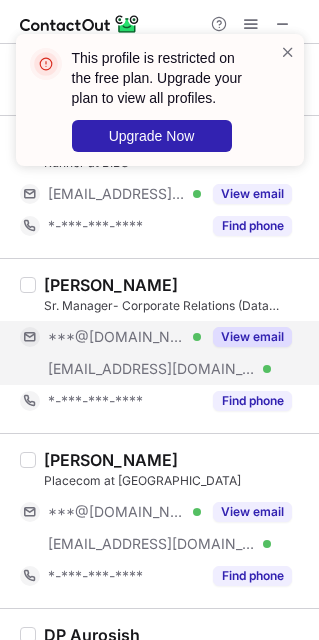 click on "***@gmail.com Verified" at bounding box center [110, 337] 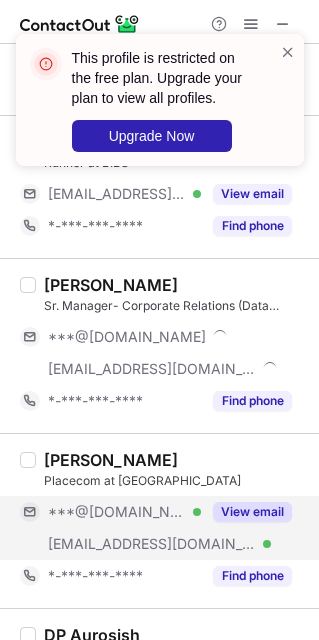 click on "***@[DOMAIN_NAME] Verified" at bounding box center [110, 512] 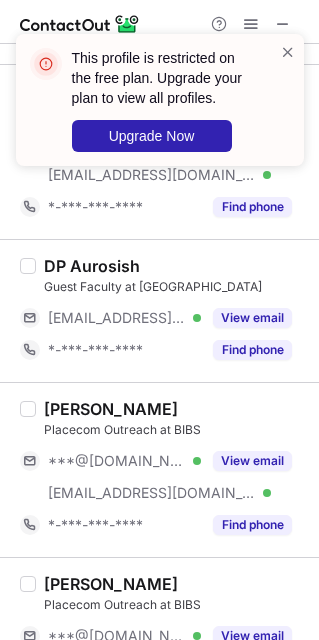 scroll, scrollTop: 1050, scrollLeft: 0, axis: vertical 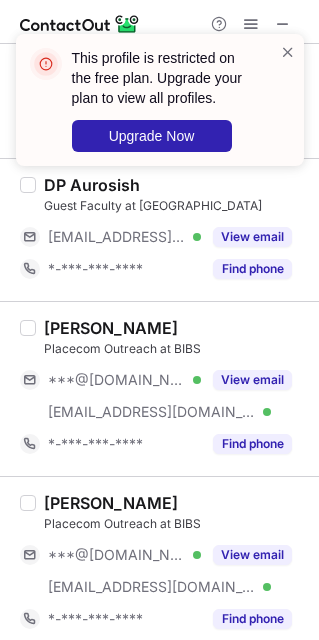 click on "Meghali Paul Placecom Outreach at BIBS ***@gmail.com Verified ***@bibs.co.in Verified View email *-***-***-**** Find phone" at bounding box center [171, 389] 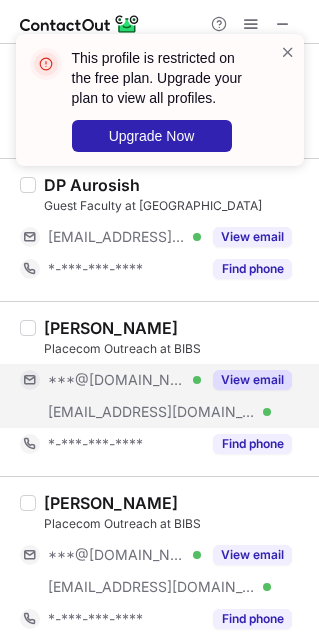 click on "***@[DOMAIN_NAME]" at bounding box center (117, 380) 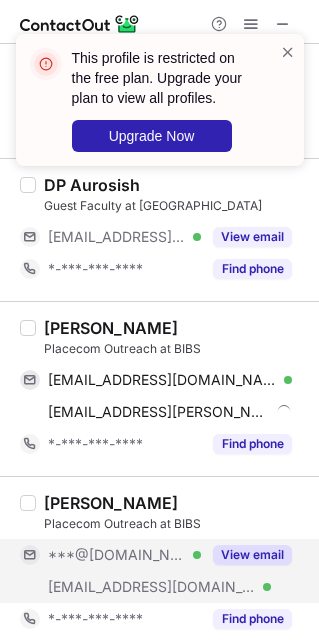 click on "***@[DOMAIN_NAME] Verified" at bounding box center (124, 555) 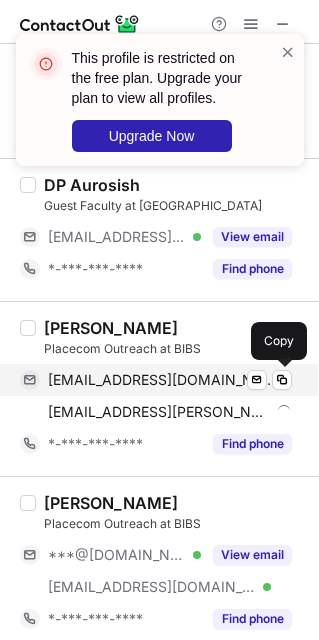 click on "meghalipaul88@gmail.com" at bounding box center [162, 380] 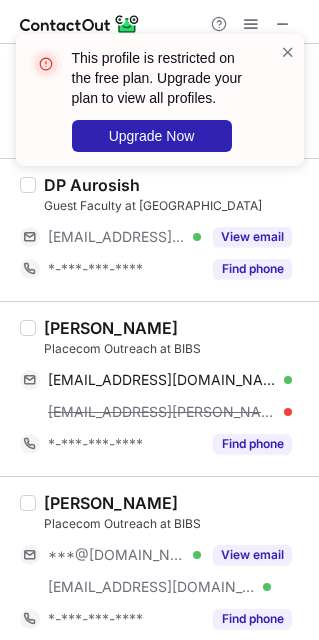 click on "Meghali Paul" at bounding box center (111, 328) 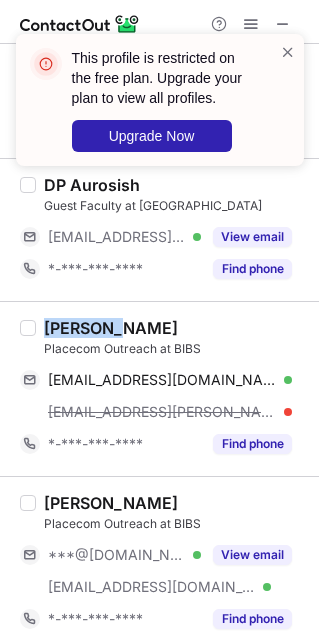 click on "Meghali Paul" at bounding box center [111, 328] 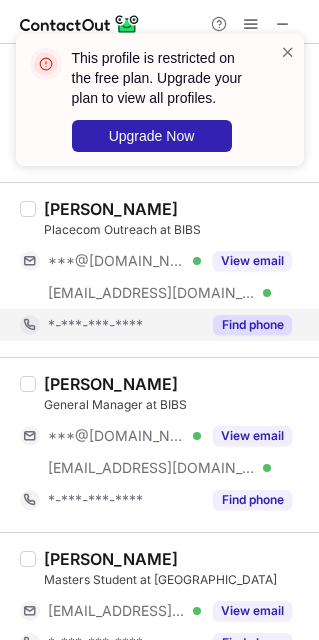scroll, scrollTop: 1350, scrollLeft: 0, axis: vertical 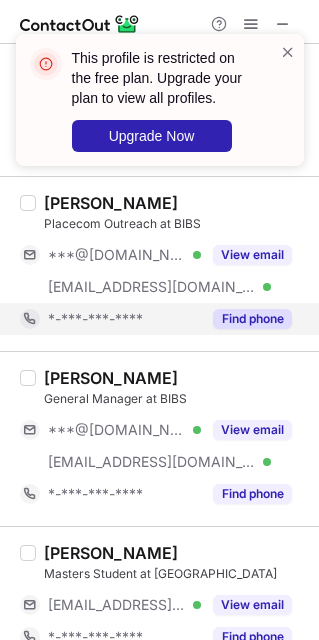 drag, startPoint x: 126, startPoint y: 254, endPoint x: 130, endPoint y: 336, distance: 82.0975 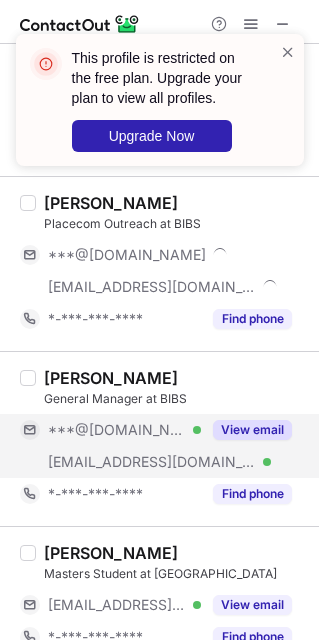 click on "***@[DOMAIN_NAME] Verified" at bounding box center (110, 430) 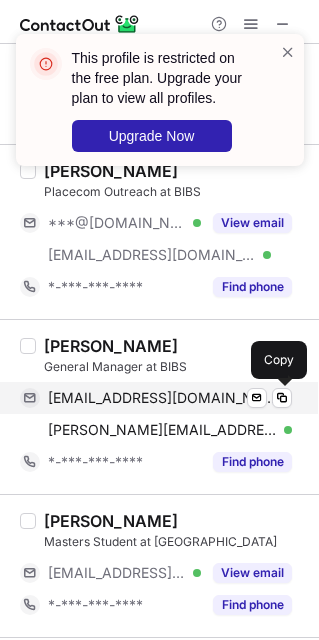 click on "alamwahid1234@gmail.com" at bounding box center [162, 398] 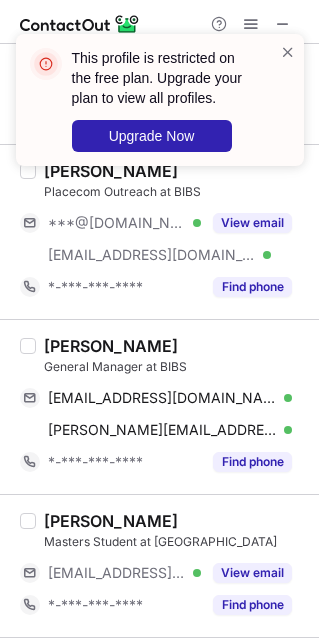 click on "WAHID ALAM" at bounding box center [111, 346] 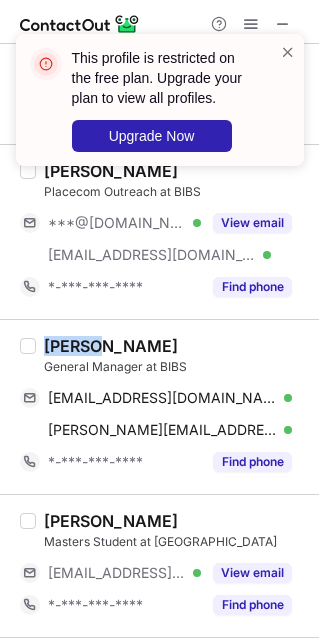 click on "WAHID ALAM" at bounding box center [111, 346] 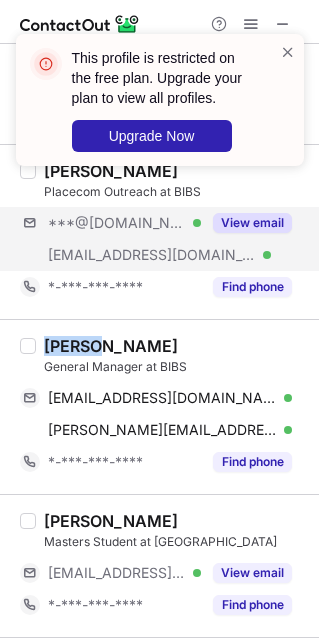 copy on "WAHID" 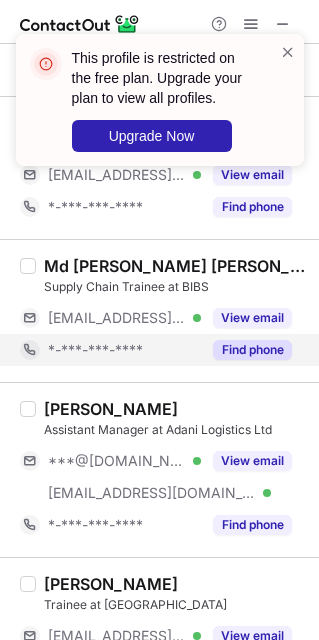 scroll, scrollTop: 1950, scrollLeft: 0, axis: vertical 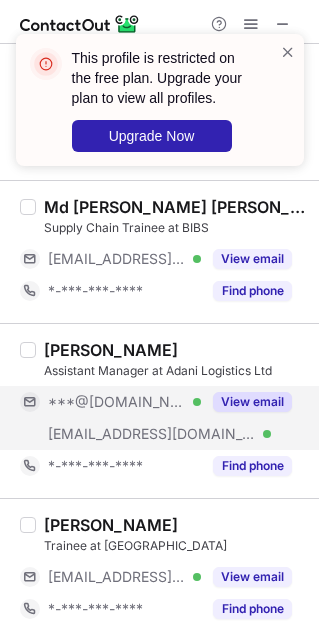 click on "***@[DOMAIN_NAME] Verified" at bounding box center (110, 402) 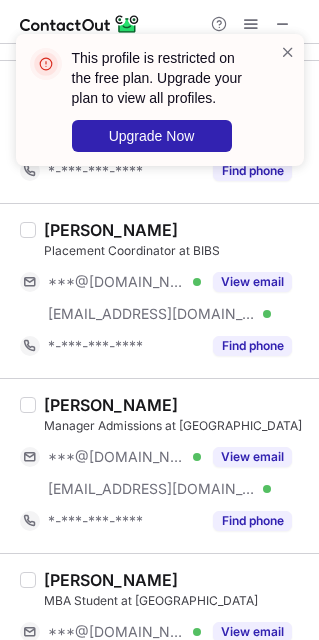 scroll, scrollTop: 2400, scrollLeft: 0, axis: vertical 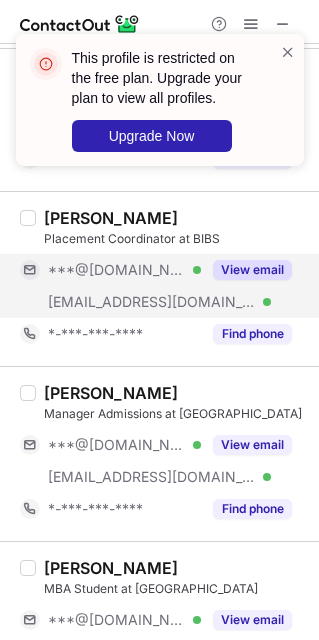 click on "***@[DOMAIN_NAME]" at bounding box center [117, 270] 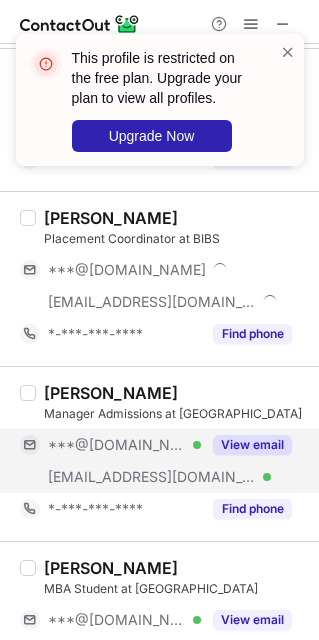click on "***@[DOMAIN_NAME]" at bounding box center (117, 445) 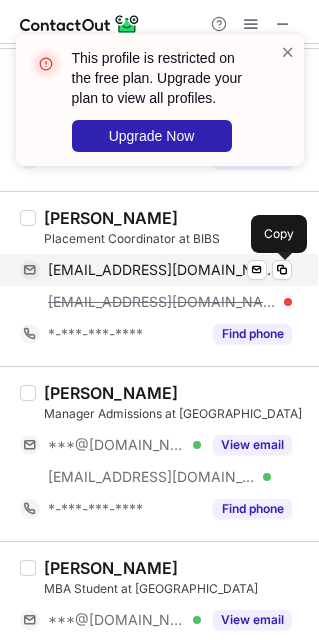 click on "pradhanshruti22@gmail.com" at bounding box center [162, 270] 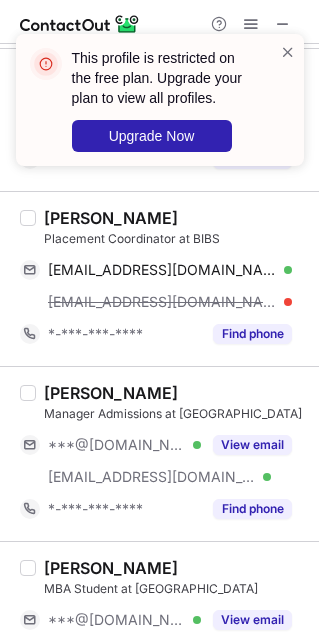 click on "Shruti Pradhan" at bounding box center [111, 218] 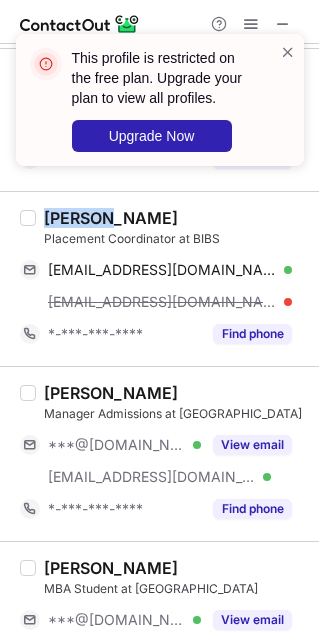 click on "Shruti Pradhan" at bounding box center (111, 218) 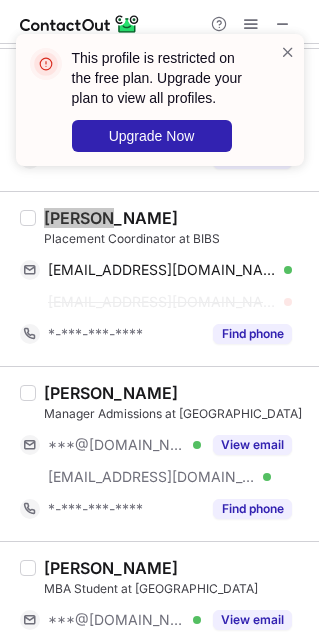 scroll, scrollTop: 2550, scrollLeft: 0, axis: vertical 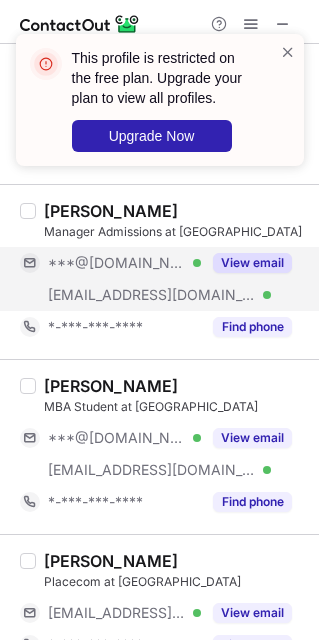click on "***@bibs.co.in" at bounding box center [152, 295] 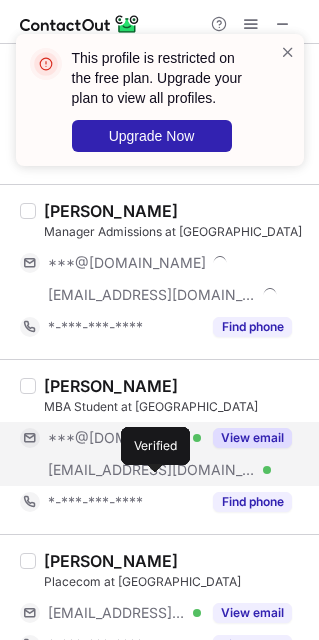 click at bounding box center (267, 470) 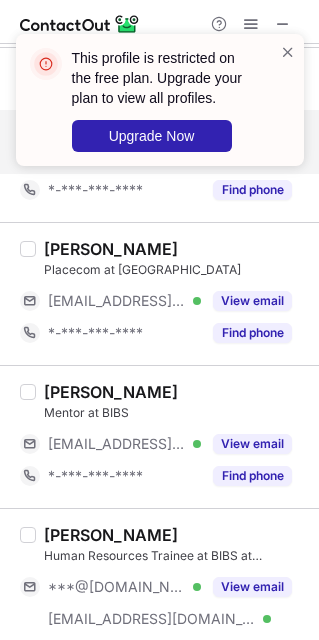 scroll, scrollTop: 3000, scrollLeft: 0, axis: vertical 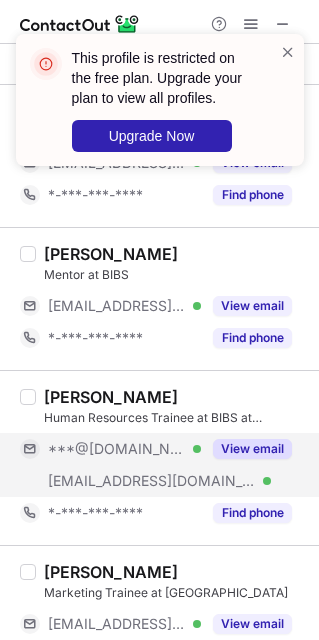 click on "***@[DOMAIN_NAME]" at bounding box center [117, 449] 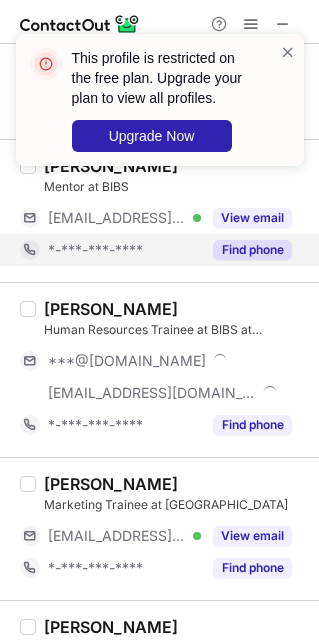 scroll, scrollTop: 3150, scrollLeft: 0, axis: vertical 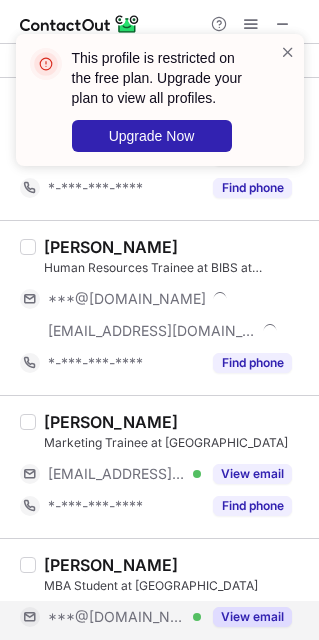 click on "***@[DOMAIN_NAME]" at bounding box center (117, 617) 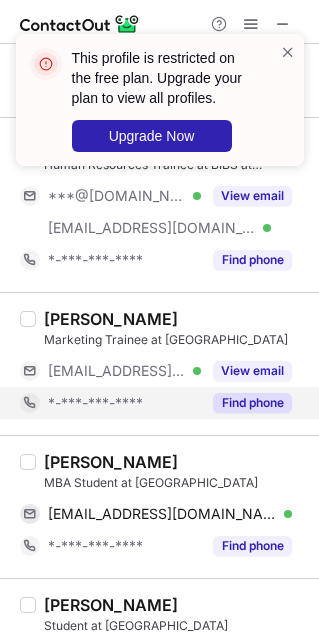 scroll, scrollTop: 3300, scrollLeft: 0, axis: vertical 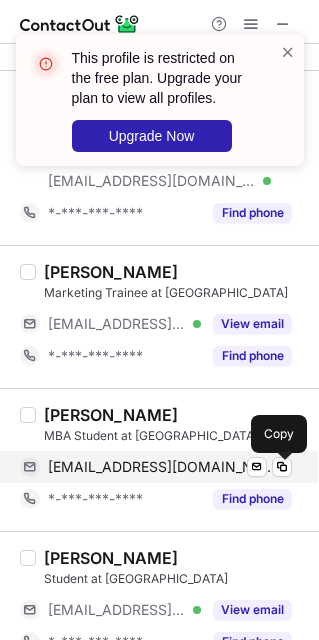 click on "rimodas009@gmail.com" at bounding box center (162, 467) 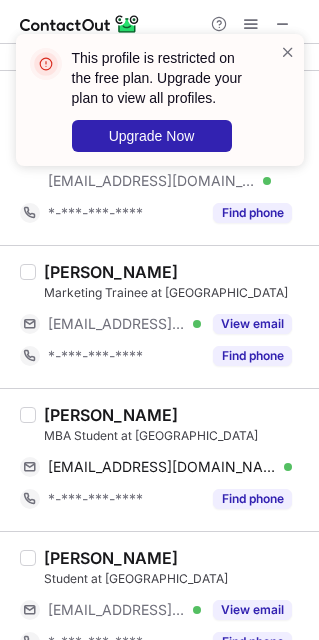click on "Sayantan Das" at bounding box center [111, 415] 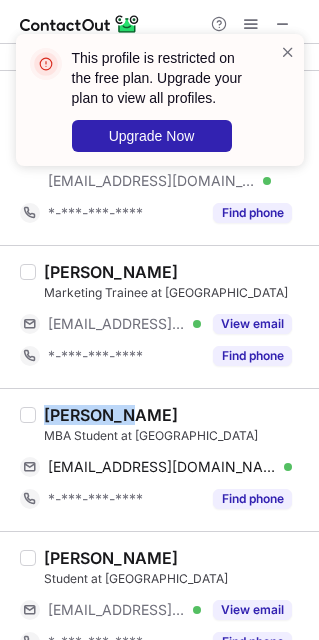 click on "Sayantan Das" at bounding box center [111, 415] 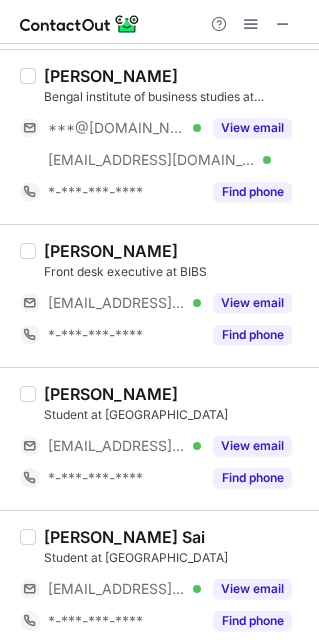 scroll, scrollTop: 1350, scrollLeft: 0, axis: vertical 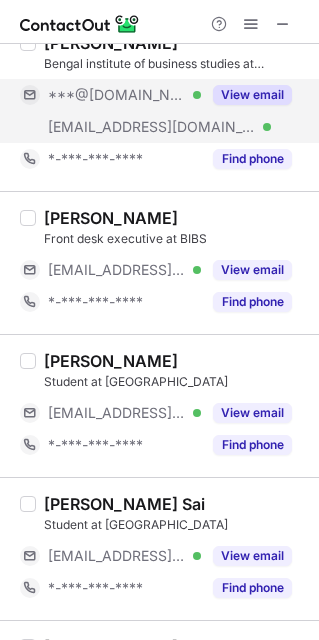 click on "***@[DOMAIN_NAME] Verified" at bounding box center [110, 95] 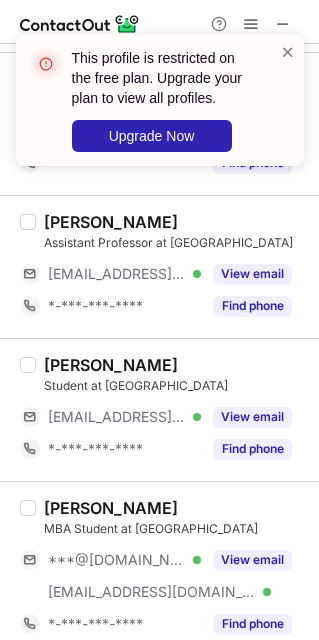 scroll, scrollTop: 2400, scrollLeft: 0, axis: vertical 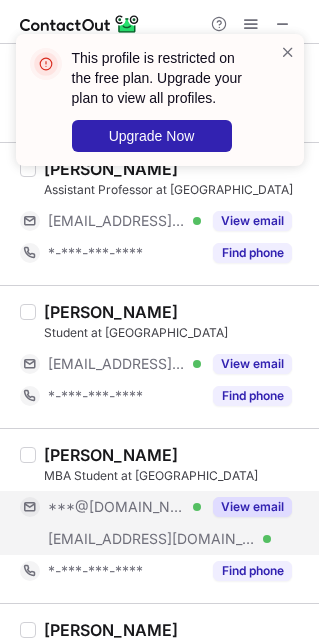 click on "***@[DOMAIN_NAME] Verified" at bounding box center [124, 507] 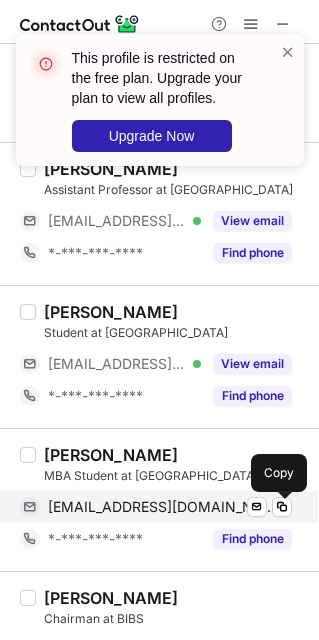 click on "supriyachowdhury393@gmail.com" at bounding box center (162, 507) 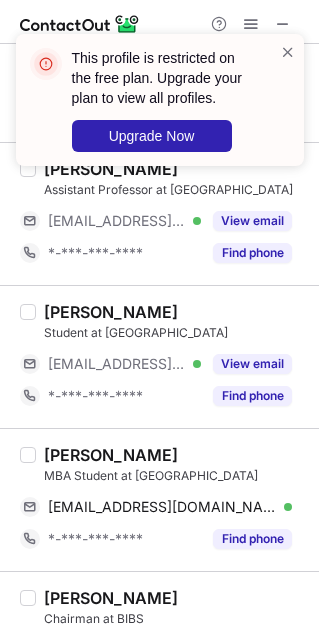 click on "Supriya Chowdhury" at bounding box center [111, 455] 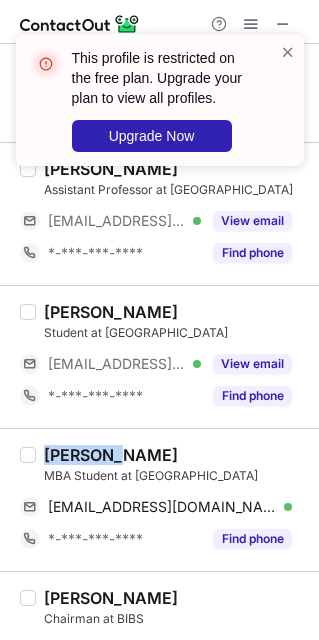 click on "Supriya Chowdhury" at bounding box center [111, 455] 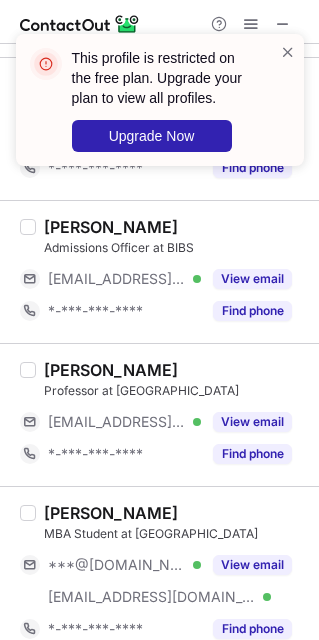 scroll, scrollTop: 3087, scrollLeft: 0, axis: vertical 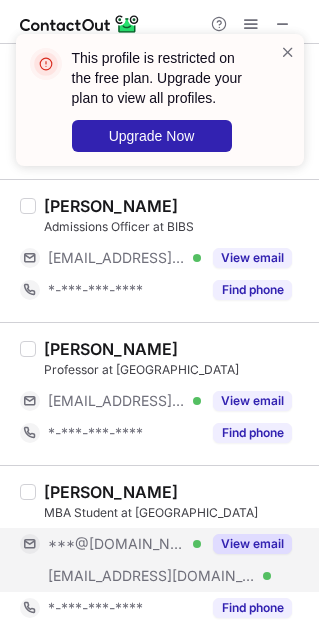 drag, startPoint x: 63, startPoint y: 603, endPoint x: 88, endPoint y: 575, distance: 37.536648 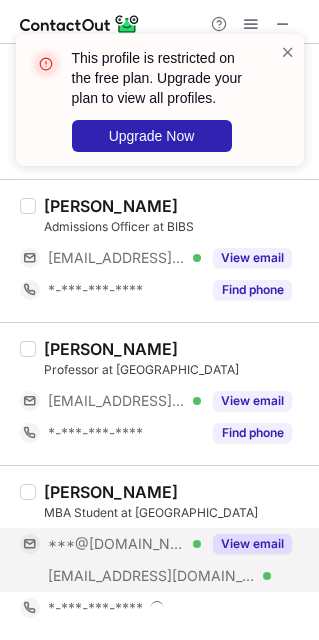 click on "***@bibs.co.in" at bounding box center [152, 576] 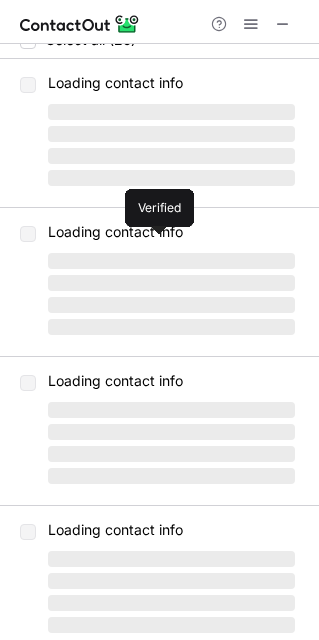 scroll, scrollTop: 0, scrollLeft: 0, axis: both 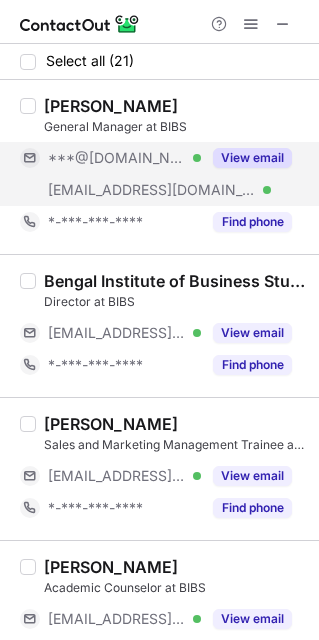 click on "***@bibs.co.in Verified" at bounding box center [124, 190] 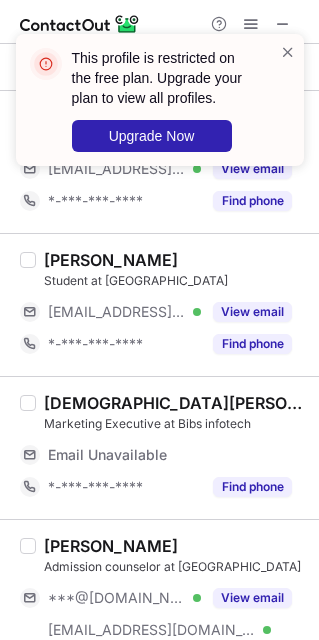 scroll, scrollTop: 600, scrollLeft: 0, axis: vertical 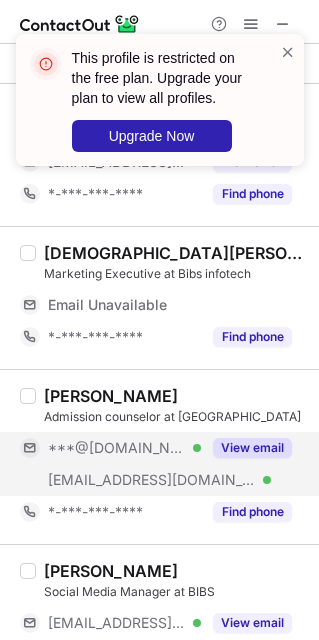 click on "***@[DOMAIN_NAME]" at bounding box center (117, 448) 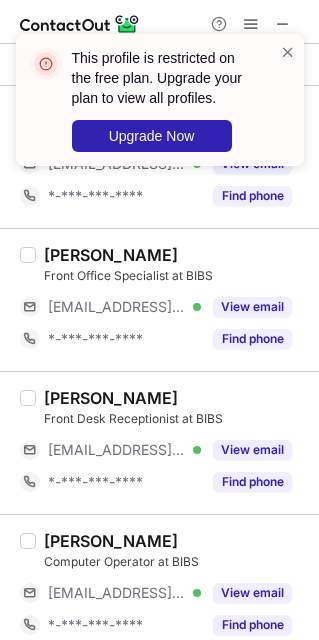 scroll, scrollTop: 2481, scrollLeft: 0, axis: vertical 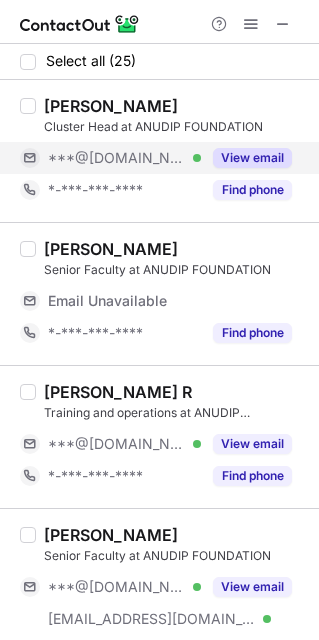 click on "***@[DOMAIN_NAME]" at bounding box center (117, 158) 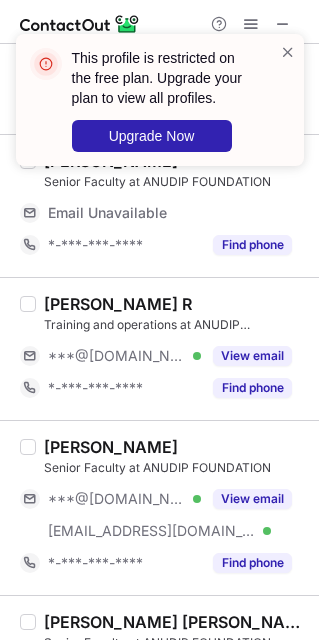 scroll, scrollTop: 150, scrollLeft: 0, axis: vertical 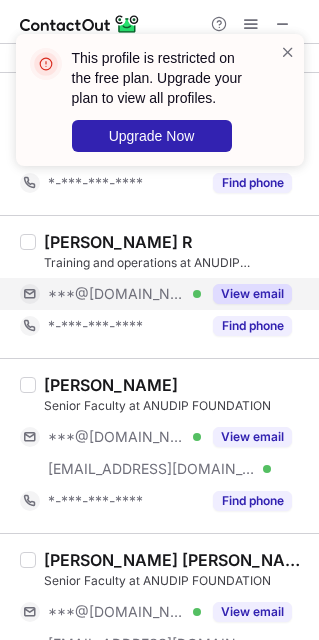 click on "***@[DOMAIN_NAME] Verified" at bounding box center [124, 294] 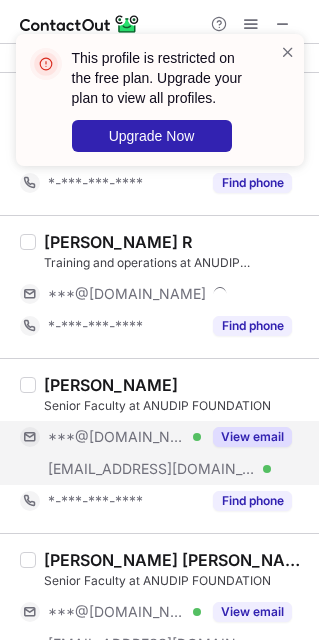click on "***@[DOMAIN_NAME] Verified" at bounding box center (110, 437) 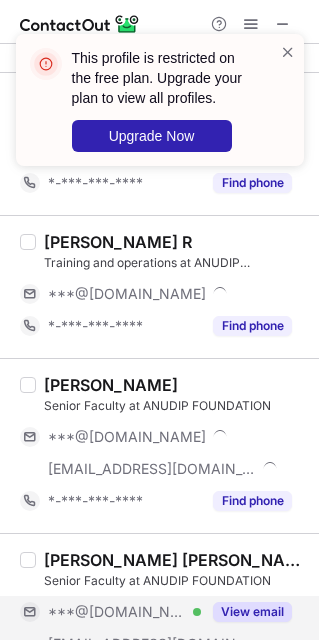 click on "***@[DOMAIN_NAME]" at bounding box center [117, 612] 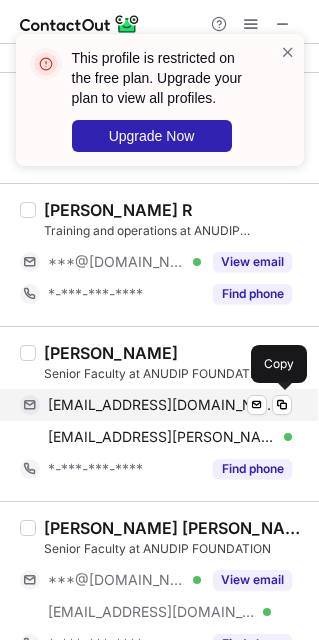 click on "[EMAIL_ADDRESS][DOMAIN_NAME]" at bounding box center (162, 405) 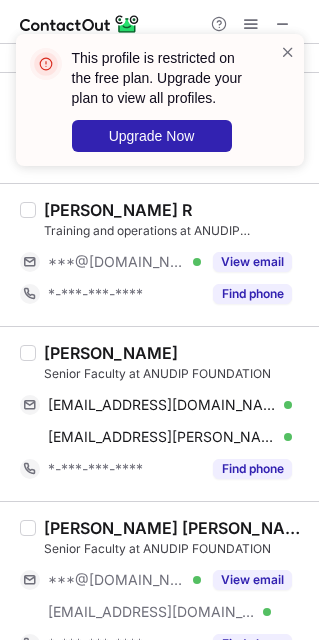 click on "[PERSON_NAME] Senior Faculty at ANUDIP FOUNDATION [EMAIL_ADDRESS][DOMAIN_NAME] Verified Send email Copy [EMAIL_ADDRESS][PERSON_NAME][DOMAIN_NAME] Verified Send email Copy *-***-***-**** Find phone" at bounding box center [159, 413] 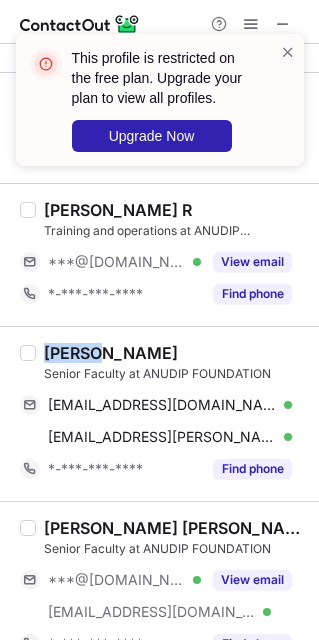 click on "[PERSON_NAME] Senior Faculty at ANUDIP FOUNDATION [EMAIL_ADDRESS][DOMAIN_NAME] Verified Send email Copy [EMAIL_ADDRESS][PERSON_NAME][DOMAIN_NAME] Verified Send email Copy *-***-***-**** Find phone" at bounding box center (159, 413) 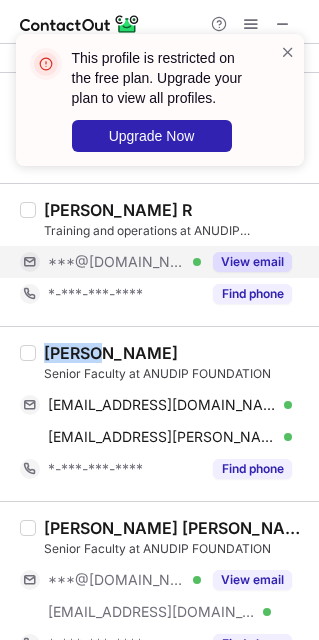 copy on "kajal" 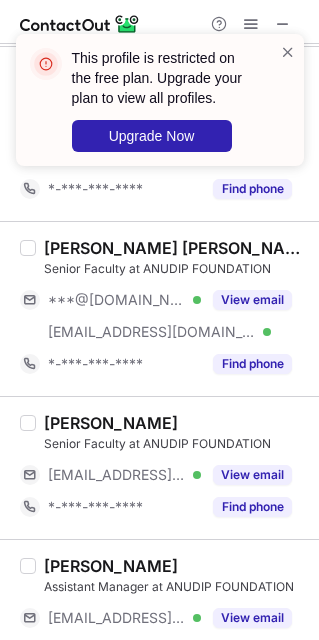 scroll, scrollTop: 450, scrollLeft: 0, axis: vertical 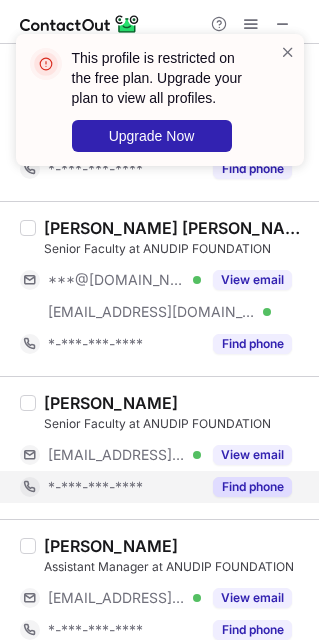 drag, startPoint x: 121, startPoint y: 323, endPoint x: 93, endPoint y: 498, distance: 177.22585 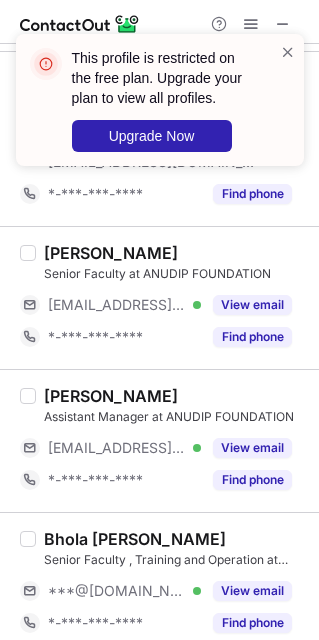 scroll, scrollTop: 750, scrollLeft: 0, axis: vertical 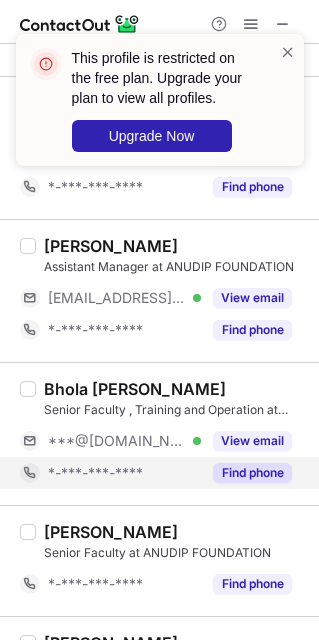 click on "*-***-***-****" at bounding box center (95, 473) 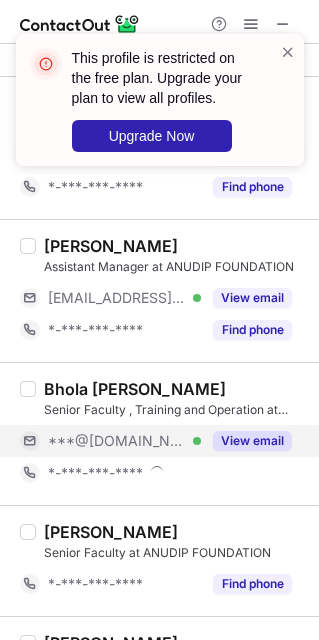 click on "***@[DOMAIN_NAME] Verified" at bounding box center [110, 441] 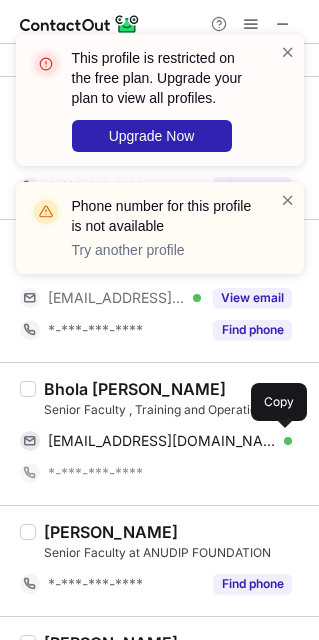 click on "[EMAIL_ADDRESS][DOMAIN_NAME]" at bounding box center (162, 441) 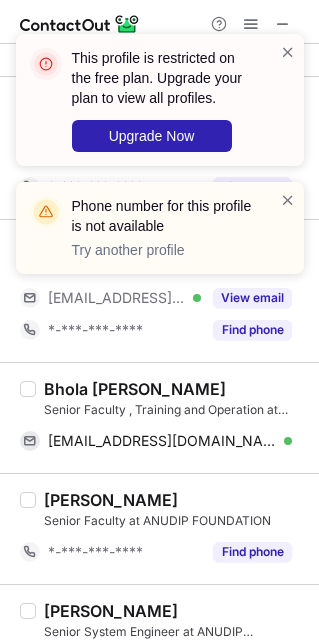 click on "Bhola [PERSON_NAME]" at bounding box center [135, 389] 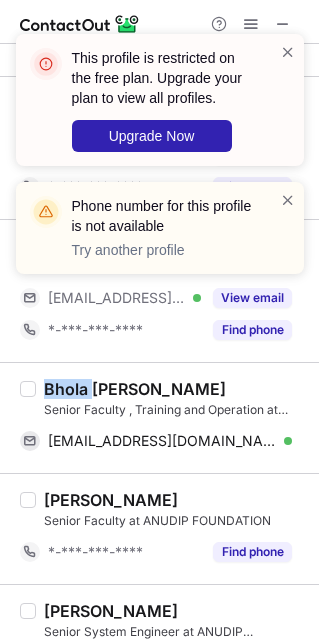click on "Bhola [PERSON_NAME]" at bounding box center (135, 389) 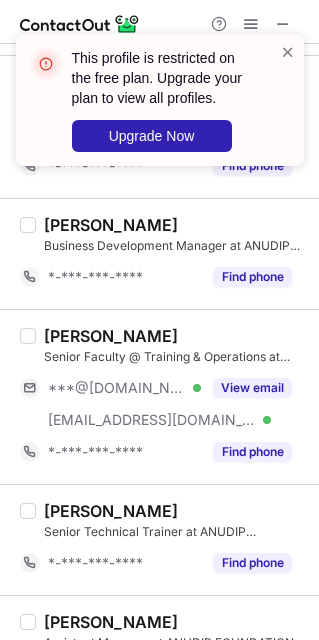 scroll, scrollTop: 1350, scrollLeft: 0, axis: vertical 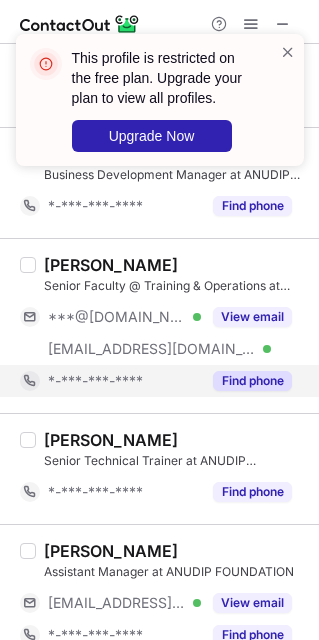 drag, startPoint x: 123, startPoint y: 356, endPoint x: 132, endPoint y: 392, distance: 37.107952 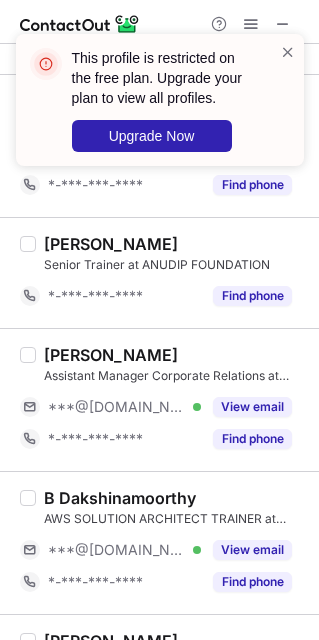 scroll, scrollTop: 1950, scrollLeft: 0, axis: vertical 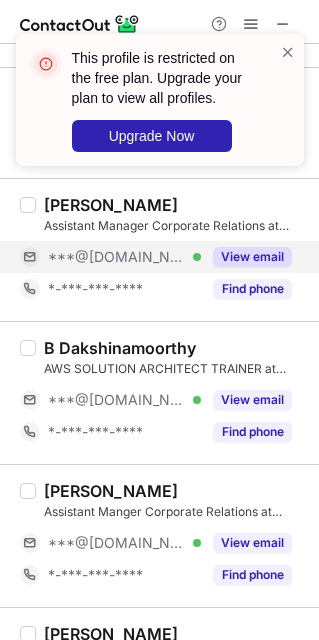 click on "***@[DOMAIN_NAME]" at bounding box center [117, 257] 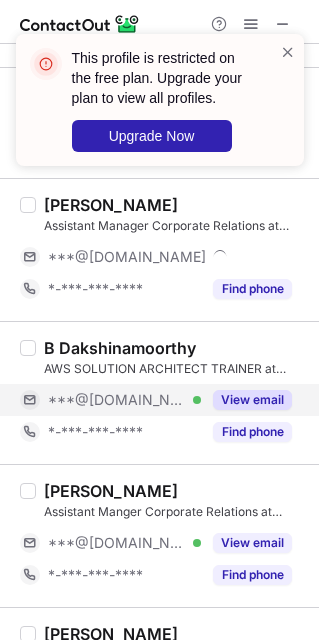 click on "***@[DOMAIN_NAME]" at bounding box center (117, 400) 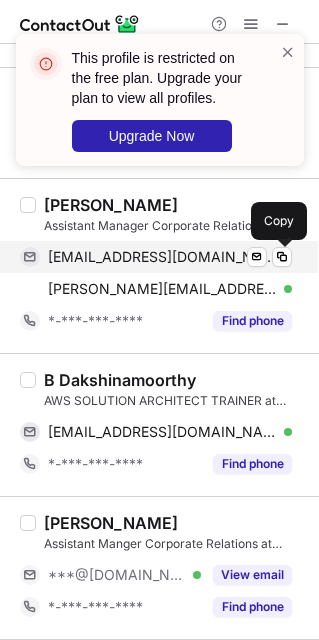 click on "sharmamadhur21@gmail.com" at bounding box center [162, 257] 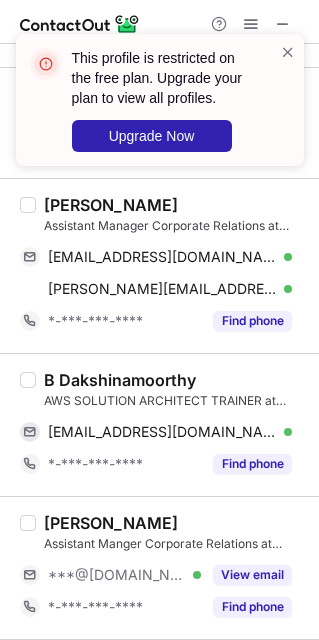 click on "MADHUR SHARMA Assistant Manager Corporate Relations at ANUDIP FOUNDATION sharmamadhur21@gmail.com Verified Send email Copy madhur.sharma@anudip.org Verified Send email Copy *-***-***-**** Find phone" at bounding box center [171, 266] 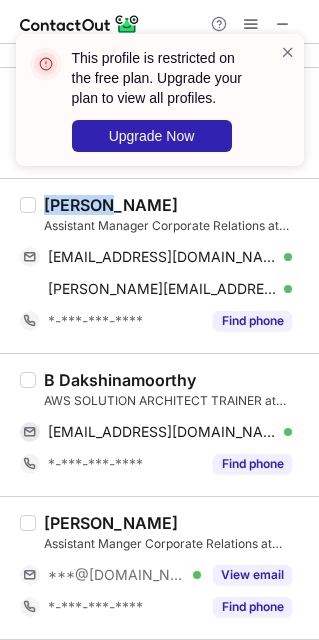 click on "MADHUR SHARMA Assistant Manager Corporate Relations at ANUDIP FOUNDATION sharmamadhur21@gmail.com Verified Send email Copy madhur.sharma@anudip.org Verified Send email Copy *-***-***-**** Find phone" at bounding box center (171, 266) 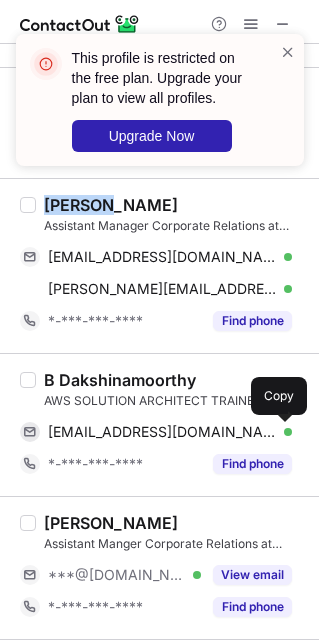 drag, startPoint x: 133, startPoint y: 431, endPoint x: 178, endPoint y: 419, distance: 46.572525 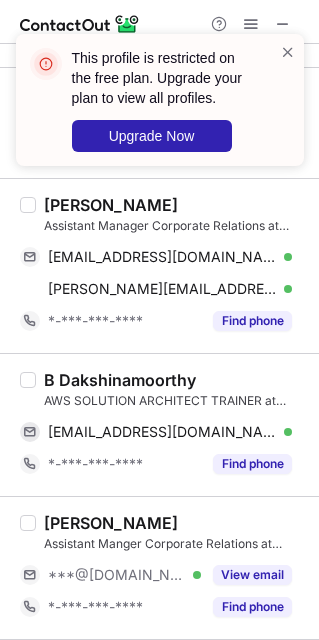 click on "B Dakshinamoorthy" at bounding box center [120, 380] 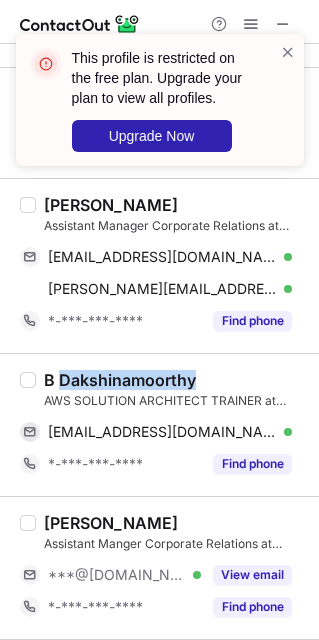 click on "B Dakshinamoorthy" at bounding box center [120, 380] 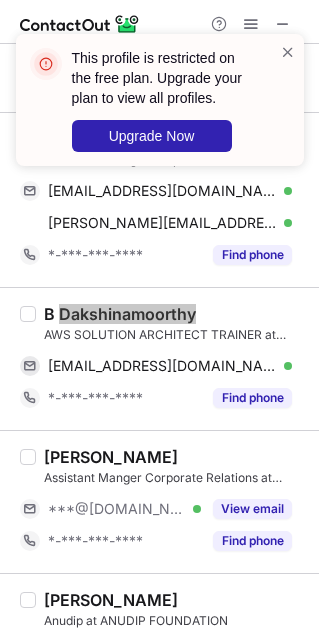 scroll, scrollTop: 2100, scrollLeft: 0, axis: vertical 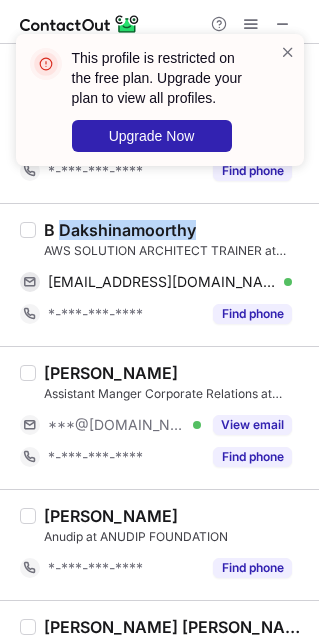click on "C M Nagesh Assistant Manger Corporate Relations at ANUDIP FOUNDATION ***@gmail.com Verified View email *-***-***-**** Find phone" at bounding box center (171, 418) 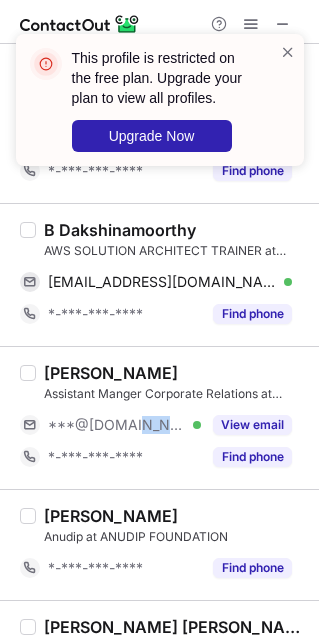 click on "C M Nagesh Assistant Manger Corporate Relations at ANUDIP FOUNDATION ***@gmail.com Verified View email *-***-***-**** Find phone" at bounding box center (171, 418) 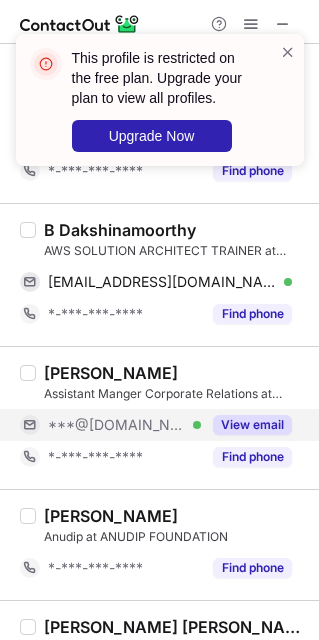 click on "***@[DOMAIN_NAME] Verified" at bounding box center (110, 425) 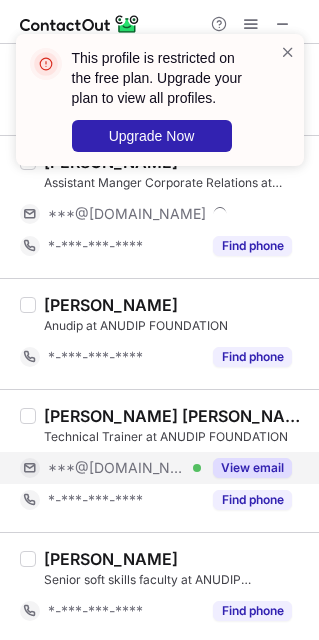 scroll, scrollTop: 2250, scrollLeft: 0, axis: vertical 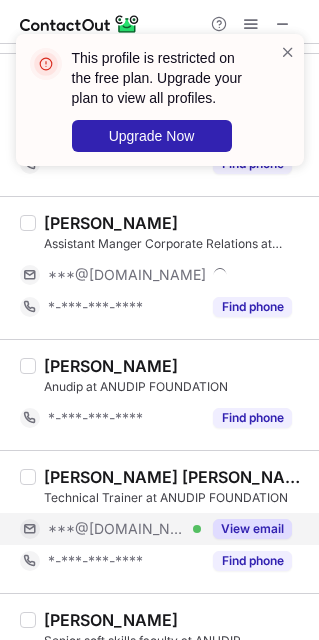 click on "***@[DOMAIN_NAME] Verified" at bounding box center (110, 529) 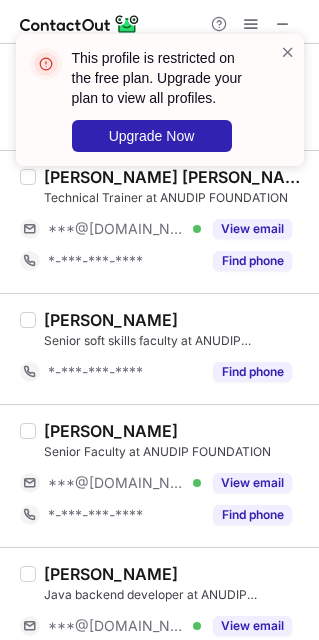 scroll, scrollTop: 2700, scrollLeft: 0, axis: vertical 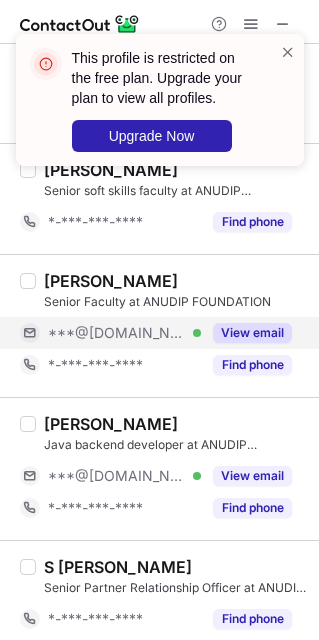 click on "***@[DOMAIN_NAME]" at bounding box center (117, 333) 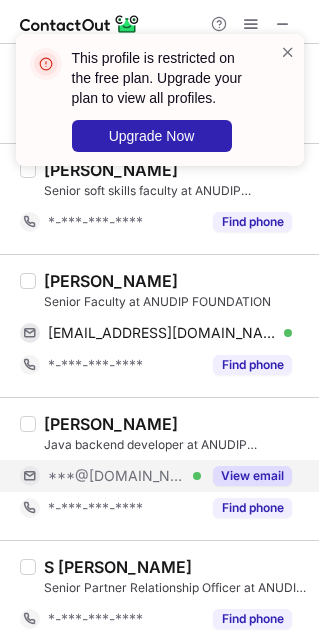 click on "***@[DOMAIN_NAME]" at bounding box center [117, 476] 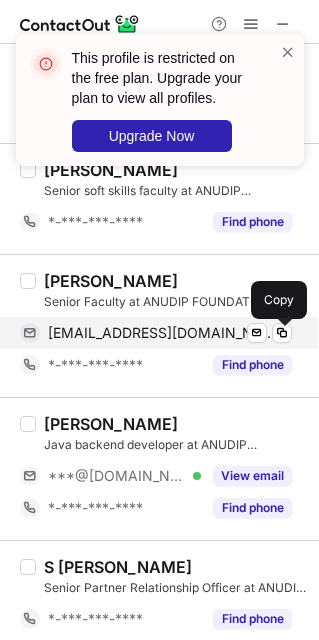 click on "kumbhkarnarmada232@gmail.com" at bounding box center [162, 333] 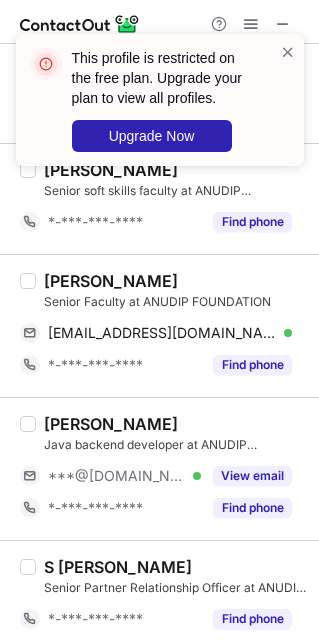 click on "Narmada Kumbhkar" at bounding box center (111, 281) 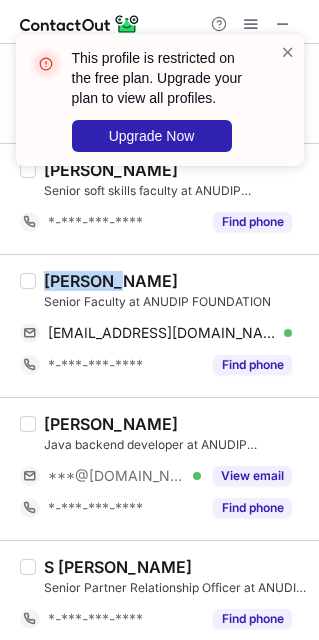 click on "Narmada Kumbhkar" at bounding box center (111, 281) 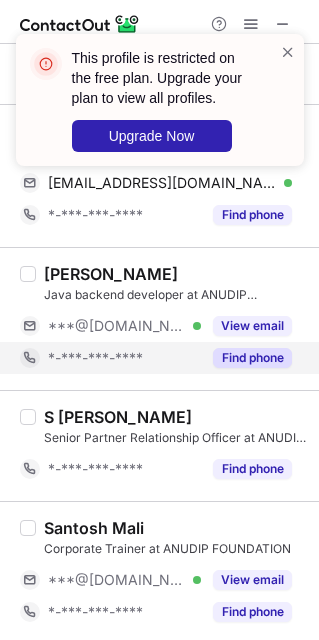 scroll, scrollTop: 2863, scrollLeft: 0, axis: vertical 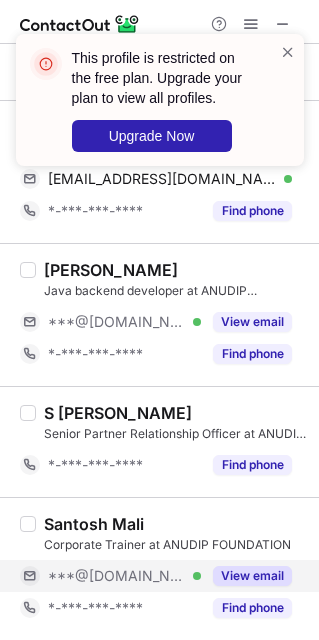 click on "***@gmail.com Verified" at bounding box center [110, 576] 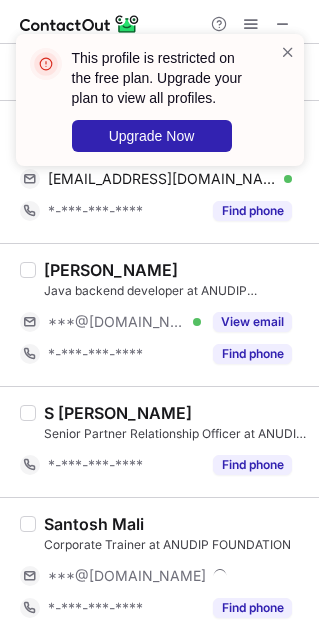 click on "Corporate Trainer at ANUDIP FOUNDATION" at bounding box center [175, 545] 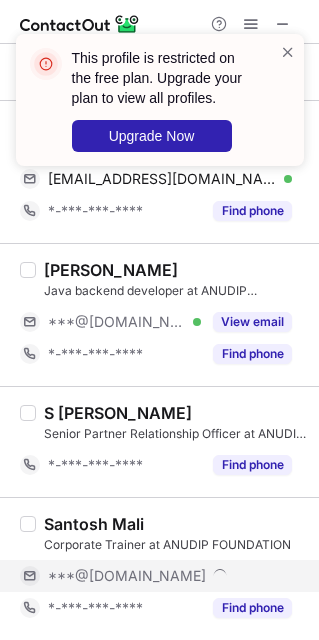 click on "***@gmail.com" at bounding box center (170, 576) 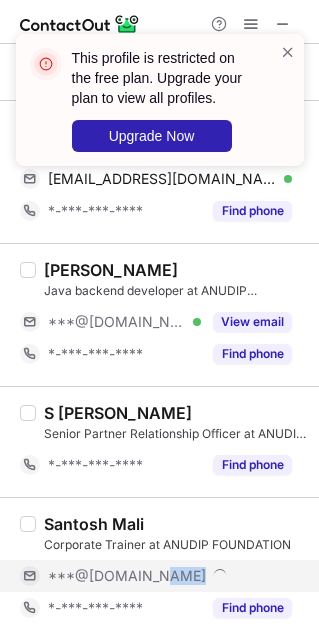 click on "***@[DOMAIN_NAME]" at bounding box center [170, 576] 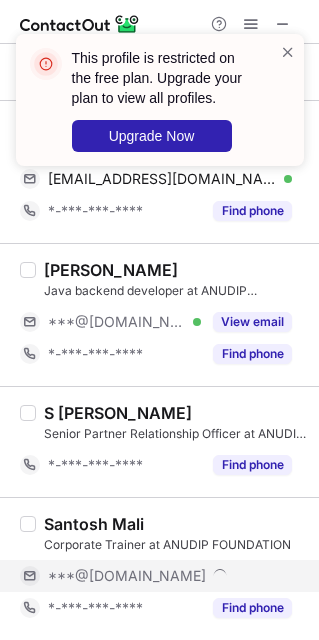 click on "***@[DOMAIN_NAME]" at bounding box center (170, 576) 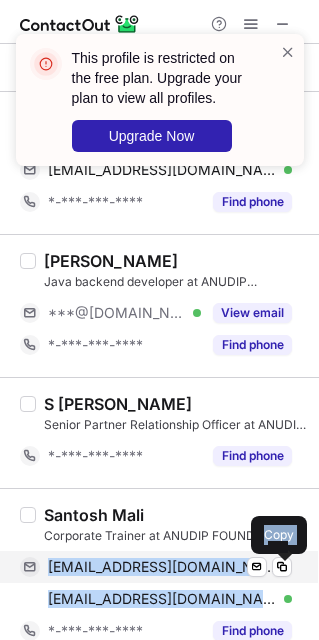click on "viralsantosh@gmail.com" at bounding box center [162, 567] 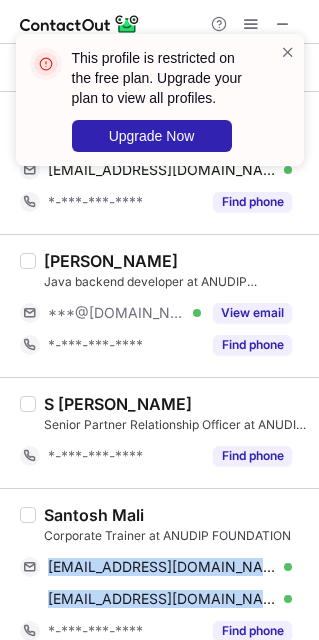click on "Santosh Mali Corporate Trainer at ANUDIP FOUNDATION viralsantosh@gmail.com Verified Send email Copy santosh@anudip.org Verified Send email Copy *-***-***-**** Find phone" at bounding box center [159, 575] 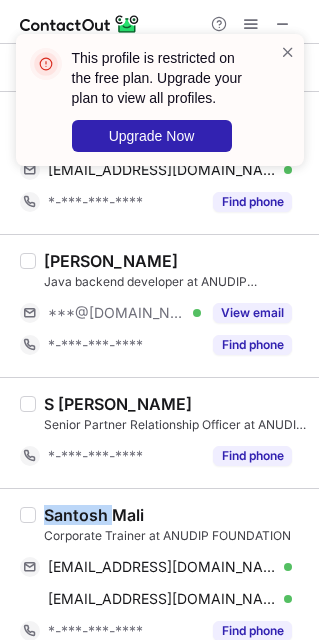 click on "Santosh Mali Corporate Trainer at ANUDIP FOUNDATION viralsantosh@gmail.com Verified Send email Copy santosh@anudip.org Verified Send email Copy *-***-***-**** Find phone" at bounding box center [159, 575] 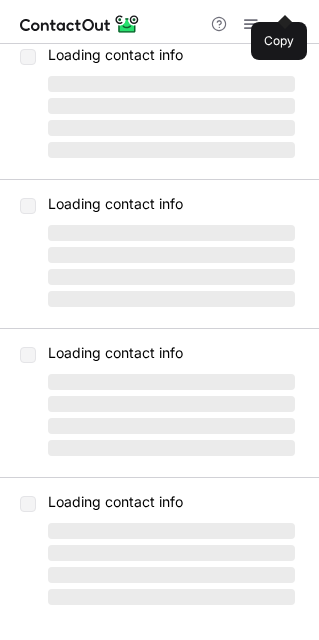 scroll, scrollTop: 0, scrollLeft: 0, axis: both 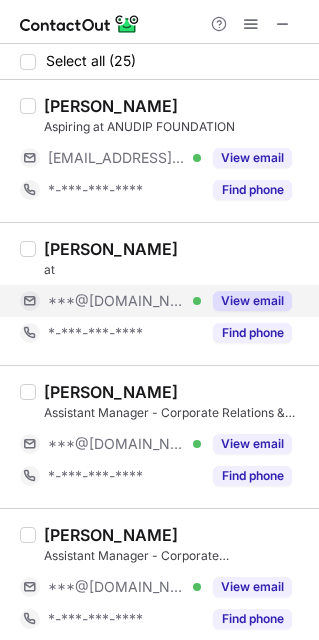 click on "***@[DOMAIN_NAME] Verified" at bounding box center (110, 301) 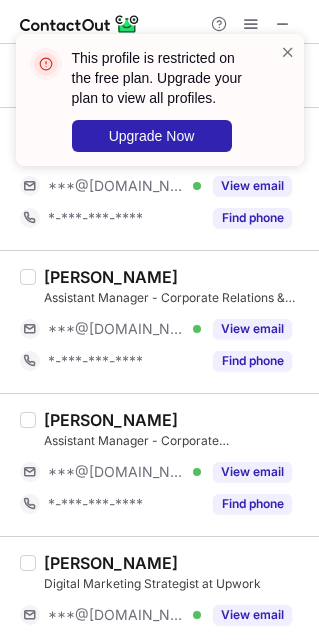 scroll, scrollTop: 150, scrollLeft: 0, axis: vertical 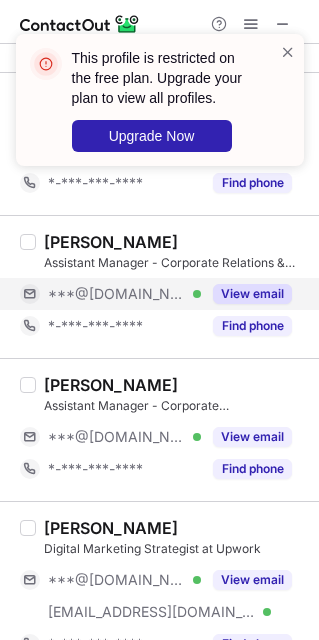 click on "***@[DOMAIN_NAME]" at bounding box center (117, 294) 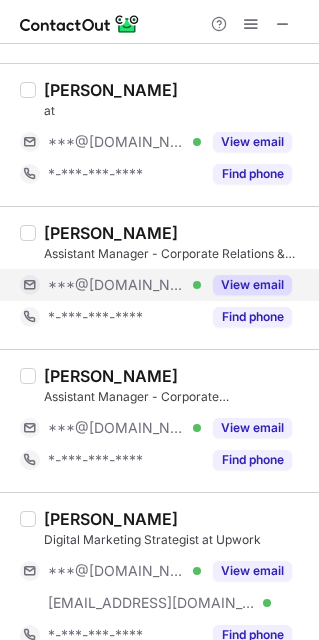 click on "***@[DOMAIN_NAME]" at bounding box center [117, 285] 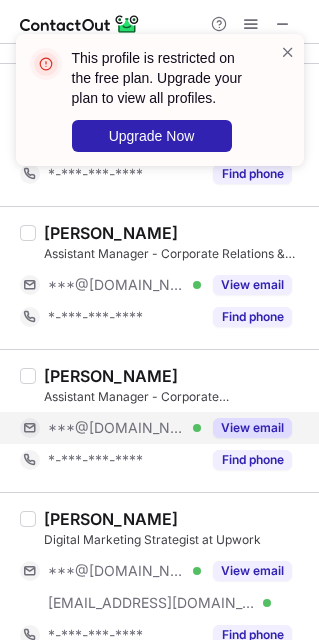 click on "***@[DOMAIN_NAME]" at bounding box center [117, 428] 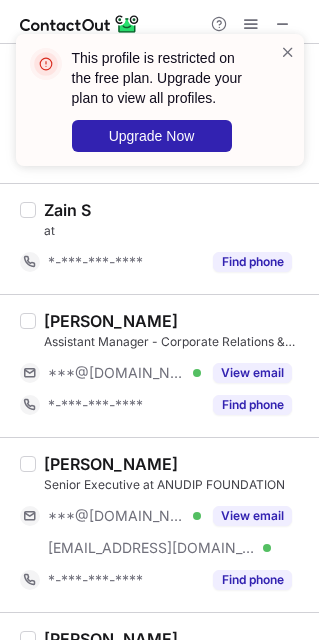 scroll, scrollTop: 150, scrollLeft: 0, axis: vertical 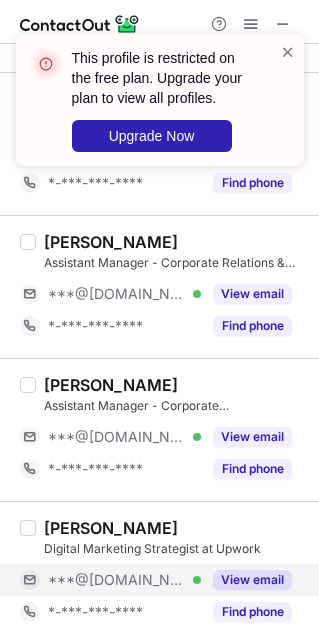 click on "***@[DOMAIN_NAME]" at bounding box center [117, 580] 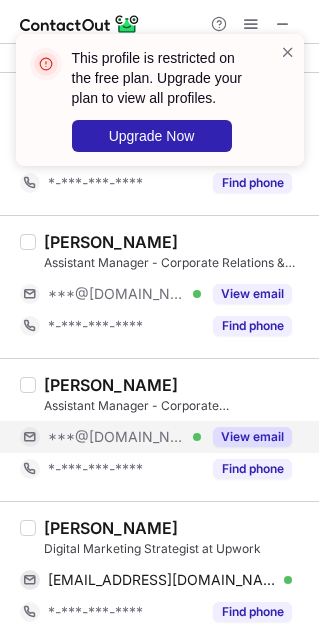 scroll, scrollTop: 300, scrollLeft: 0, axis: vertical 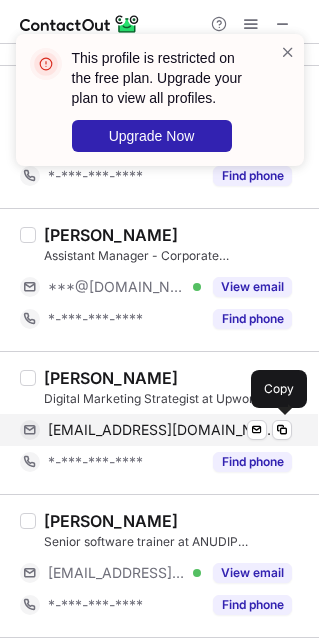 click on "shivanshshukla747@gmail.com" at bounding box center [162, 430] 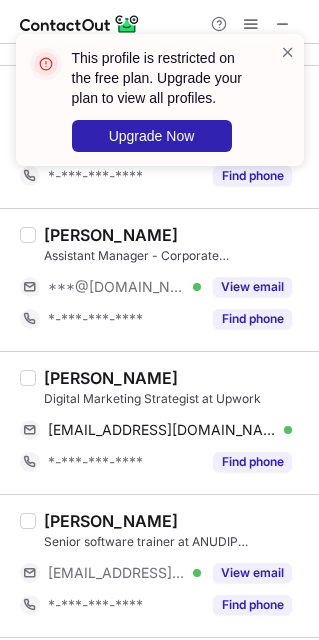 click on "Shivansh Shukla" at bounding box center (111, 378) 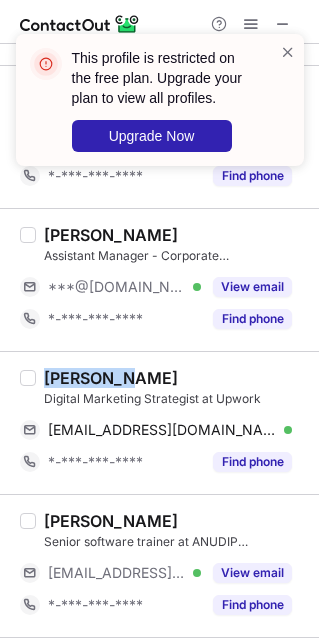 click on "Shivansh Shukla" at bounding box center (111, 378) 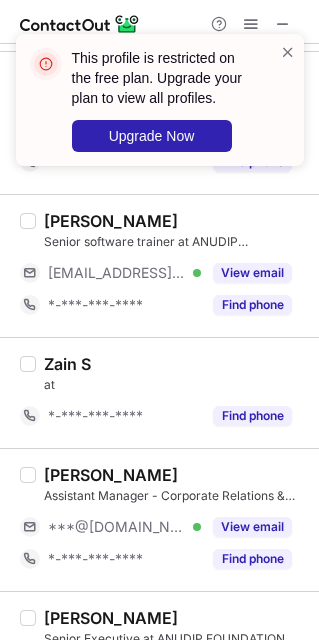 scroll, scrollTop: 750, scrollLeft: 0, axis: vertical 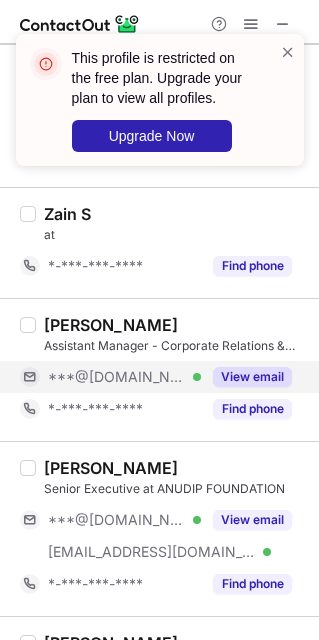 drag, startPoint x: 121, startPoint y: 387, endPoint x: 97, endPoint y: 483, distance: 98.95454 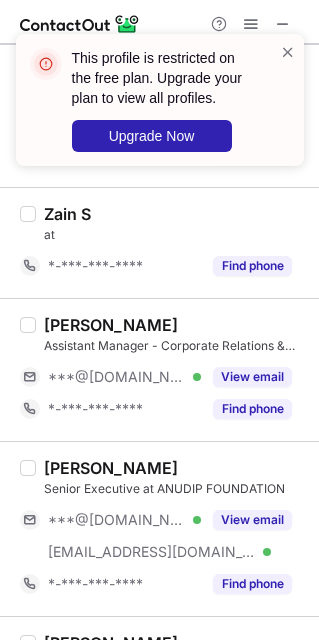 click on "***@[DOMAIN_NAME]" at bounding box center (117, 377) 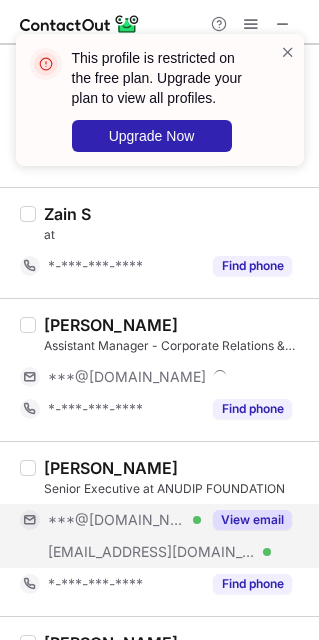 click on "***@anudip.org Verified" at bounding box center (110, 552) 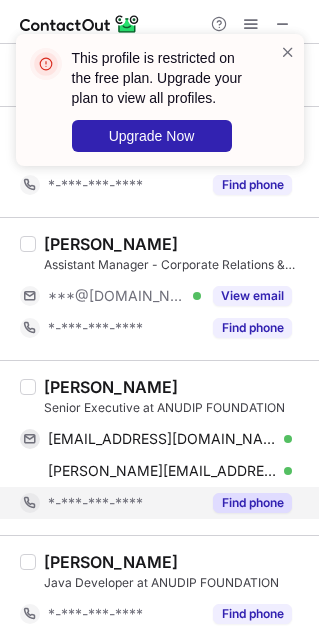 scroll, scrollTop: 900, scrollLeft: 0, axis: vertical 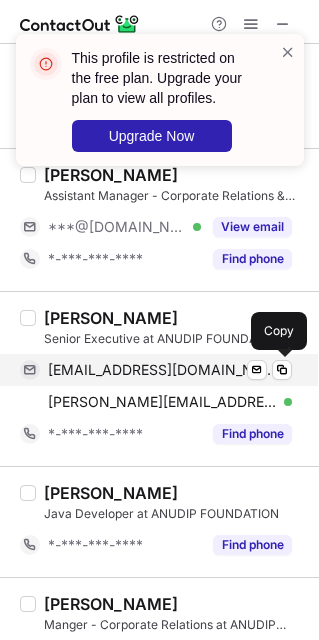 click on "cshubhadeep91@gmail.com" at bounding box center [162, 370] 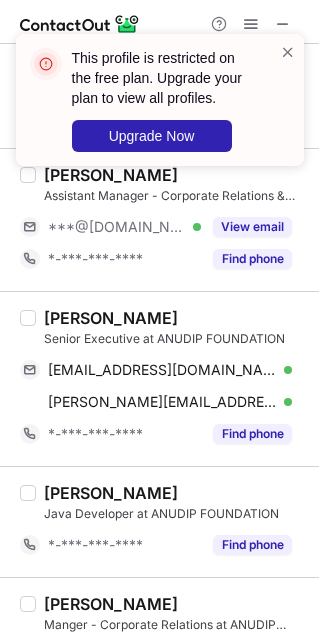 click on "Priyanka Sharma Assistant Manager - Corporate Relations & Placements at ANUDIP FOUNDATION ***@gmail.com Verified View email *-***-***-**** Find phone" at bounding box center [159, 219] 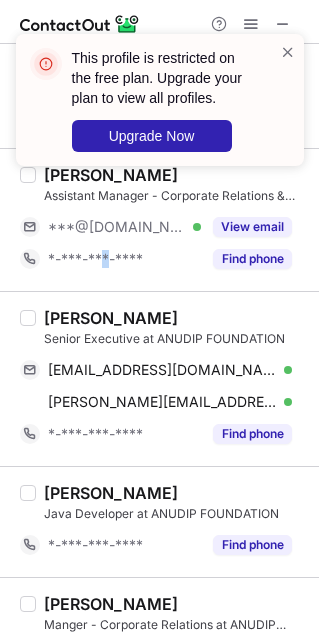 click on "Priyanka Sharma Assistant Manager - Corporate Relations & Placements at ANUDIP FOUNDATION ***@gmail.com Verified View email *-***-***-**** Find phone" at bounding box center (159, 219) 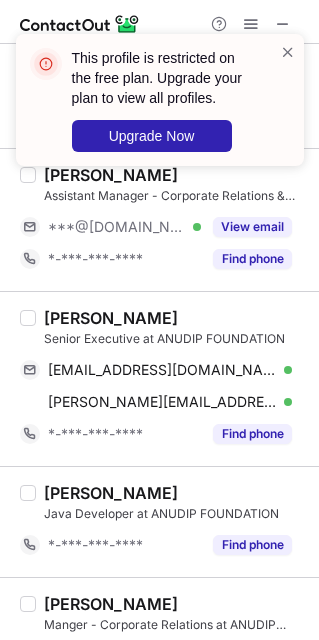 click on "Subhadeep Chowdhury" at bounding box center (111, 318) 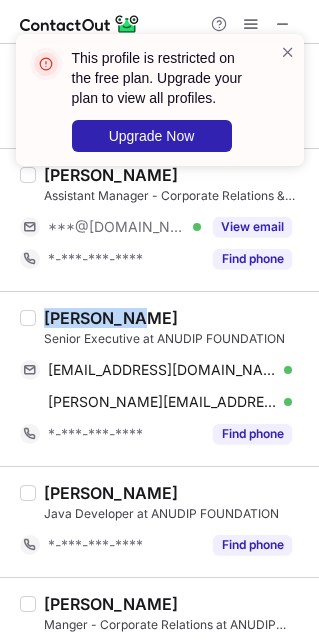 click on "Subhadeep Chowdhury" at bounding box center (111, 318) 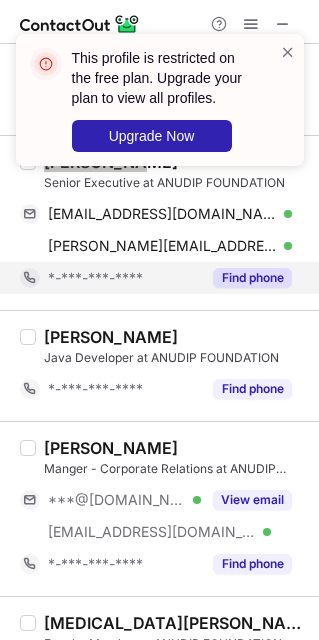 scroll, scrollTop: 1350, scrollLeft: 0, axis: vertical 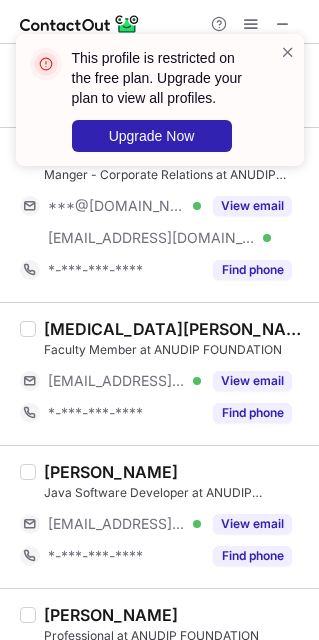 drag, startPoint x: 111, startPoint y: 239, endPoint x: 130, endPoint y: 291, distance: 55.362442 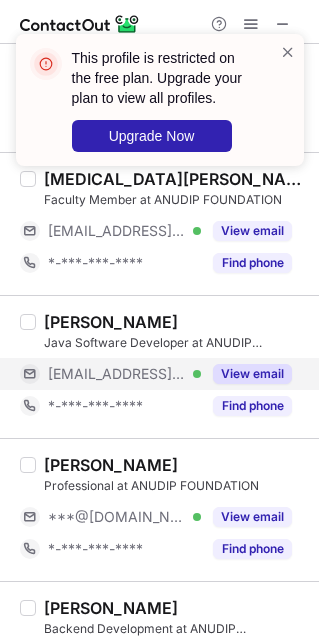scroll, scrollTop: 1650, scrollLeft: 0, axis: vertical 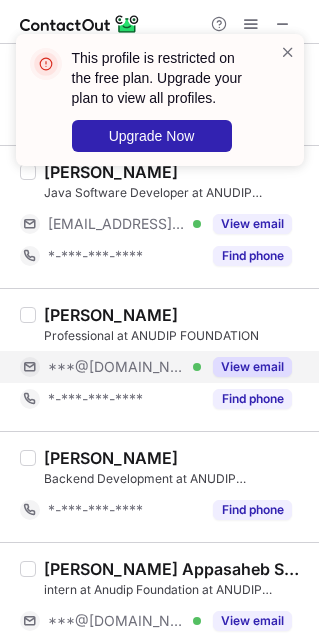 click on "***@gmail.com Verified" at bounding box center (110, 367) 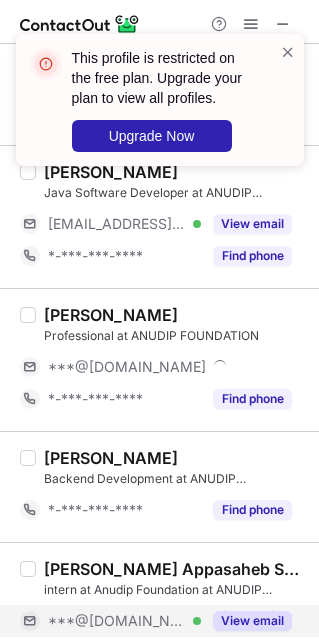 click on "***@gmail.com" at bounding box center (117, 621) 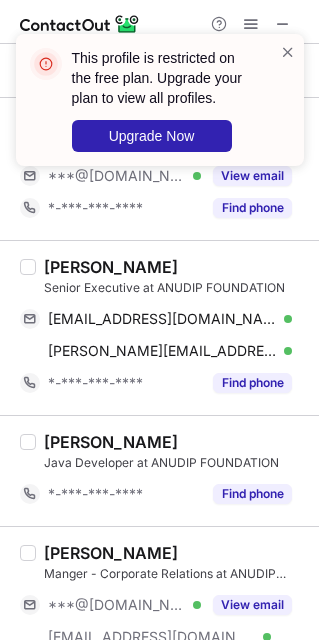 scroll, scrollTop: 900, scrollLeft: 0, axis: vertical 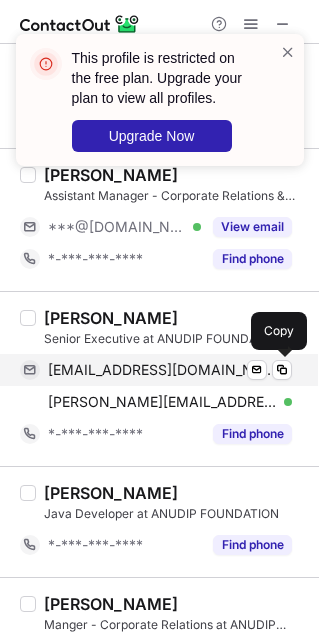 click on "cshubhadeep91@gmail.com" at bounding box center (162, 370) 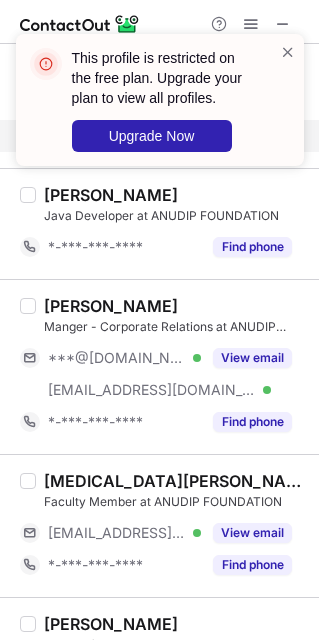 scroll, scrollTop: 1200, scrollLeft: 0, axis: vertical 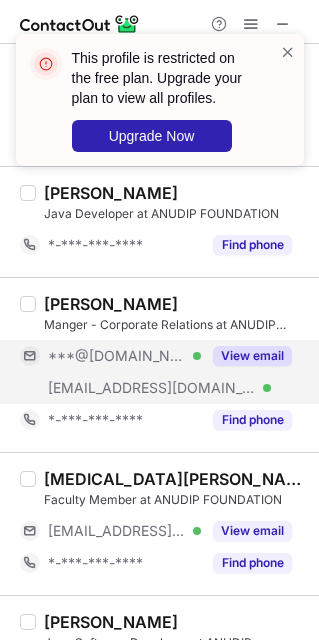 click on "***@anudip.org" at bounding box center (152, 388) 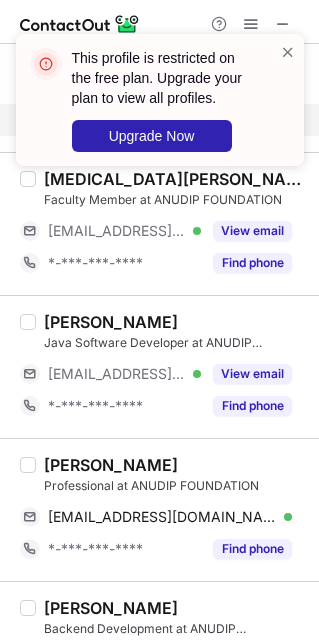 scroll, scrollTop: 1650, scrollLeft: 0, axis: vertical 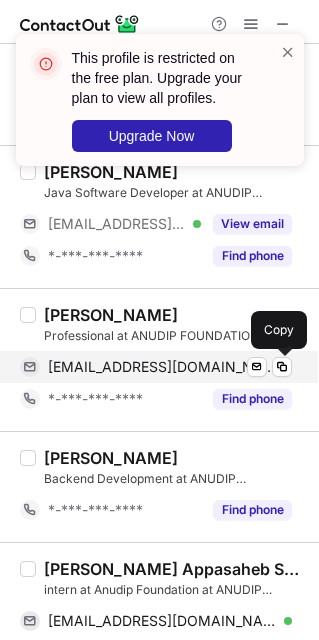 click on "roshnimollick610@gmail.com" at bounding box center [162, 367] 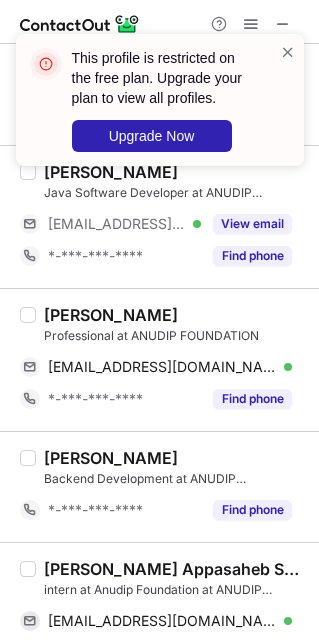 click on "Roshni Khatun" at bounding box center [111, 315] 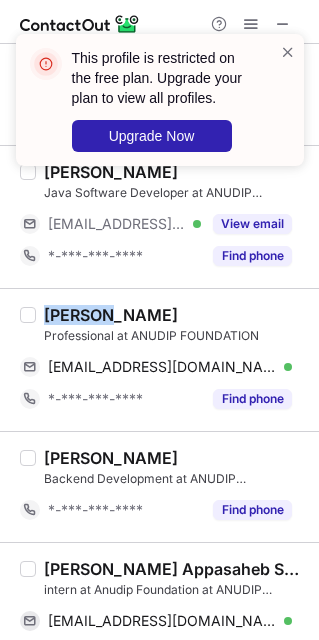 click on "Roshni Khatun" at bounding box center [111, 315] 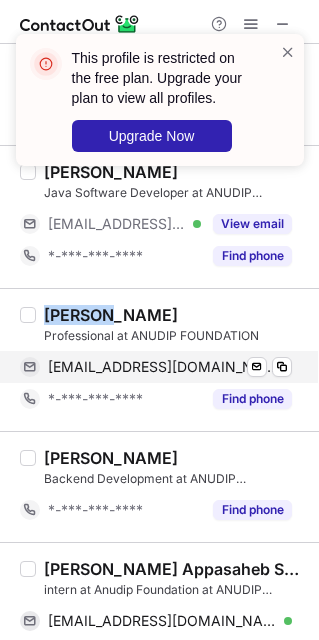 copy on "Roshni" 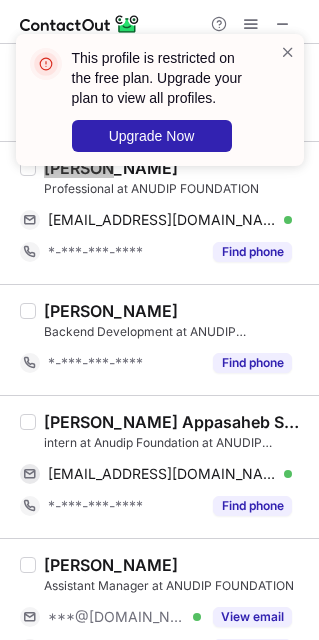 scroll, scrollTop: 1800, scrollLeft: 0, axis: vertical 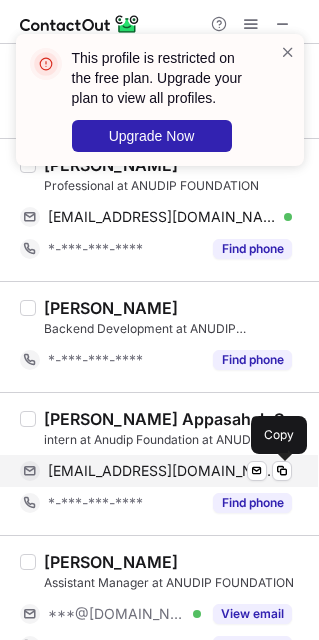 drag, startPoint x: 174, startPoint y: 473, endPoint x: 288, endPoint y: 488, distance: 114.982605 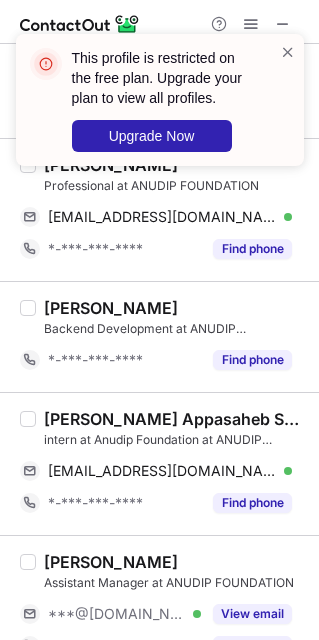 click on "Akshata Appasaheb Sawant intern at Anudip Foundation at ANUDIP FOUNDATION savantakshata4@gmail.com Verified Send email Copy *-***-***-**** Find phone" at bounding box center (159, 463) 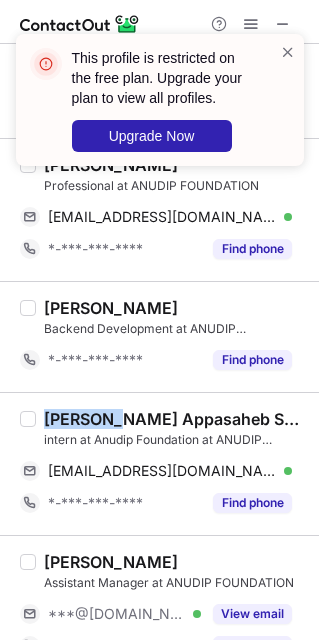 click on "Akshata Appasaheb Sawant intern at Anudip Foundation at ANUDIP FOUNDATION savantakshata4@gmail.com Verified Send email Copy *-***-***-**** Find phone" at bounding box center [159, 463] 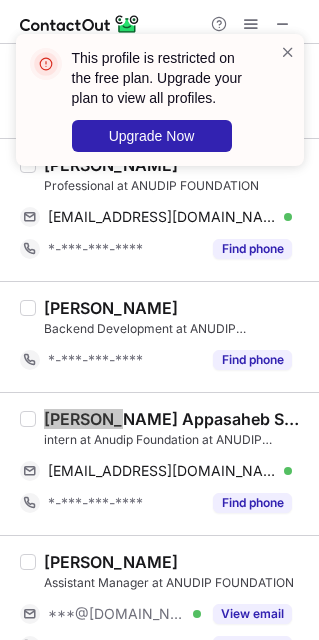 scroll, scrollTop: 2100, scrollLeft: 0, axis: vertical 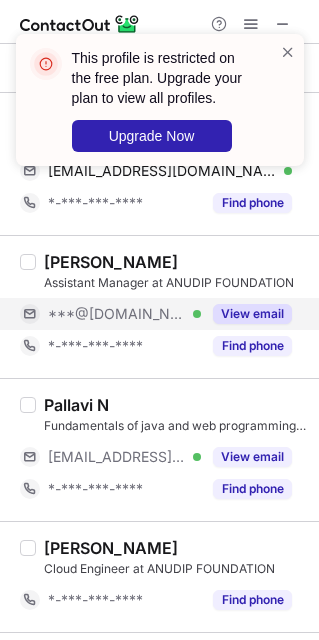 click on "*-***-***-****" at bounding box center [110, 346] 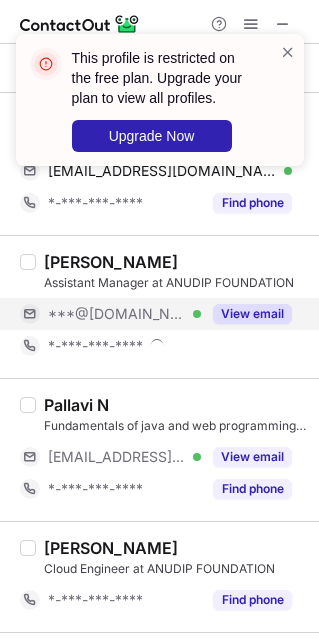 click on "***@gmail.com" at bounding box center [117, 314] 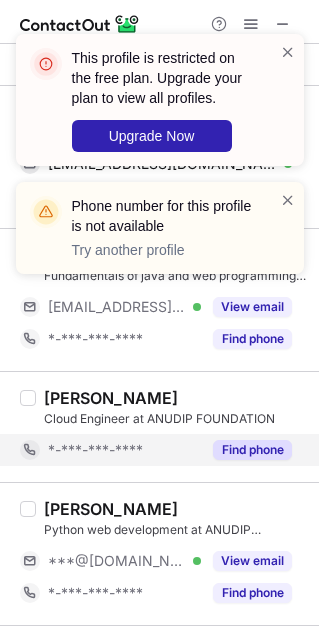scroll, scrollTop: 2100, scrollLeft: 0, axis: vertical 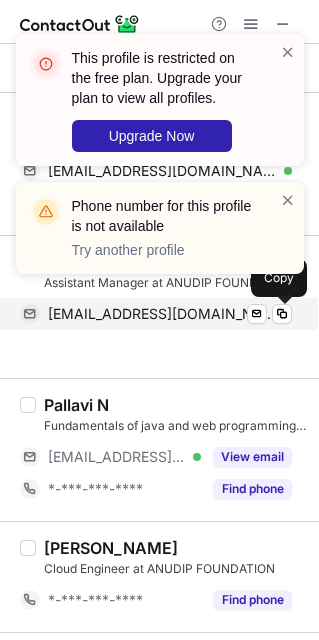 click on "deepakpatali105@gmail.com" at bounding box center (162, 314) 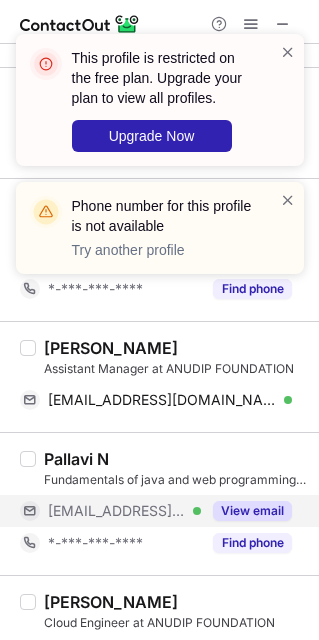 scroll, scrollTop: 1950, scrollLeft: 0, axis: vertical 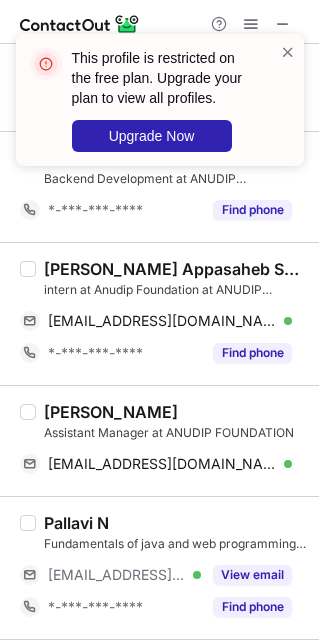 drag, startPoint x: 88, startPoint y: 405, endPoint x: 78, endPoint y: 402, distance: 10.440307 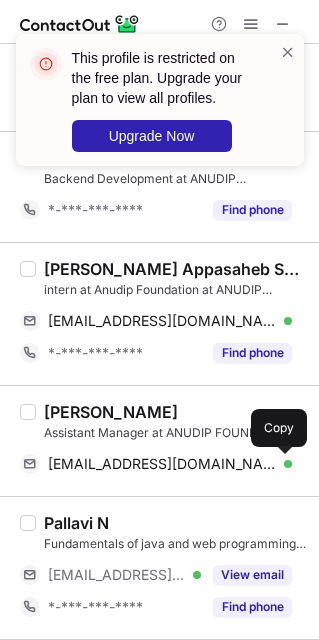 click on "Deepak Patali Assistant Manager at ANUDIP FOUNDATION deepakpatali105@gmail.com Verified Send email Copy" at bounding box center (159, 440) 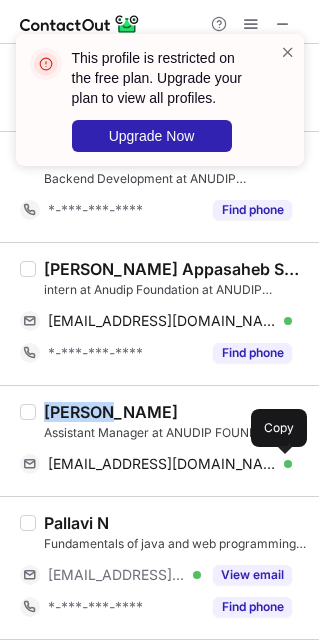 click on "Deepak Patali Assistant Manager at ANUDIP FOUNDATION deepakpatali105@gmail.com Verified Send email Copy" at bounding box center (159, 440) 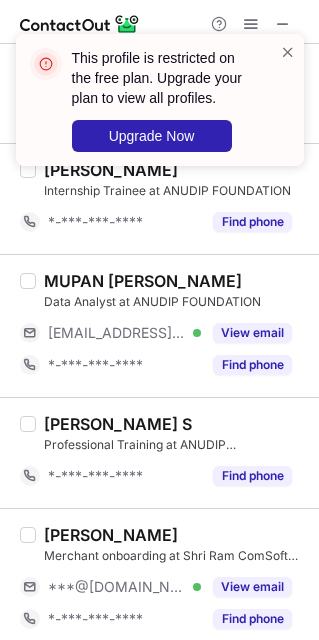 scroll, scrollTop: 2832, scrollLeft: 0, axis: vertical 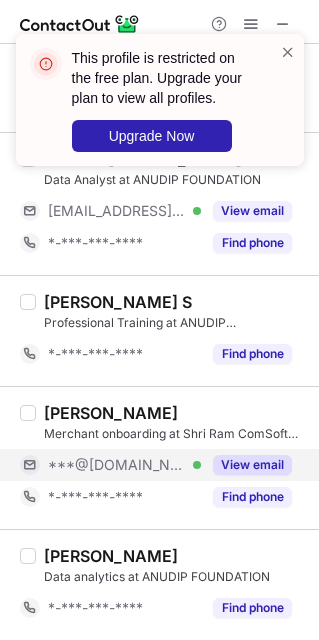 click on "***@[DOMAIN_NAME]" at bounding box center (117, 465) 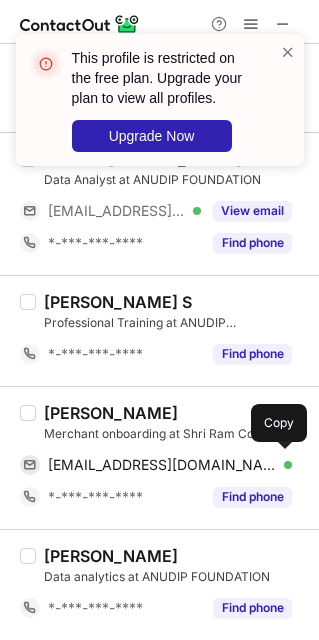 click on "nirdeshv9903@gmail.com" at bounding box center [162, 465] 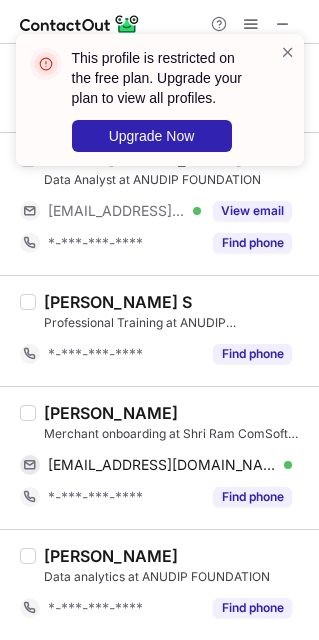 click on "NIRDESH Vishwakarma" at bounding box center [111, 413] 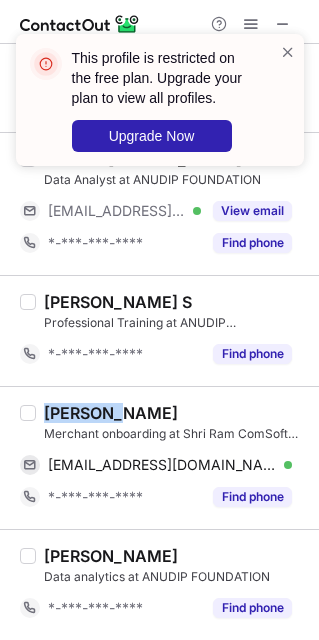 click on "NIRDESH Vishwakarma" at bounding box center (111, 413) 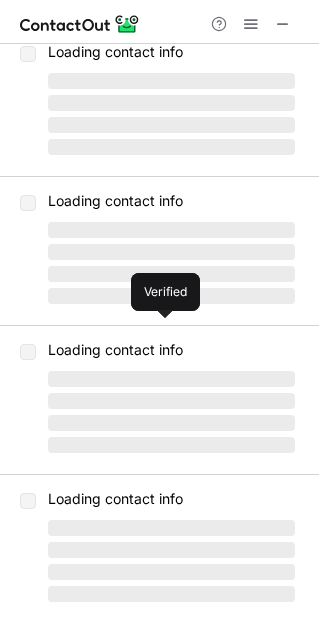 scroll, scrollTop: 0, scrollLeft: 0, axis: both 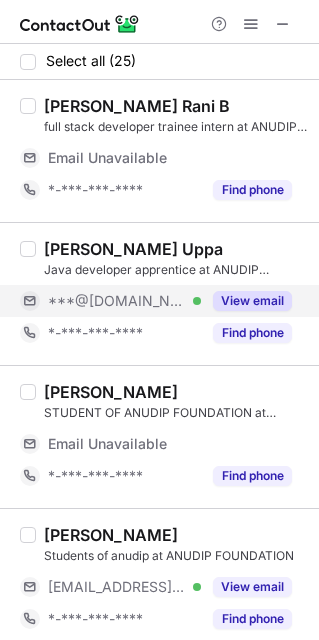 click on "***@[DOMAIN_NAME]" at bounding box center (117, 301) 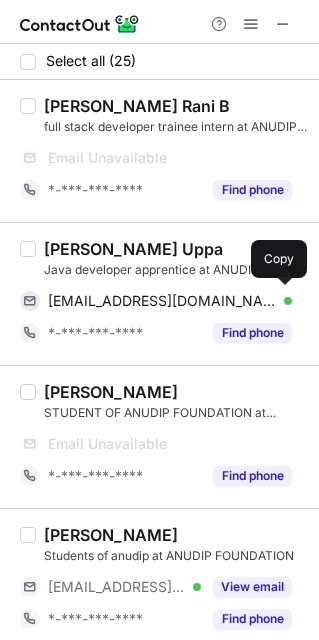 click on "umahi912@gmail.com Verified Send email Copy" at bounding box center [156, 301] 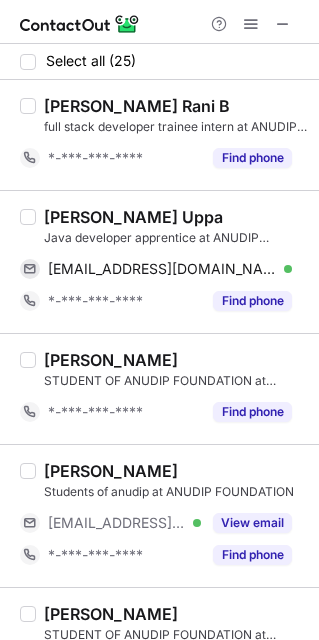 click on "Maheswari Uppa Java developer apprentice at ANUDIP FOUNDATION umahi912@gmail.com Verified Send email Copy *-***-***-**** Find phone" at bounding box center (159, 261) 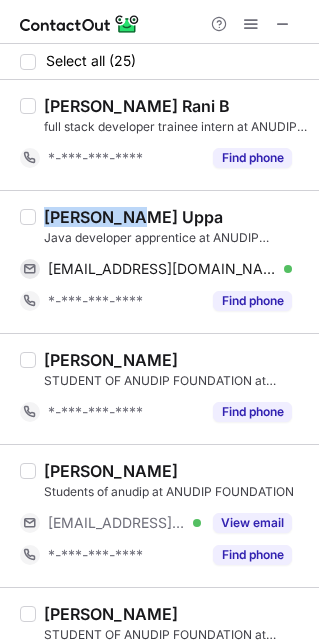 click on "Maheswari Uppa Java developer apprentice at ANUDIP FOUNDATION umahi912@gmail.com Verified Send email Copy *-***-***-**** Find phone" at bounding box center (159, 261) 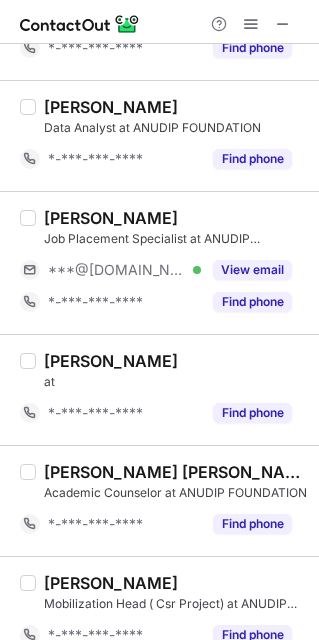 scroll, scrollTop: 900, scrollLeft: 0, axis: vertical 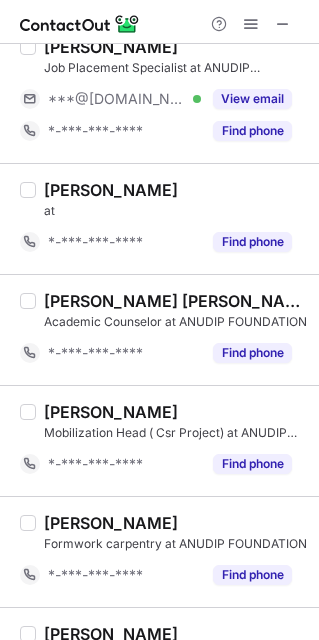 drag, startPoint x: 124, startPoint y: 102, endPoint x: 136, endPoint y: 173, distance: 72.00694 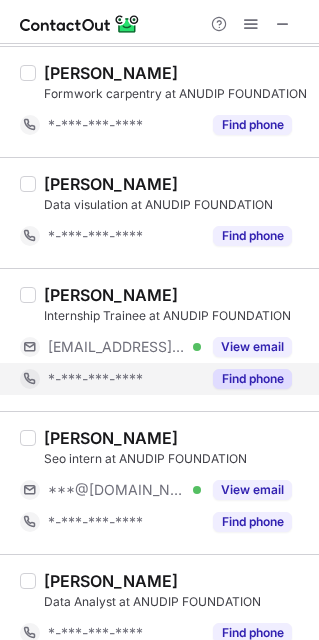 scroll, scrollTop: 1500, scrollLeft: 0, axis: vertical 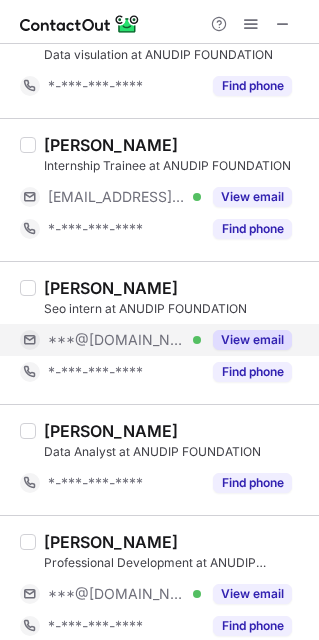 click on "***@[DOMAIN_NAME]" at bounding box center [117, 340] 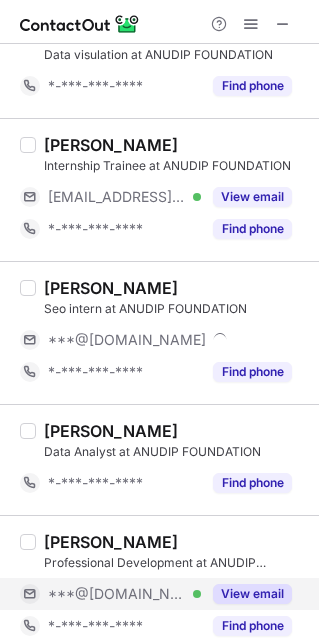 click on "***@[DOMAIN_NAME]" at bounding box center [117, 594] 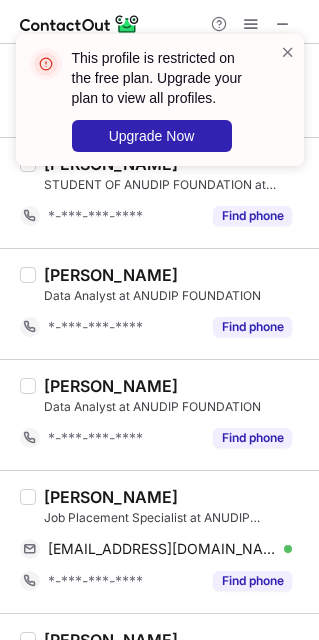 scroll, scrollTop: 600, scrollLeft: 0, axis: vertical 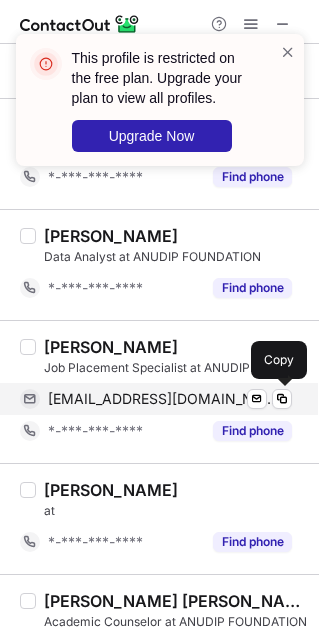 click on "javerianauzah@gmail.com Verified Send email Copy" at bounding box center (156, 399) 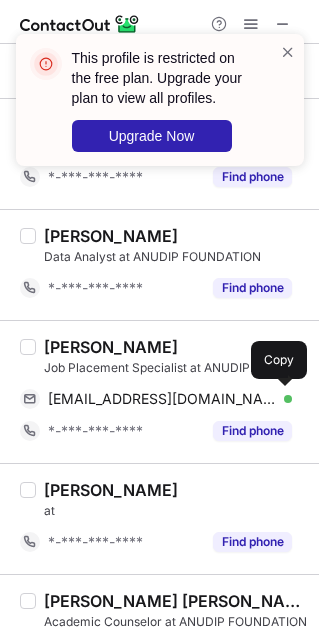 drag, startPoint x: 118, startPoint y: 386, endPoint x: 315, endPoint y: 279, distance: 224.18297 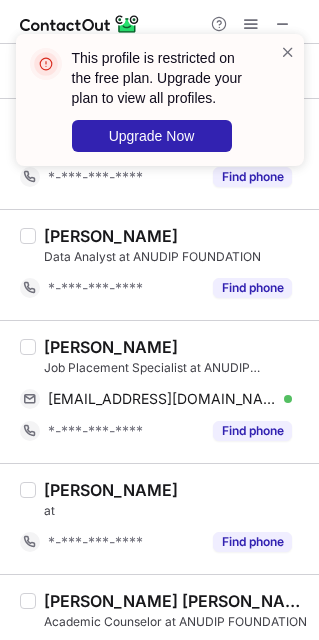 click on "Nauzah Javeria" at bounding box center (111, 347) 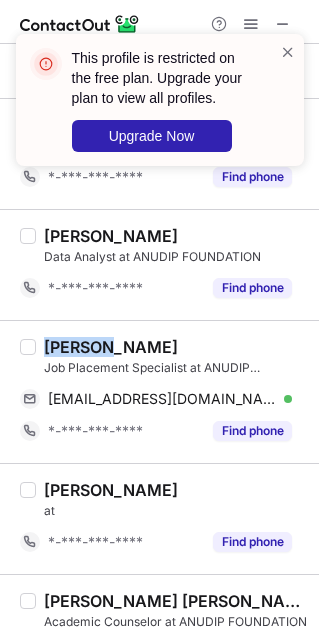 click on "Nauzah Javeria" at bounding box center [111, 347] 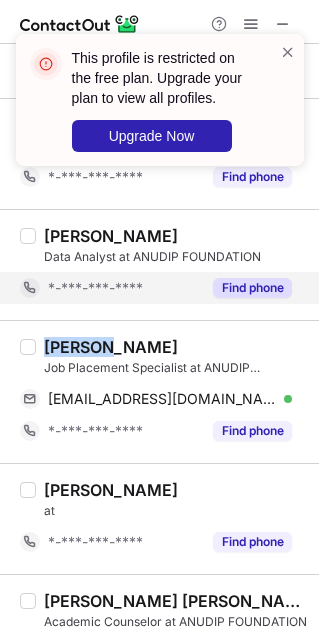 copy on "Nauzah" 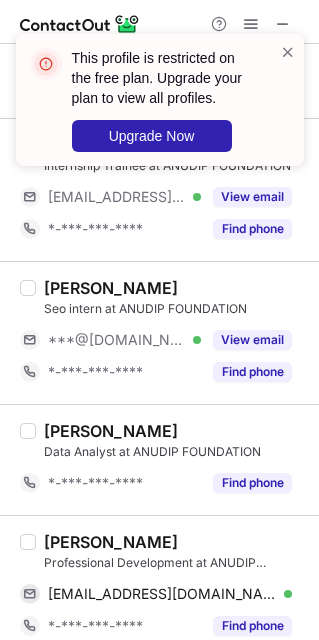 scroll, scrollTop: 1650, scrollLeft: 0, axis: vertical 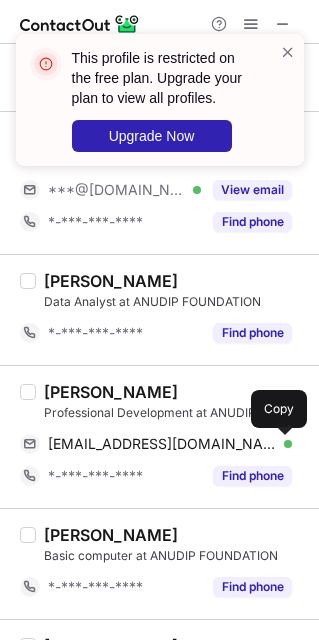 drag, startPoint x: 138, startPoint y: 447, endPoint x: 198, endPoint y: 392, distance: 81.394104 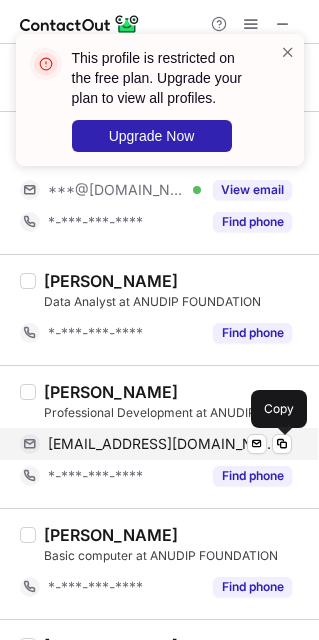 click on "vs6462017@gmail.com" at bounding box center (162, 444) 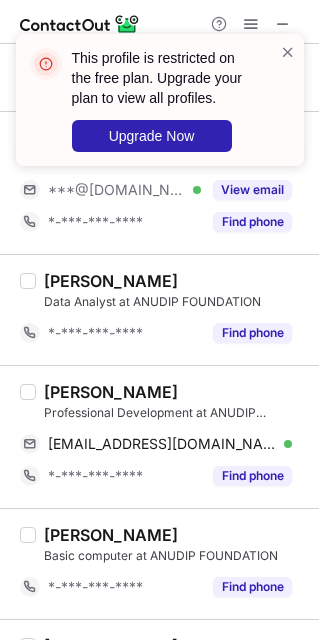 click on "Kumar Vikram Professional Development at ANUDIP FOUNDATION vs6462017@gmail.com Verified Send email Copy *-***-***-**** Find phone" at bounding box center (159, 436) 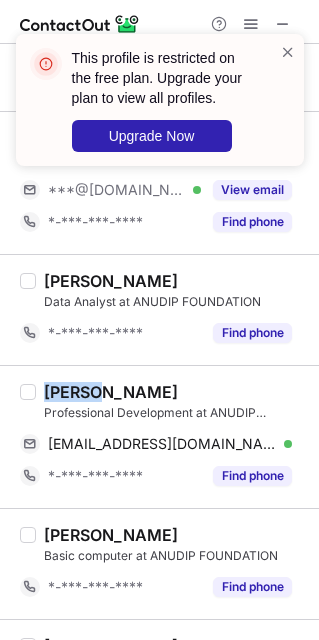 click on "Kumar Vikram Professional Development at ANUDIP FOUNDATION vs6462017@gmail.com Verified Send email Copy *-***-***-**** Find phone" at bounding box center (159, 436) 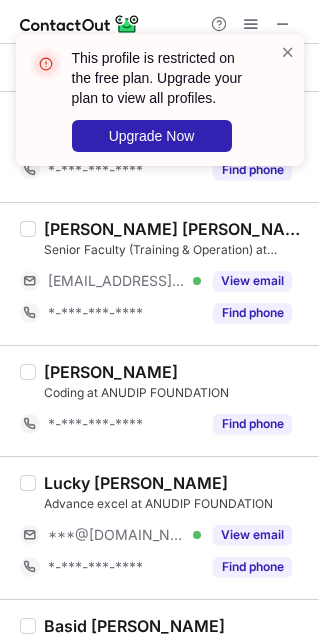 scroll, scrollTop: 2479, scrollLeft: 0, axis: vertical 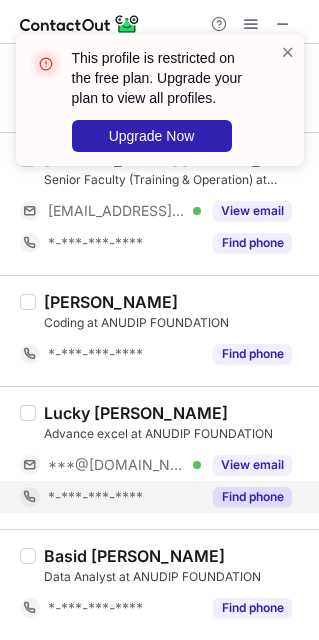 click on "*-***-***-****" at bounding box center (110, 497) 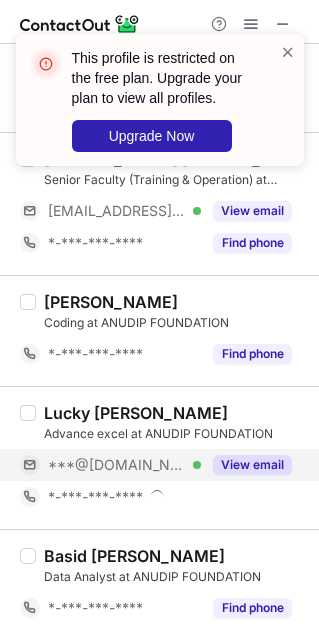 click on "***@[DOMAIN_NAME]" at bounding box center (117, 465) 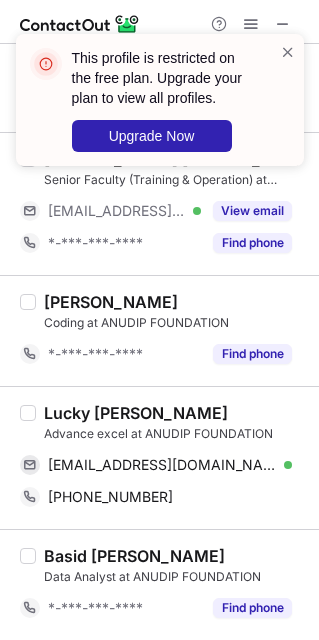 click on "Advance excel at ANUDIP FOUNDATION" at bounding box center [175, 434] 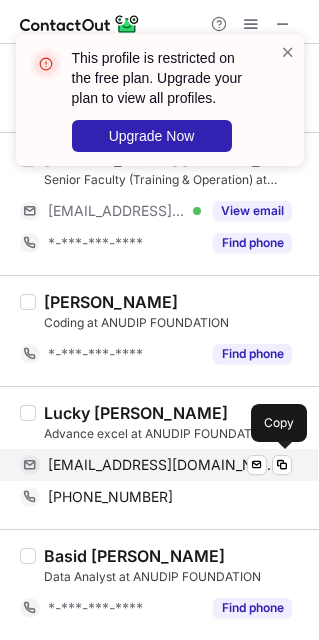 click on "luckybaghel678@gmail.com" at bounding box center [162, 465] 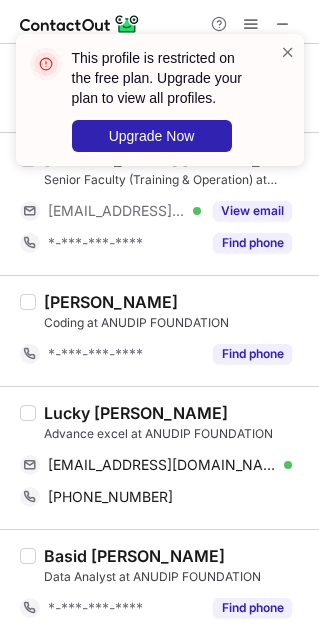 click on "Lucky Baghel" at bounding box center (136, 413) 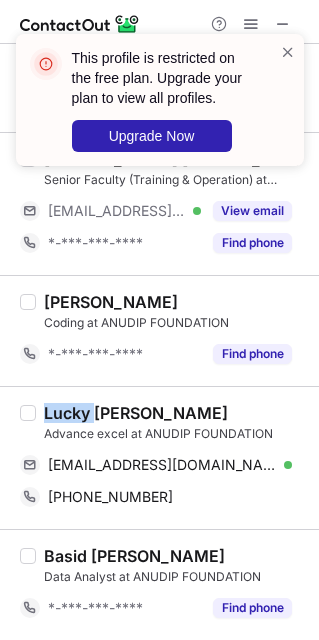 click on "Lucky Baghel" at bounding box center (136, 413) 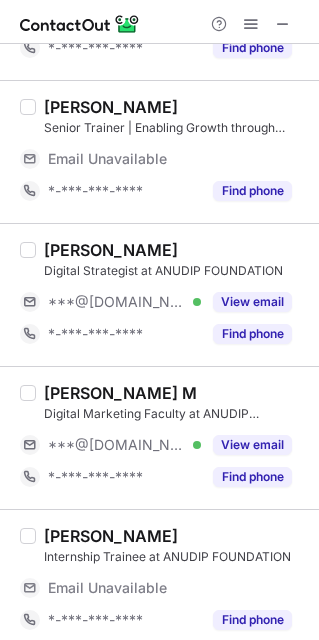 scroll, scrollTop: 1500, scrollLeft: 0, axis: vertical 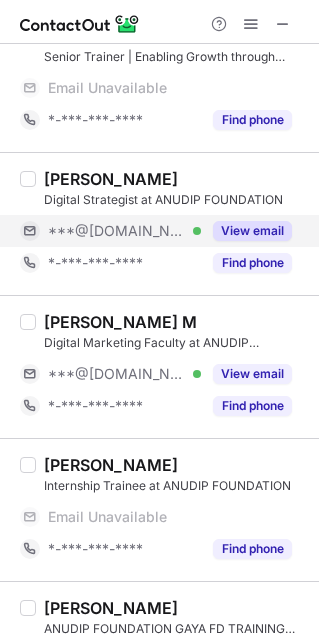 click on "***@[DOMAIN_NAME]" at bounding box center (117, 231) 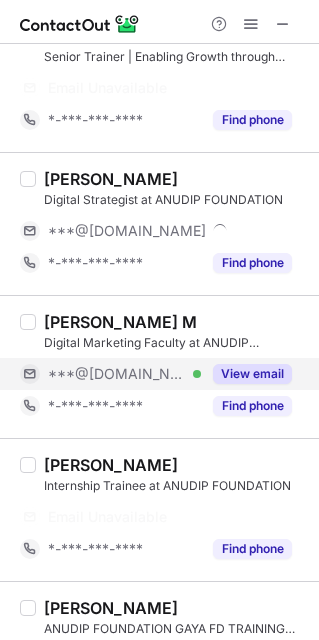 click on "***@[DOMAIN_NAME]" at bounding box center [117, 374] 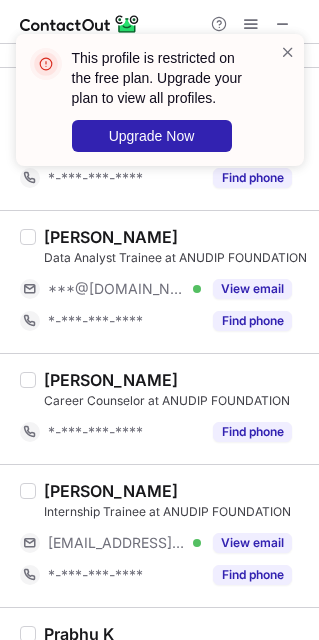 scroll, scrollTop: 1725, scrollLeft: 0, axis: vertical 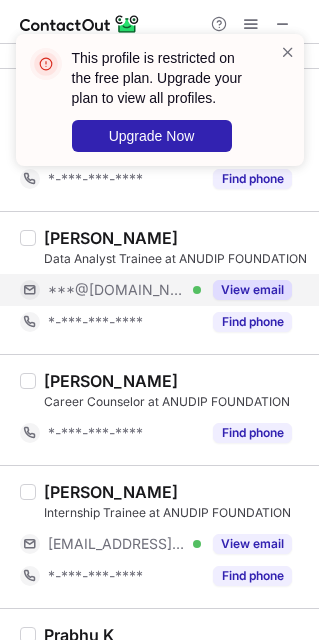 click on "***@[DOMAIN_NAME]" at bounding box center (117, 290) 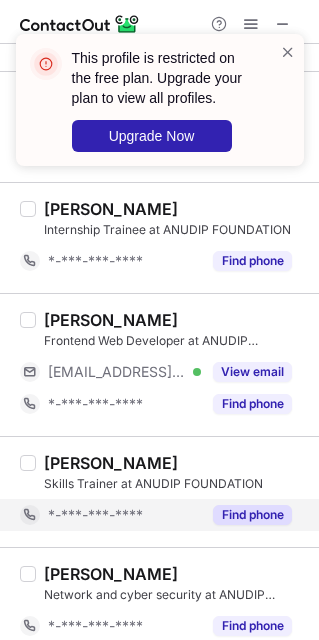 scroll, scrollTop: 2289, scrollLeft: 0, axis: vertical 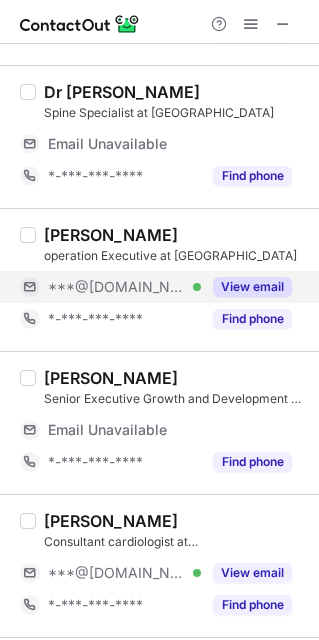 click on "***@[DOMAIN_NAME] Verified" at bounding box center [110, 287] 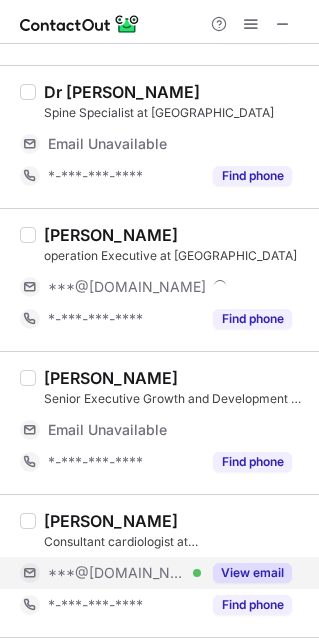 click on "***@[DOMAIN_NAME]" at bounding box center [117, 573] 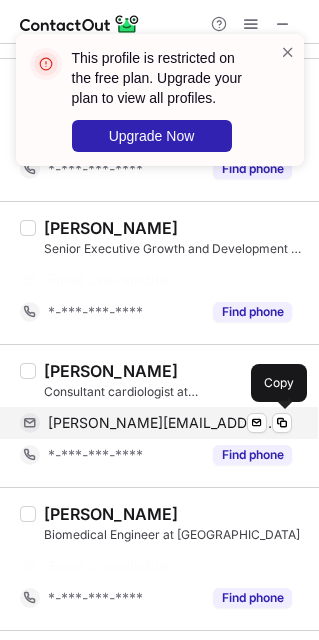 click on "[PERSON_NAME][EMAIL_ADDRESS][DOMAIN_NAME]" at bounding box center [162, 423] 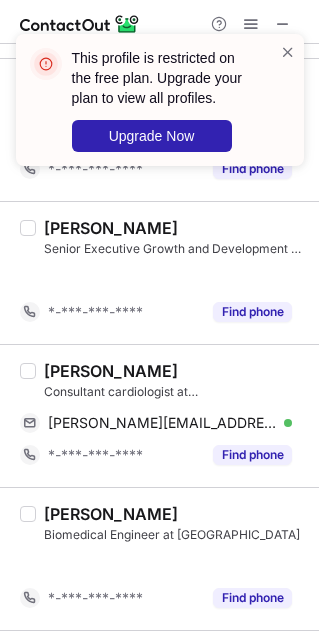 scroll, scrollTop: 387, scrollLeft: 0, axis: vertical 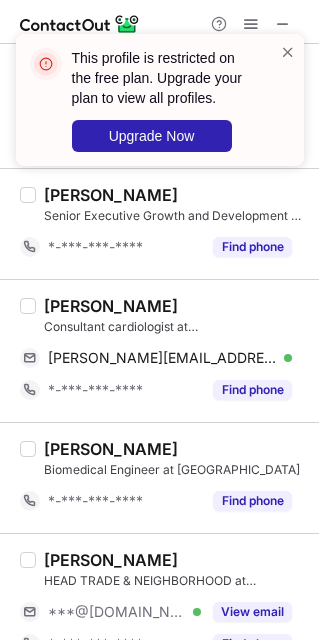 click on "[PERSON_NAME]" at bounding box center (111, 306) 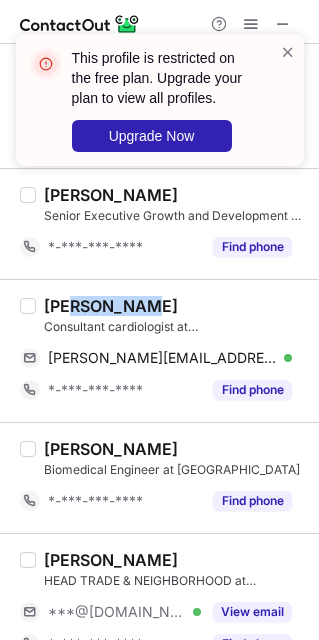 click on "Dr Jaideep Das Gupta" at bounding box center [111, 306] 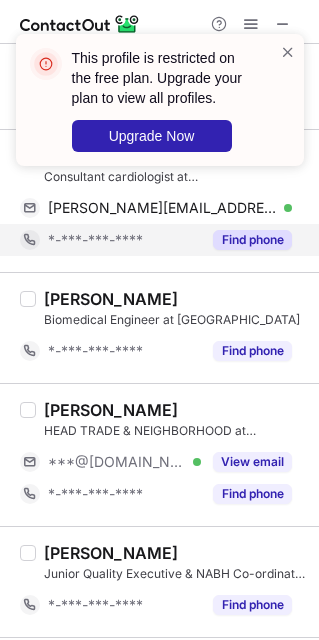 scroll, scrollTop: 687, scrollLeft: 0, axis: vertical 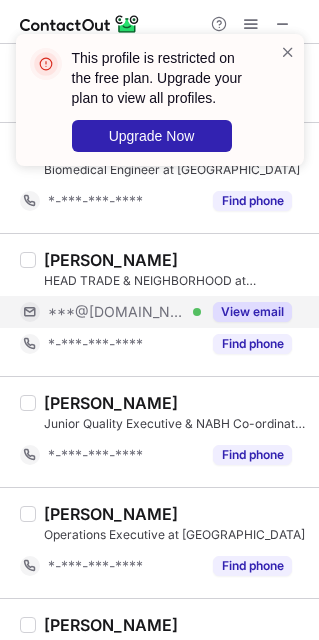 click on "***@gmail.com" at bounding box center (117, 312) 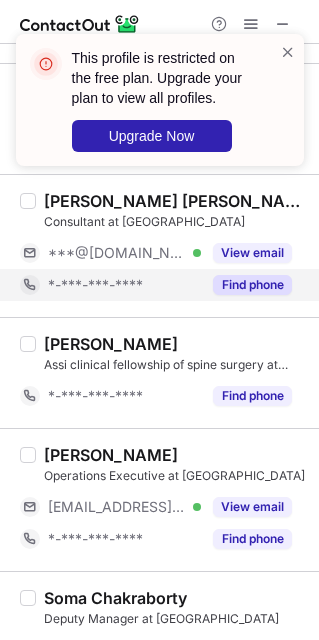 scroll, scrollTop: 1737, scrollLeft: 0, axis: vertical 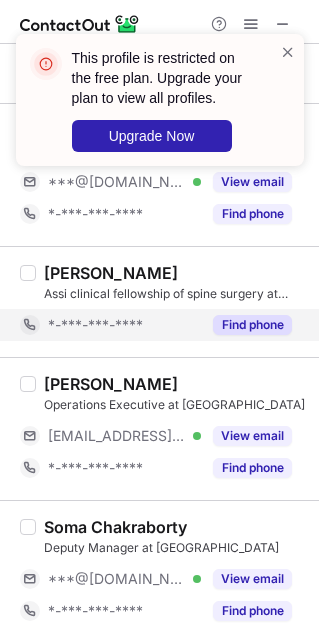 drag, startPoint x: 117, startPoint y: 341, endPoint x: 117, endPoint y: 327, distance: 14 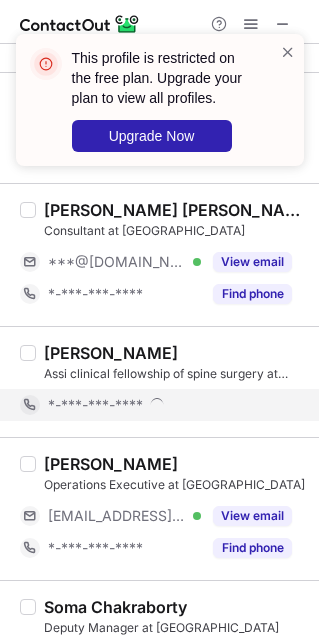 scroll, scrollTop: 1587, scrollLeft: 0, axis: vertical 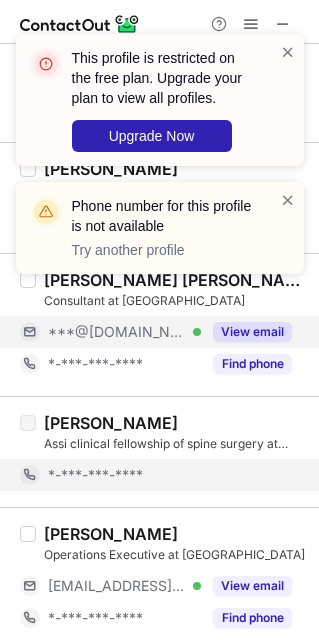 click on "***@gmail.com" at bounding box center [117, 332] 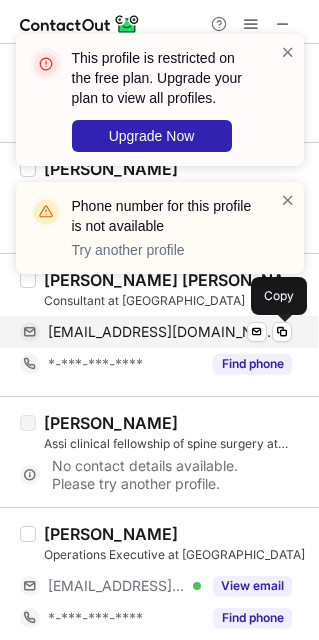 click on "nabanrs@gmail.com" at bounding box center (162, 332) 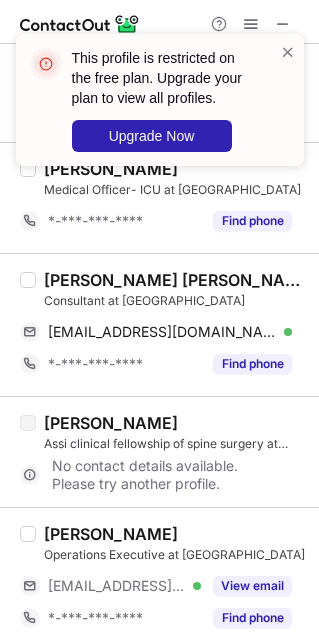 click on "Dr.Naba Kumar Barman" at bounding box center [175, 280] 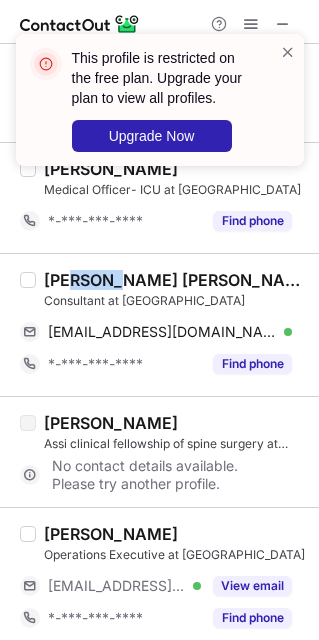click on "Dr.Naba Kumar Barman" at bounding box center (175, 280) 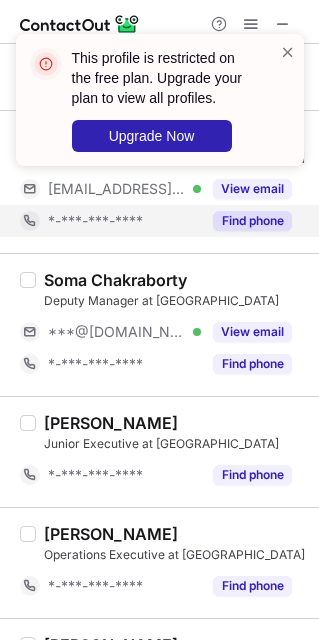 scroll, scrollTop: 2037, scrollLeft: 0, axis: vertical 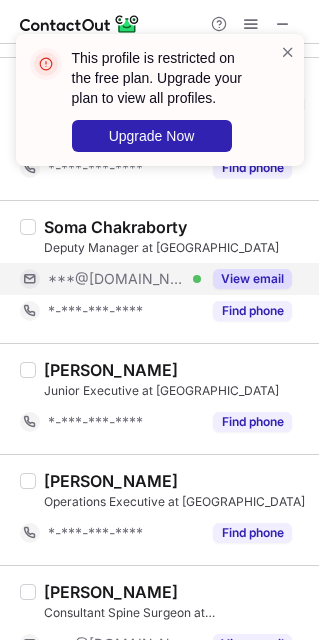 click on "Soma Chakraborty Deputy Manager at Kothari Medical Centre ***@gmail.com Verified View email *-***-***-**** Find phone" at bounding box center (171, 272) 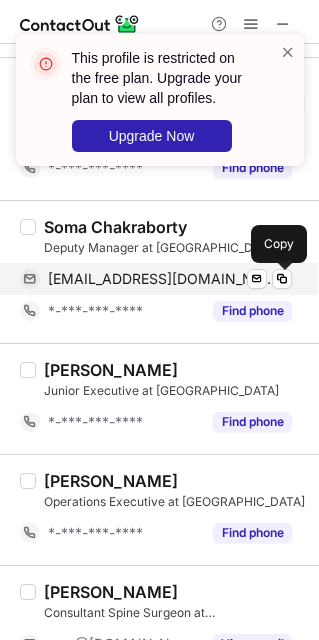 click on "somach21@gmail.com" at bounding box center [162, 279] 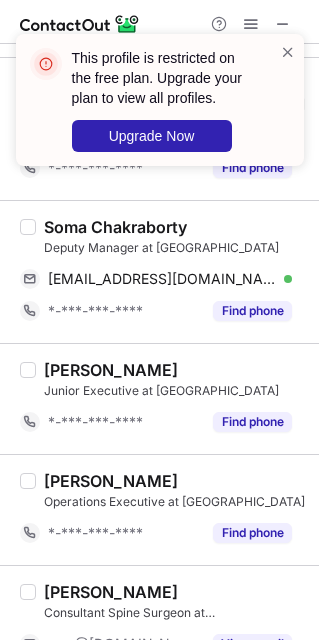 click on "Soma Chakraborty Deputy Manager at Kothari Medical Centre somach21@gmail.com Verified Send email Copy *-***-***-**** Find phone" at bounding box center [159, 271] 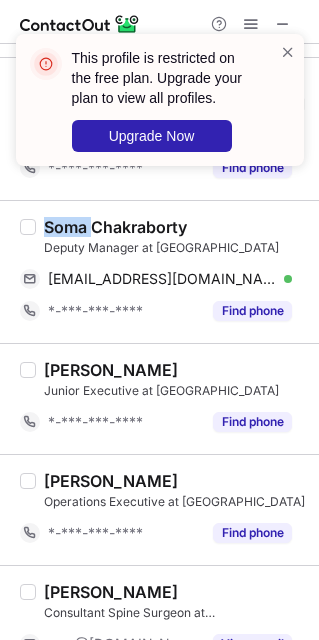 click on "Soma Chakraborty Deputy Manager at Kothari Medical Centre somach21@gmail.com Verified Send email Copy *-***-***-**** Find phone" at bounding box center [159, 271] 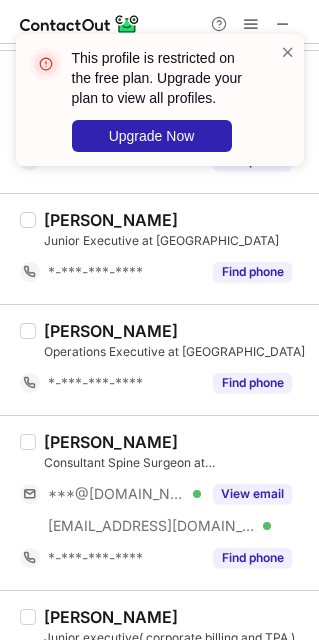 scroll, scrollTop: 2337, scrollLeft: 0, axis: vertical 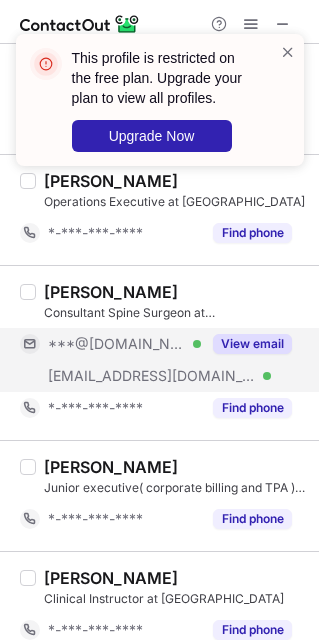 click on "***@manipalhospitals.com Verified" at bounding box center (110, 376) 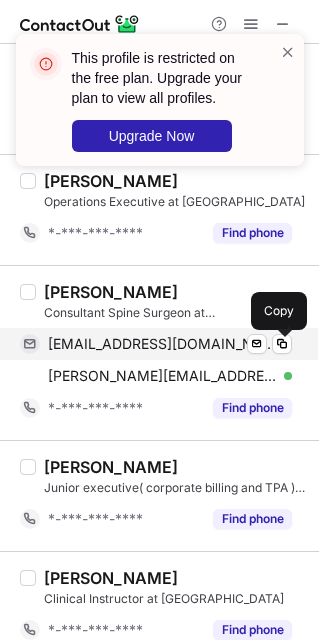 click on "souravsoru@gmail.com" at bounding box center (162, 344) 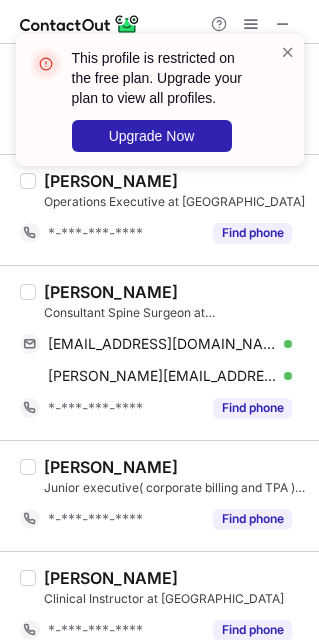 click on "Sourav Chatterjee" at bounding box center [111, 292] 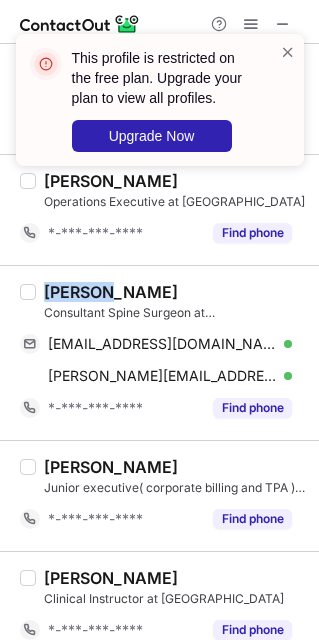 click on "Sourav Chatterjee" at bounding box center (111, 292) 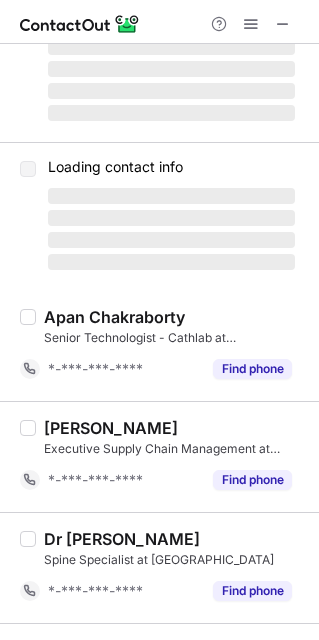 scroll, scrollTop: 0, scrollLeft: 0, axis: both 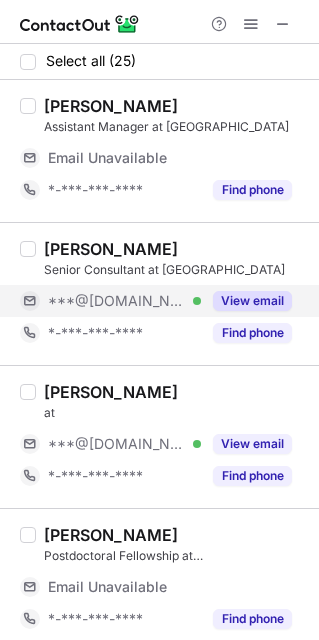 click on "***@[DOMAIN_NAME] Verified" at bounding box center [124, 301] 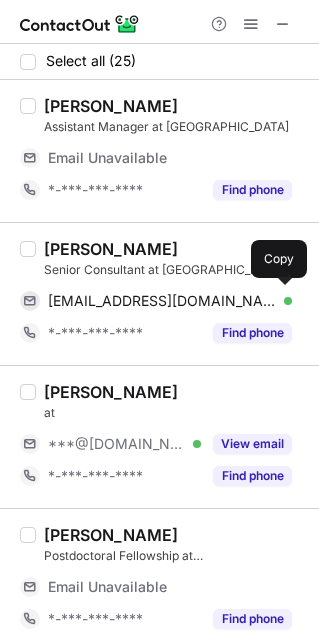 click on "[EMAIL_ADDRESS][DOMAIN_NAME]" at bounding box center [162, 301] 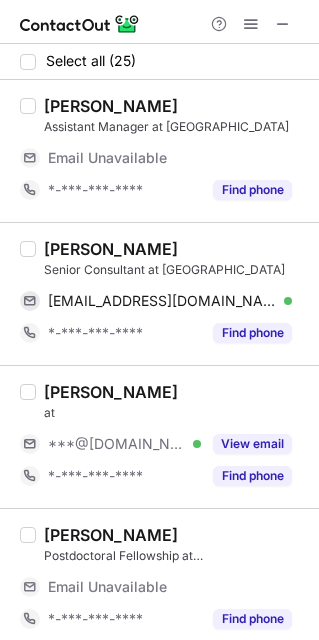 click on "[PERSON_NAME]" at bounding box center [111, 249] 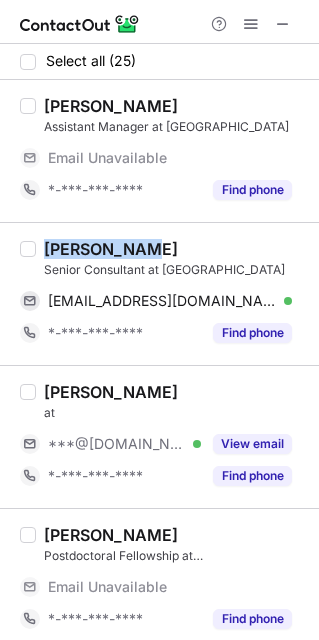 click on "[PERSON_NAME]" at bounding box center (111, 249) 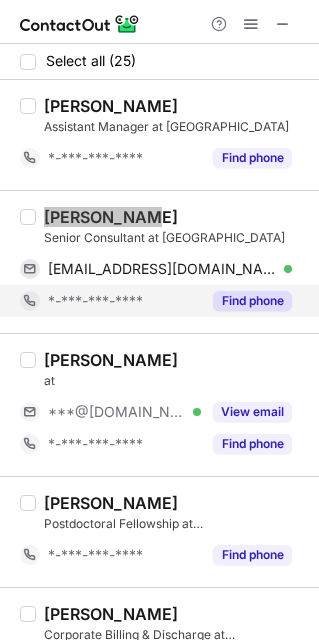scroll, scrollTop: 150, scrollLeft: 0, axis: vertical 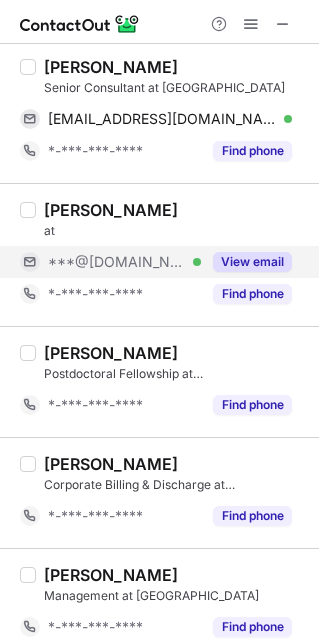 click on "***@[DOMAIN_NAME]" at bounding box center [117, 262] 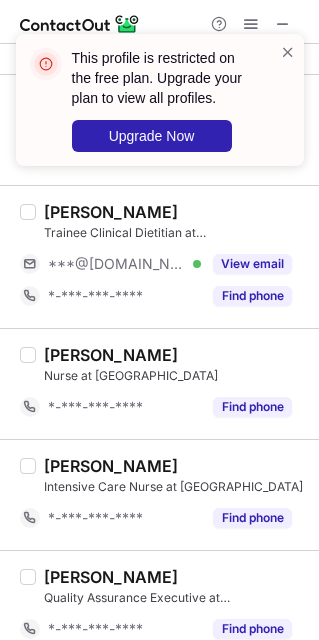 scroll, scrollTop: 2400, scrollLeft: 0, axis: vertical 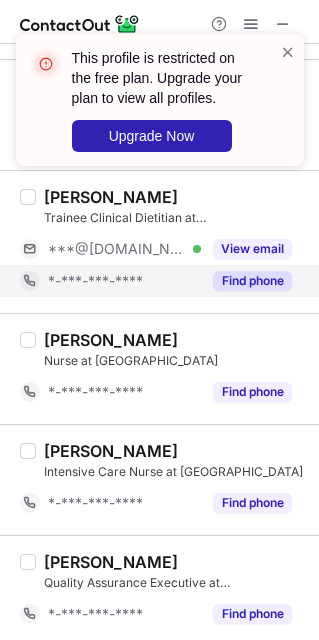 click on "*-***-***-****" at bounding box center [110, 281] 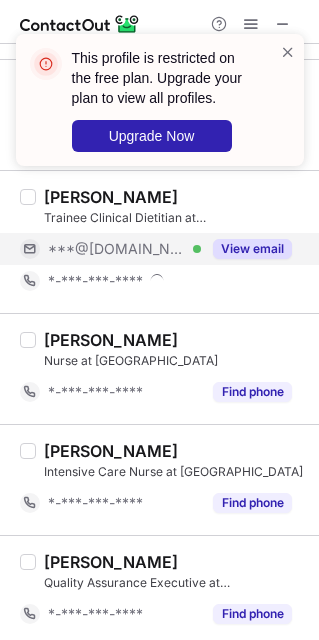 click on "***@[DOMAIN_NAME]" at bounding box center [117, 249] 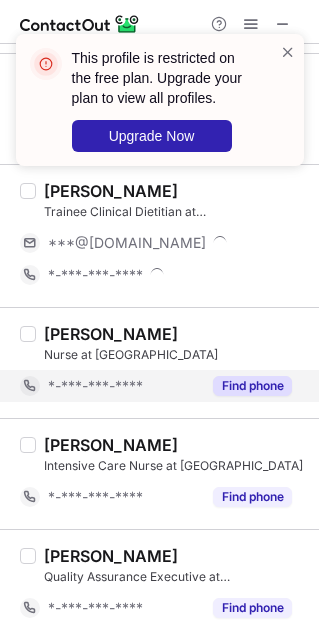 scroll, scrollTop: 2415, scrollLeft: 0, axis: vertical 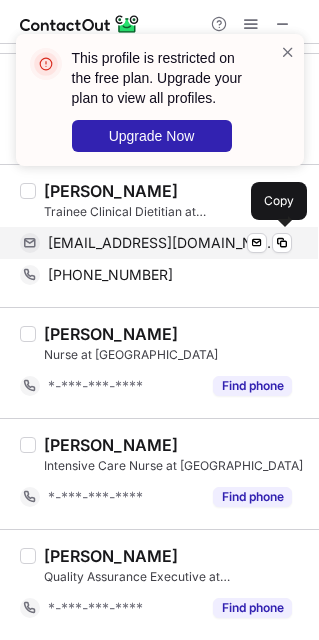 click on "hadiakhurshid02@gmail.com" at bounding box center (162, 243) 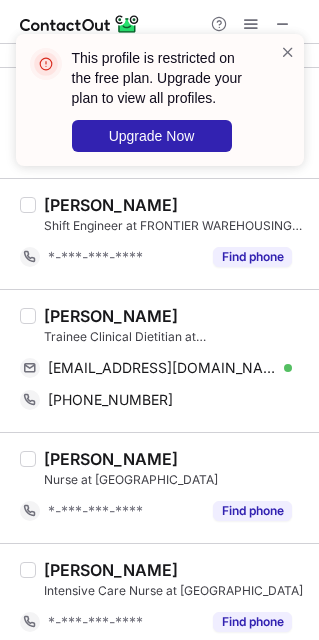 scroll, scrollTop: 2115, scrollLeft: 0, axis: vertical 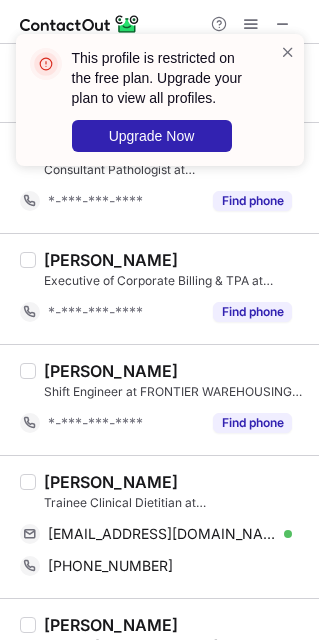 click on "Hadia Khurshid" at bounding box center (111, 482) 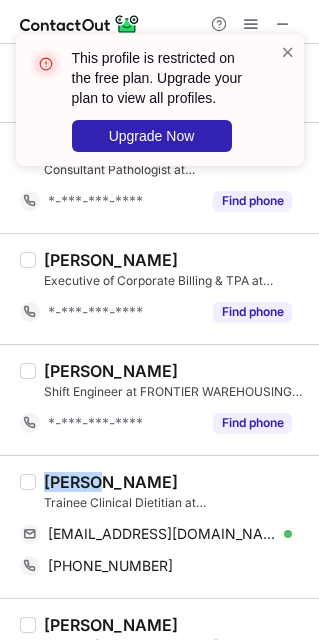 click on "Hadia Khurshid" at bounding box center (111, 482) 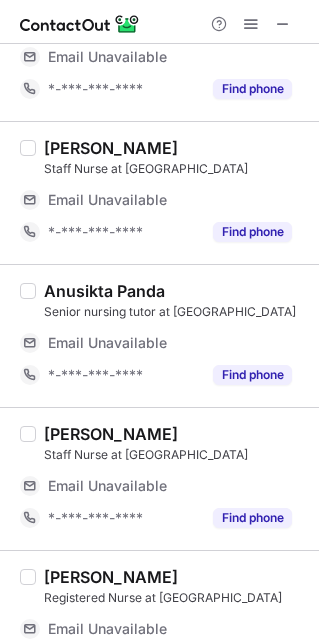 scroll, scrollTop: 729, scrollLeft: 0, axis: vertical 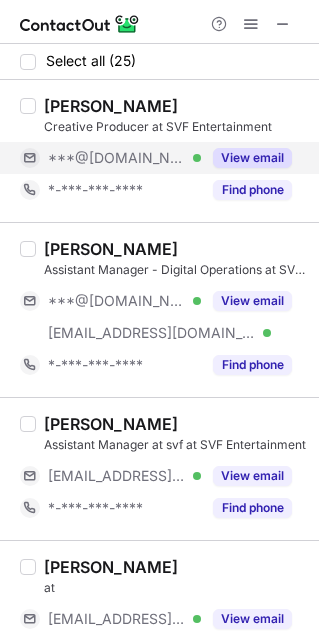 click on "***@[DOMAIN_NAME]" at bounding box center (117, 158) 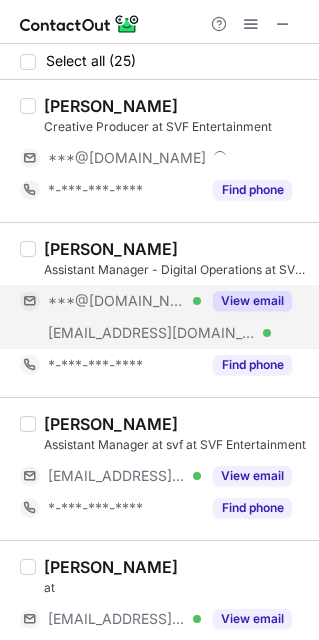 click on "***@[DOMAIN_NAME] Verified" at bounding box center [124, 301] 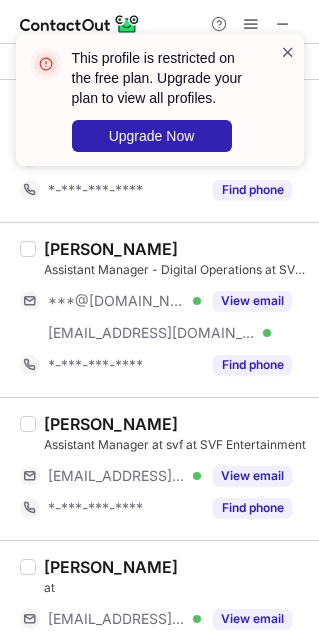 click at bounding box center [288, 52] 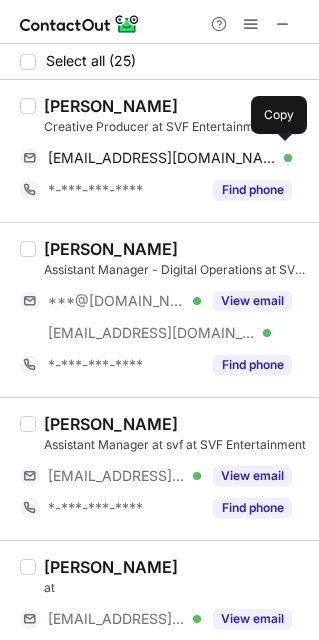 drag, startPoint x: 163, startPoint y: 149, endPoint x: 285, endPoint y: 125, distance: 124.33825 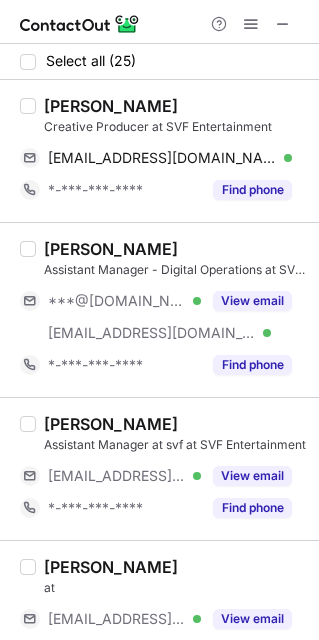 click on "Select all (25)" at bounding box center [159, 62] 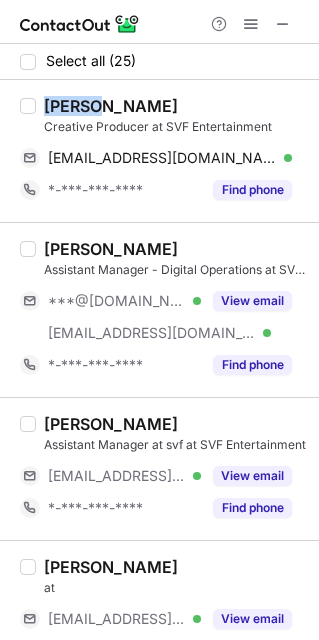 click on "[PERSON_NAME] Creative Producer at SVF Entertainment [EMAIL_ADDRESS][DOMAIN_NAME] Verified Send email Copy *-***-***-**** Find phone" at bounding box center [159, 151] 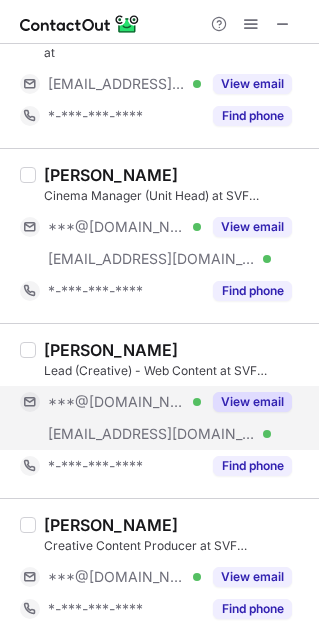 scroll, scrollTop: 600, scrollLeft: 0, axis: vertical 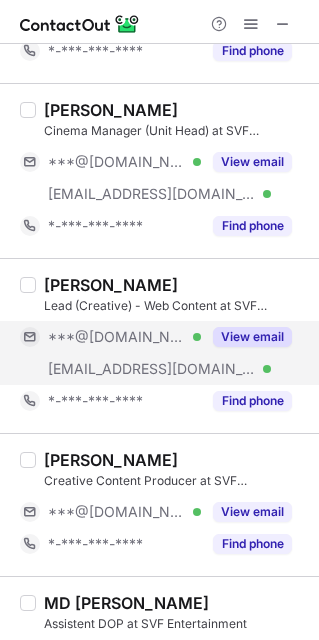click on "***@[DOMAIN_NAME] Verified" at bounding box center [110, 337] 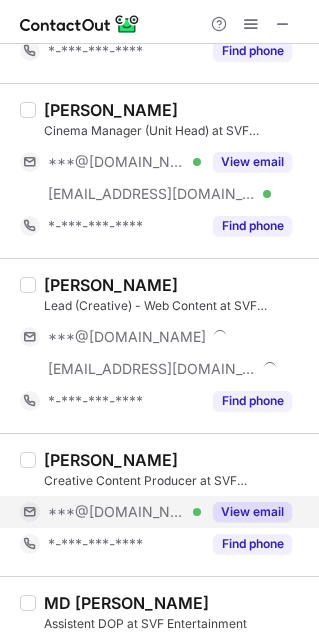 click on "***@[DOMAIN_NAME] Verified" at bounding box center (110, 512) 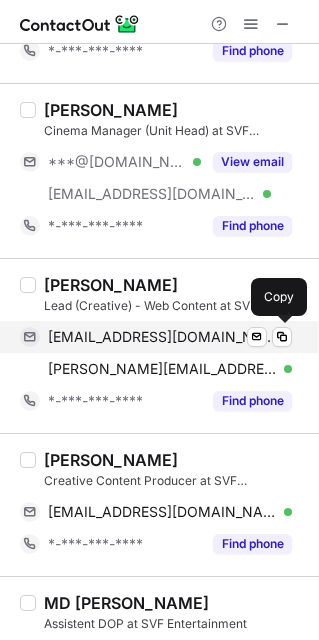 click on "kanikasehgal@hotmail.com" at bounding box center [162, 337] 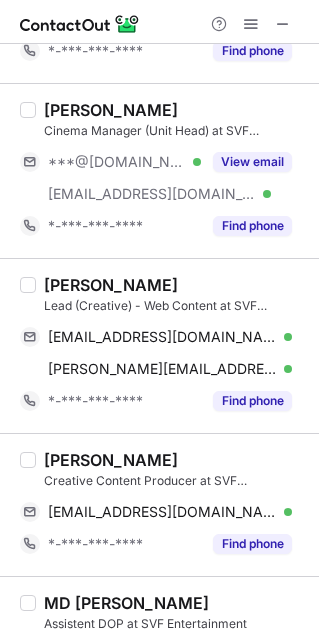 click on "Kanika Sehgal" at bounding box center [111, 285] 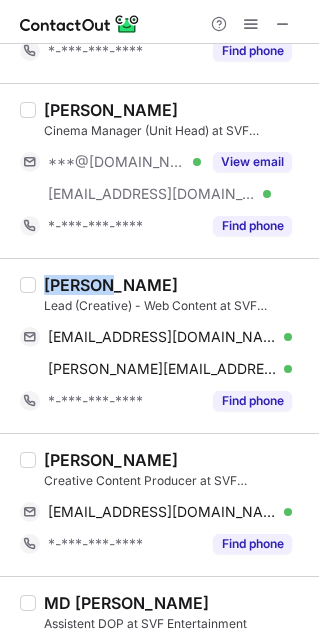 click on "Kanika Sehgal" at bounding box center (111, 285) 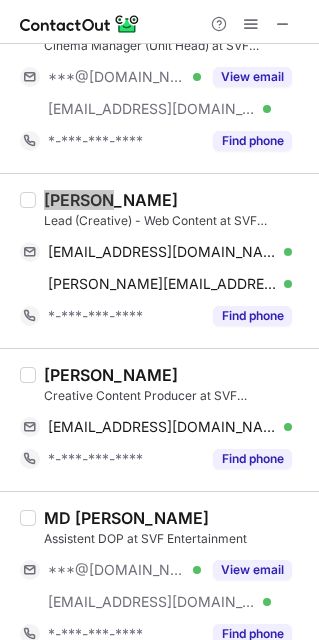 scroll, scrollTop: 750, scrollLeft: 0, axis: vertical 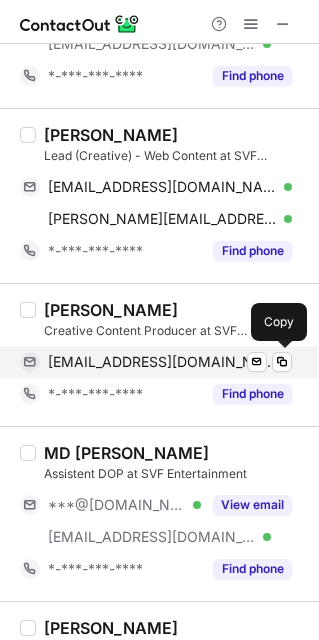 drag, startPoint x: 133, startPoint y: 354, endPoint x: 144, endPoint y: 353, distance: 11.045361 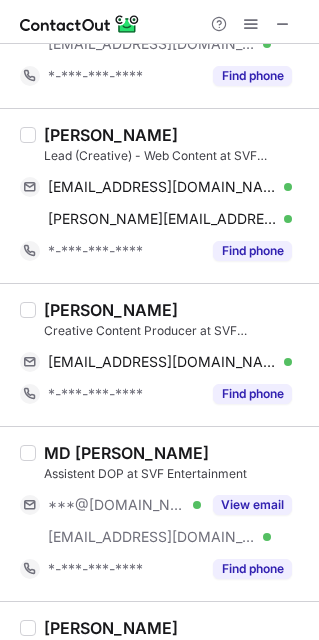 click on "Sayanu Chanda" at bounding box center (111, 310) 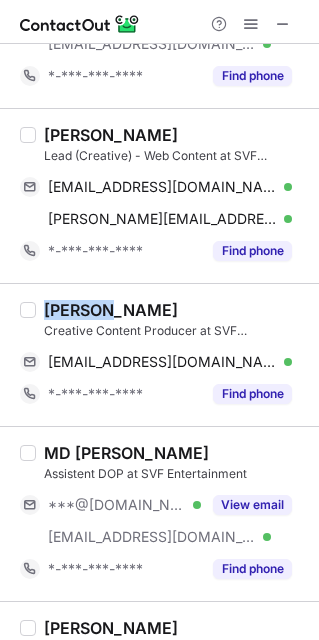 click on "Sayanu Chanda" at bounding box center [111, 310] 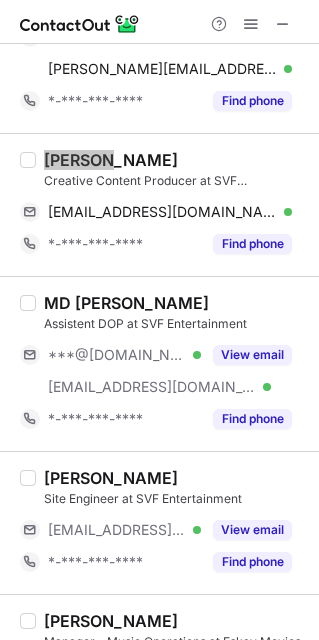 scroll, scrollTop: 1050, scrollLeft: 0, axis: vertical 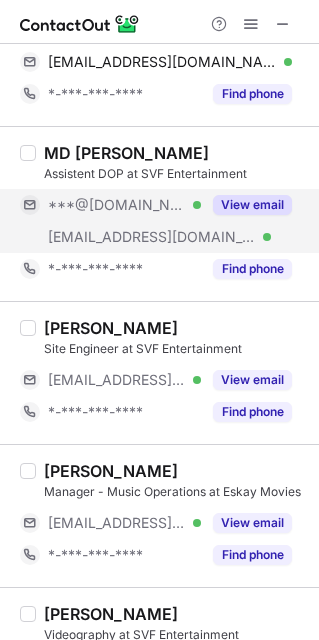 click on "***@svf.in" at bounding box center [152, 237] 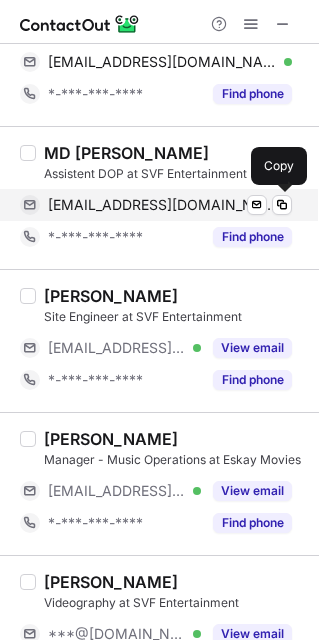 drag, startPoint x: 157, startPoint y: 207, endPoint x: 316, endPoint y: 239, distance: 162.18816 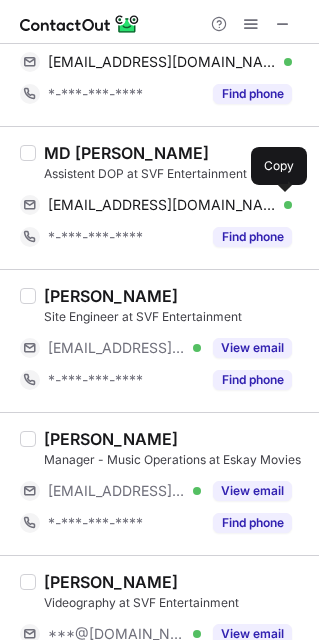 click on "mdabdulrazzak955@gmail.com" at bounding box center [162, 205] 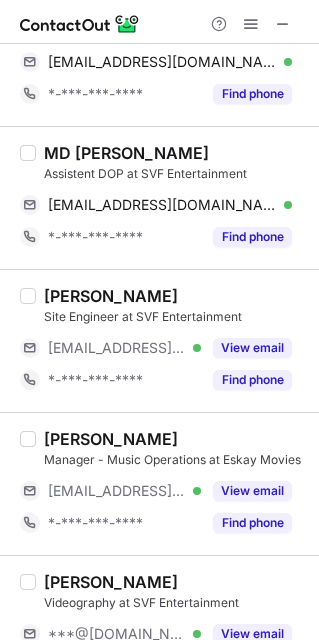 click on "MD ABDUL RAZZAK" at bounding box center (126, 153) 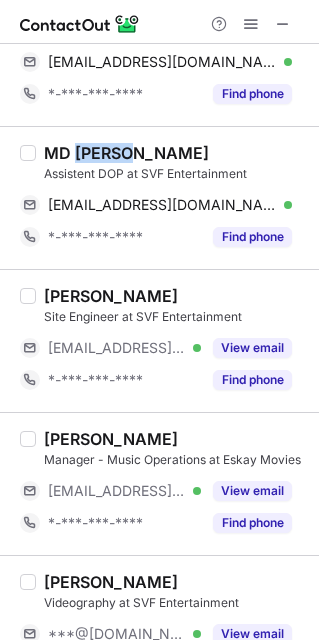 click on "MD ABDUL RAZZAK" at bounding box center [126, 153] 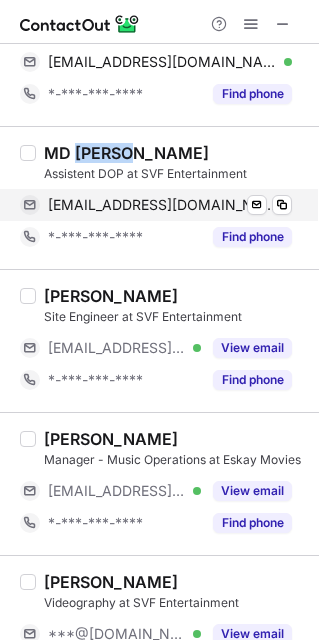 copy on "ABDUL" 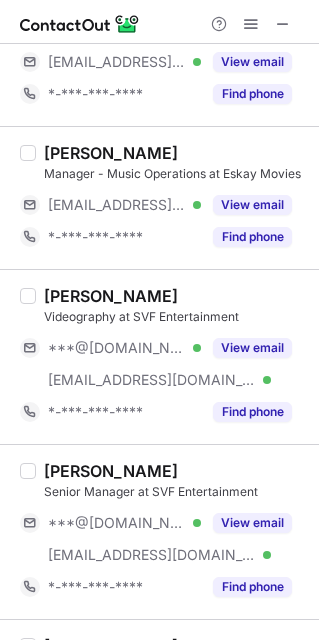 scroll, scrollTop: 1500, scrollLeft: 0, axis: vertical 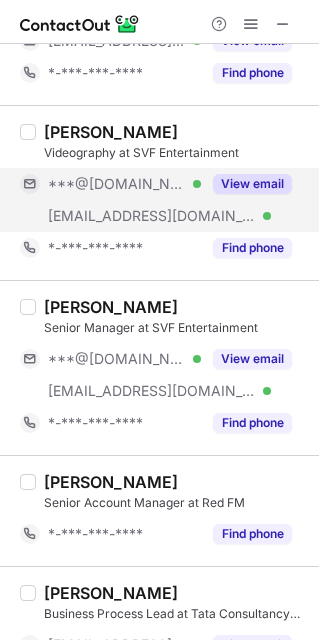 click on "***@svf.in Verified" at bounding box center [110, 216] 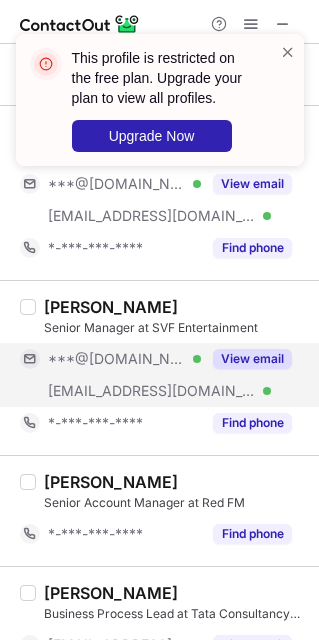 click on "***@svf.in" at bounding box center [152, 391] 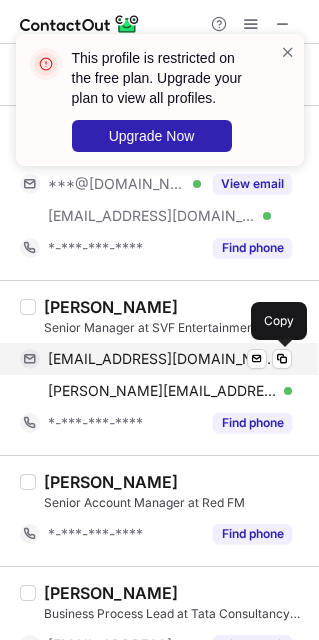 click on "svdpghsl@gmail.com" at bounding box center [162, 359] 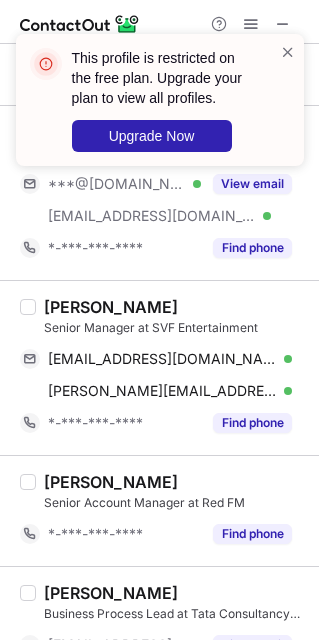 click on "Suvadip Ghosal" at bounding box center [111, 307] 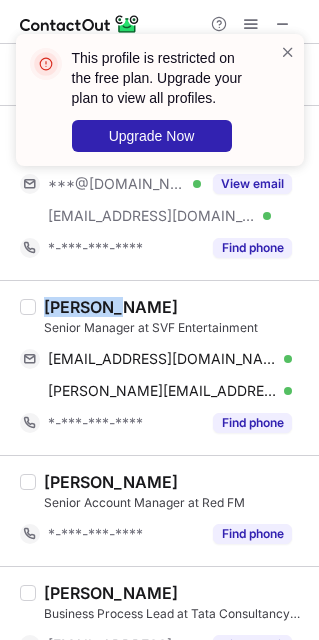 click on "Suvadip Ghosal" at bounding box center [111, 307] 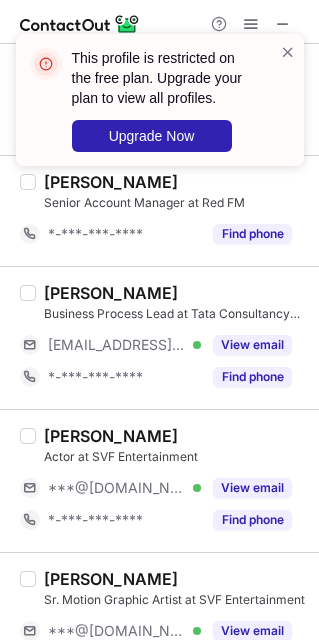 scroll, scrollTop: 1950, scrollLeft: 0, axis: vertical 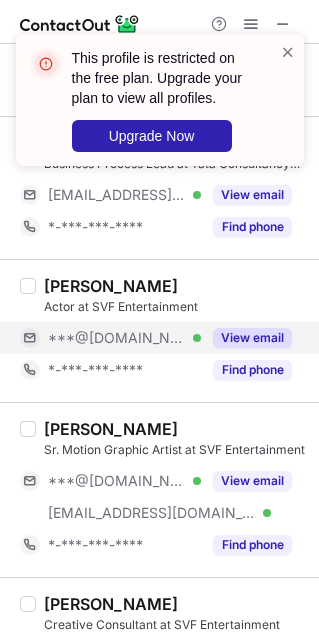 click on "***@[DOMAIN_NAME]" at bounding box center (117, 338) 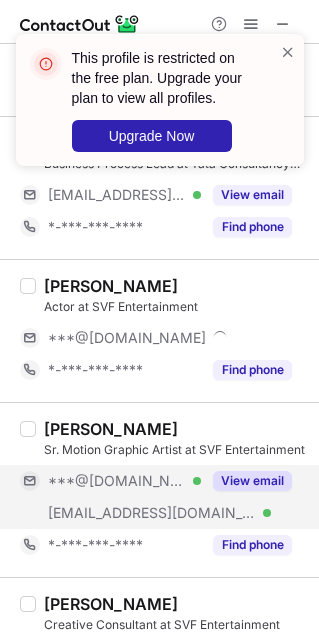 click on "***@gmail.com Verified" at bounding box center [110, 481] 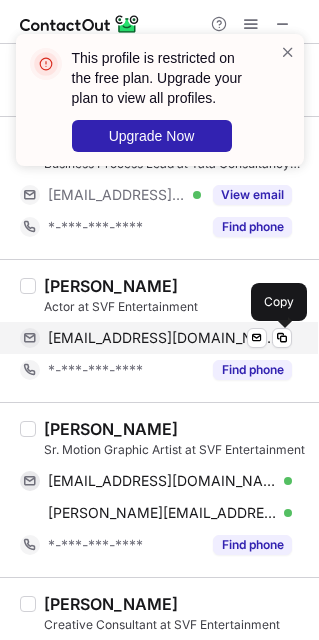 click on "rahemin99@gmail.com" at bounding box center [162, 338] 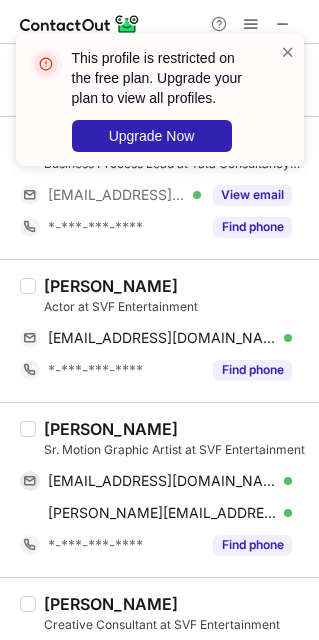 click on "Mir Rahemin Rahim" at bounding box center (111, 286) 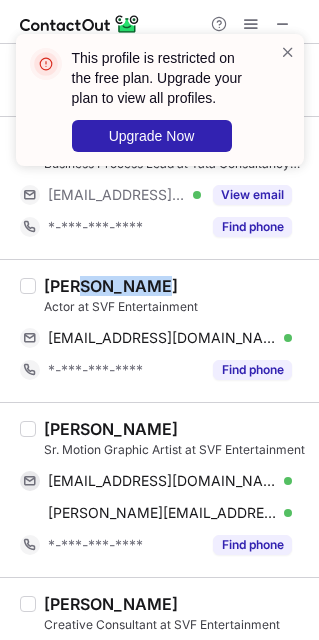 click on "Mir Rahemin Rahim" at bounding box center (111, 286) 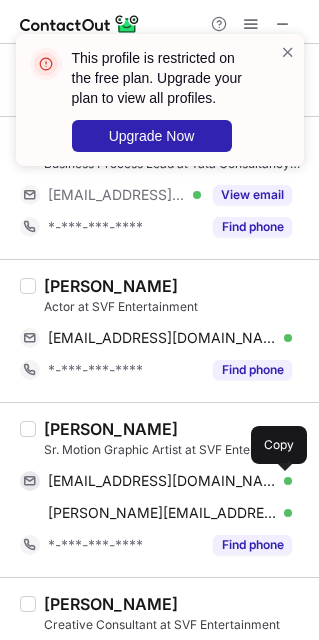 drag, startPoint x: 193, startPoint y: 488, endPoint x: 289, endPoint y: 450, distance: 103.24728 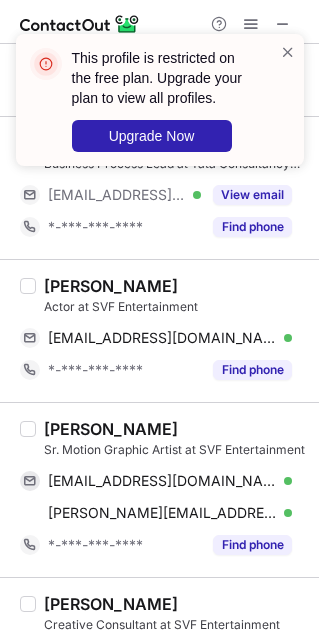 click on "Mrinmoy Bhowmick" at bounding box center [111, 429] 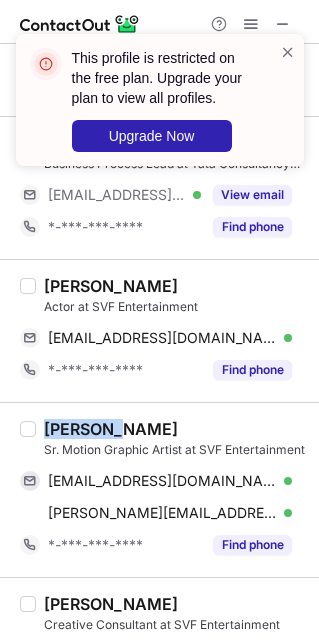 click on "Mrinmoy Bhowmick" at bounding box center (111, 429) 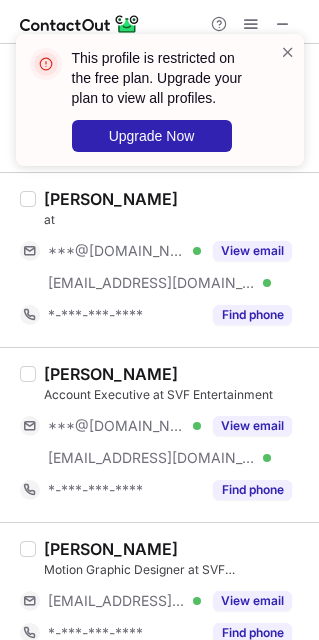 scroll, scrollTop: 2850, scrollLeft: 0, axis: vertical 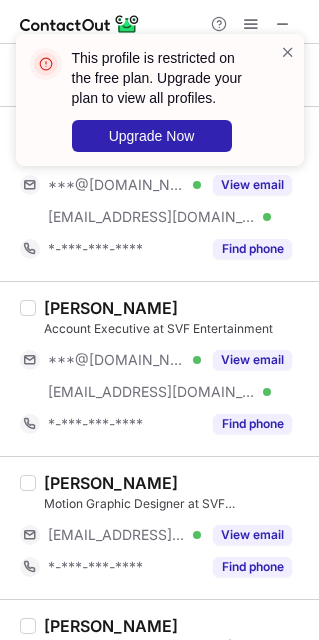 drag, startPoint x: 111, startPoint y: 212, endPoint x: 139, endPoint y: 303, distance: 95.2103 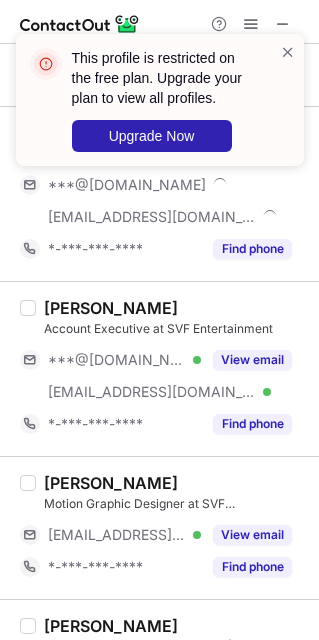 scroll, scrollTop: 2700, scrollLeft: 0, axis: vertical 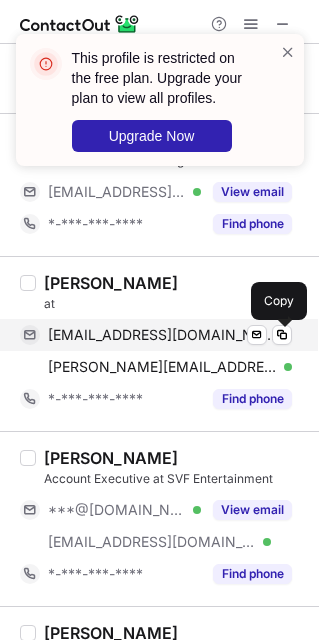 click on "shaonli88@gmail.com" at bounding box center (162, 335) 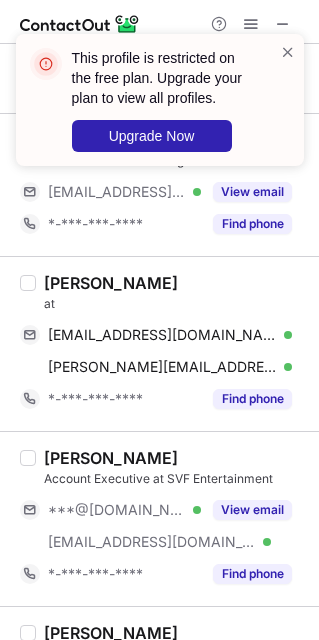 click on "Shaonli Dutta" at bounding box center (111, 283) 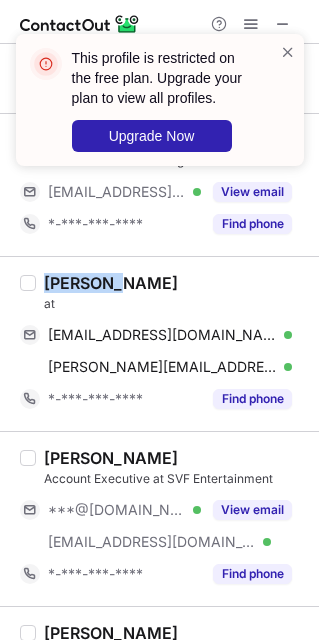 click on "Shaonli Dutta" at bounding box center (111, 283) 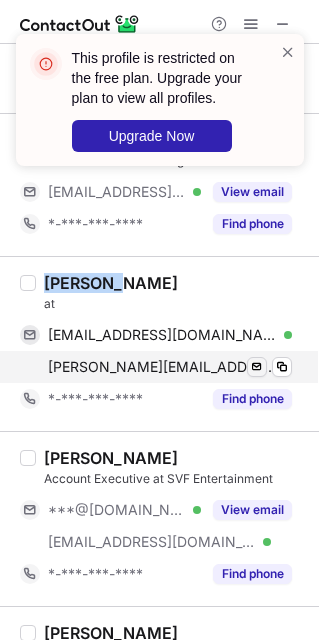copy on "Shaonli" 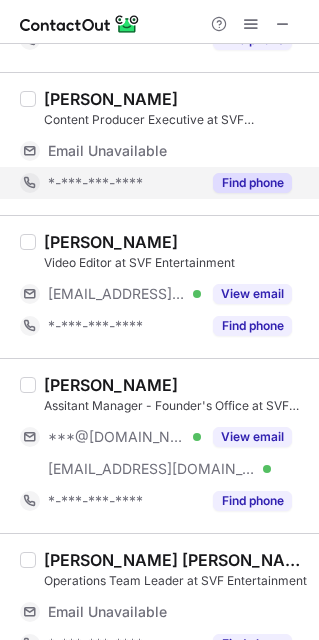 scroll, scrollTop: 300, scrollLeft: 0, axis: vertical 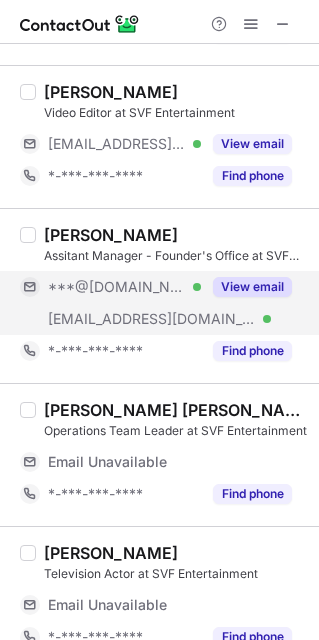 click on "***@[DOMAIN_NAME]" at bounding box center [117, 287] 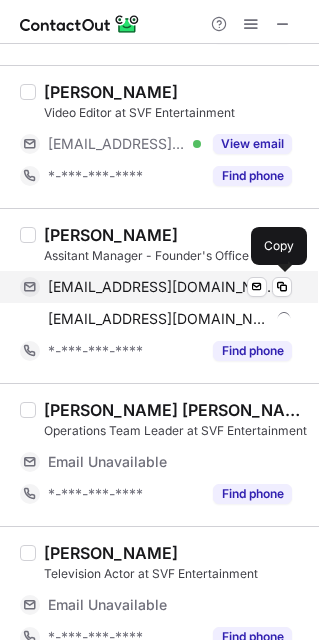 click on "adabux18@gmail.com Verified Send email Copy" at bounding box center (156, 287) 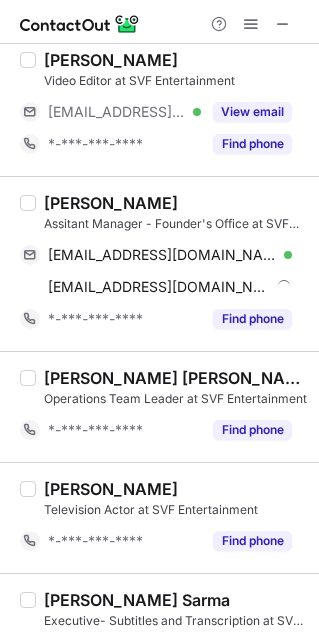 click on "Ada Bux" at bounding box center (111, 203) 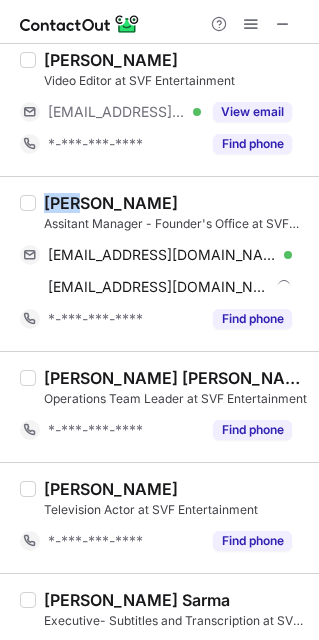 click on "Ada Bux" at bounding box center (111, 203) 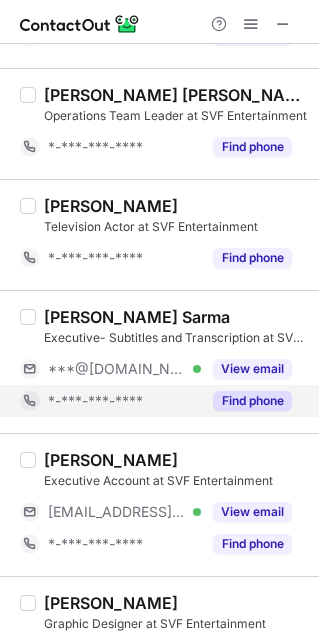 scroll, scrollTop: 600, scrollLeft: 0, axis: vertical 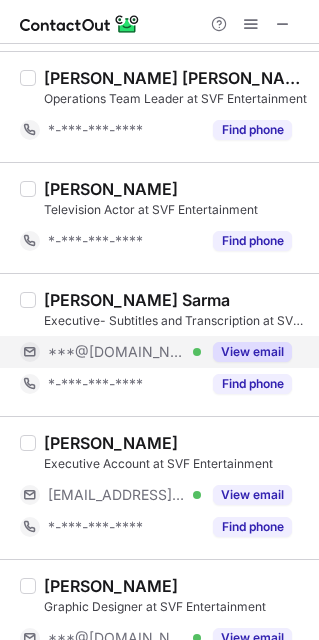 click on "***@[DOMAIN_NAME]" at bounding box center [117, 352] 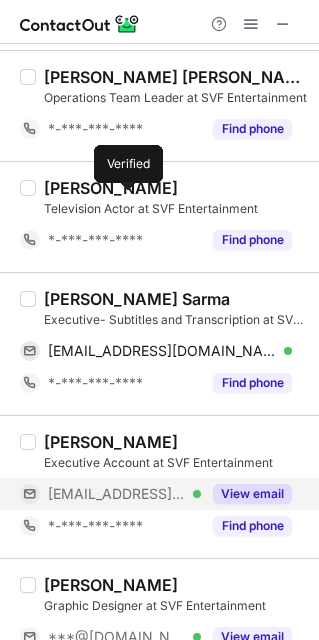 scroll, scrollTop: 600, scrollLeft: 0, axis: vertical 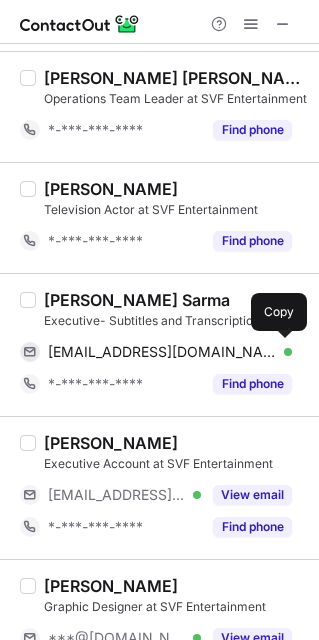 click on "anwesha721@gmail.com" at bounding box center [162, 352] 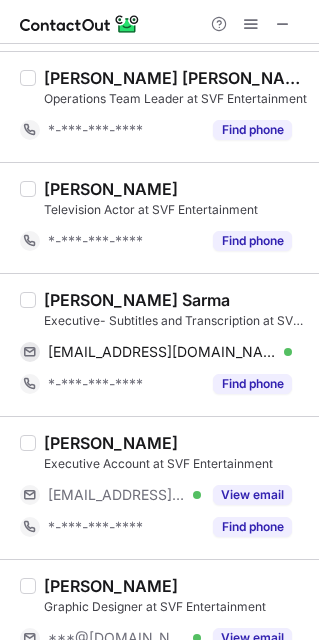 click on "Anwesha Sen Sarma" at bounding box center (137, 300) 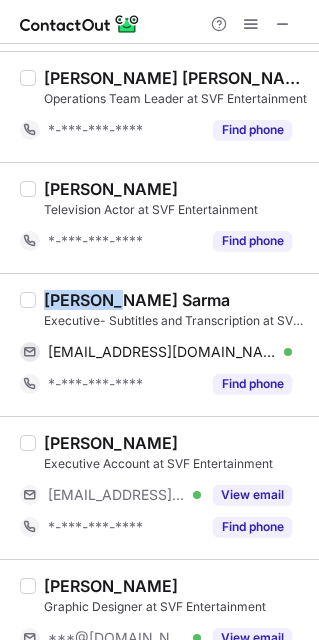click on "Anwesha Sen Sarma" at bounding box center [137, 300] 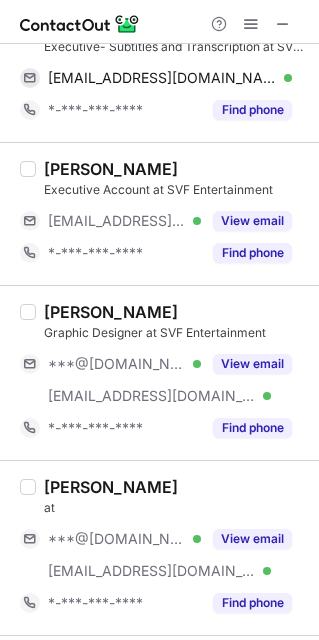 scroll, scrollTop: 900, scrollLeft: 0, axis: vertical 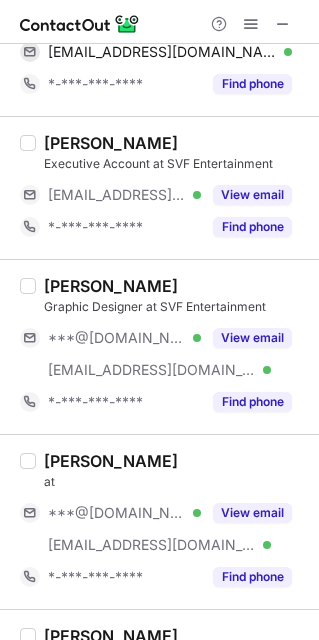 drag, startPoint x: 93, startPoint y: 332, endPoint x: 118, endPoint y: 437, distance: 107.935165 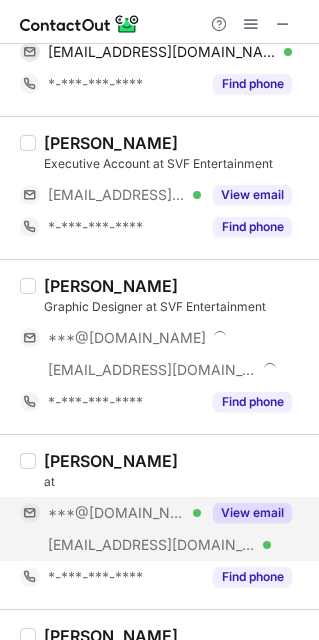 click on "***@svf.in Verified" at bounding box center [110, 545] 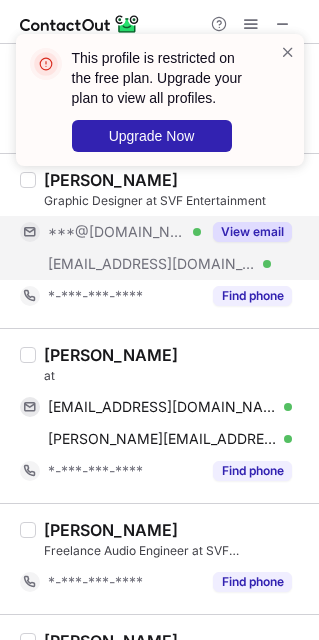 scroll, scrollTop: 1050, scrollLeft: 0, axis: vertical 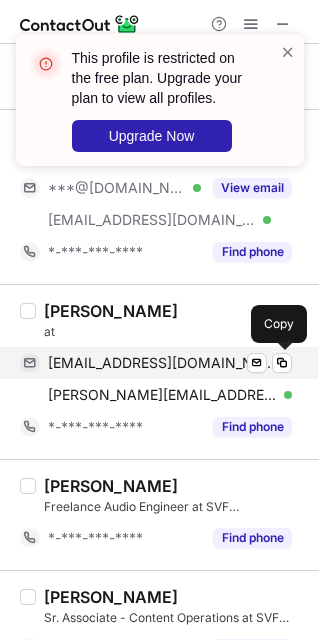 click on "ritchowdhury05@gmail.com" at bounding box center [162, 363] 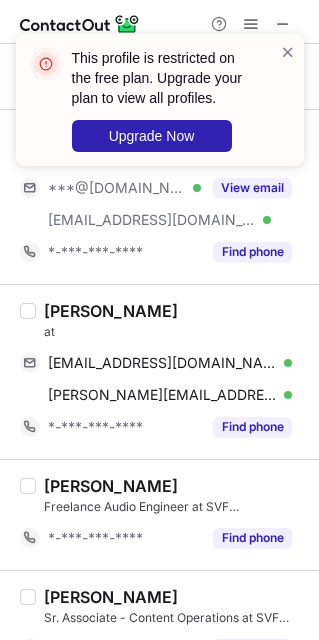 click on "Sagnik Chowdhury" at bounding box center (111, 311) 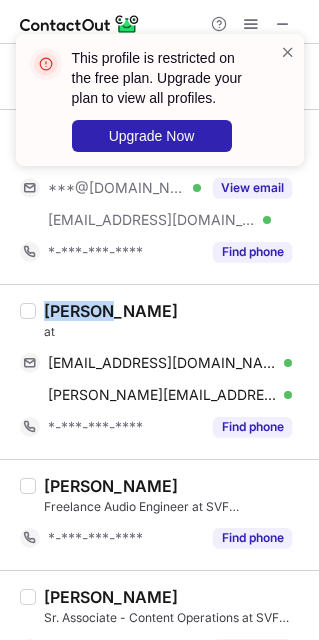 click on "Sagnik Chowdhury" at bounding box center [111, 311] 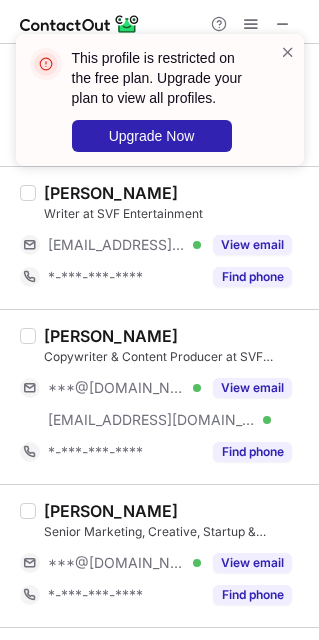 scroll, scrollTop: 1650, scrollLeft: 0, axis: vertical 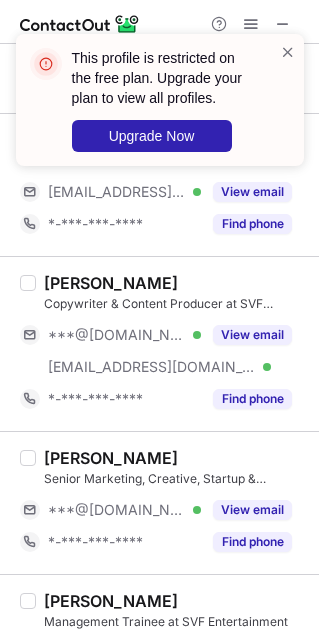 drag, startPoint x: 108, startPoint y: 371, endPoint x: 126, endPoint y: 426, distance: 57.870544 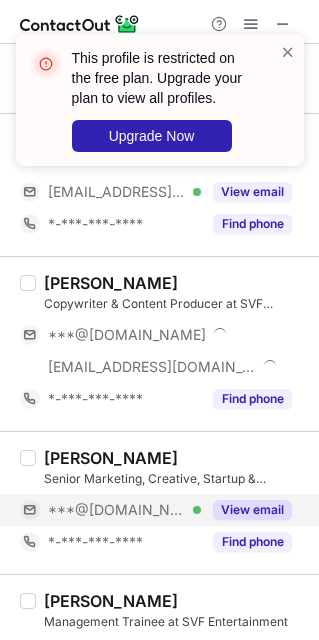 click on "***@[DOMAIN_NAME]" at bounding box center (117, 510) 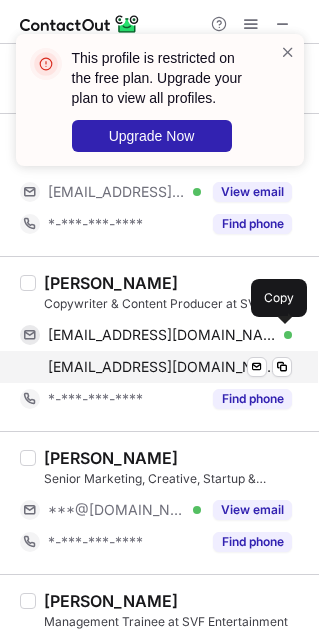 drag, startPoint x: 162, startPoint y: 329, endPoint x: 193, endPoint y: 365, distance: 47.507893 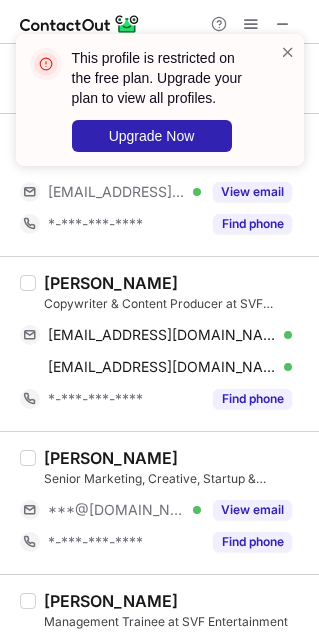 click on "Rohan Majumdar" at bounding box center [111, 283] 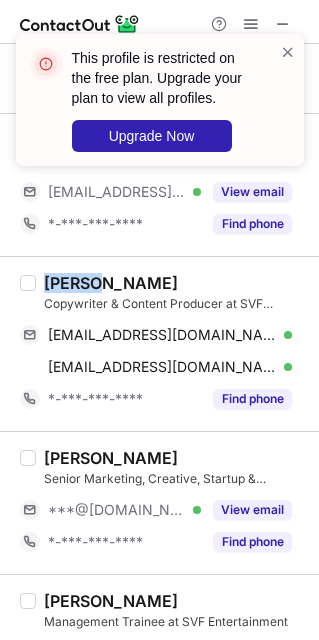 click on "Rohan Majumdar" at bounding box center [111, 283] 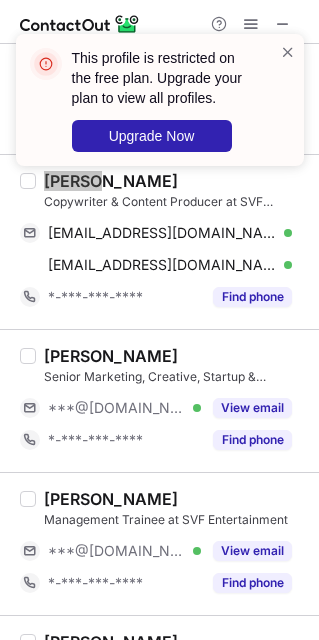 scroll, scrollTop: 1800, scrollLeft: 0, axis: vertical 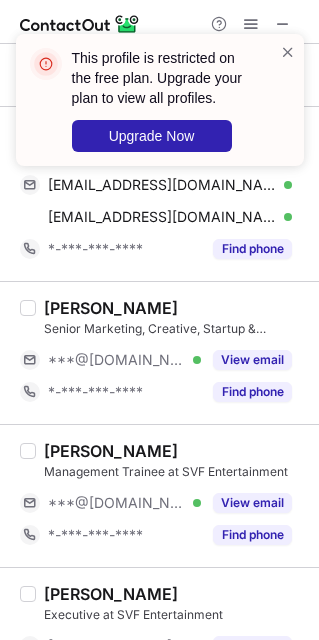 drag, startPoint x: 112, startPoint y: 362, endPoint x: 112, endPoint y: 452, distance: 90 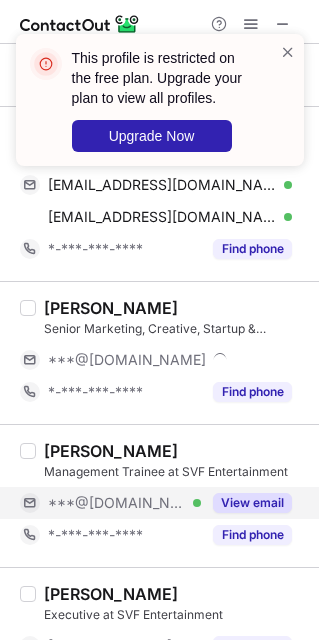 click on "***@gmail.com Verified" at bounding box center (110, 503) 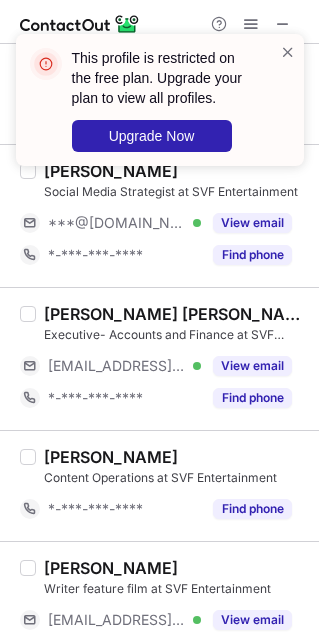 scroll, scrollTop: 2850, scrollLeft: 0, axis: vertical 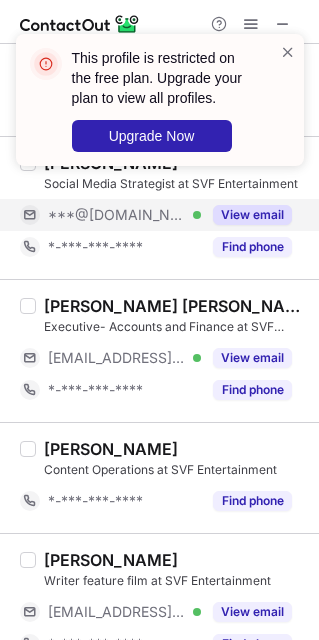 click on "***@gmail.com Verified" at bounding box center (110, 215) 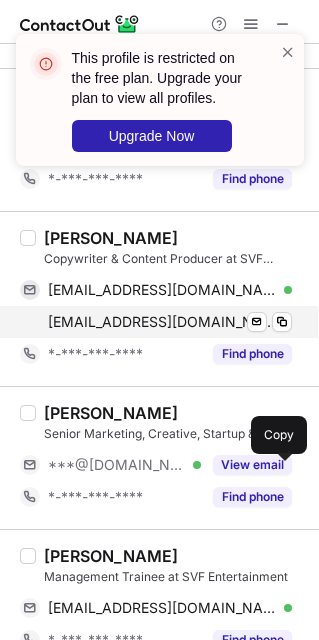 scroll, scrollTop: 1845, scrollLeft: 0, axis: vertical 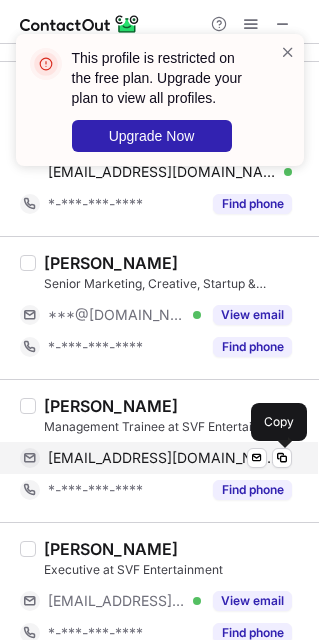 click on "writi4u@gmail.com" at bounding box center [162, 458] 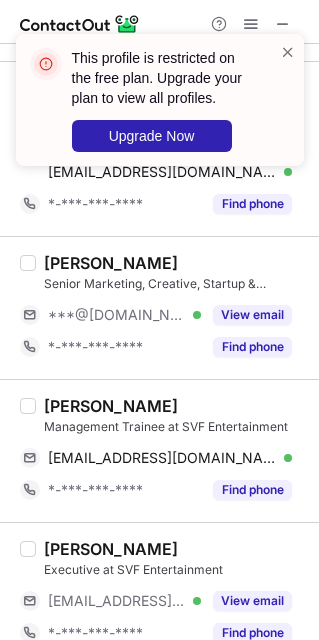click on "Writi Roy Mukherjee" at bounding box center (111, 406) 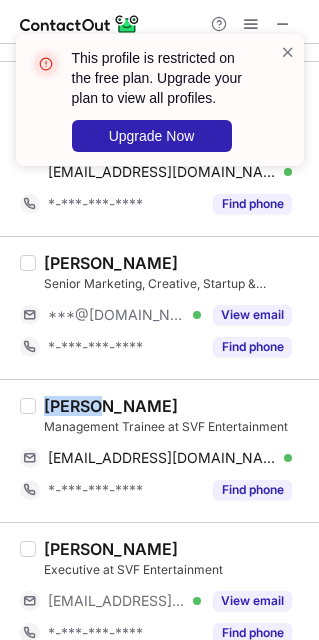 click on "Writi Roy Mukherjee" at bounding box center [111, 406] 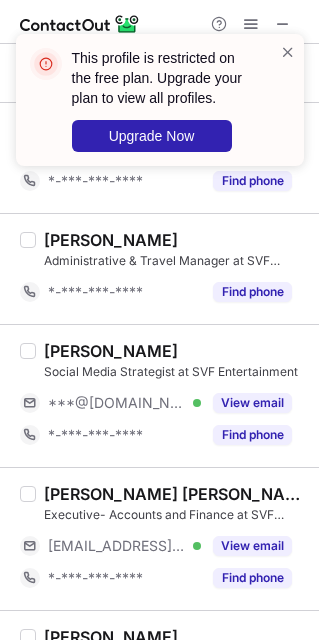 scroll, scrollTop: 2745, scrollLeft: 0, axis: vertical 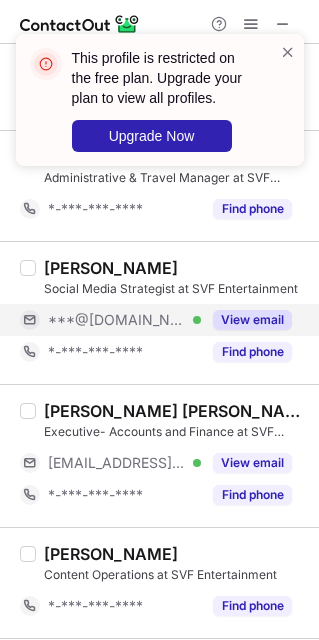 click on "***@gmail.com Verified" at bounding box center (110, 320) 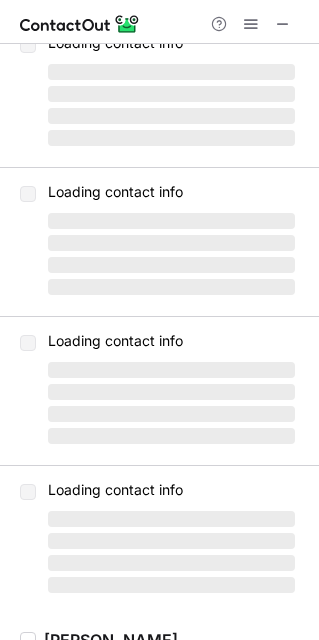 scroll, scrollTop: 0, scrollLeft: 0, axis: both 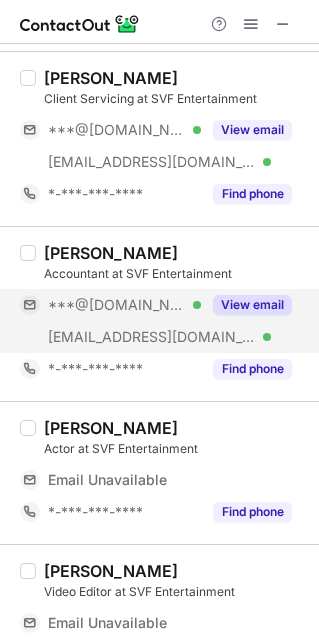 click on "***@[DOMAIN_NAME]" at bounding box center (117, 305) 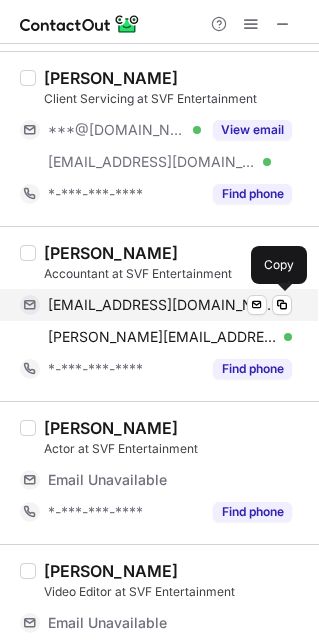 click on "[EMAIL_ADDRESS][DOMAIN_NAME]" at bounding box center (162, 305) 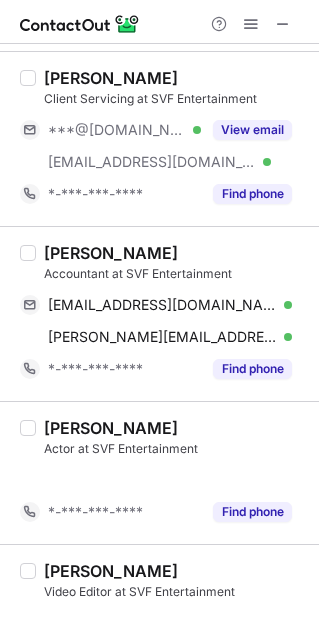 scroll, scrollTop: 568, scrollLeft: 0, axis: vertical 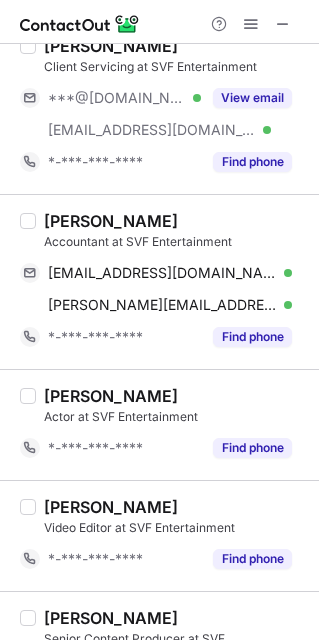 drag, startPoint x: 63, startPoint y: 233, endPoint x: 58, endPoint y: 222, distance: 12.083046 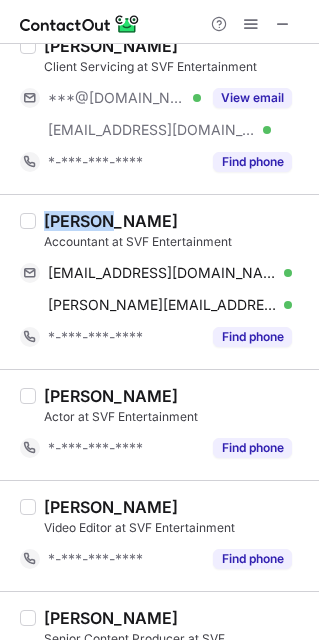 click on "Sayani Kumar" at bounding box center [111, 221] 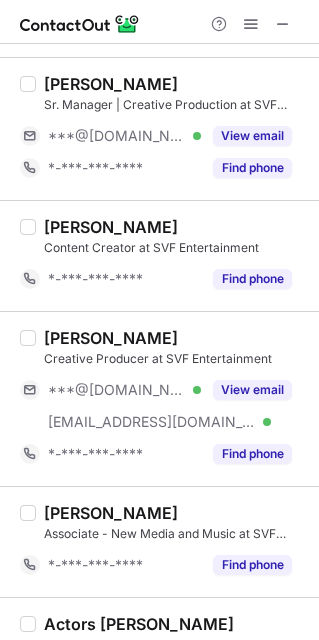 scroll, scrollTop: 1317, scrollLeft: 0, axis: vertical 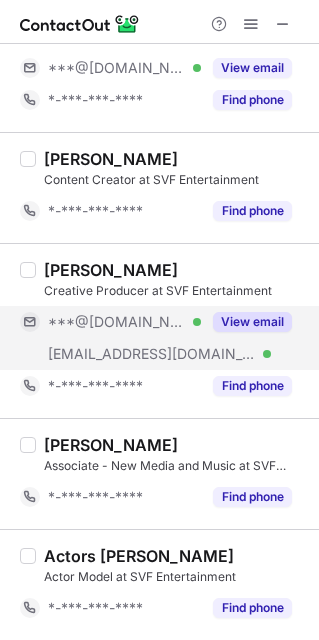 click on "Prajna Bandyopadhyay Creative Producer at SVF Entertainment ***@gmail.com Verified ***@svf.in Verified View email *-***-***-**** Find phone" at bounding box center (171, 331) 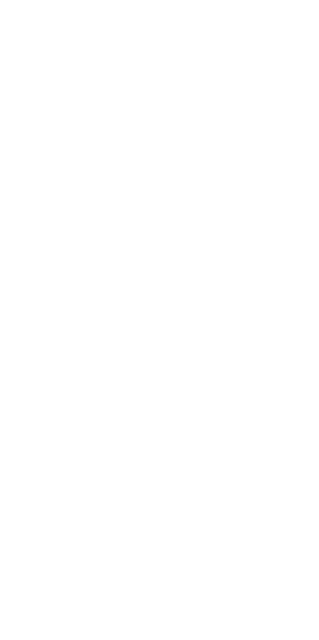 scroll, scrollTop: 0, scrollLeft: 0, axis: both 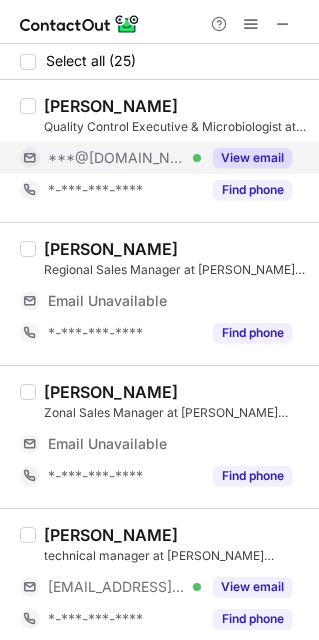 click on "***@[DOMAIN_NAME] Verified" at bounding box center [110, 158] 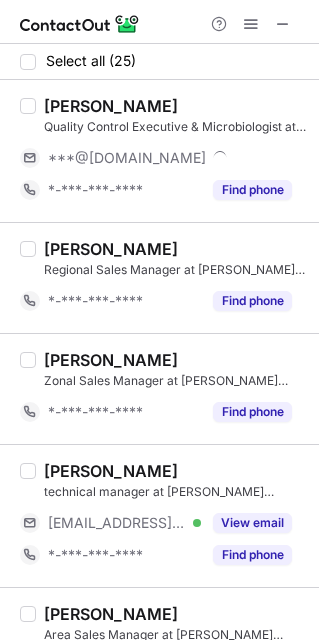scroll, scrollTop: 150, scrollLeft: 0, axis: vertical 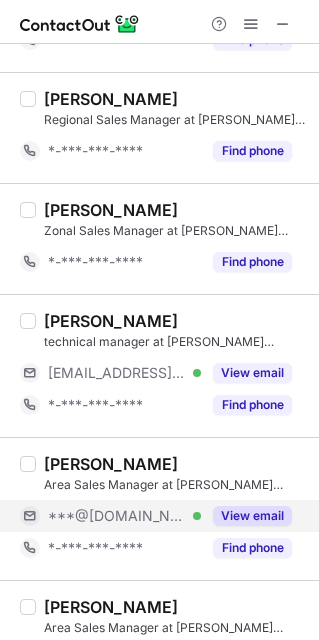 click on "***@[DOMAIN_NAME]" at bounding box center (117, 516) 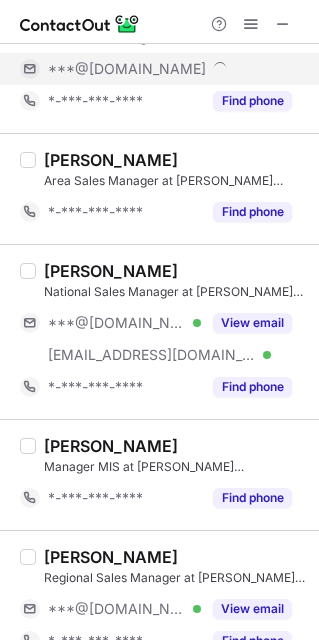 scroll, scrollTop: 600, scrollLeft: 0, axis: vertical 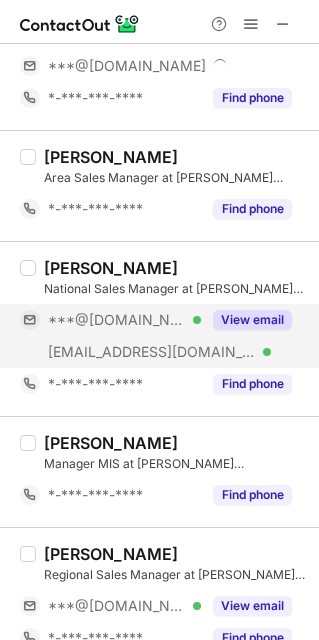 click on "***@osheaherbals.com Verified" at bounding box center [110, 352] 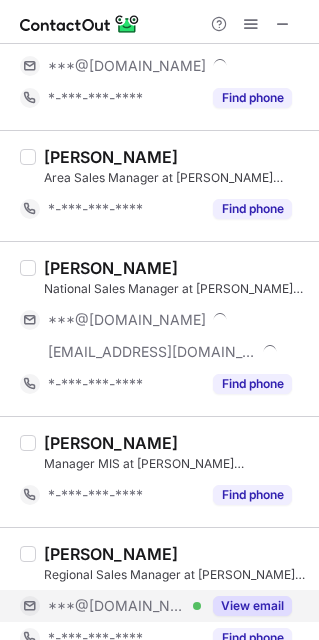 click on "***@yahoo.com" at bounding box center (117, 606) 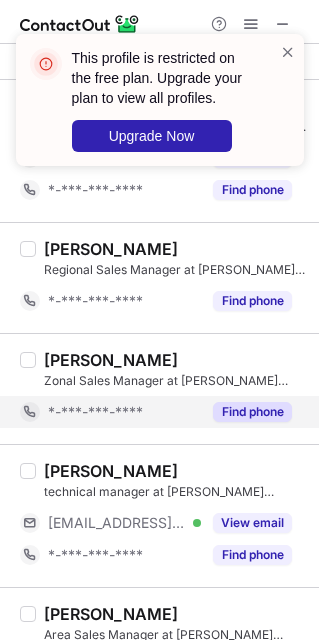 scroll, scrollTop: 300, scrollLeft: 0, axis: vertical 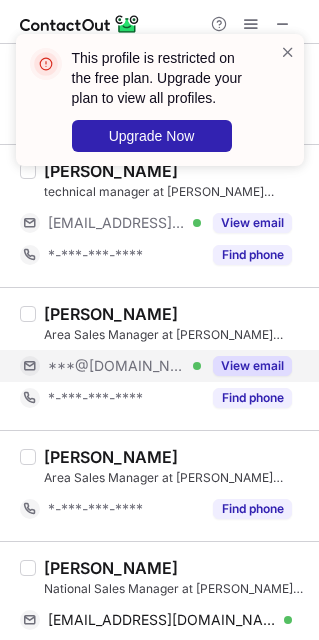 click on "***@[DOMAIN_NAME]" at bounding box center [117, 366] 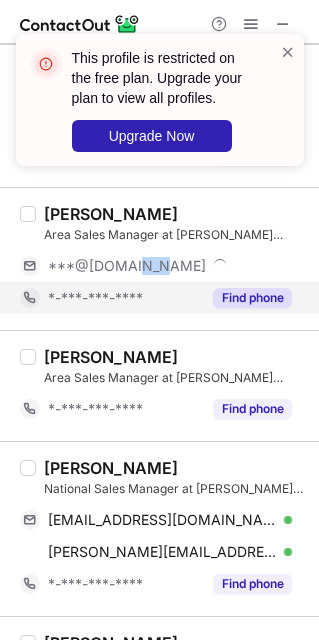 scroll, scrollTop: 450, scrollLeft: 0, axis: vertical 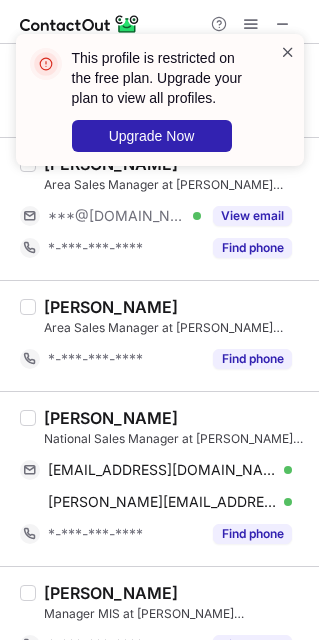 click at bounding box center (288, 52) 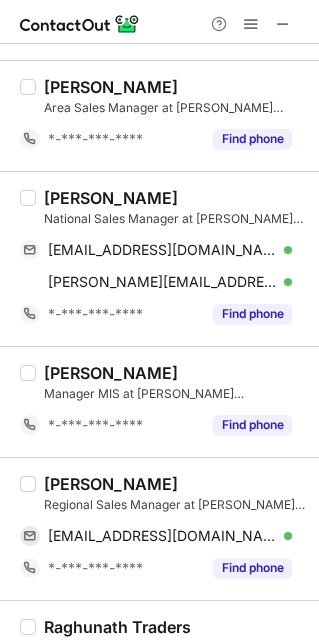 scroll, scrollTop: 750, scrollLeft: 0, axis: vertical 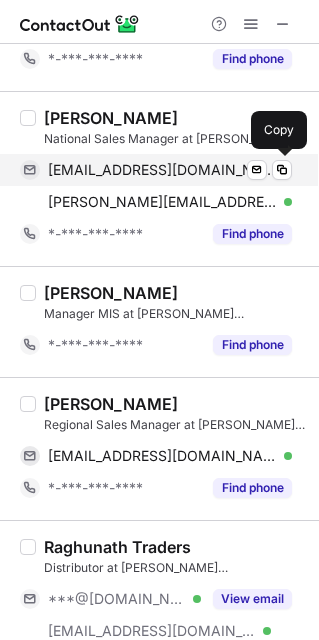 click on "mithileshlotus@gmail.com" at bounding box center [162, 170] 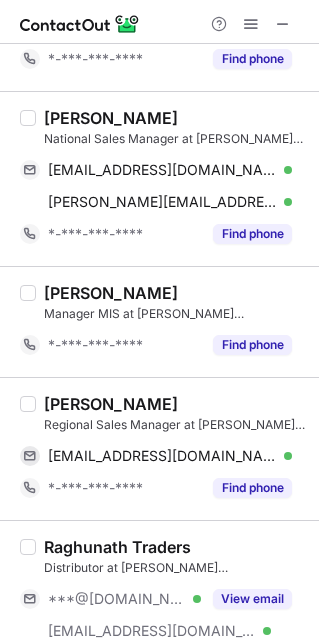 click on "Mithilesh Shaw" at bounding box center (111, 118) 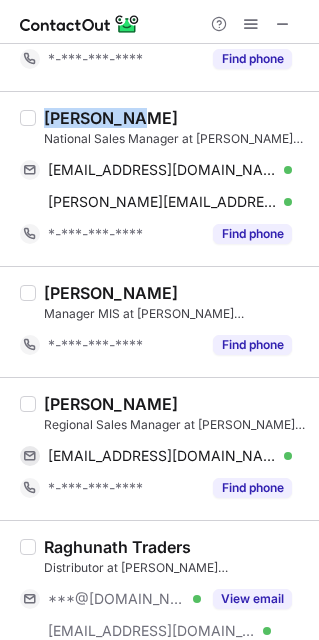 click on "Mithilesh Shaw" at bounding box center [111, 118] 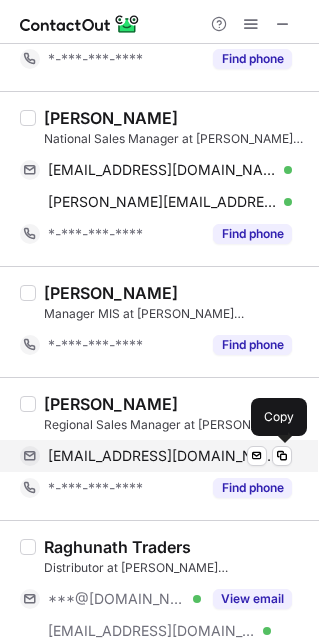 click on "sankar_gari@yahoo.com" at bounding box center [162, 456] 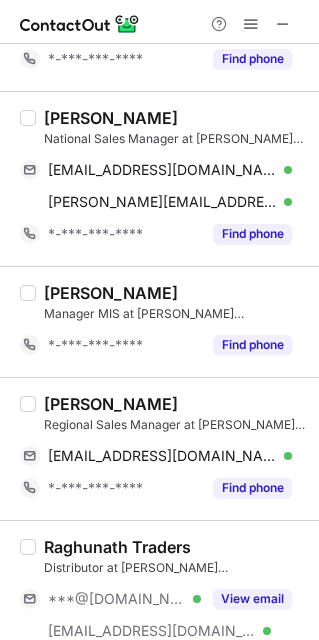 click on "SANKAR MALLICK" at bounding box center (111, 404) 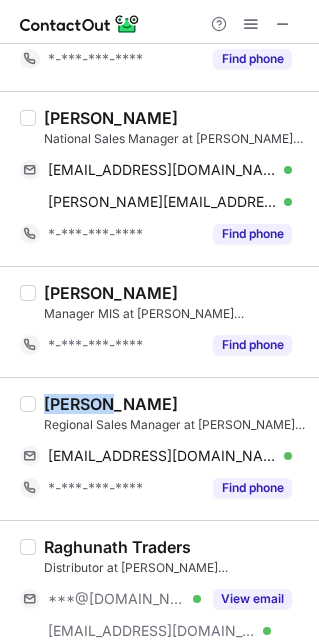 click on "SANKAR MALLICK" at bounding box center (111, 404) 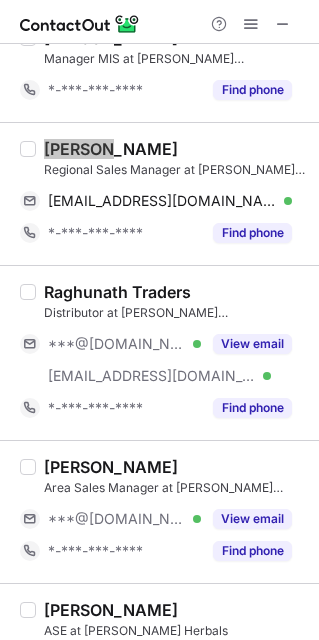 scroll, scrollTop: 1050, scrollLeft: 0, axis: vertical 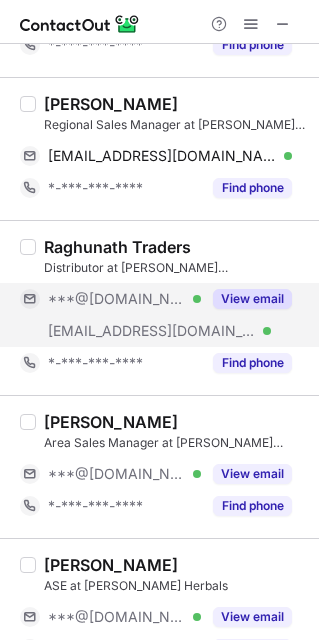 click on "***@[DOMAIN_NAME]" at bounding box center [117, 299] 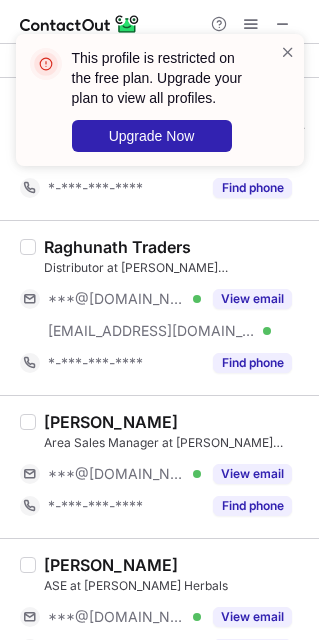 click on "Rupali Shinde Area Sales Manager at Oshea Herbals ***@gmail.com Verified View email *-***-***-**** Find phone" at bounding box center [171, 467] 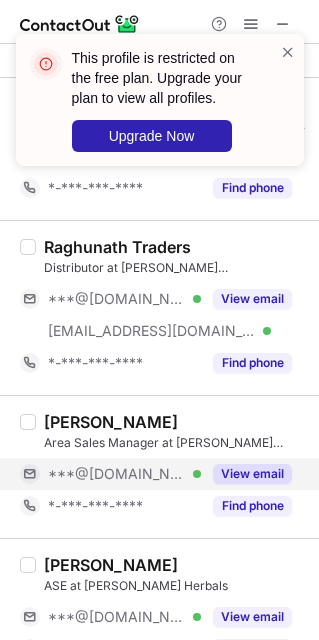 click on "***@gmail.com Verified" at bounding box center [110, 474] 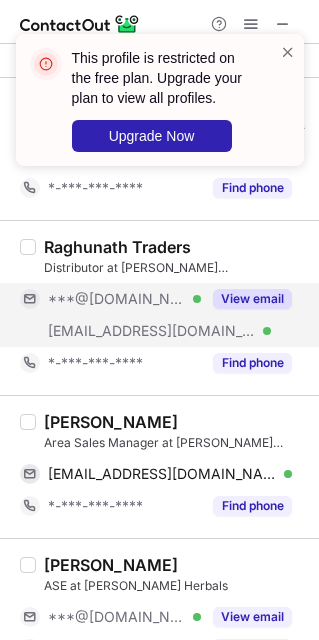 click on "***@gmail.com Verified" at bounding box center [110, 299] 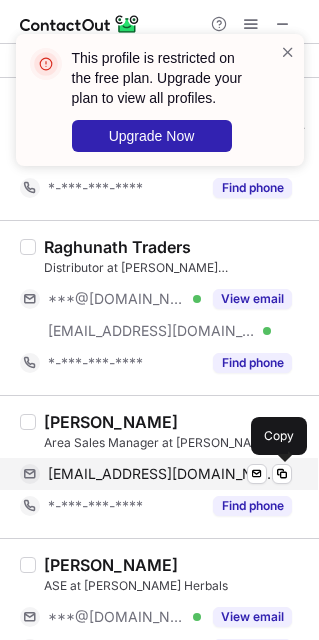 click on "rupalishinde2532@gmail.com" at bounding box center [162, 474] 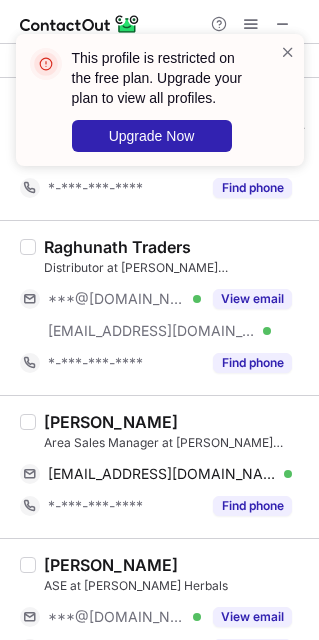 click on "Rupali Shinde" at bounding box center [111, 422] 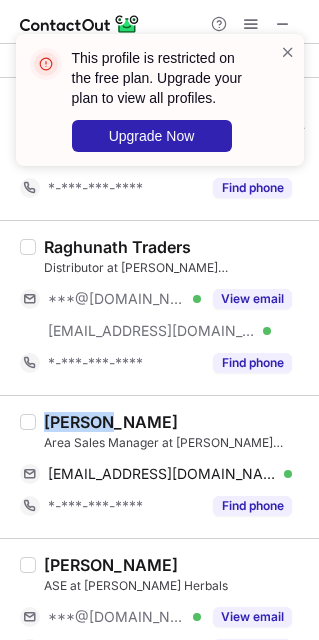 click on "Rupali Shinde" at bounding box center [111, 422] 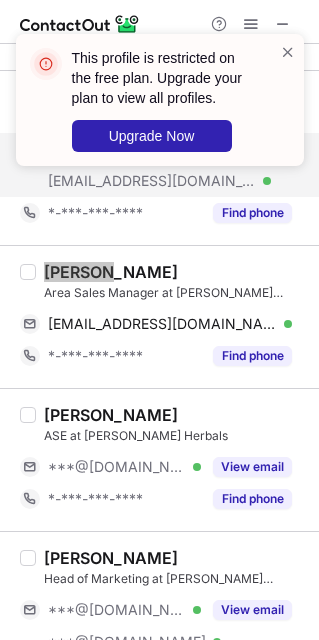 scroll, scrollTop: 1350, scrollLeft: 0, axis: vertical 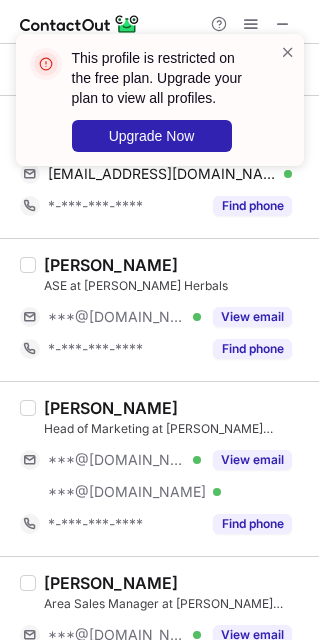 drag, startPoint x: 151, startPoint y: 312, endPoint x: 145, endPoint y: 393, distance: 81.22192 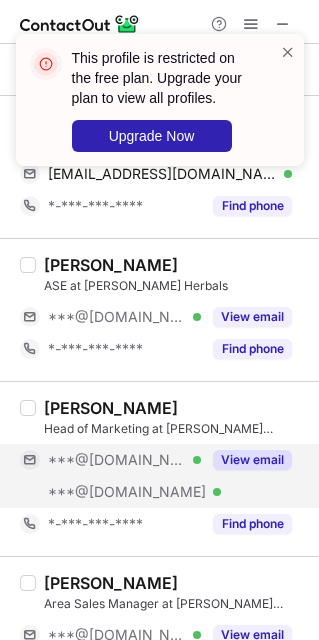 click on "***@[DOMAIN_NAME]" at bounding box center (117, 460) 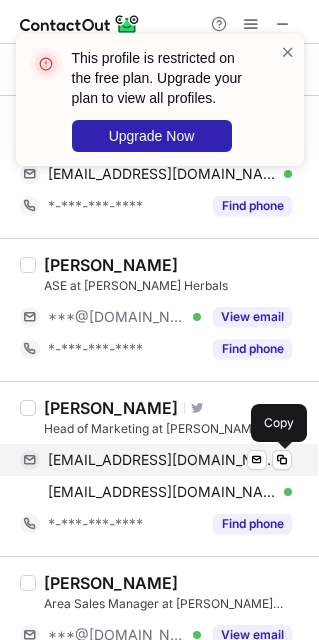 click on "rudraxsabya@gmail.com" at bounding box center [162, 460] 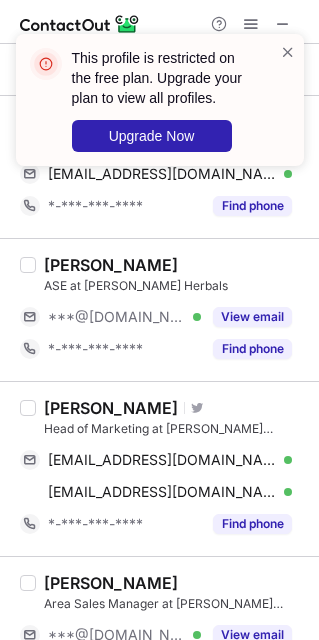 click on "Sabyasachi Halder Visit Twitter profile Head of Marketing at Oshea Herbals rudraxsabya@gmail.com Verified Send email Copy saba300@live.com Verified Send email Copy *-***-***-**** Find phone" at bounding box center [159, 468] 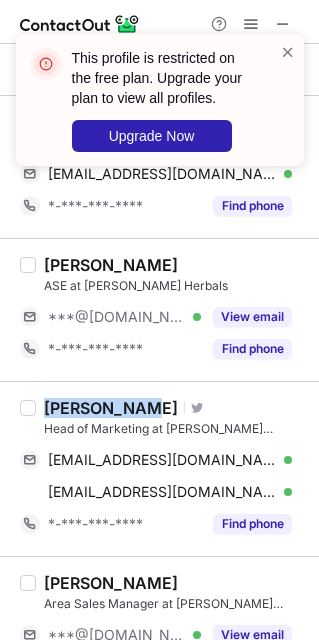 click on "Sabyasachi Halder Visit Twitter profile Head of Marketing at Oshea Herbals rudraxsabya@gmail.com Verified Send email Copy saba300@live.com Verified Send email Copy *-***-***-**** Find phone" at bounding box center [159, 468] 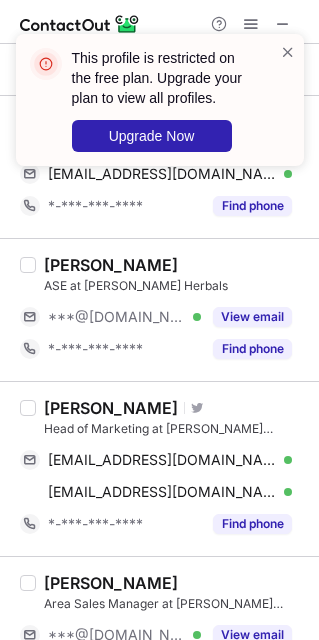 drag, startPoint x: 90, startPoint y: 312, endPoint x: 126, endPoint y: 371, distance: 69.115845 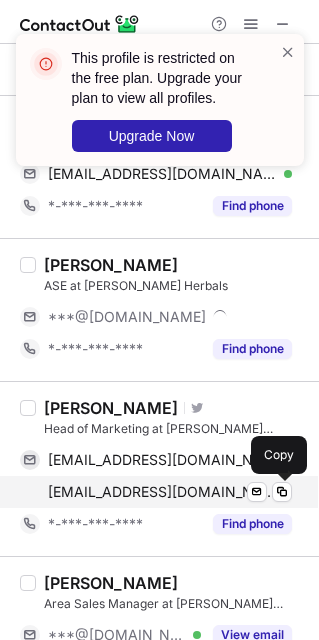 scroll, scrollTop: 1500, scrollLeft: 0, axis: vertical 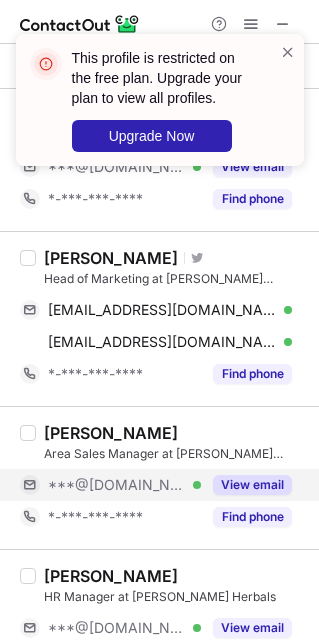 click on "***@[DOMAIN_NAME]" at bounding box center (117, 485) 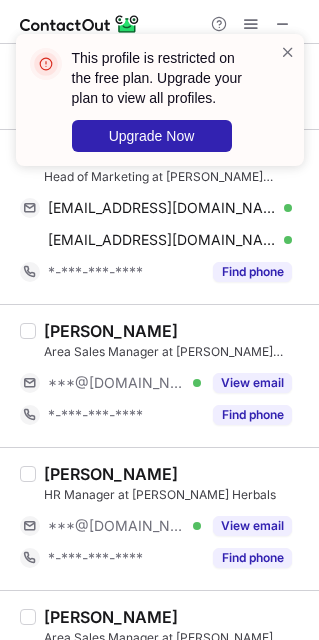 scroll, scrollTop: 1650, scrollLeft: 0, axis: vertical 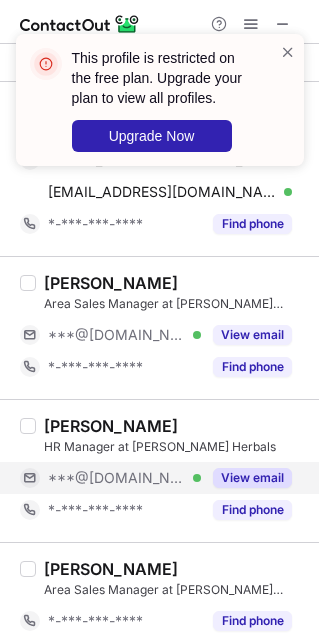 click on "***@[DOMAIN_NAME]" at bounding box center (117, 478) 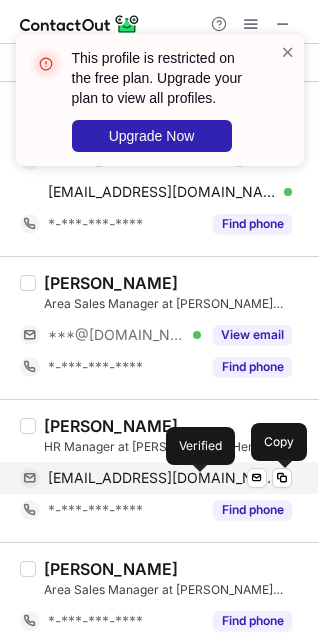 click at bounding box center (288, 478) 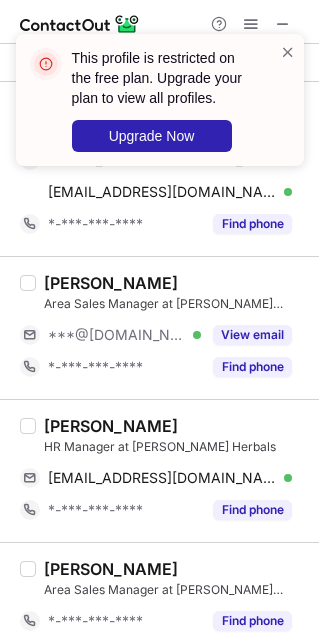 click on "Shashi Jha HR Manager at Oshea Herbals snjha007@gmail.com Verified Send email Copy *-***-***-**** Find phone" at bounding box center (159, 470) 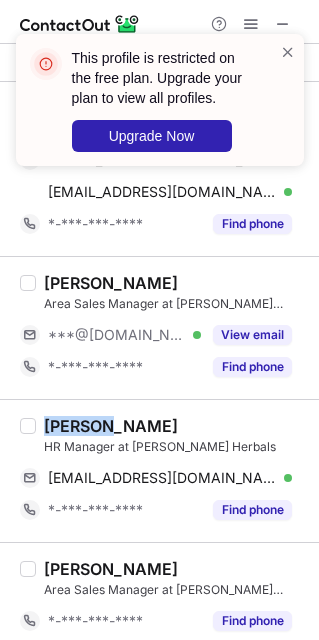 click on "Shashi Jha HR Manager at Oshea Herbals snjha007@gmail.com Verified Send email Copy *-***-***-**** Find phone" at bounding box center (159, 470) 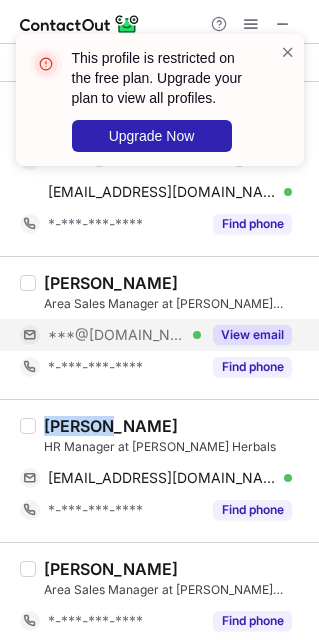 copy on "Shashi" 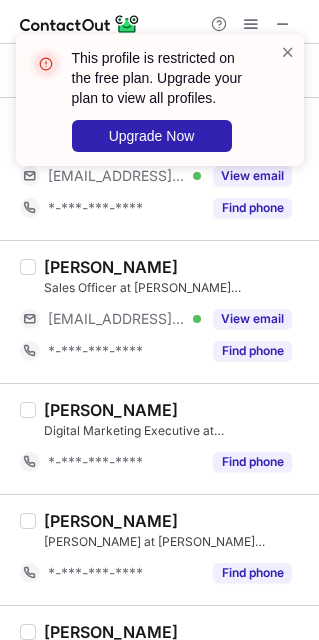 scroll, scrollTop: 2250, scrollLeft: 0, axis: vertical 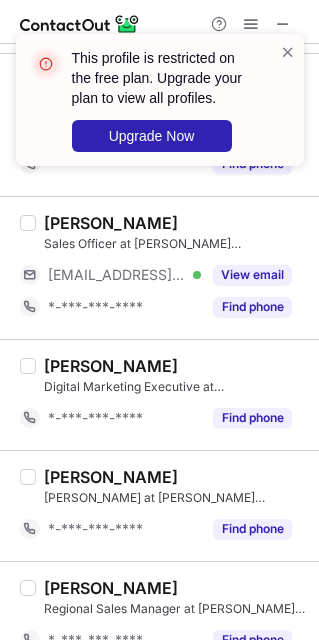click on "Sales Officer at Oshea Herbals" at bounding box center [175, 244] 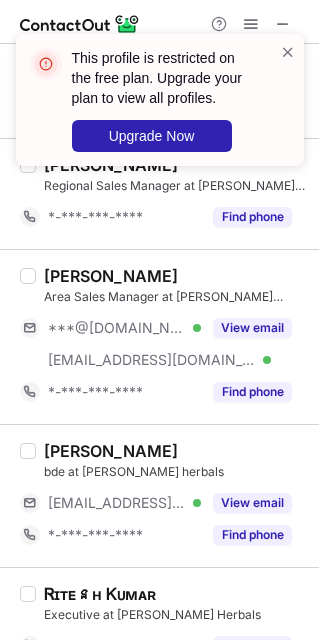 scroll, scrollTop: 2700, scrollLeft: 0, axis: vertical 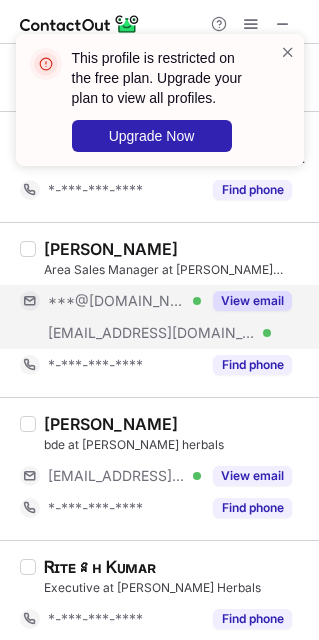 click on "***@gmail.com Verified" at bounding box center (110, 301) 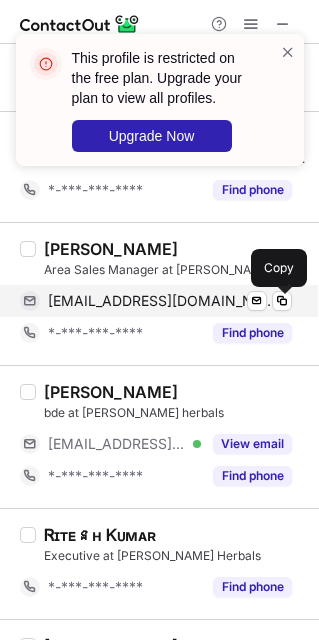 click on "asisserampore@gmail.com" at bounding box center (162, 301) 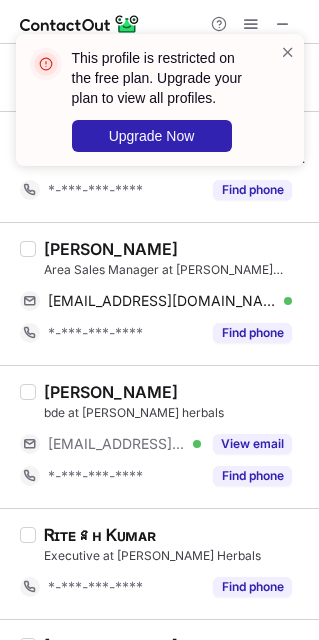 click on "ASIS CHATTERJEE" at bounding box center [111, 249] 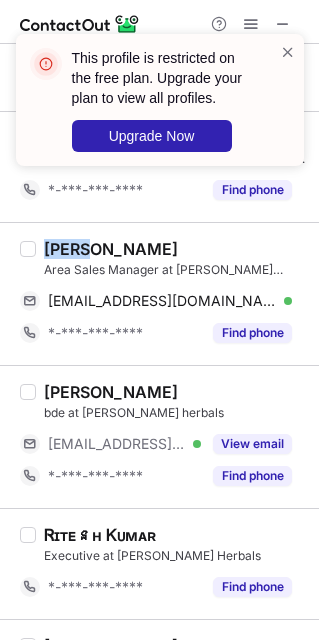 click on "ASIS CHATTERJEE" at bounding box center (111, 249) 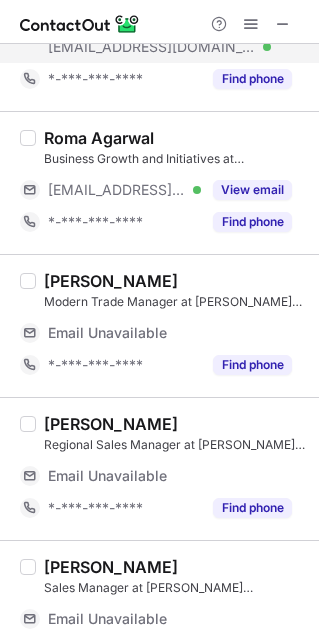 scroll, scrollTop: 0, scrollLeft: 0, axis: both 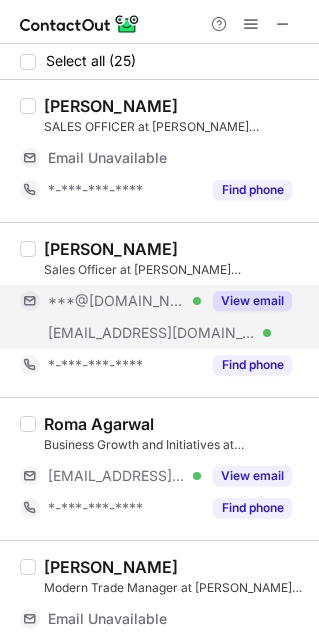 click on "***@lotusherbals.com" at bounding box center [152, 333] 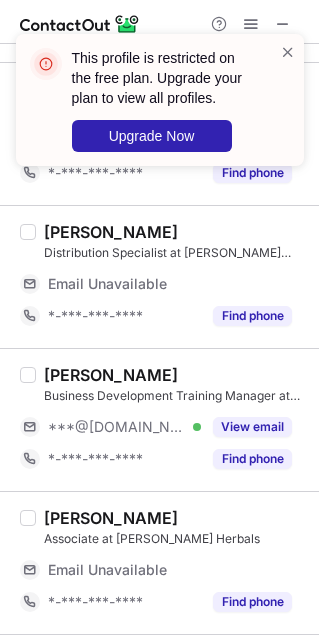 scroll, scrollTop: 1200, scrollLeft: 0, axis: vertical 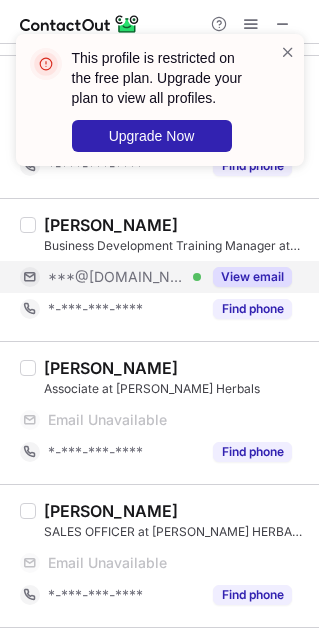 click on "***@[DOMAIN_NAME]" at bounding box center [117, 277] 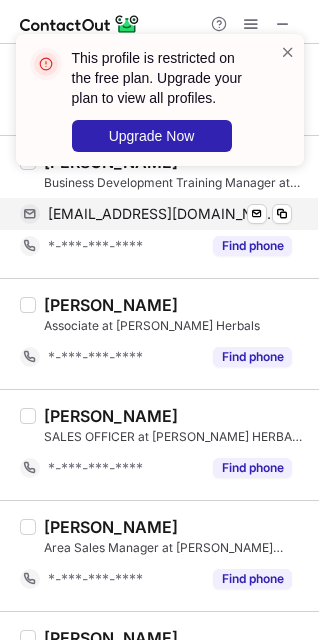 click on "Debaki Mondal Associate at Oshea Herbals *-***-***-**** Find phone" at bounding box center [159, 333] 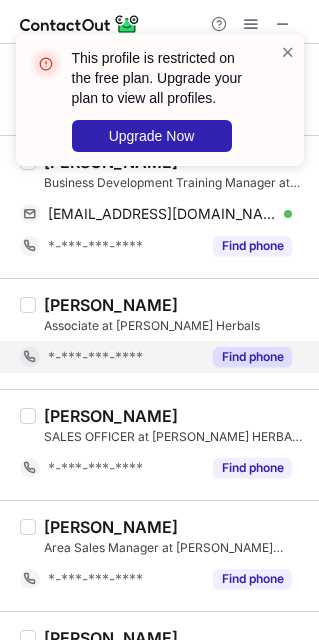 scroll, scrollTop: 889, scrollLeft: 0, axis: vertical 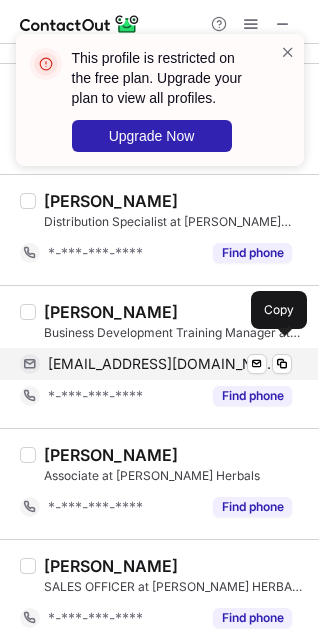 click on "biswasrinku704@gmail.com" at bounding box center [162, 364] 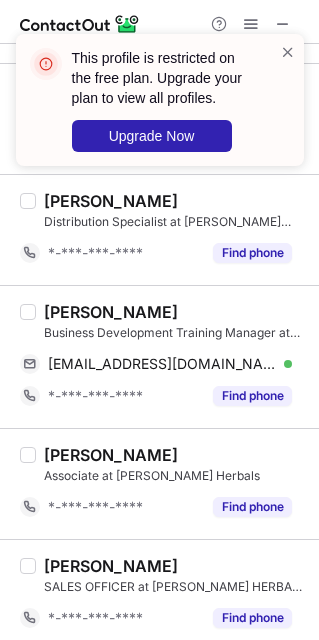 click on "Rinku Biswas" at bounding box center (111, 312) 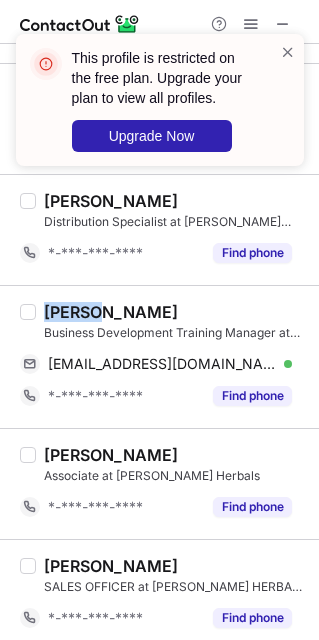 click on "Rinku Biswas" at bounding box center (111, 312) 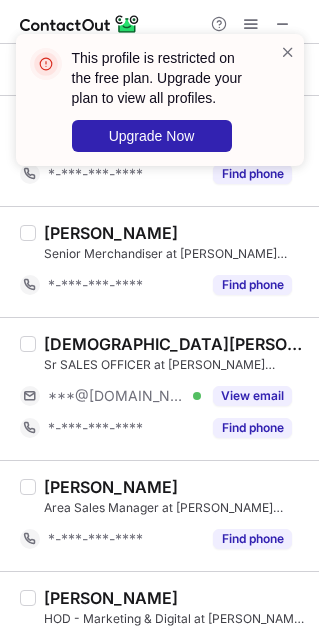 scroll, scrollTop: 1489, scrollLeft: 0, axis: vertical 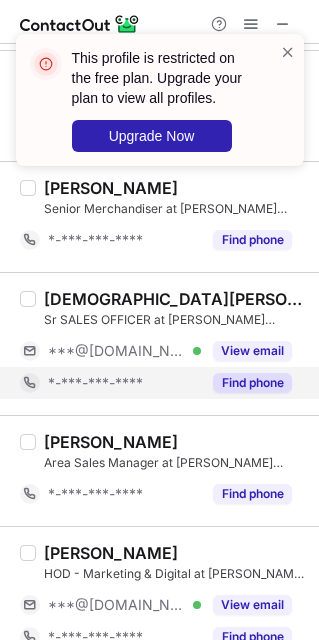 drag, startPoint x: 108, startPoint y: 362, endPoint x: 108, endPoint y: 381, distance: 19 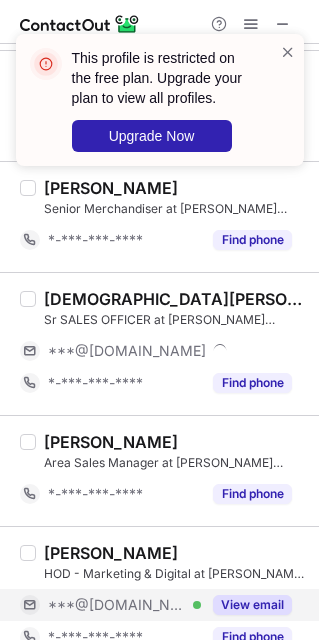 click on "***@gmail.com Verified" at bounding box center [110, 605] 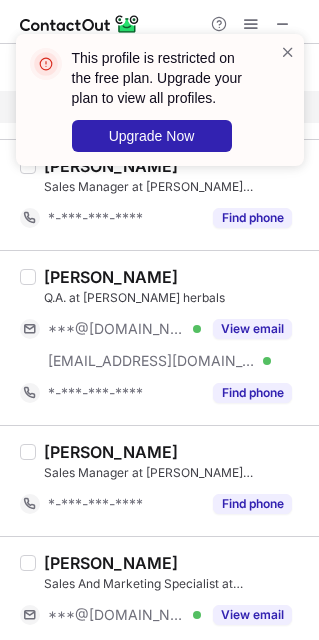 scroll, scrollTop: 2389, scrollLeft: 0, axis: vertical 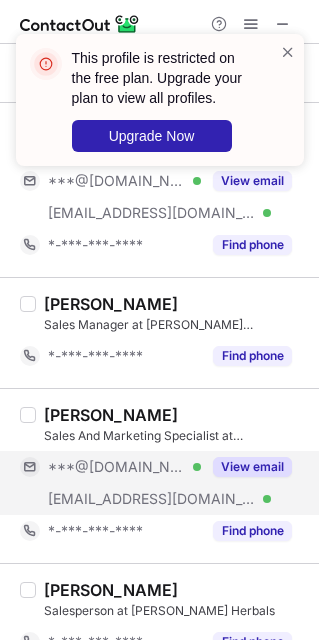 click on "***@gmail.com Verified" at bounding box center (124, 467) 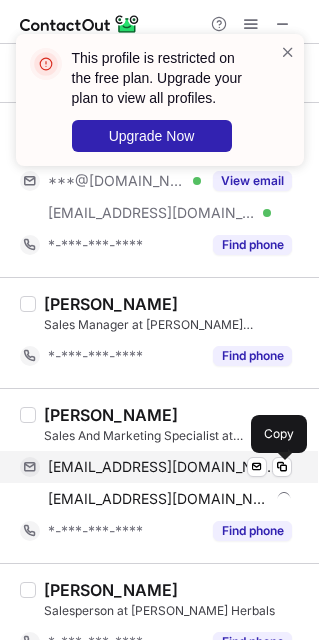 click on "mirasingh986@gmail.com" at bounding box center [162, 467] 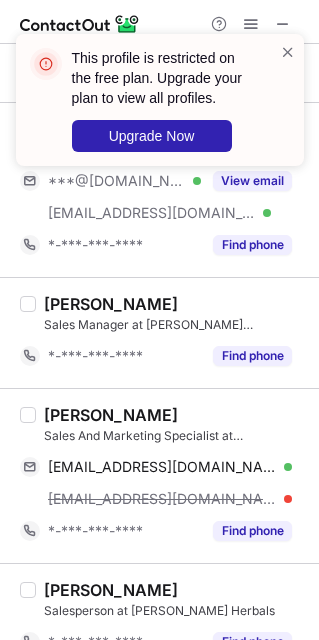 click on "Mira Singh" at bounding box center [111, 415] 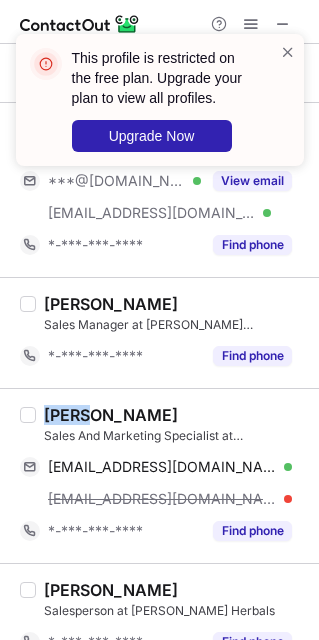 click on "Mira Singh" at bounding box center (111, 415) 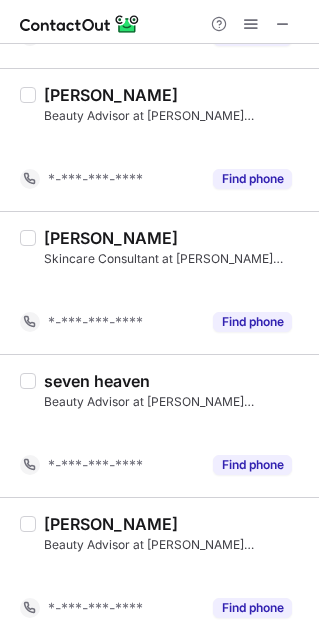 scroll, scrollTop: 0, scrollLeft: 0, axis: both 